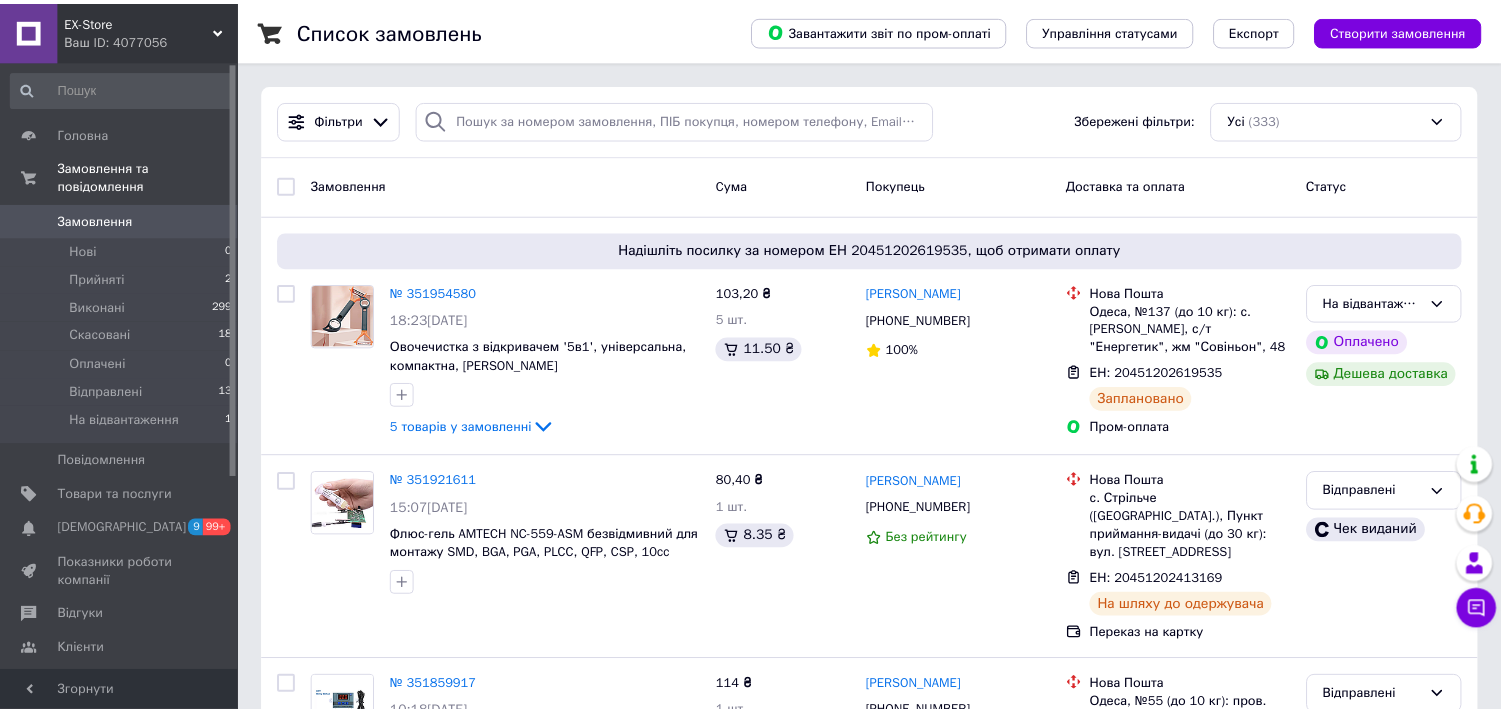 scroll, scrollTop: 0, scrollLeft: 0, axis: both 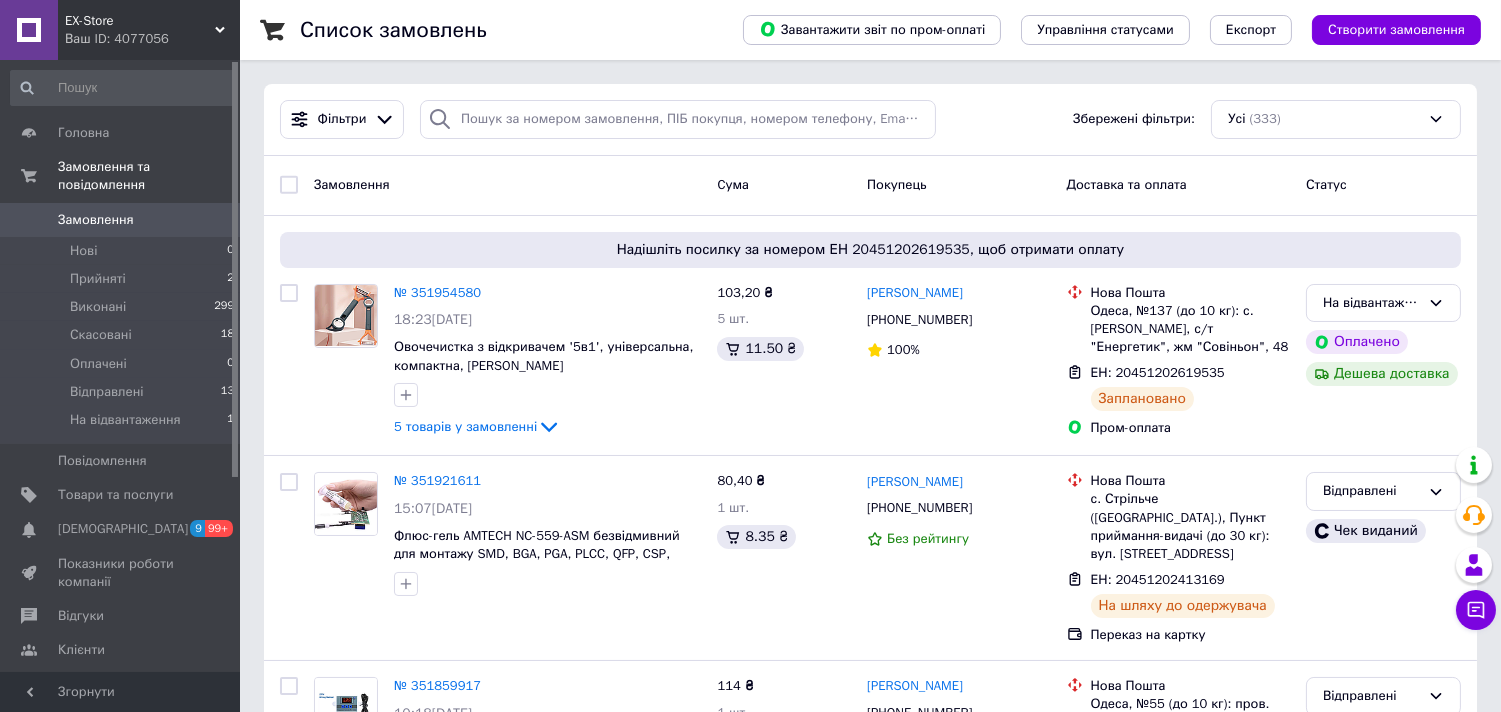 drag, startPoint x: 253, startPoint y: 285, endPoint x: 254, endPoint y: 270, distance: 15.033297 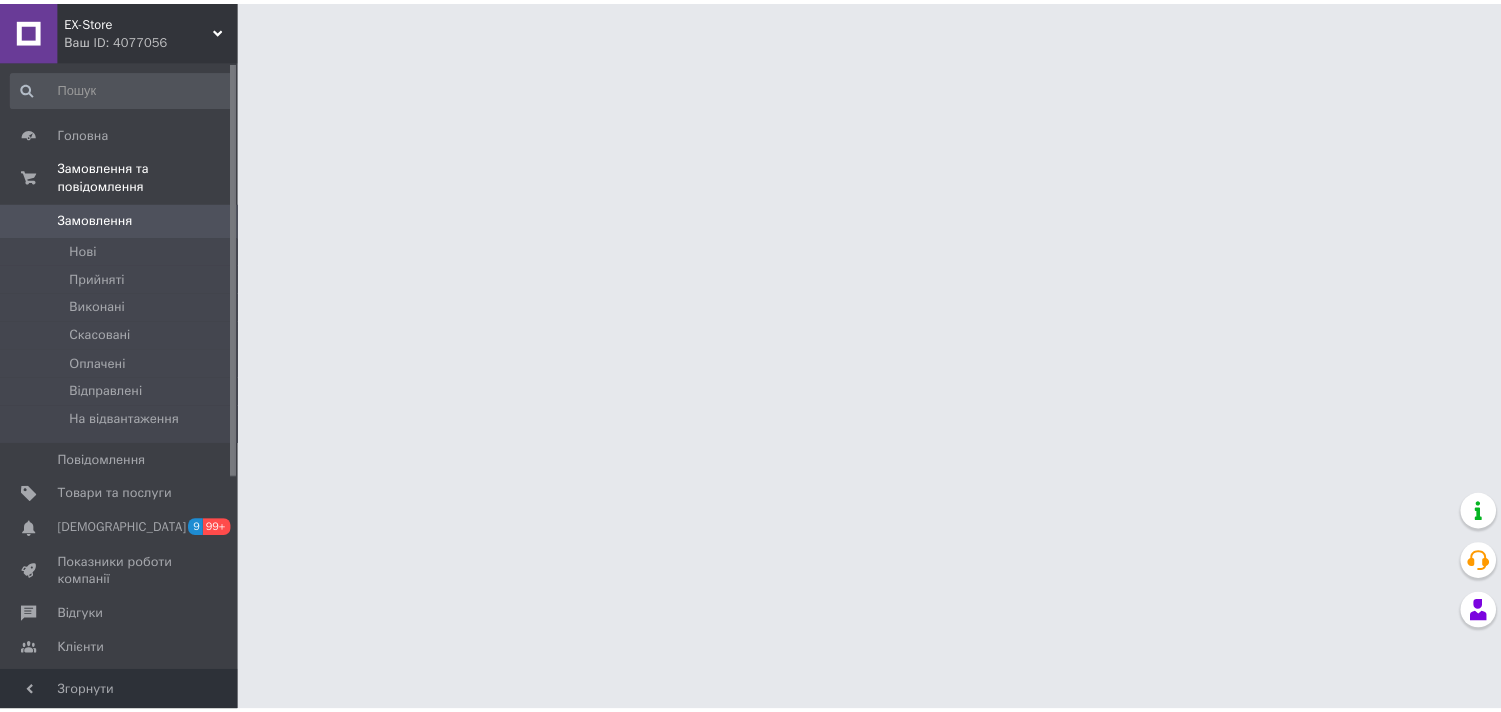 scroll, scrollTop: 0, scrollLeft: 0, axis: both 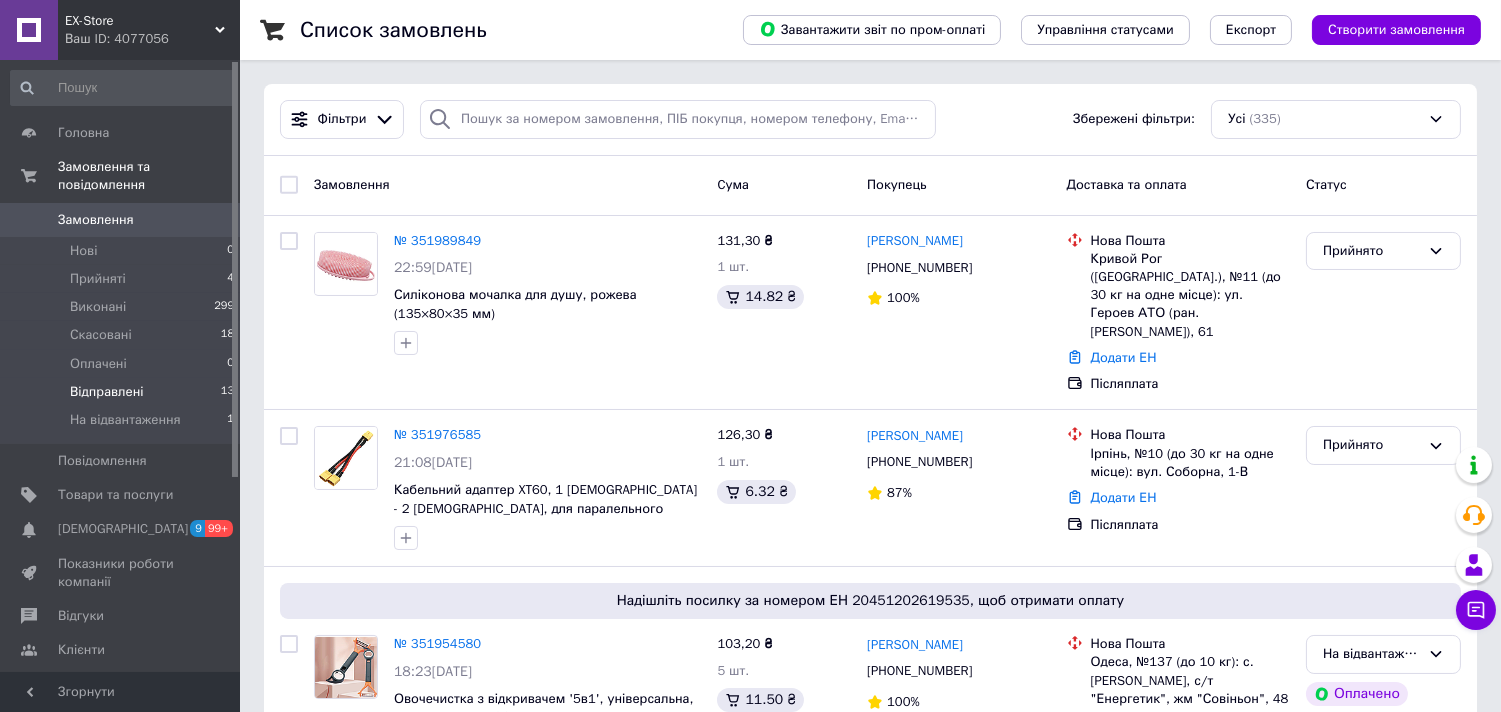 click on "Відправлені" at bounding box center [107, 392] 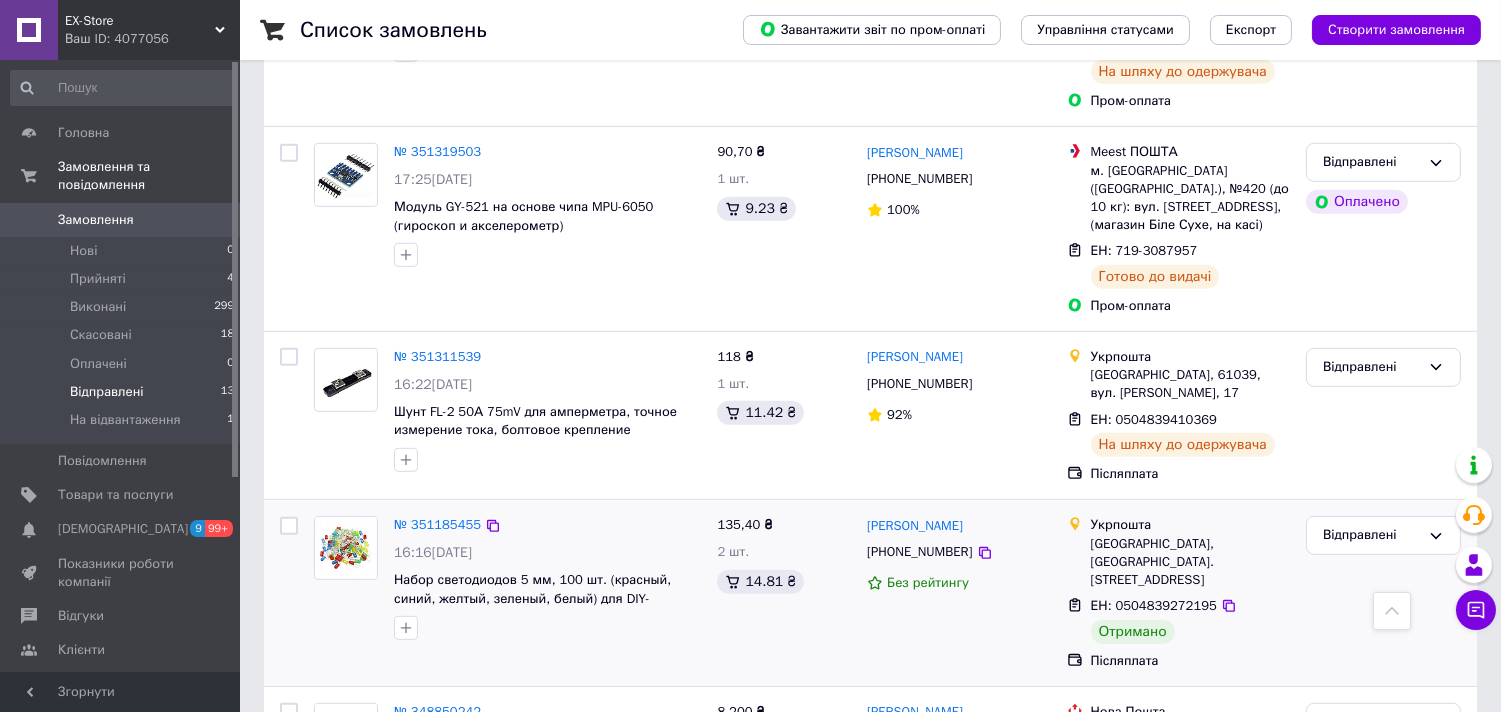 scroll, scrollTop: 1960, scrollLeft: 0, axis: vertical 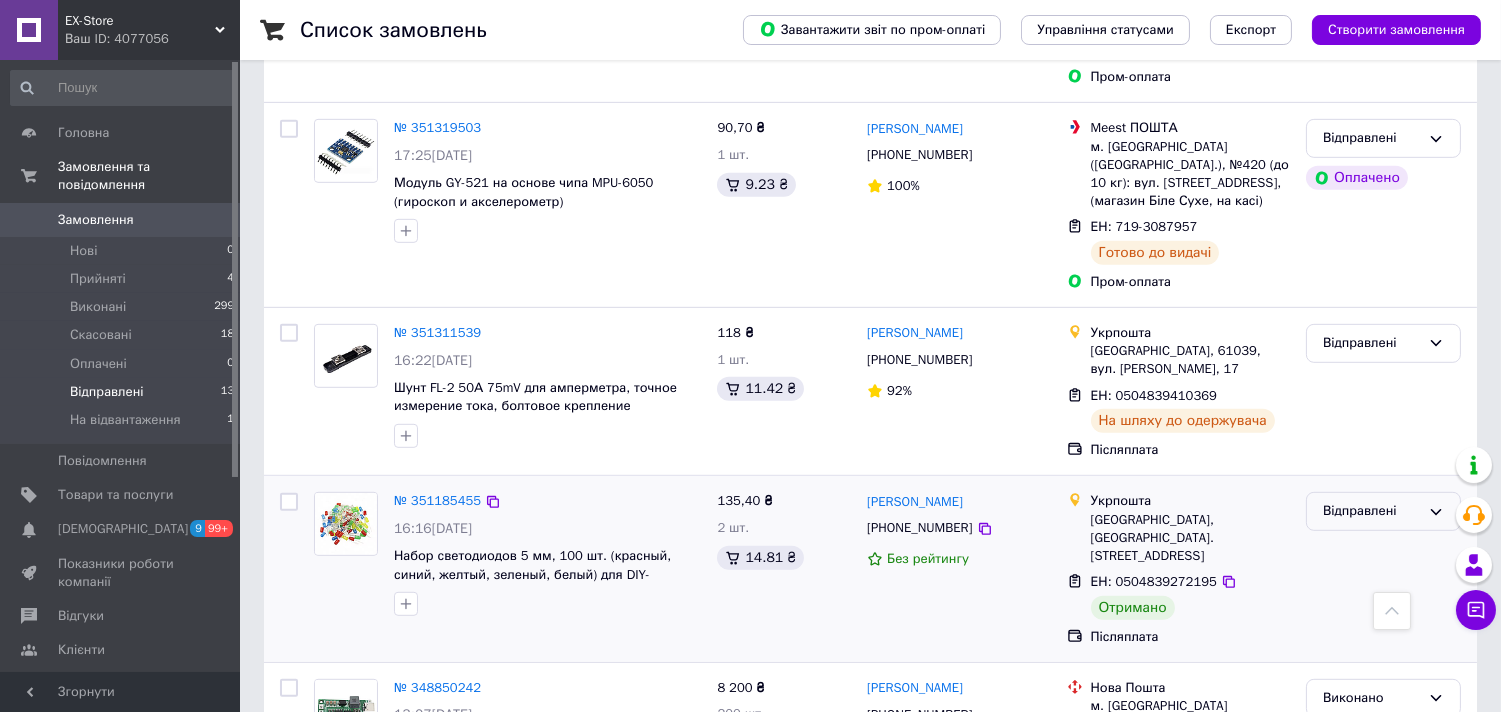 click on "Відправлені" at bounding box center (1371, 511) 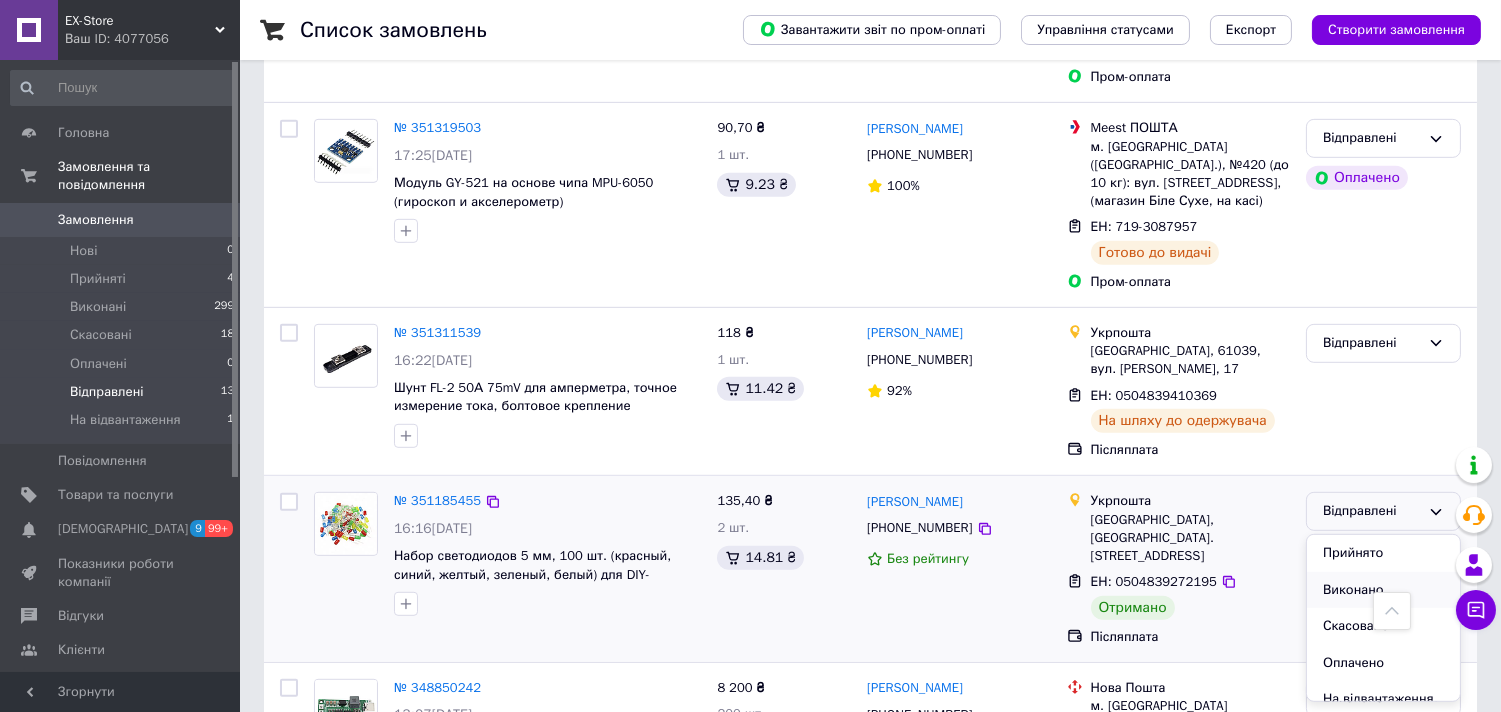 click on "Виконано" at bounding box center (1383, 590) 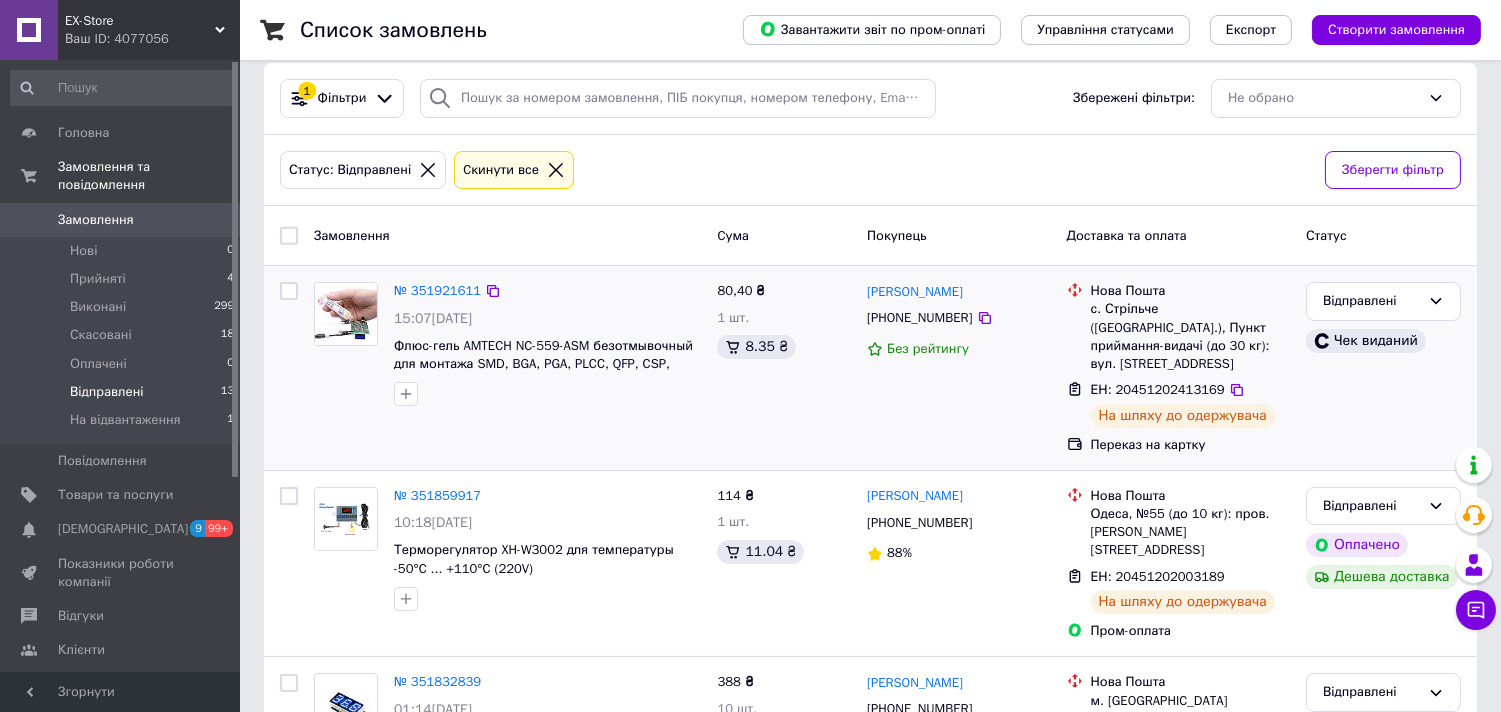 scroll, scrollTop: 0, scrollLeft: 0, axis: both 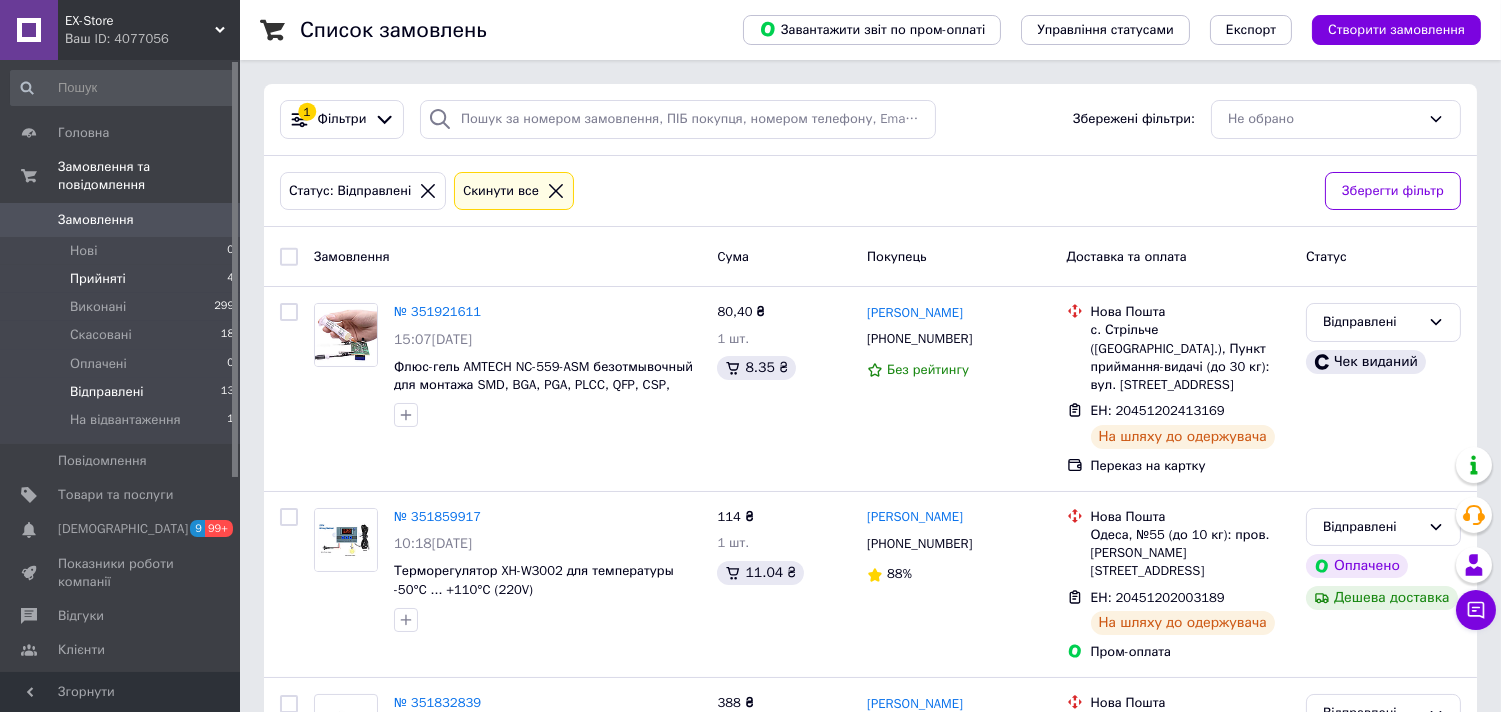 click on "Прийняті" at bounding box center (98, 279) 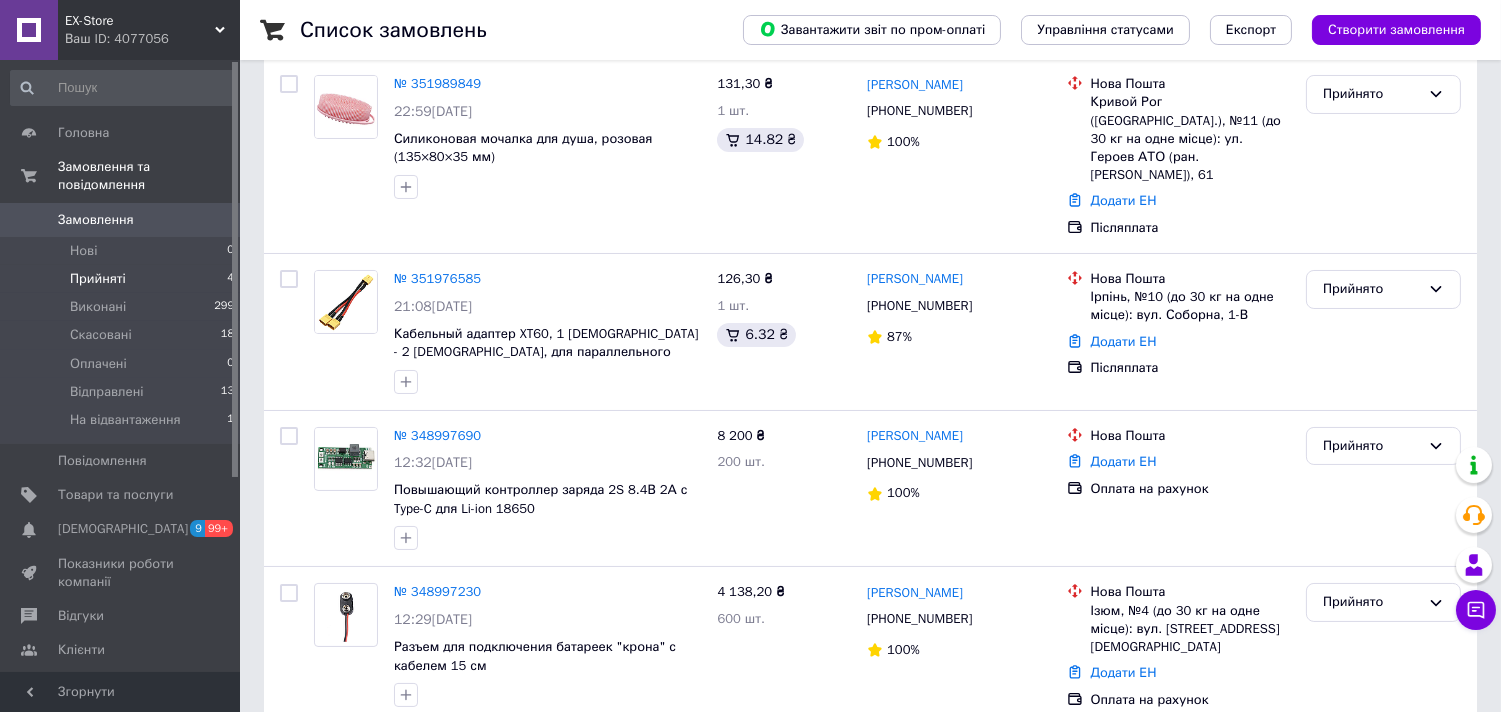 scroll, scrollTop: 245, scrollLeft: 0, axis: vertical 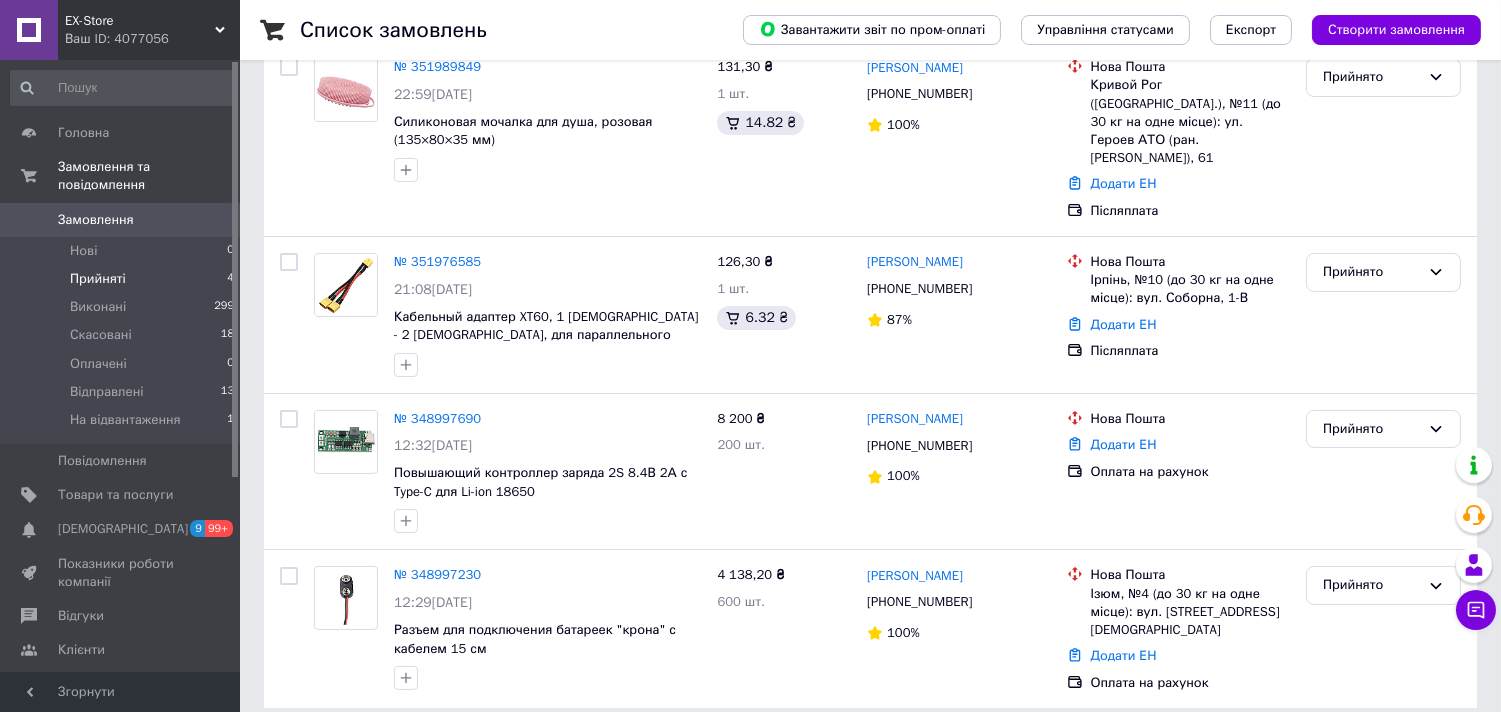 click on "Список замовлень   Завантажити звіт по пром-оплаті Управління статусами Експорт Створити замовлення 1 Фільтри Збережені фільтри: Не обрано Статус: Прийнято Cкинути все Зберегти фільтр Замовлення Cума Покупець Доставка та оплата Статус № 351989849 22:59, 09.07.2025 Силиконовая мочалка для душа, розовая (135×80×35 мм) 131,30 ₴ 1 шт. 14.82 ₴ Любовь Латкина +380968121548 100% Нова Пошта Кривой Рог (Днепропетровская обл.), №11 (до 30 кг на одне місце): ул. Героев АТО (ран. Димитрова), 61 Додати ЕН Післяплата Прийнято № 351976585 21:08, 09.07.2025 126,30 ₴ 1 шт. 6.32 ₴ Дмитрий Дудкин +380995544066 87% Нова Пошта Додати ЕН" at bounding box center (870, 243) 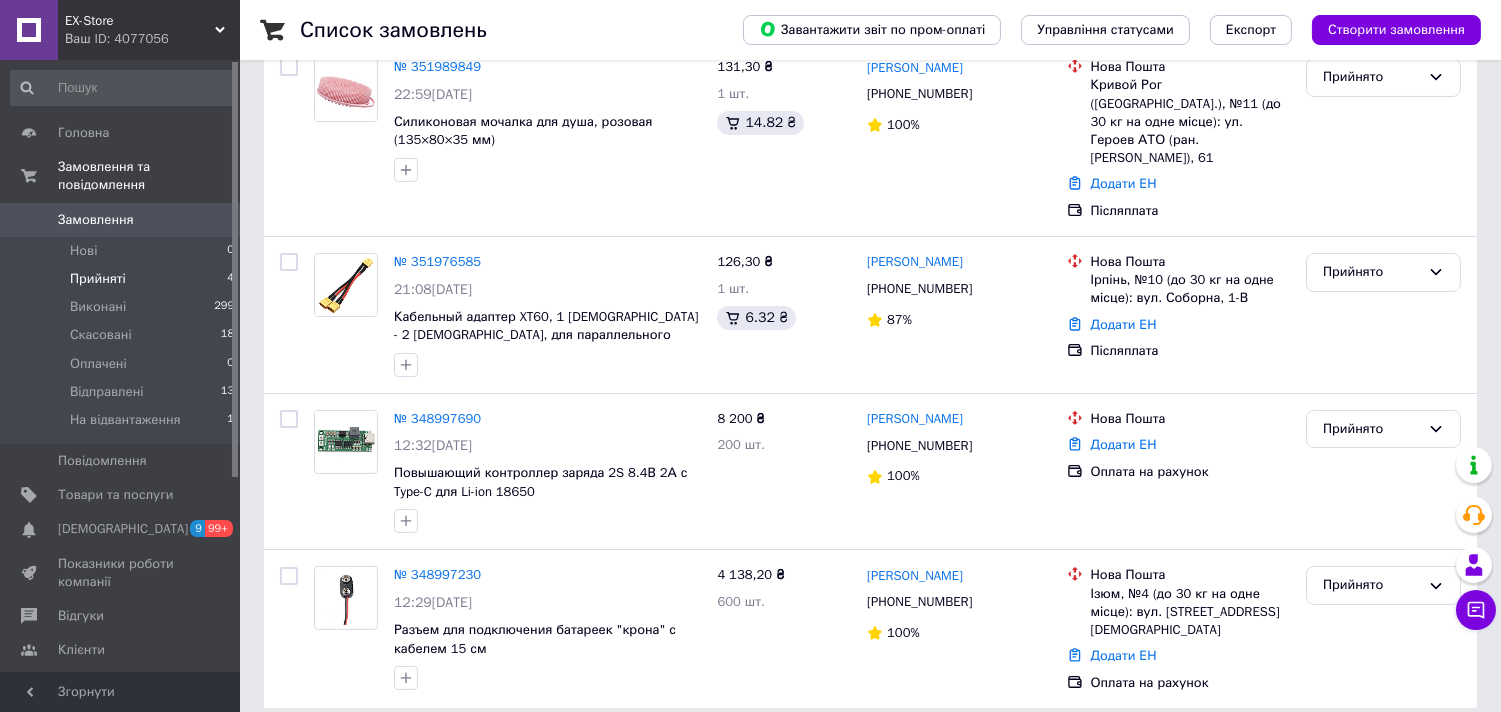 click on "Список замовлень   Завантажити звіт по пром-оплаті Управління статусами Експорт Створити замовлення 1 Фільтри Збережені фільтри: Не обрано Статус: Прийнято Cкинути все Зберегти фільтр Замовлення Cума Покупець Доставка та оплата Статус № 351989849 22:59, 09.07.2025 Силиконовая мочалка для душа, розовая (135×80×35 мм) 131,30 ₴ 1 шт. 14.82 ₴ Любовь Латкина +380968121548 100% Нова Пошта Кривой Рог (Днепропетровская обл.), №11 (до 30 кг на одне місце): ул. Героев АТО (ран. Димитрова), 61 Додати ЕН Післяплата Прийнято № 351976585 21:08, 09.07.2025 126,30 ₴ 1 шт. 6.32 ₴ Дмитрий Дудкин +380995544066 87% Нова Пошта Додати ЕН" at bounding box center [870, 243] 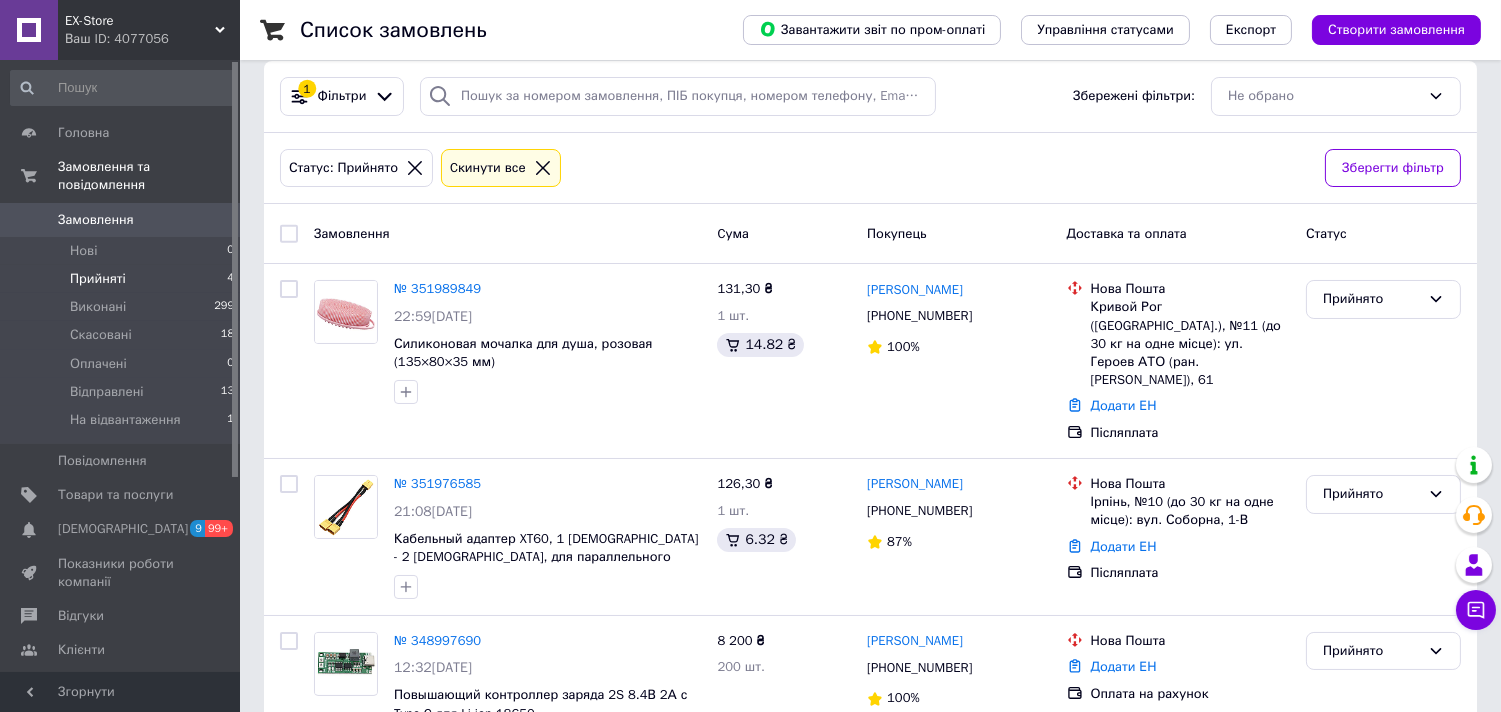 scroll, scrollTop: 245, scrollLeft: 0, axis: vertical 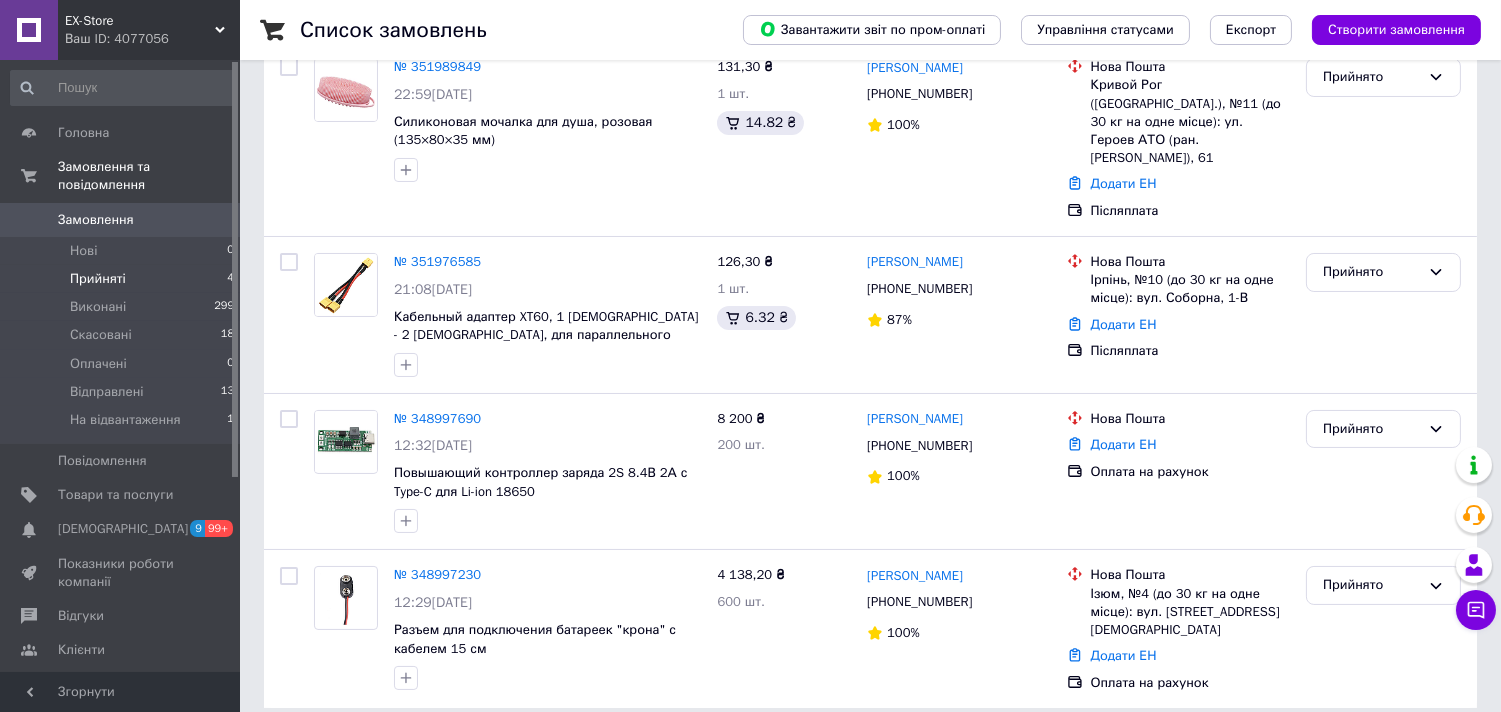 click on "Список замовлень   Завантажити звіт по пром-оплаті Управління статусами Експорт Створити замовлення 1 Фільтри Збережені фільтри: Не обрано Статус: Прийнято Cкинути все Зберегти фільтр Замовлення Cума Покупець Доставка та оплата Статус № 351989849 22:59, 09.07.2025 Силиконовая мочалка для душа, розовая (135×80×35 мм) 131,30 ₴ 1 шт. 14.82 ₴ Любовь Латкина +380968121548 100% Нова Пошта Кривой Рог (Днепропетровская обл.), №11 (до 30 кг на одне місце): ул. Героев АТО (ран. Димитрова), 61 Додати ЕН Післяплата Прийнято № 351976585 21:08, 09.07.2025 126,30 ₴ 1 шт. 6.32 ₴ Дмитрий Дудкин +380995544066 87% Нова Пошта Додати ЕН" at bounding box center [870, 243] 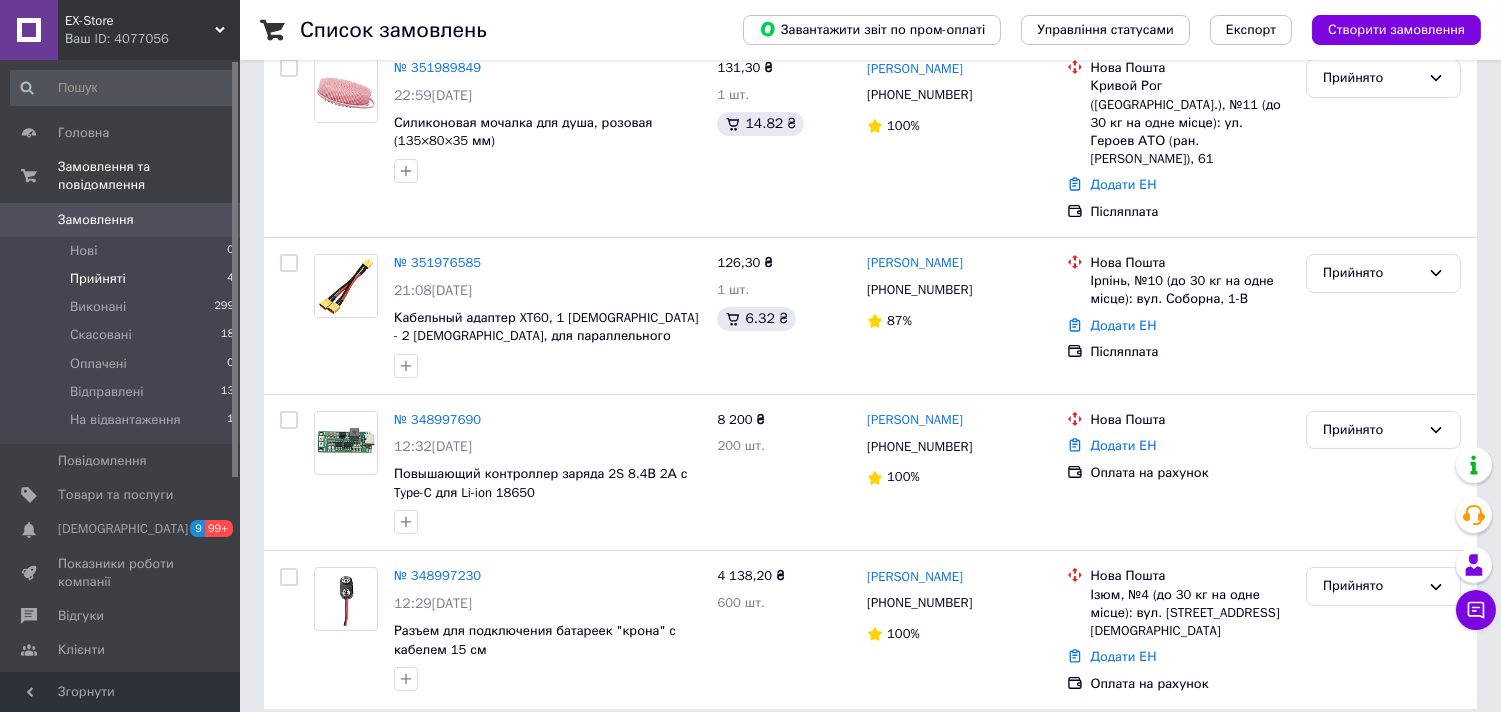 scroll, scrollTop: 0, scrollLeft: 0, axis: both 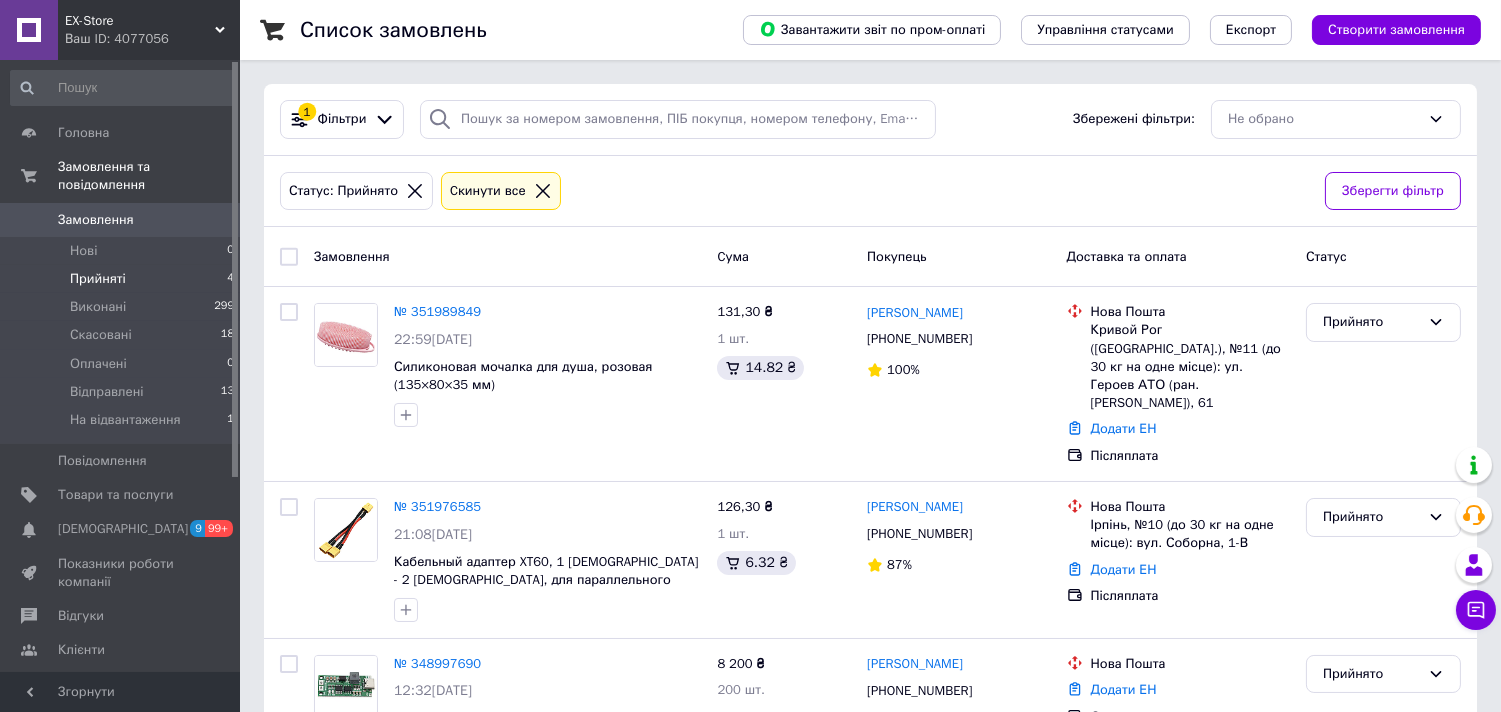 click on "Список замовлень   Завантажити звіт по пром-оплаті Управління статусами Експорт Створити замовлення 1 Фільтри Збережені фільтри: Не обрано Статус: Прийнято Cкинути все Зберегти фільтр Замовлення Cума Покупець Доставка та оплата Статус № 351989849 22:59, 09.07.2025 Силиконовая мочалка для душа, розовая (135×80×35 мм) 131,30 ₴ 1 шт. 14.82 ₴ Любовь Латкина +380968121548 100% Нова Пошта Кривой Рог (Днепропетровская обл.), №11 (до 30 кг на одне місце): ул. Героев АТО (ран. Димитрова), 61 Додати ЕН Післяплата Прийнято № 351976585 21:08, 09.07.2025 126,30 ₴ 1 шт. 6.32 ₴ Дмитрий Дудкин +380995544066 87% Нова Пошта Додати ЕН" at bounding box center (870, 488) 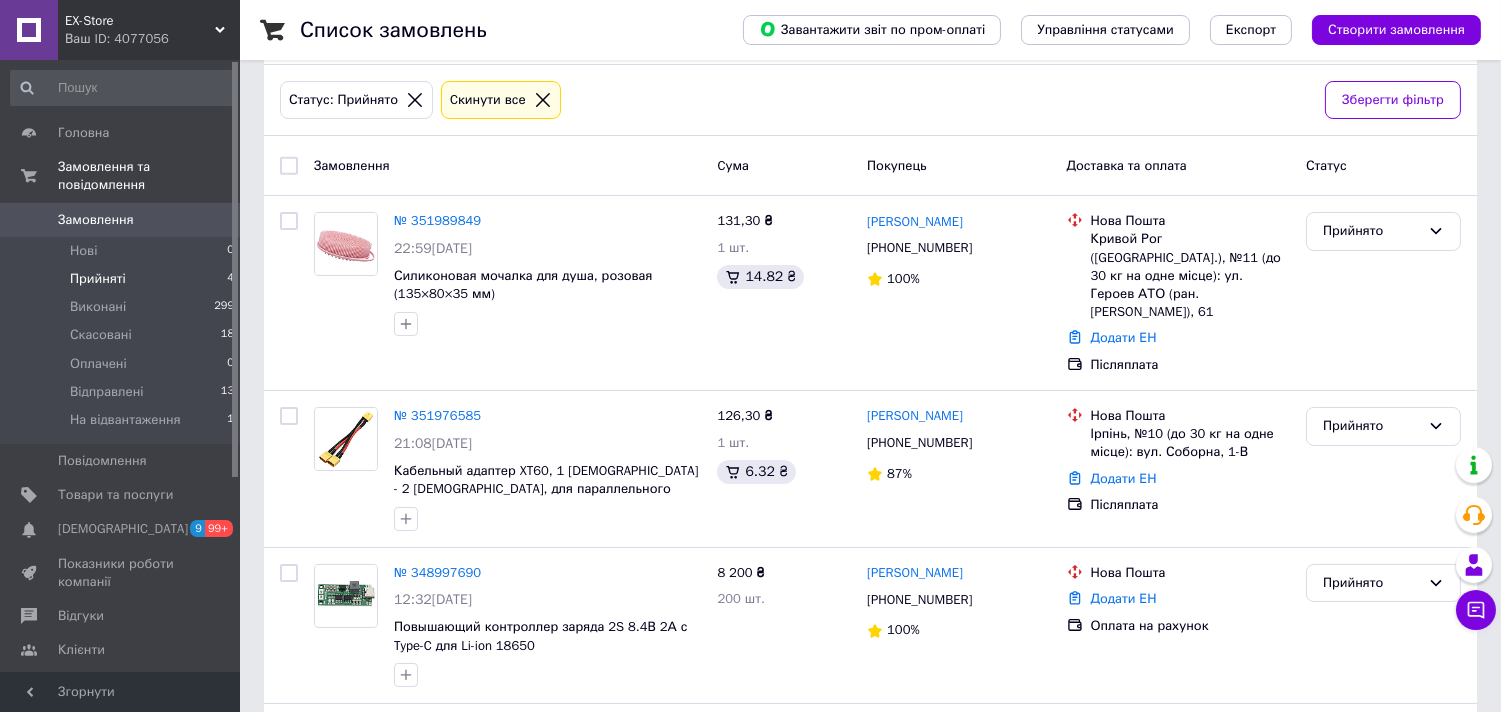 scroll, scrollTop: 0, scrollLeft: 0, axis: both 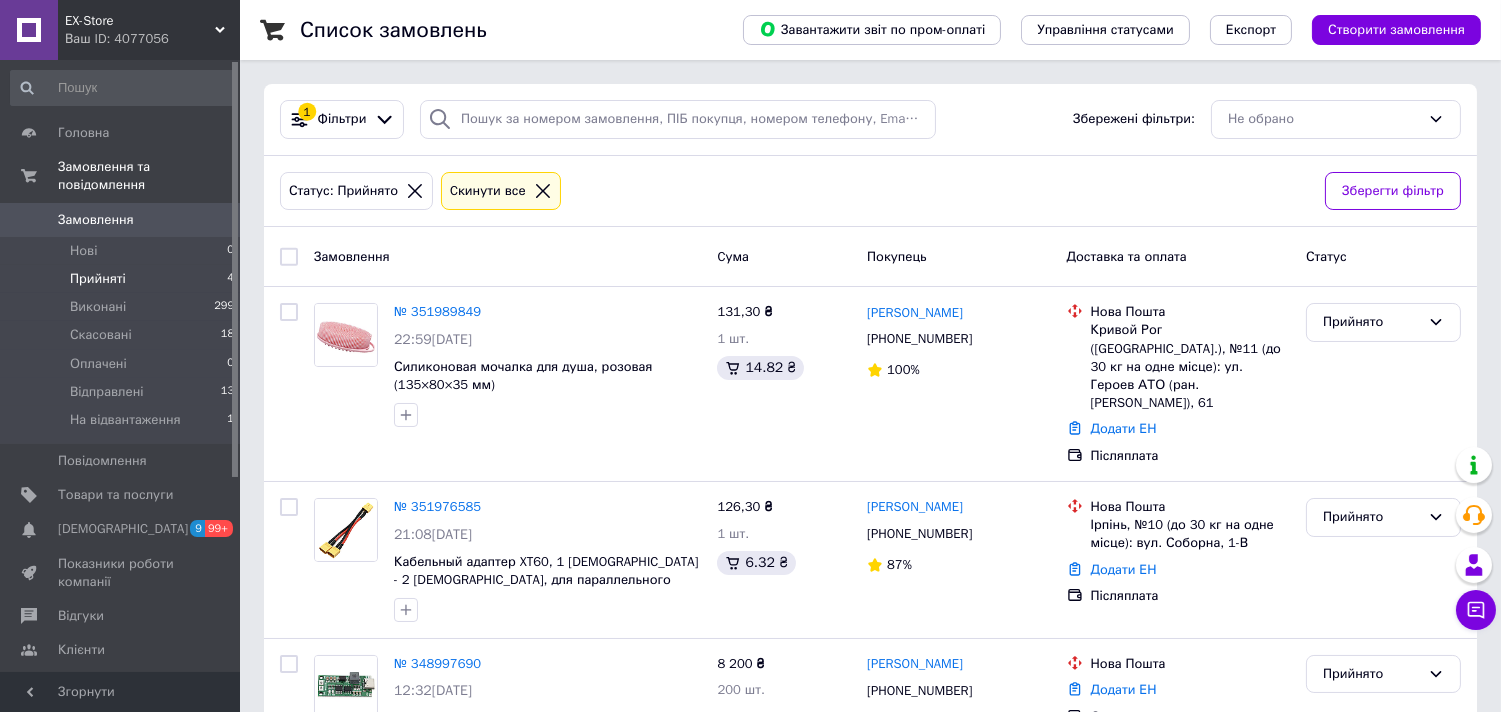 click on "Список замовлень   Завантажити звіт по пром-оплаті Управління статусами Експорт Створити замовлення 1 Фільтри Збережені фільтри: Не обрано Статус: Прийнято Cкинути все Зберегти фільтр Замовлення Cума Покупець Доставка та оплата Статус № 351989849 22:59, 09.07.2025 Силиконовая мочалка для душа, розовая (135×80×35 мм) 131,30 ₴ 1 шт. 14.82 ₴ Любовь Латкина +380968121548 100% Нова Пошта Кривой Рог (Днепропетровская обл.), №11 (до 30 кг на одне місце): ул. Героев АТО (ран. Димитрова), 61 Додати ЕН Післяплата Прийнято № 351976585 21:08, 09.07.2025 126,30 ₴ 1 шт. 6.32 ₴ Дмитрий Дудкин +380995544066 87% Нова Пошта Додати ЕН" at bounding box center (870, 488) 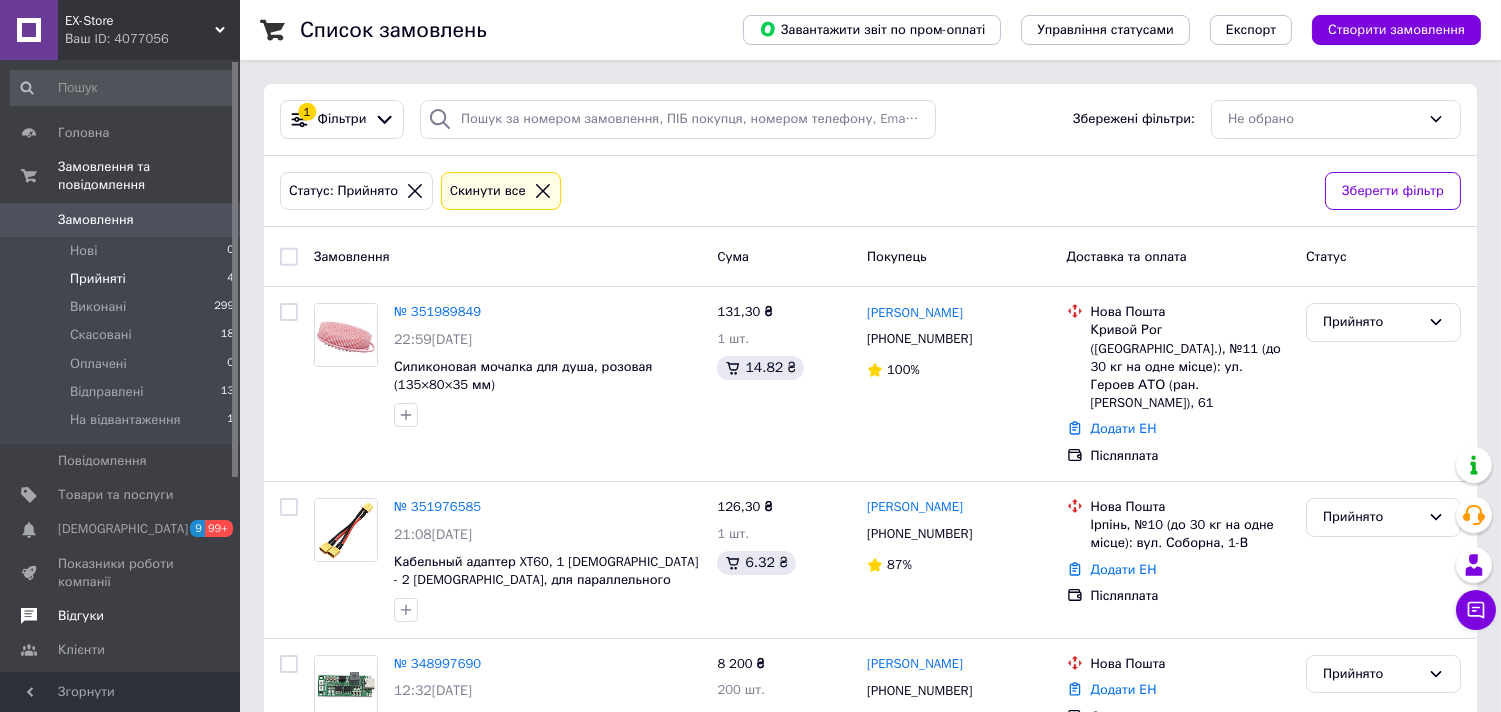 click on "Відгуки" at bounding box center [123, 616] 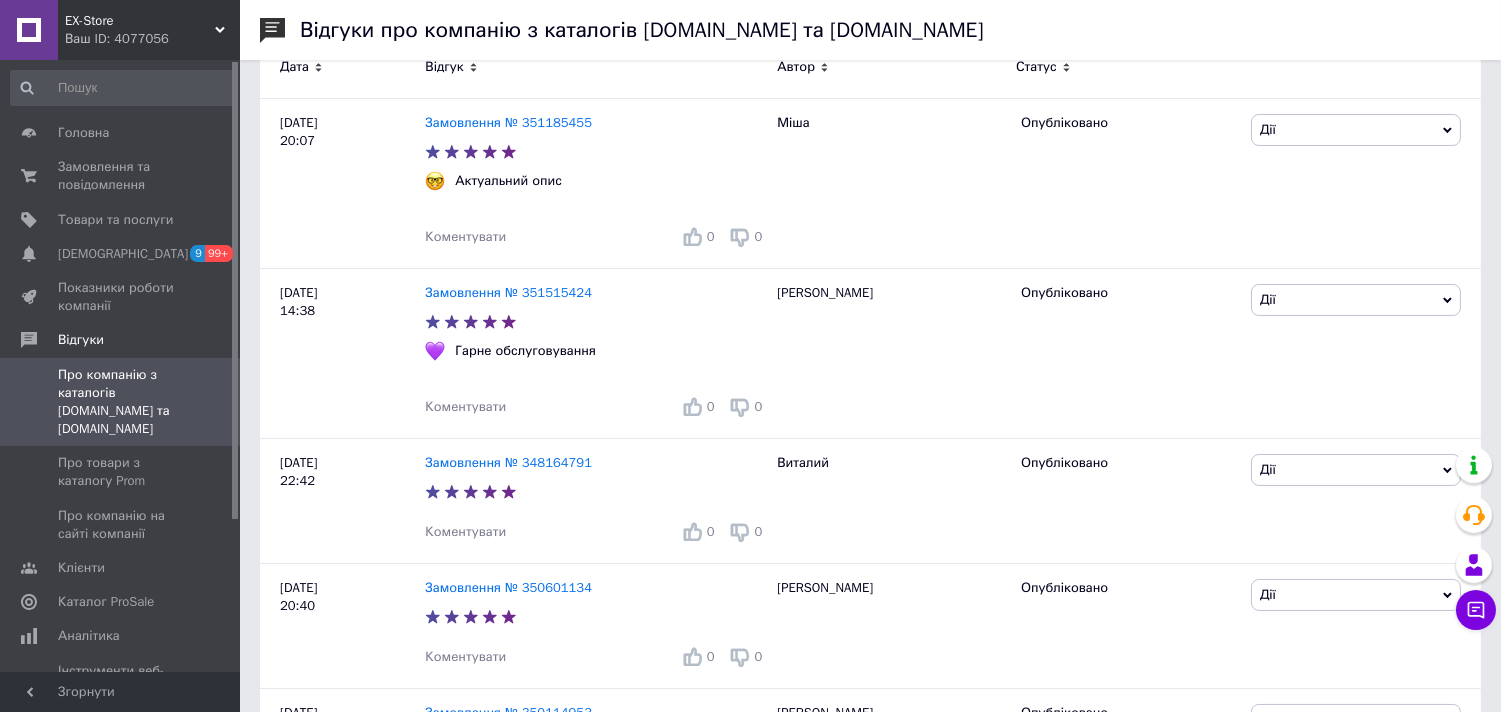 scroll, scrollTop: 444, scrollLeft: 0, axis: vertical 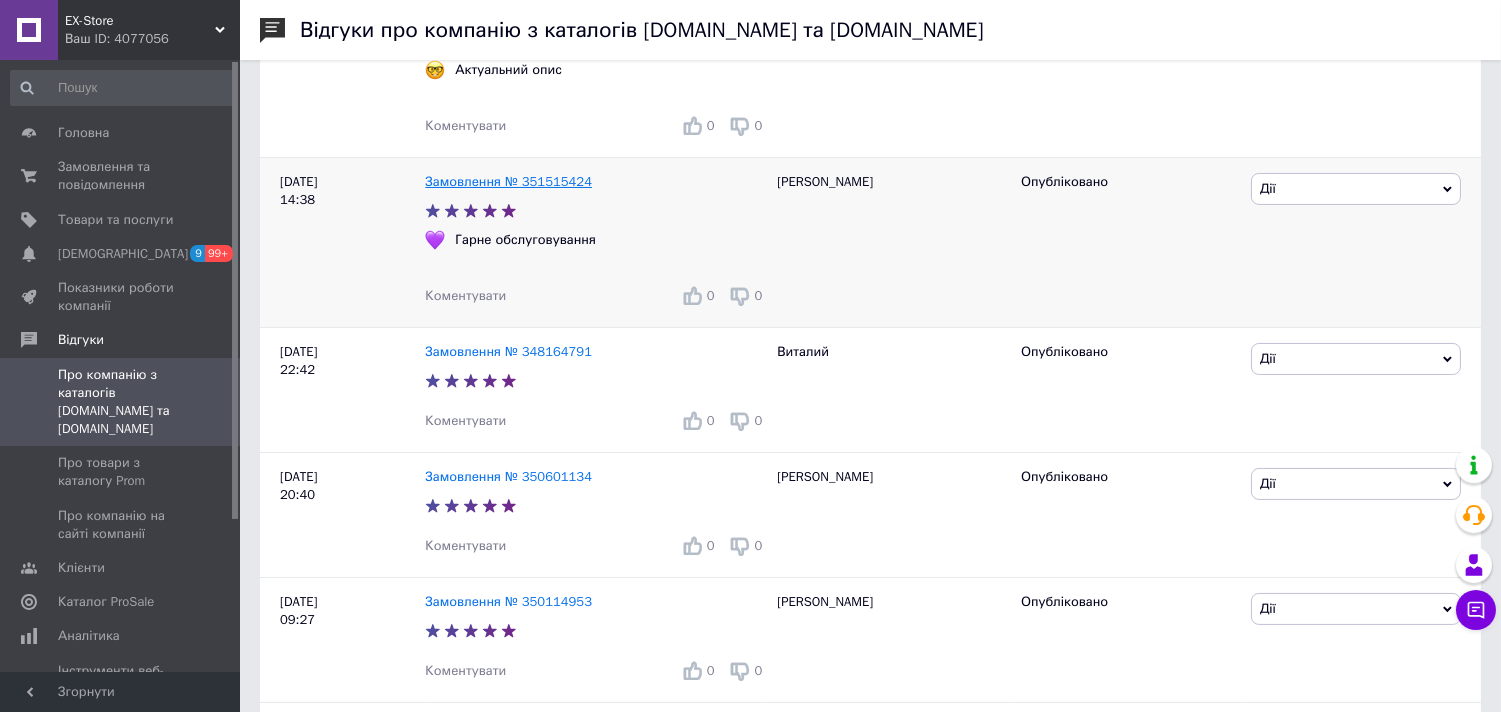 click on "Замовлення № 351515424" at bounding box center (508, 181) 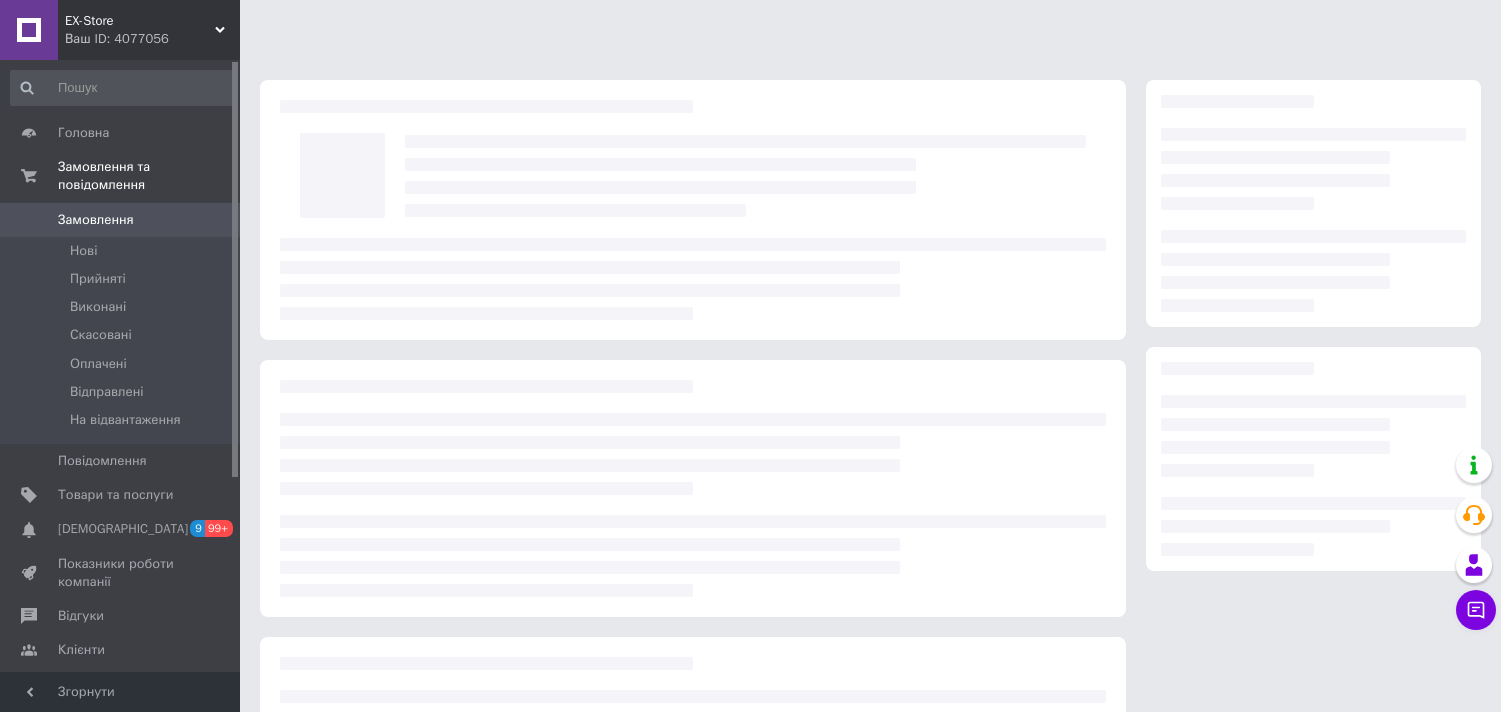 scroll, scrollTop: 0, scrollLeft: 0, axis: both 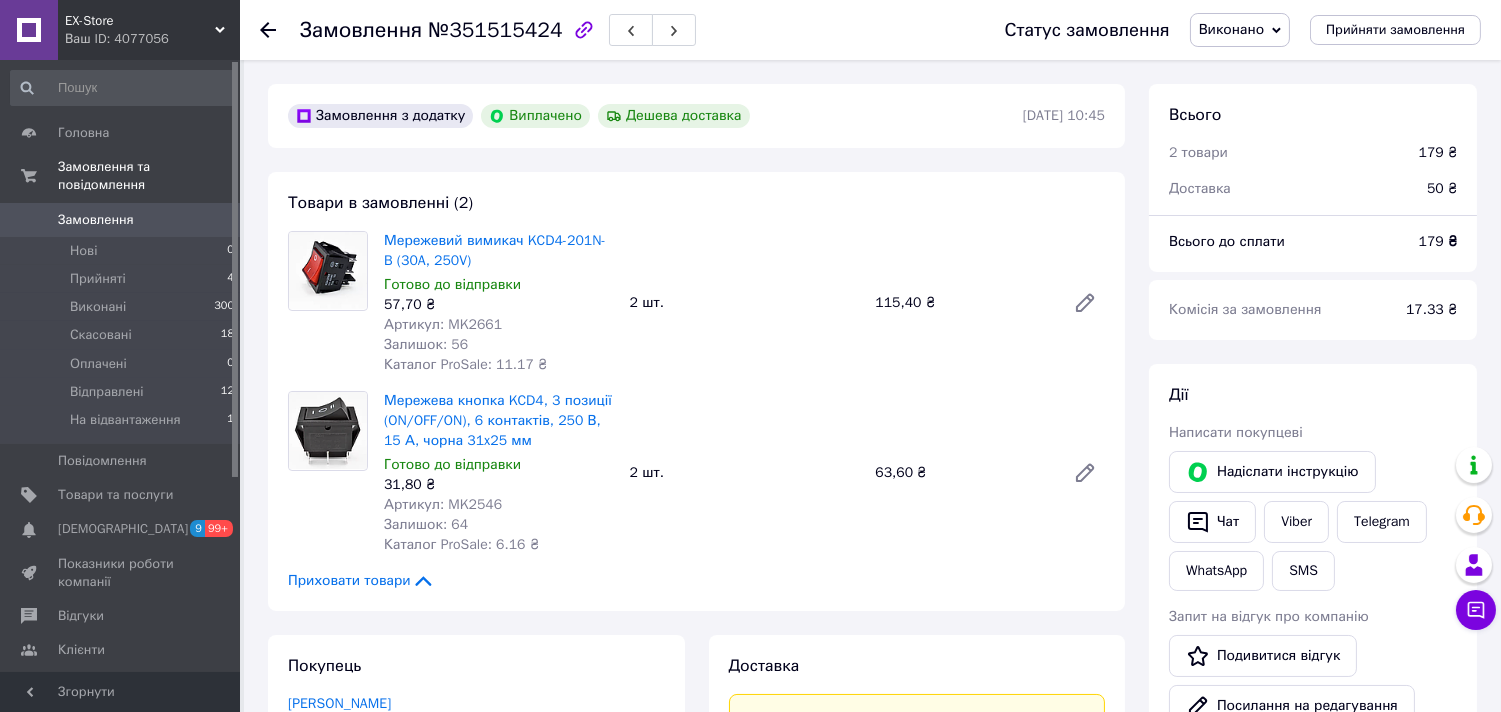 click on "Замовлення №351515424 Статус замовлення Виконано Прийнято Скасовано Оплачено Відправлені На відвантаження Прийняти замовлення Замовлення з додатку Виплачено Дешева доставка 07.07.2025 | 10:45 Товари в замовленні (2) Мережевий вимикач KCD4-201N-B (30A, 250V) Готово до відправки 57,70 ₴ Артикул: MK2661 Залишок: 56 Каталог ProSale: 11.17 ₴  2 шт. 115,40 ₴ Мережева кнопка KCD4, 3 позиції (ON/OFF/ON), 6 контактів, 250 В, 15 А, чорна 31x25 мм Готово до відправки 31,80 ₴ Артикул: MK2546 Залишок: 64 Каталог ProSale: 6.16 ₴  2 шт. 63,60 ₴ Приховати товари Покупець рубанов сергей 1 замовлення у вас на 179 ₴ 100%   успішних покупок +380980520148" at bounding box center [872, 1147] 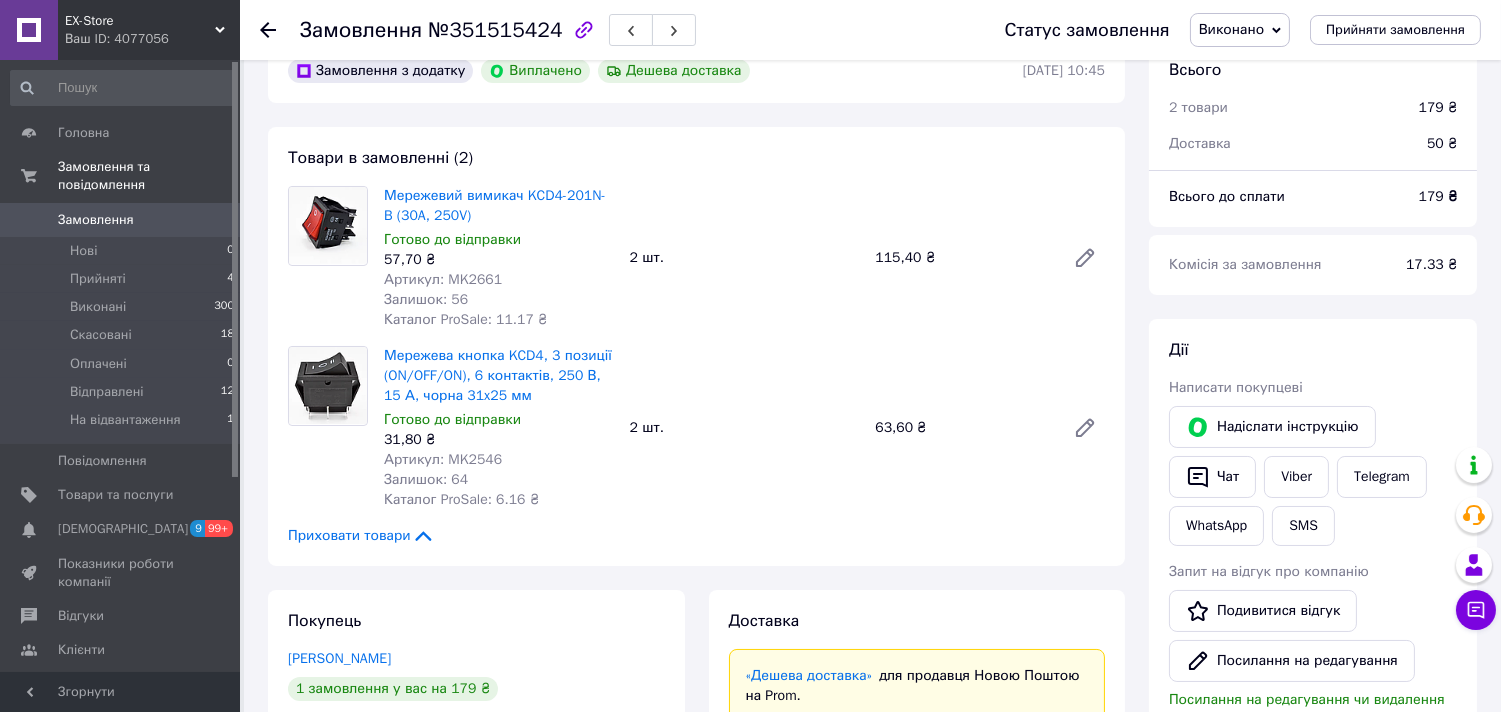 scroll, scrollTop: 0, scrollLeft: 0, axis: both 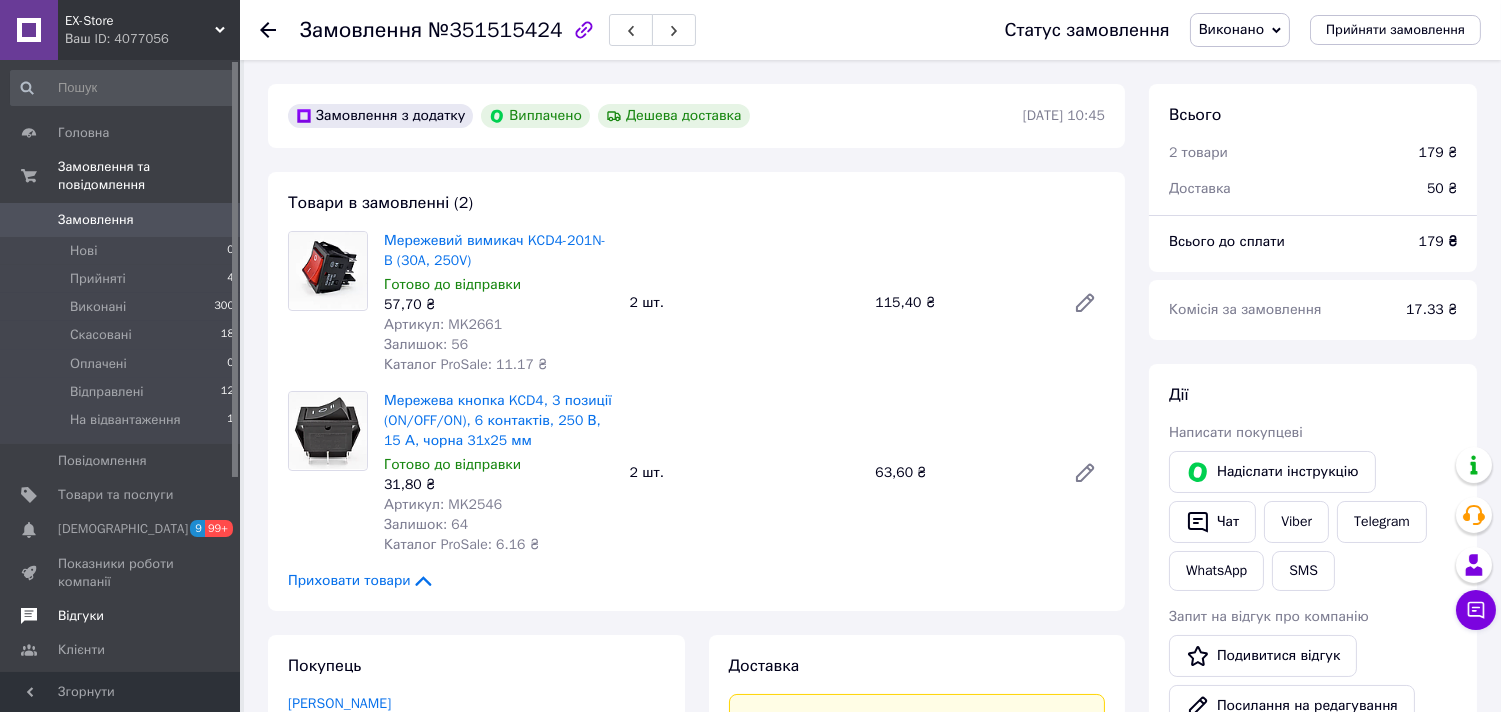 click on "Відгуки" at bounding box center [81, 616] 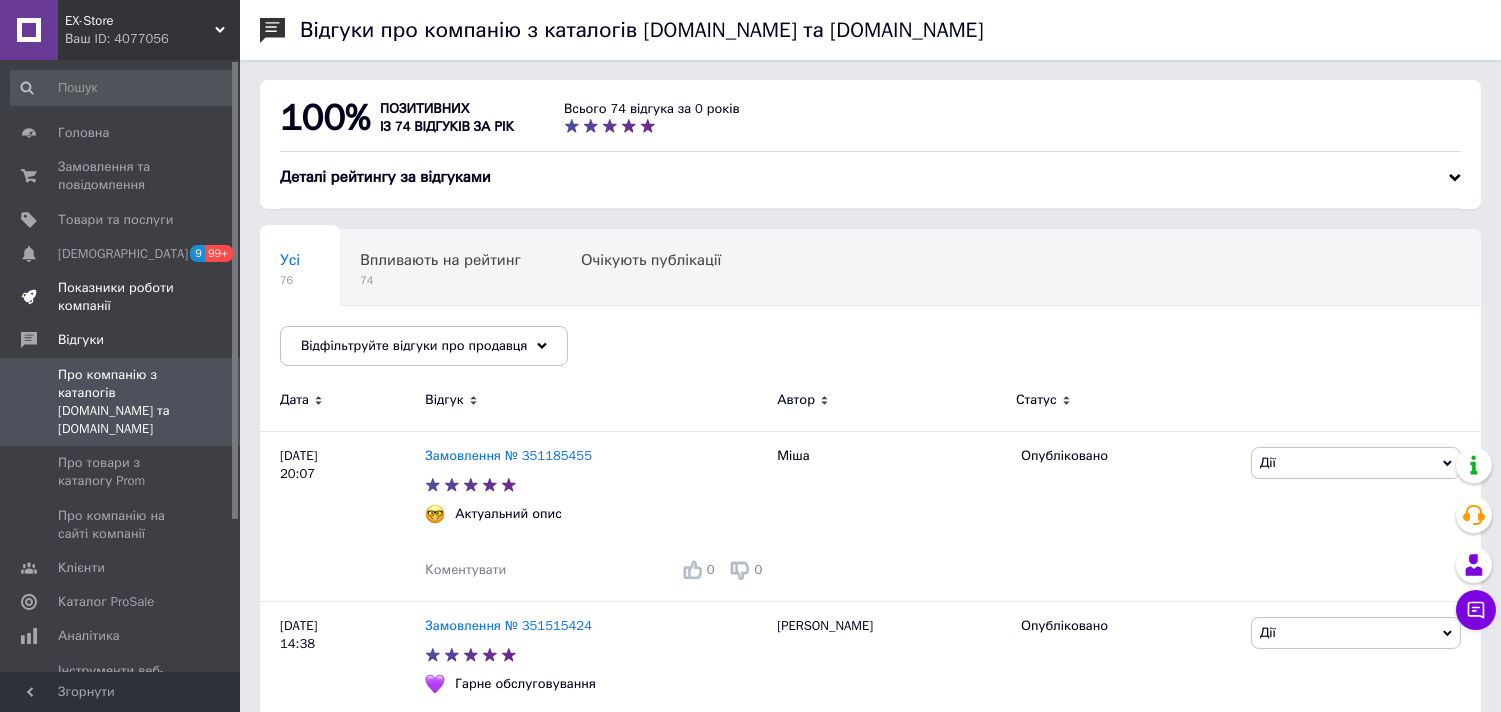 click on "Показники роботи компанії" at bounding box center (121, 297) 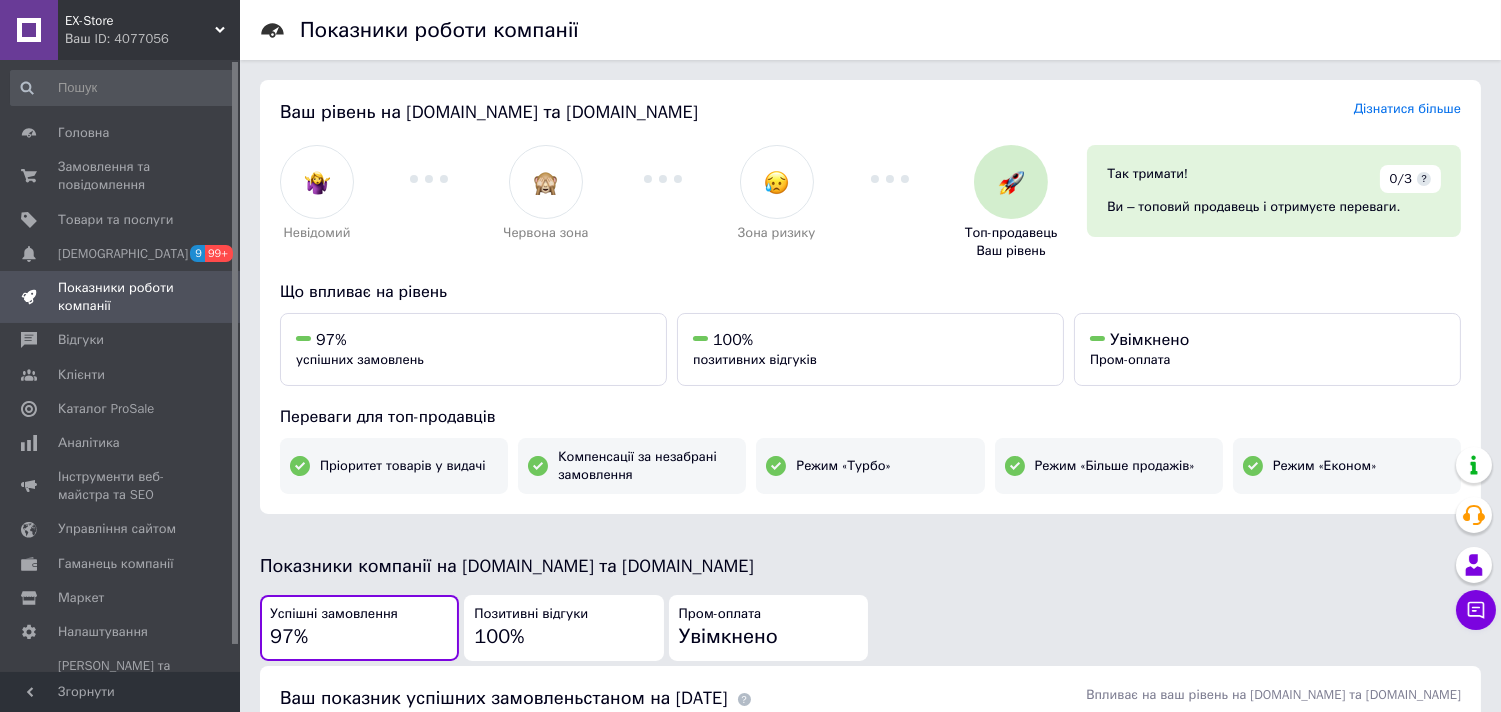 click on "Показники роботи компанії Ваш рівень на Prom.ua та Bigl.ua Дізнатися більше Невідомий Червона зона Зона ризику Топ-продавець Ваш рівень Так тримати! 0/3 ? Ви – топовий продавець і отримуєте переваги. Що впливає на рівень 97% успішних замовлень 100% позитивних відгуків Увімкнено Пром-оплата Переваги для топ-продавців Пріоритет товарів у видачі Компенсації за незабрані замовлення Режим «Турбо» Режим «Більше продажів» Режим «Економ» Показники компанії на Prom.ua та Bigl.ua Успішні замовлення 97% Позитивні відгуки 100% Пром-оплата Увімкнено Ваш показник успішних замовлень  10" at bounding box center (870, 894) 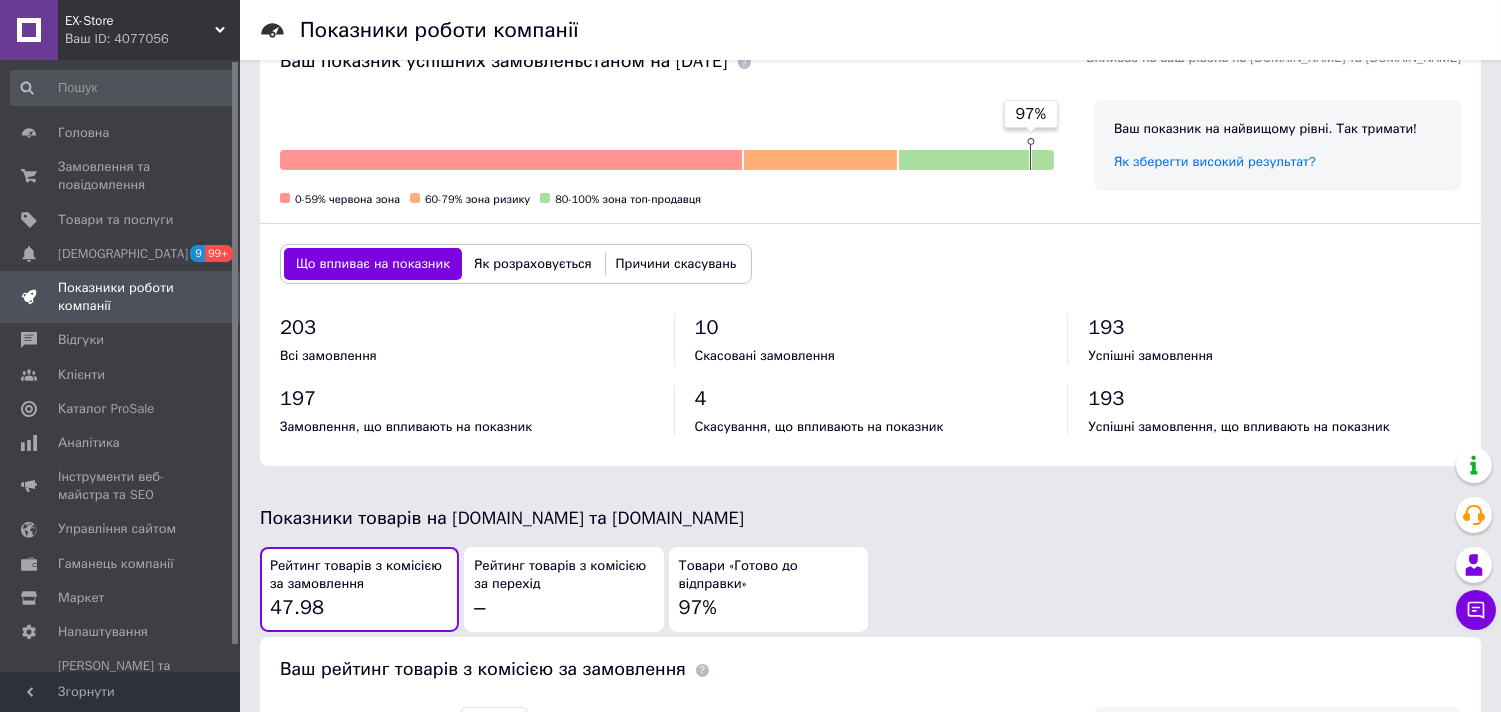 scroll, scrollTop: 666, scrollLeft: 0, axis: vertical 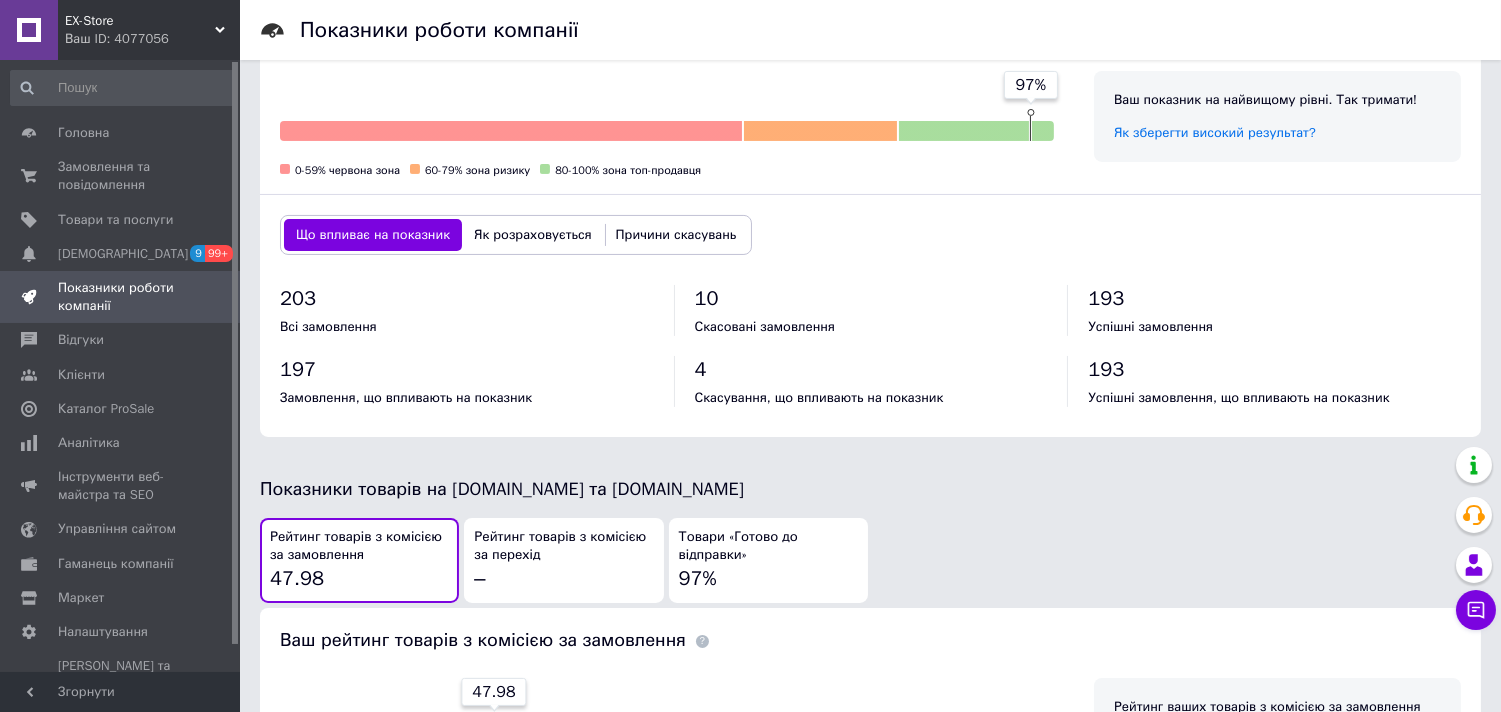 click on "Показники роботи компанії Ваш рівень на Prom.ua та Bigl.ua Дізнатися більше Невідомий Червона зона Зона ризику Топ-продавець Ваш рівень Так тримати! 0/3 ? Ви – топовий продавець і отримуєте переваги. Що впливає на рівень 97% успішних замовлень 100% позитивних відгуків Увімкнено Пром-оплата Переваги для топ-продавців Пріоритет товарів у видачі Компенсації за незабрані замовлення Режим «Турбо» Режим «Більше продажів» Режим «Економ» Показники компанії на Prom.ua та Bigl.ua Успішні замовлення 97% Позитивні відгуки 100% Пром-оплата Увімкнено Ваш показник успішних замовлень  10" at bounding box center (870, 228) 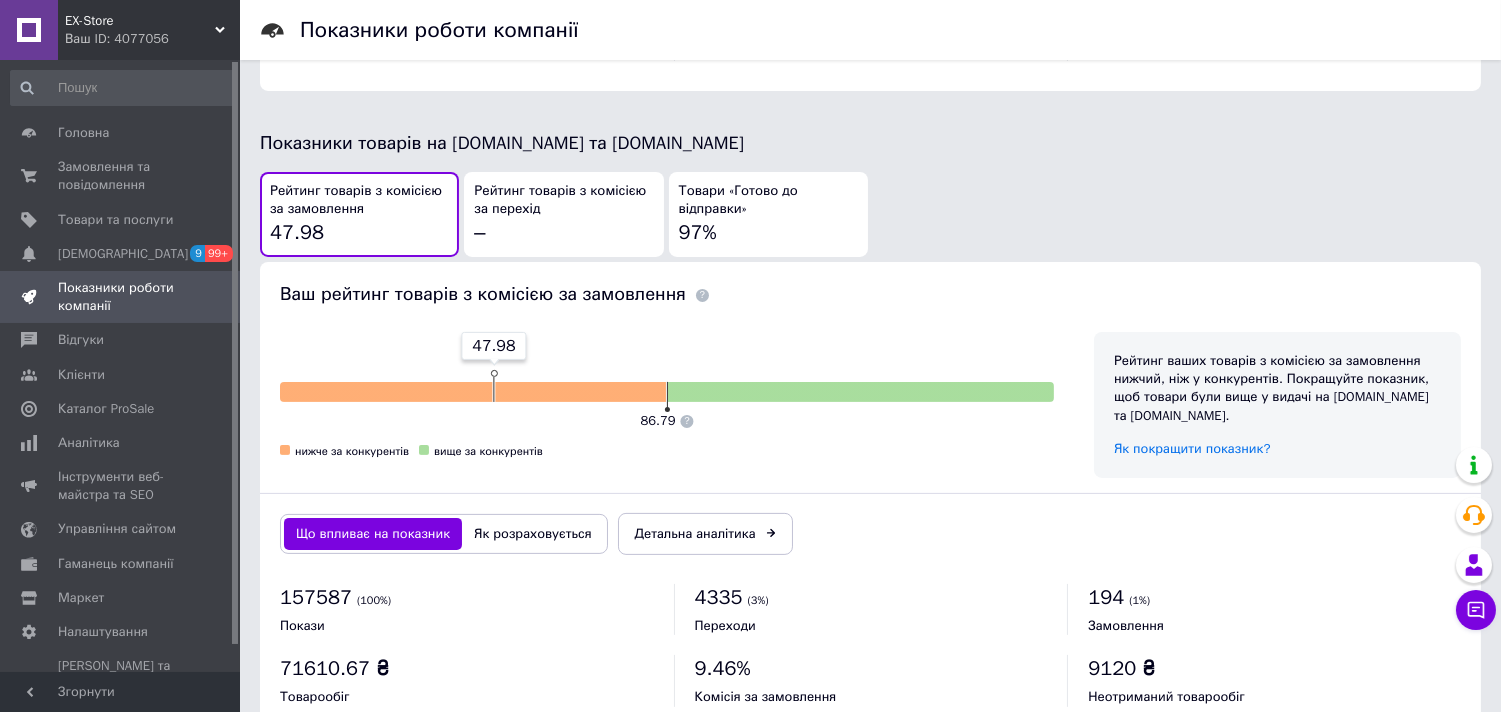 scroll, scrollTop: 1060, scrollLeft: 0, axis: vertical 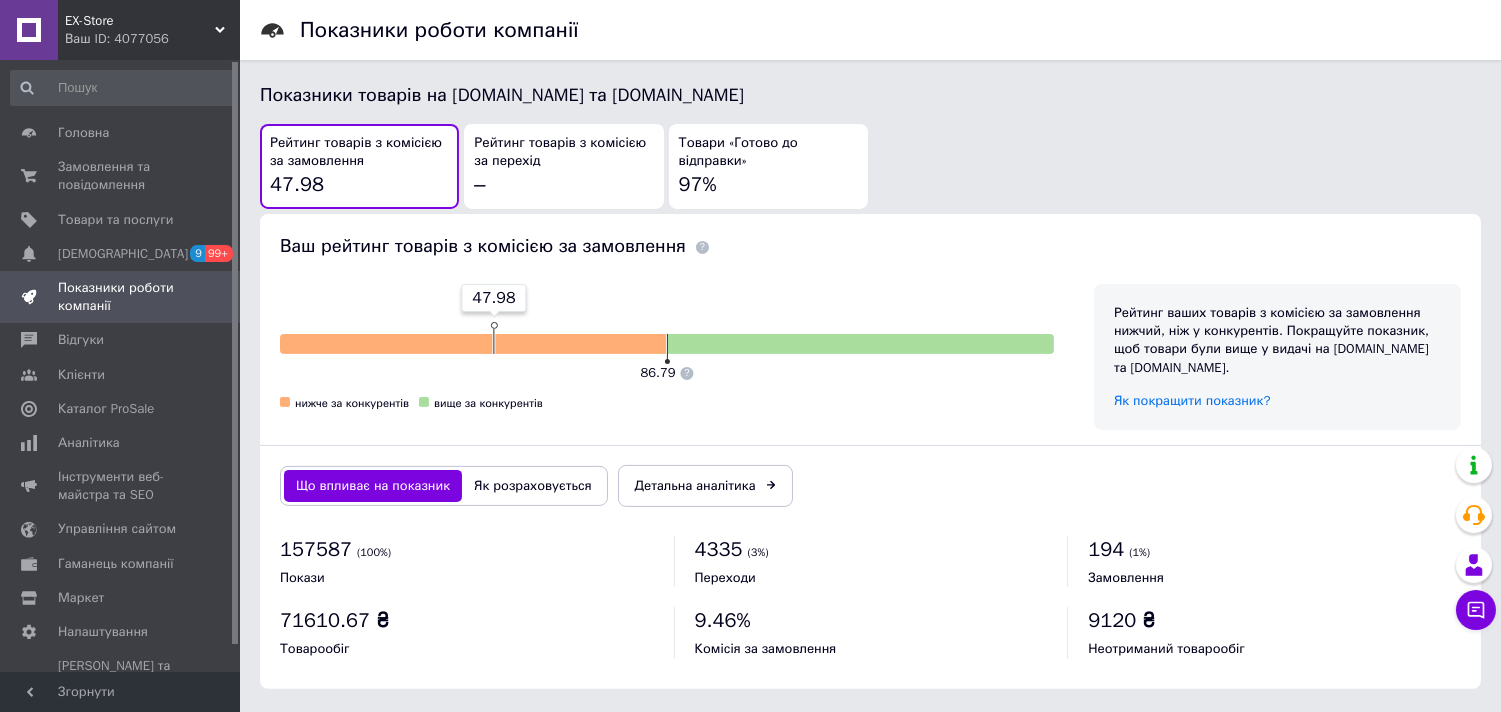 click on "Показники роботи компанії Ваш рівень на Prom.ua та Bigl.ua Дізнатися більше Невідомий Червона зона Зона ризику Топ-продавець Ваш рівень Так тримати! 0/3 ? Ви – топовий продавець і отримуєте переваги. Що впливає на рівень 97% успішних замовлень 100% позитивних відгуків Увімкнено Пром-оплата Переваги для топ-продавців Пріоритет товарів у видачі Компенсації за незабрані замовлення Режим «Турбо» Режим «Більше продажів» Режим «Економ» Показники компанії на Prom.ua та Bigl.ua Успішні замовлення 97% Позитивні відгуки 100% Пром-оплата Увімкнено Ваш показник успішних замовлень  10" at bounding box center [870, -166] 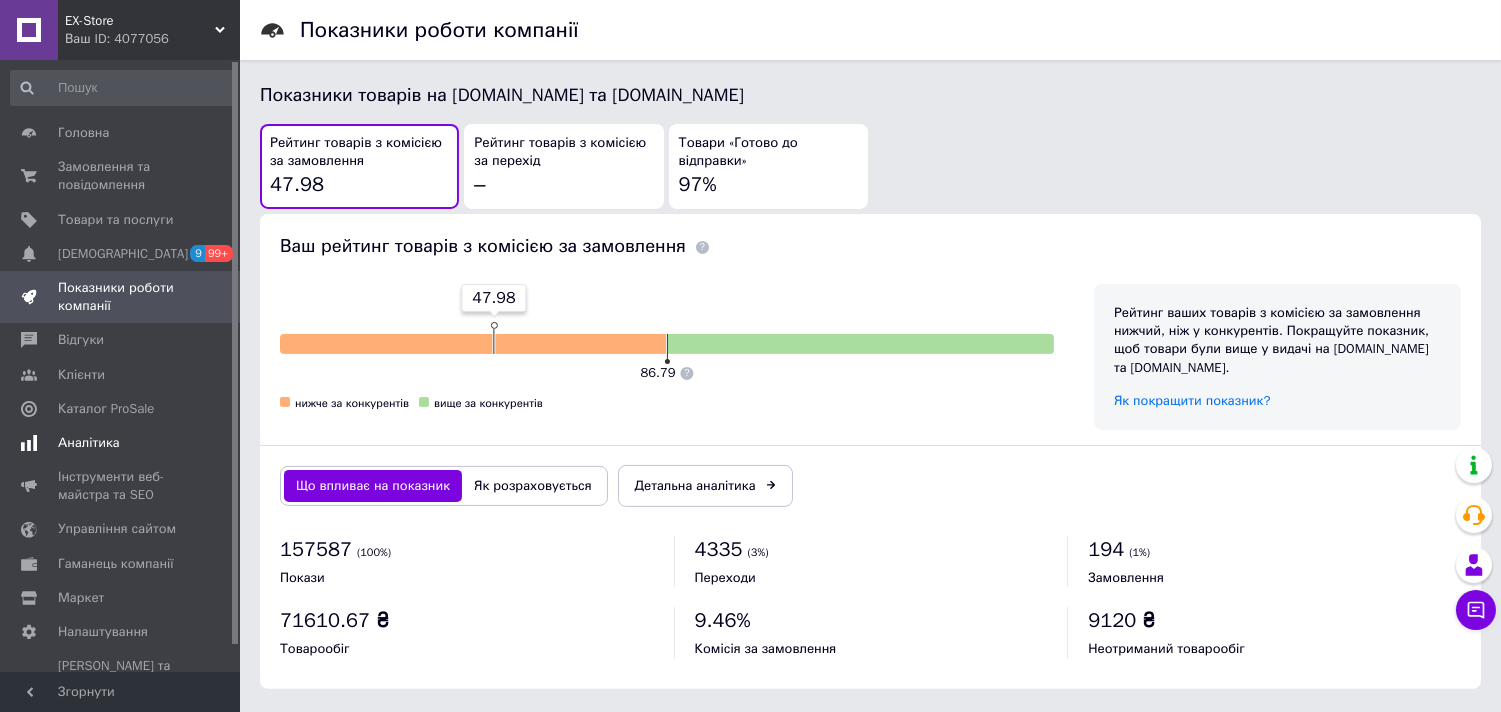 click on "Аналітика" at bounding box center (89, 443) 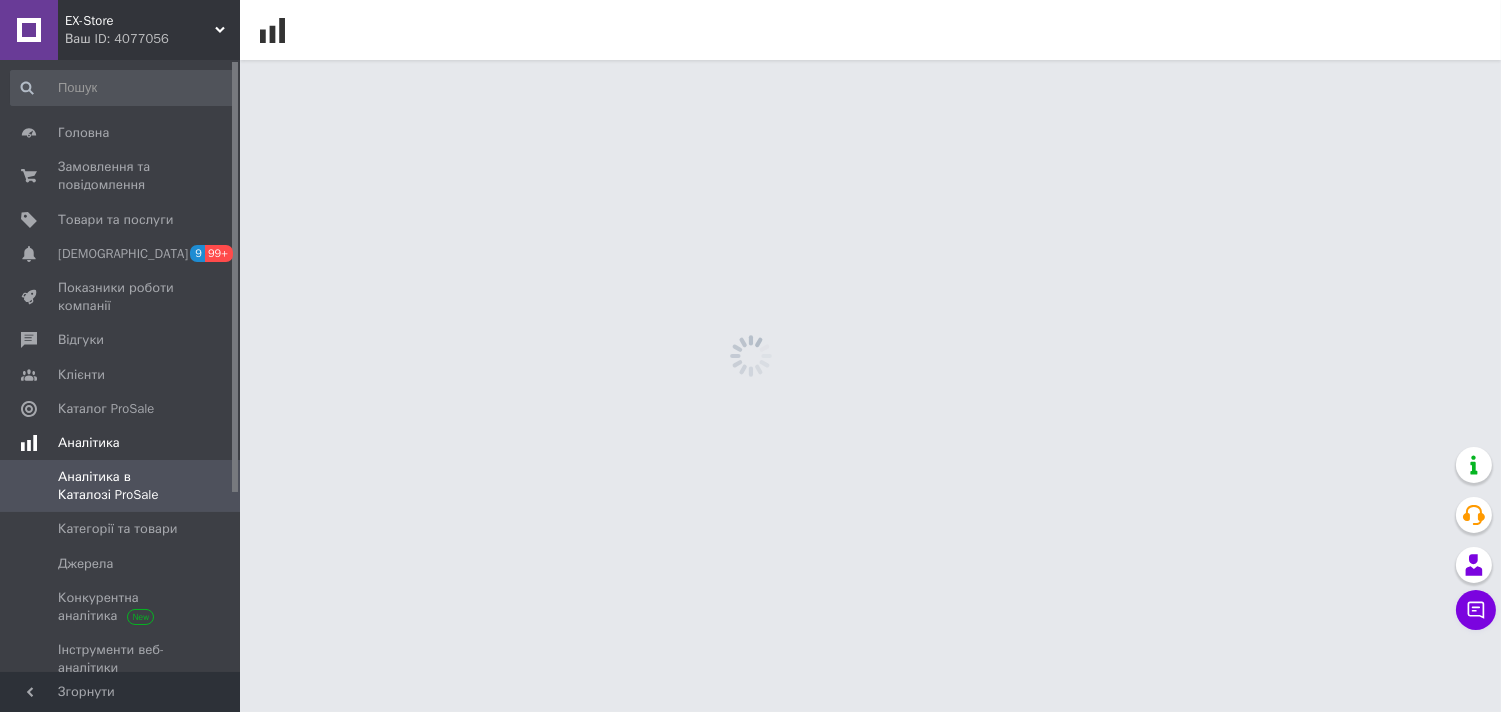 scroll, scrollTop: 0, scrollLeft: 0, axis: both 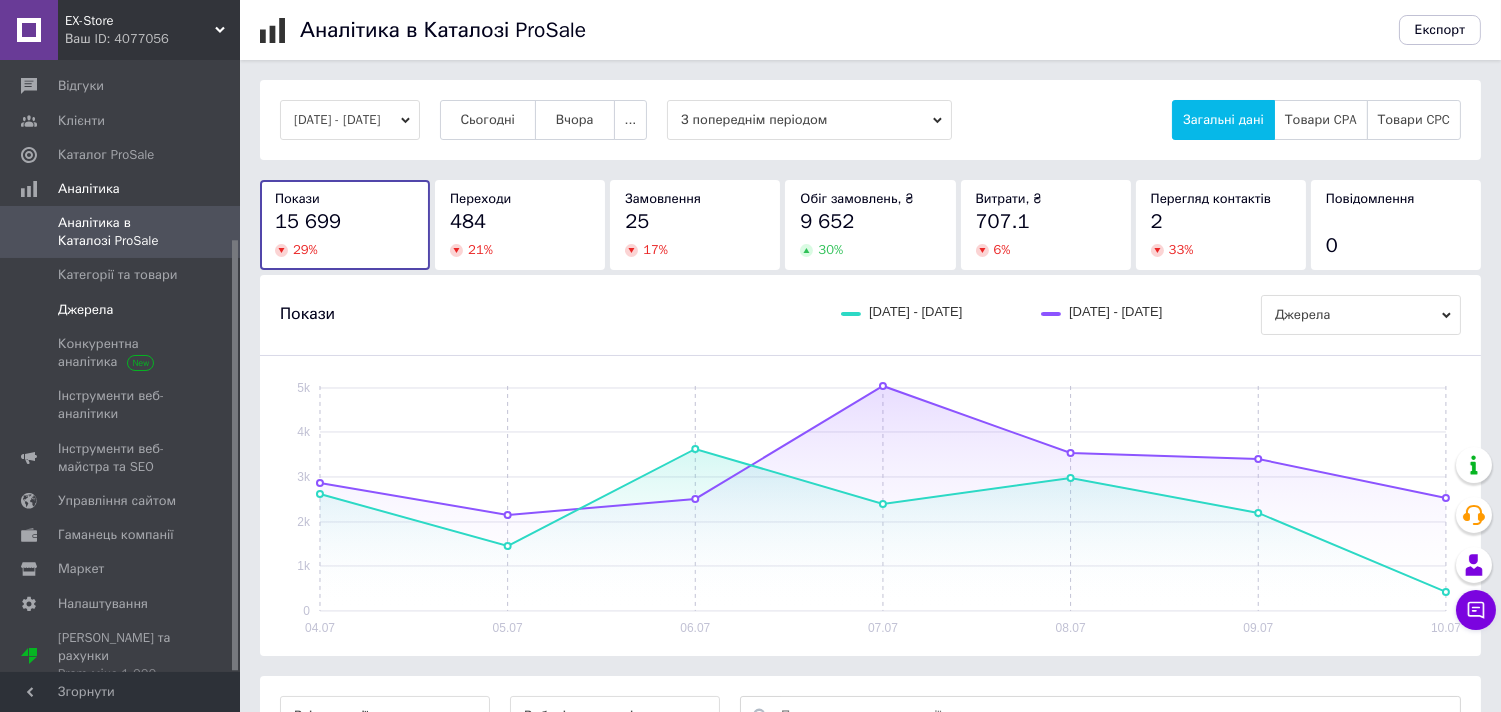 click on "Джерела" at bounding box center [85, 310] 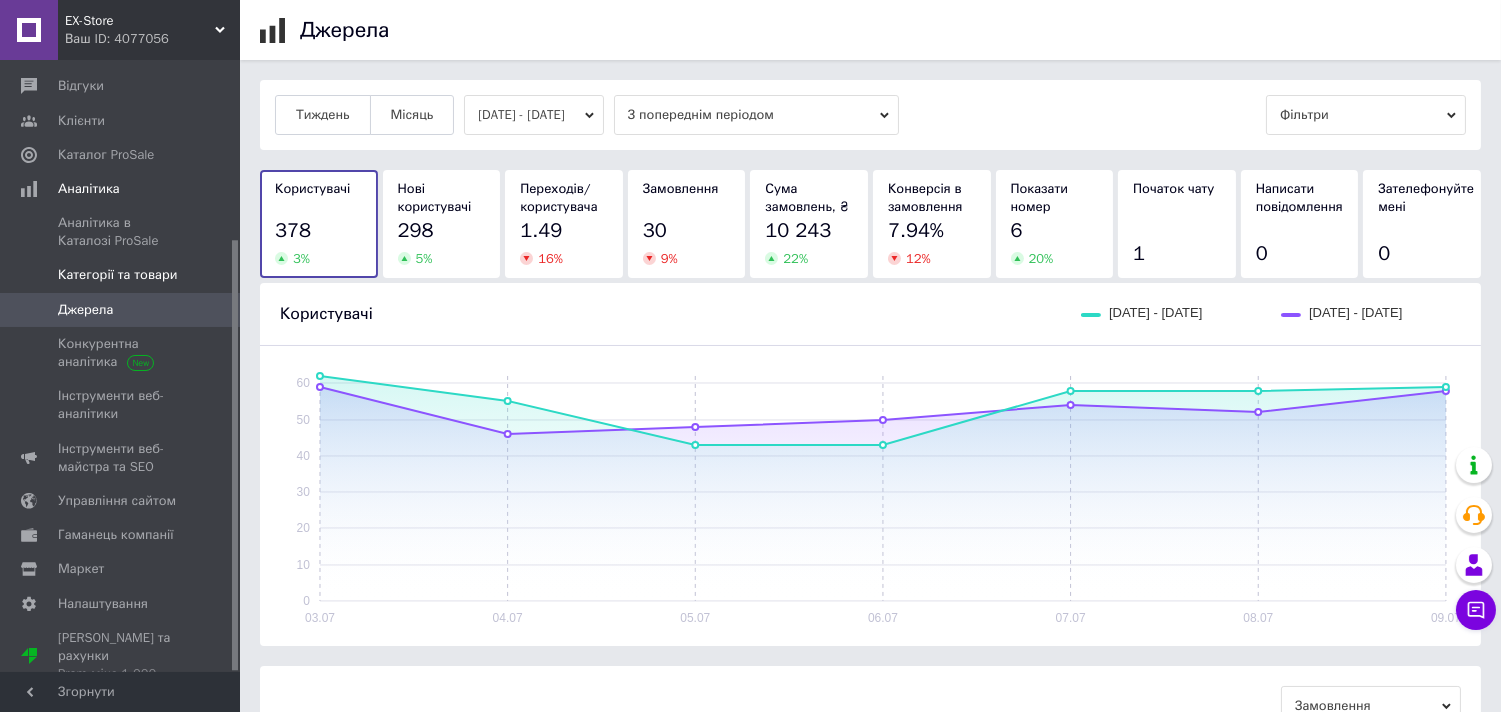 click on "Категорії та товари" at bounding box center [117, 275] 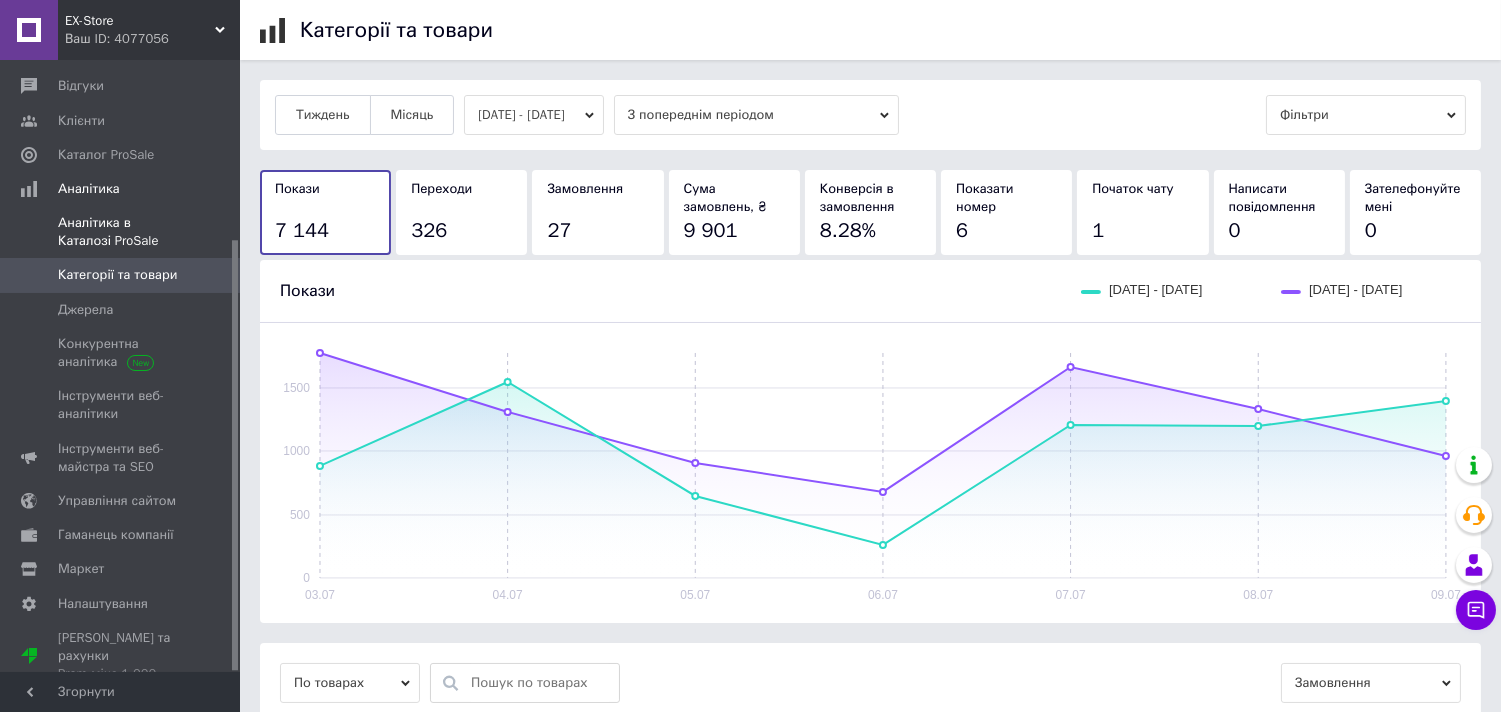 click on "Аналітика в Каталозі ProSale" at bounding box center (121, 232) 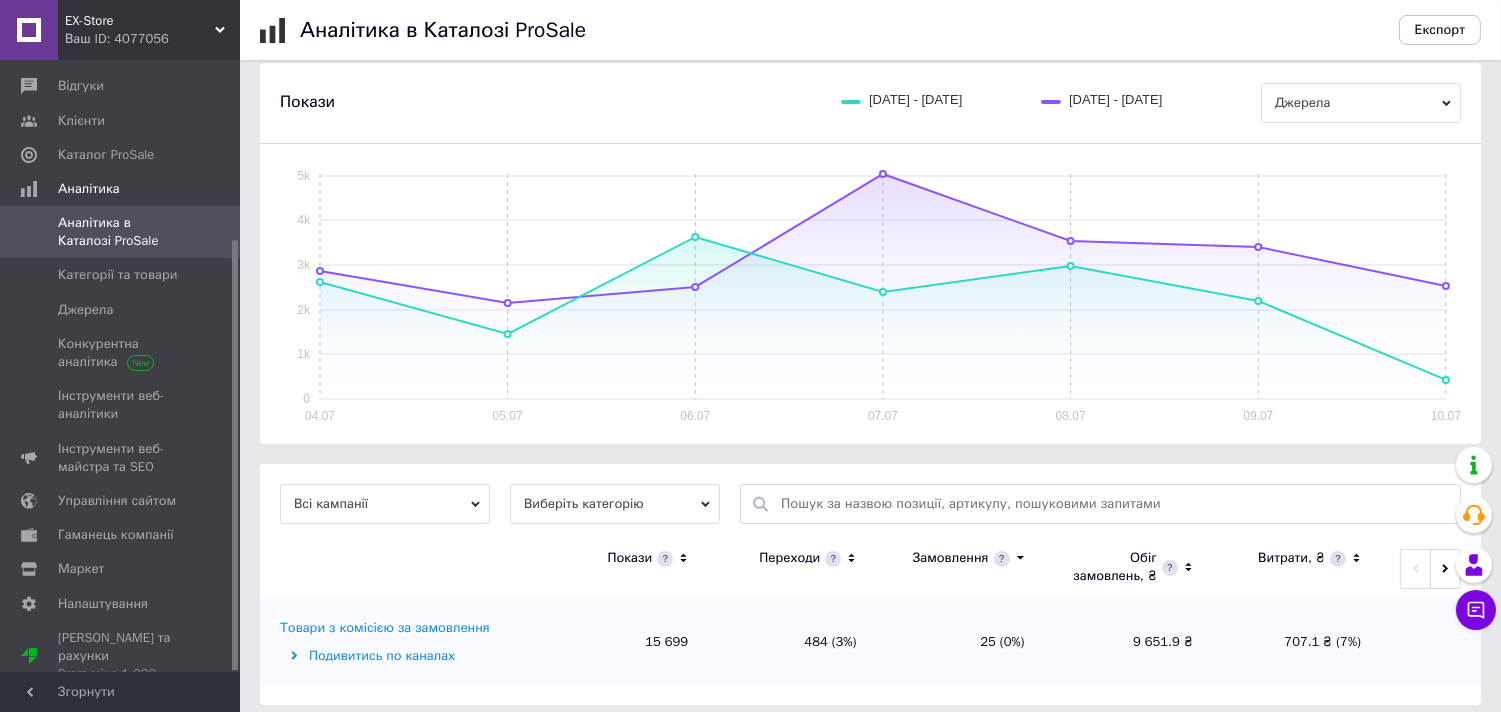 scroll, scrollTop: 225, scrollLeft: 0, axis: vertical 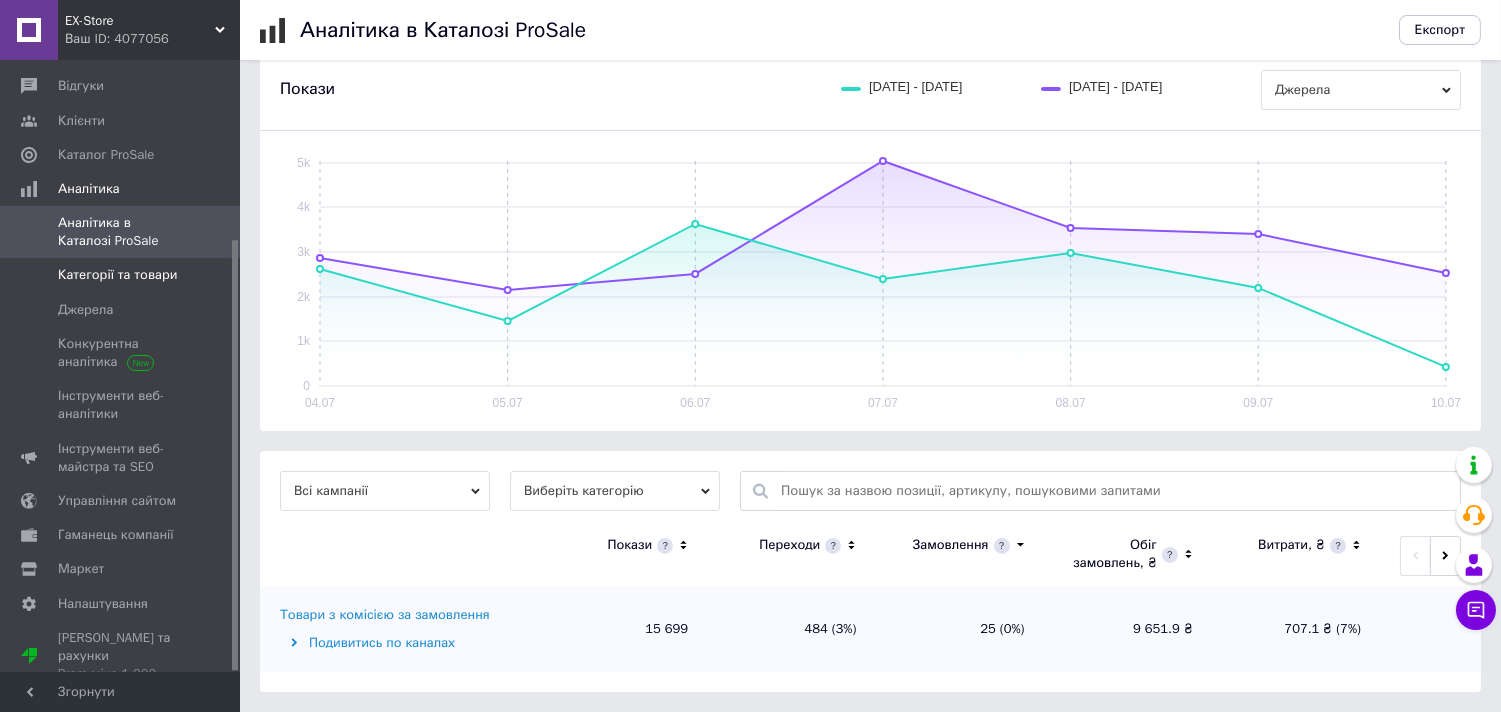 click on "Категорії та товари" at bounding box center [117, 275] 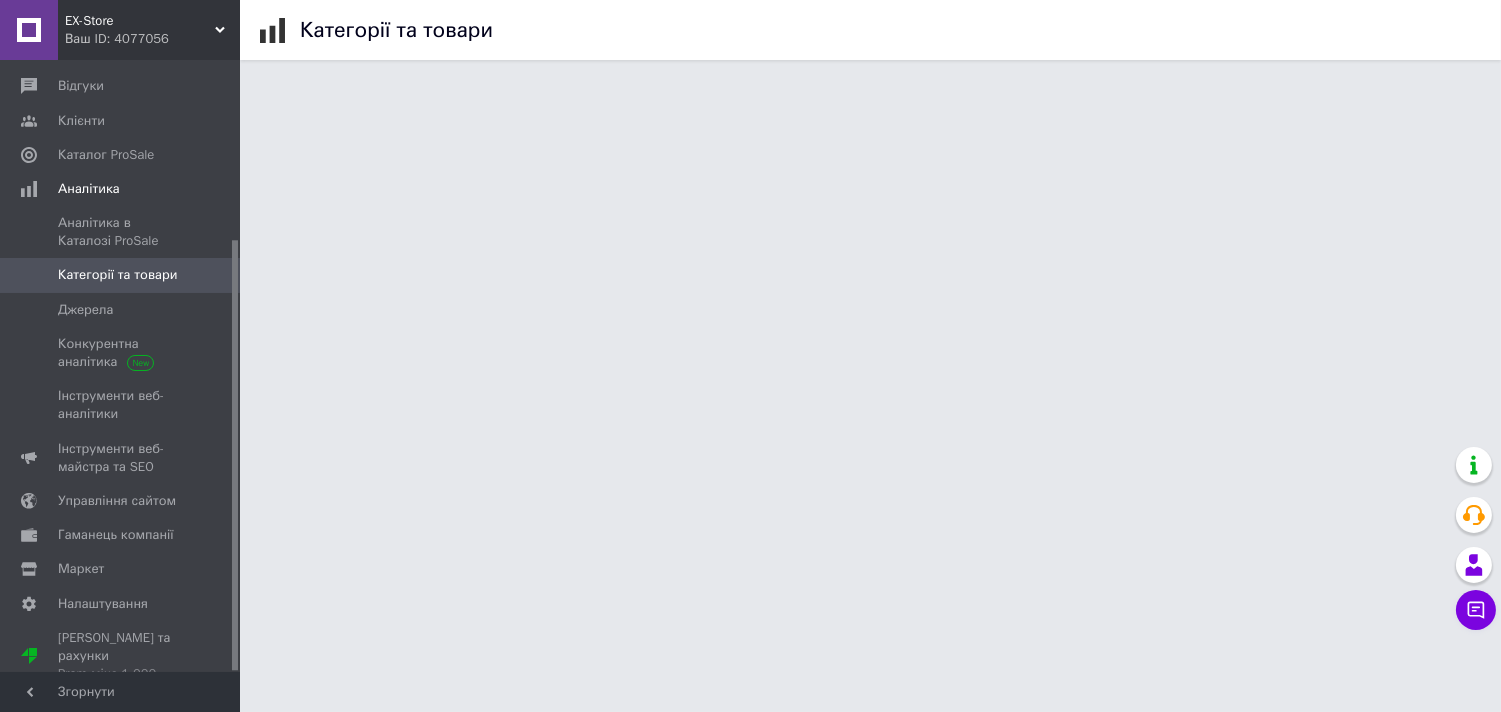 scroll, scrollTop: 0, scrollLeft: 0, axis: both 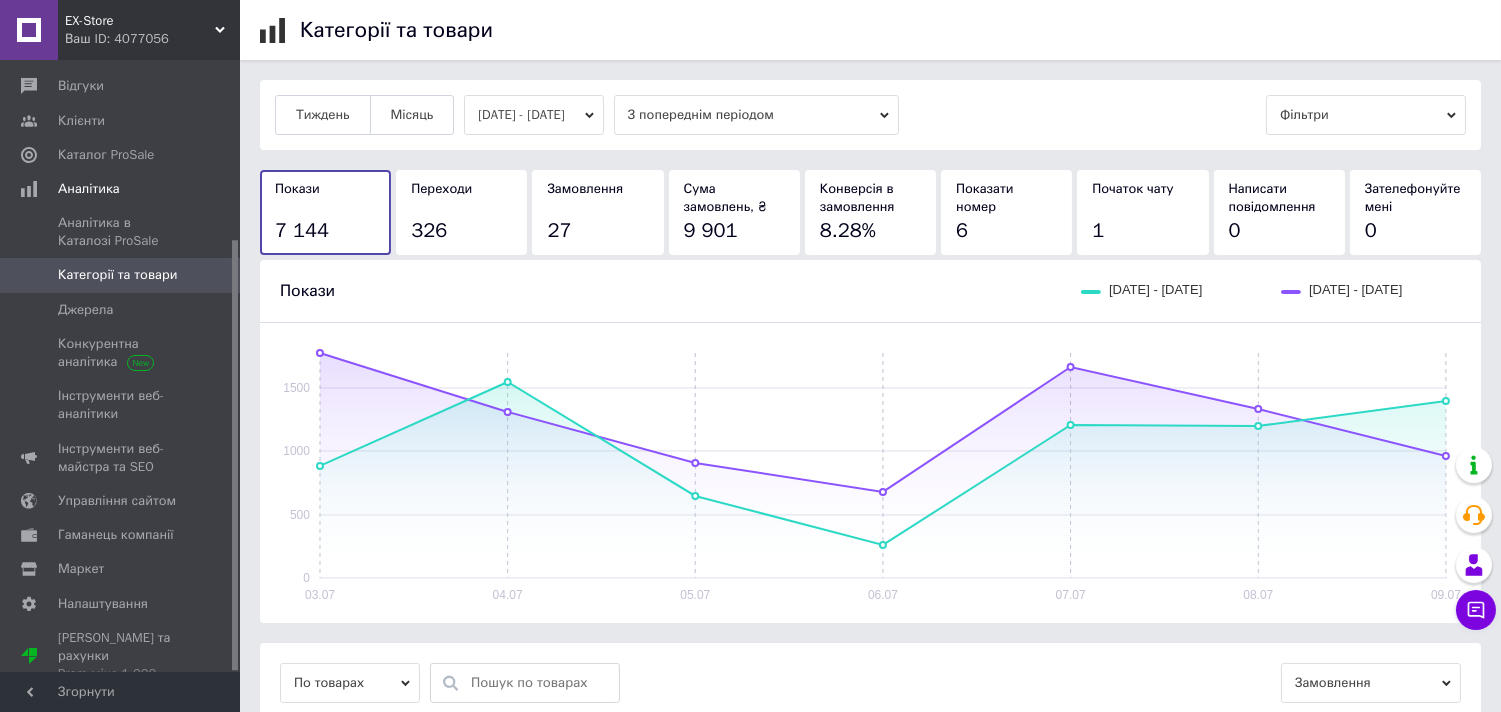 click on "Тиждень Місяць 03.07.2025 - 09.07.2025 З попереднім періодом Фільтри Покази 7 144 Переходи 326 Замовлення 27 Сума замовлень, ₴ 9 901 Конверсія в замовлення 8.28% Показати номер 6 Початок чату 1 Написати повідомлення 0 Зателефонуйте мені 0 Покази 03.07.2025 - 09.07.2025 26.06.2025 - 02.07.2025 03.07 04.07 05.07 06.07 07.07 08.07 09.07 0 500 1000 1500 По товарах Замовлення Назва товарів Покази Переходи Замовлення Конверсія в замовлення Сума замовлень Кабельний адаптер XT60, 1 Female - 2 Male, для паралельного підключення акумуляторів, 60А, 10 см 15 4 3 75% 4 294.2 ₴ Каніфоль для пайки з натуральної соснової живиці, 15 г 65 1 3 300% 65.7 ₴ 47 9 2 22.22% 29 13" at bounding box center [870, 733] 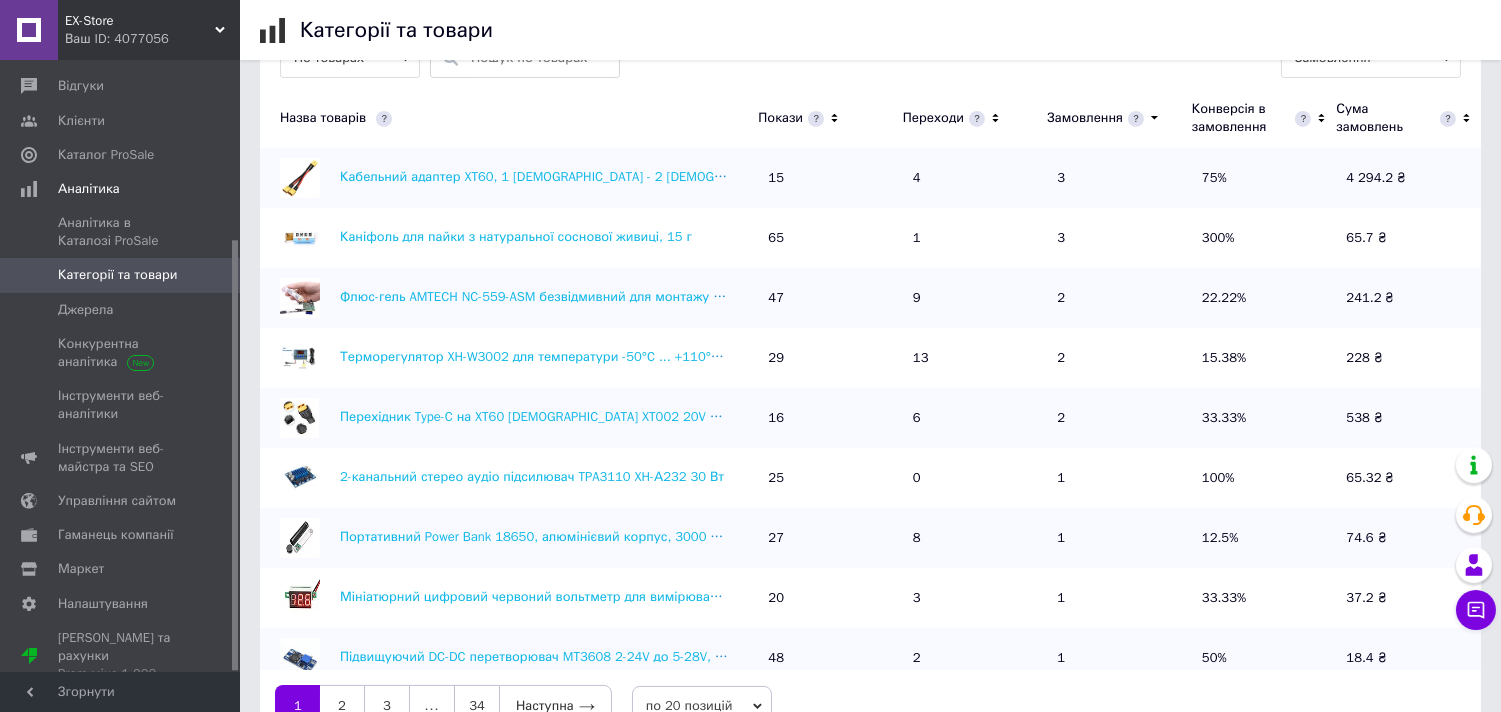 scroll, scrollTop: 696, scrollLeft: 0, axis: vertical 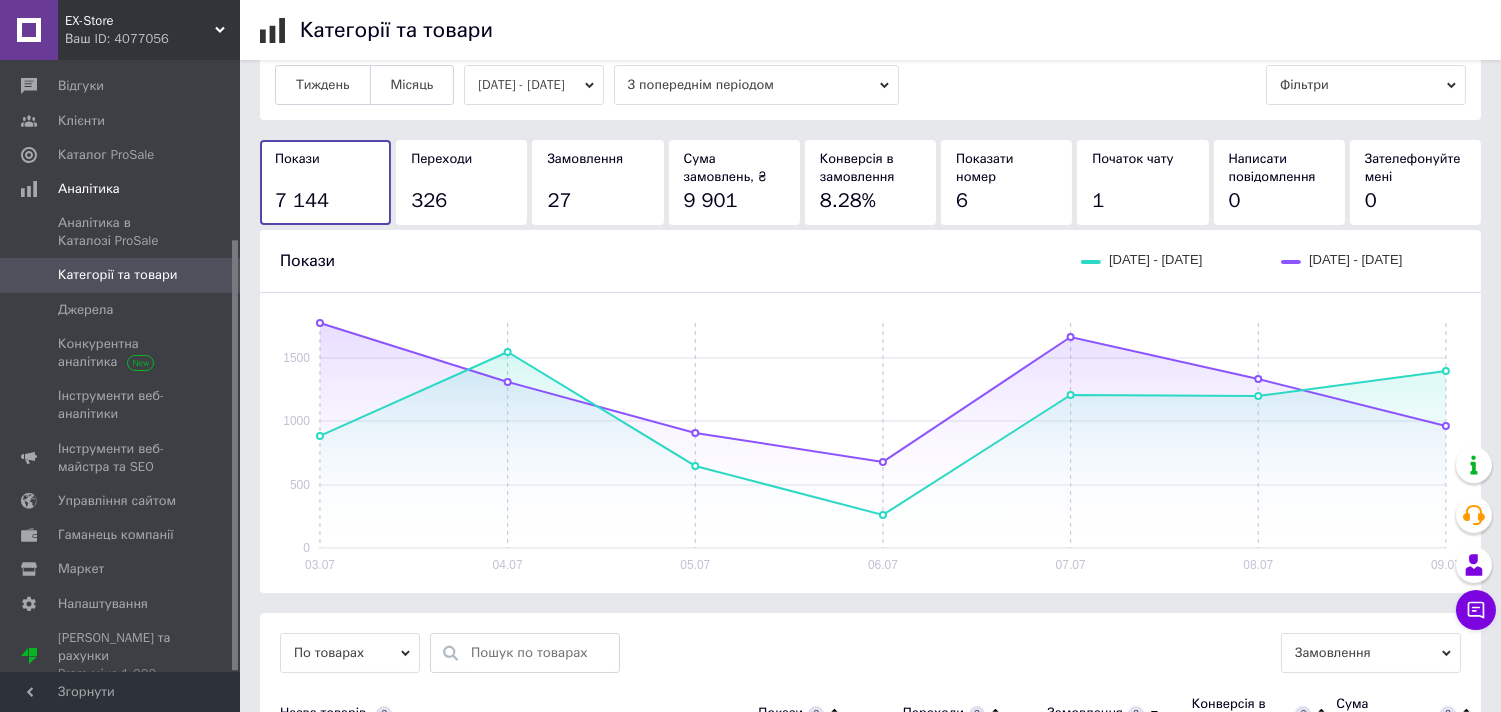 click 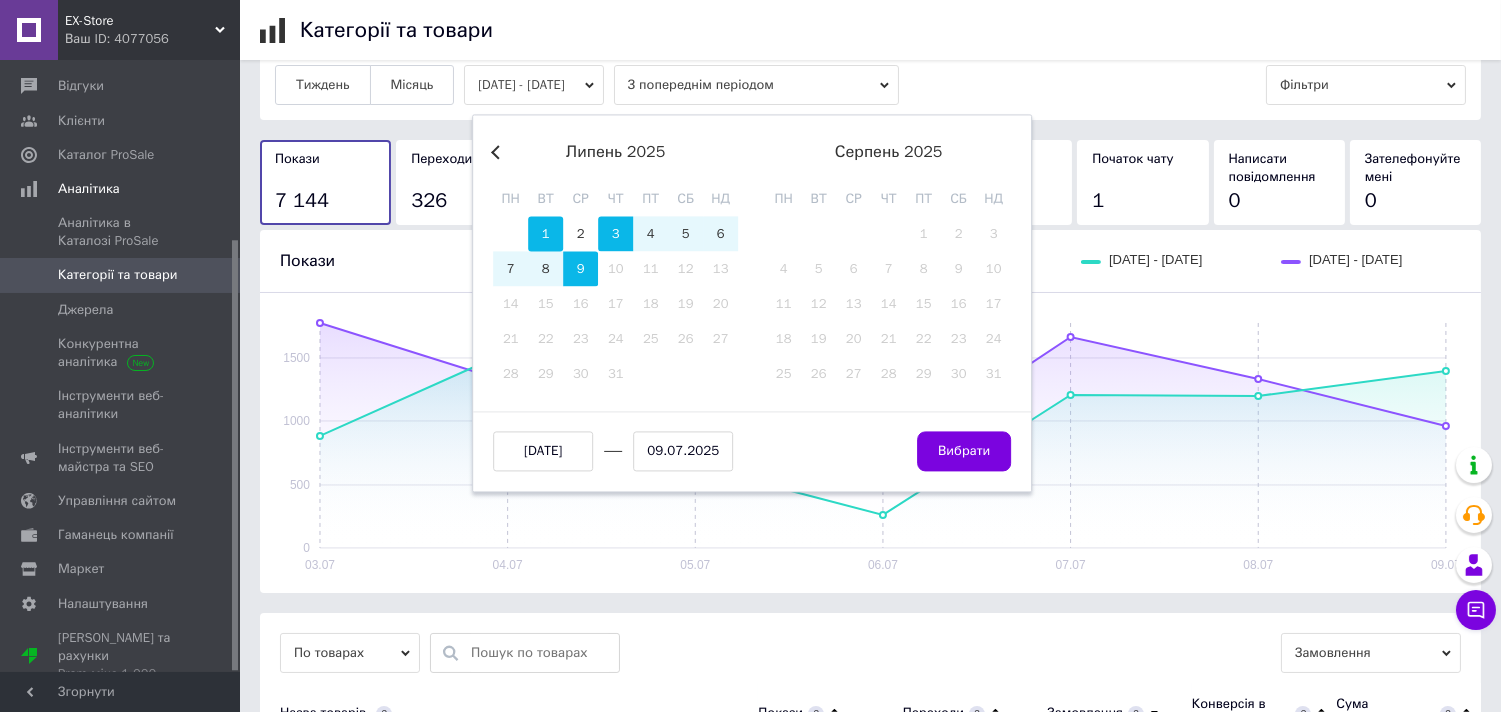 click on "1" at bounding box center (545, 234) 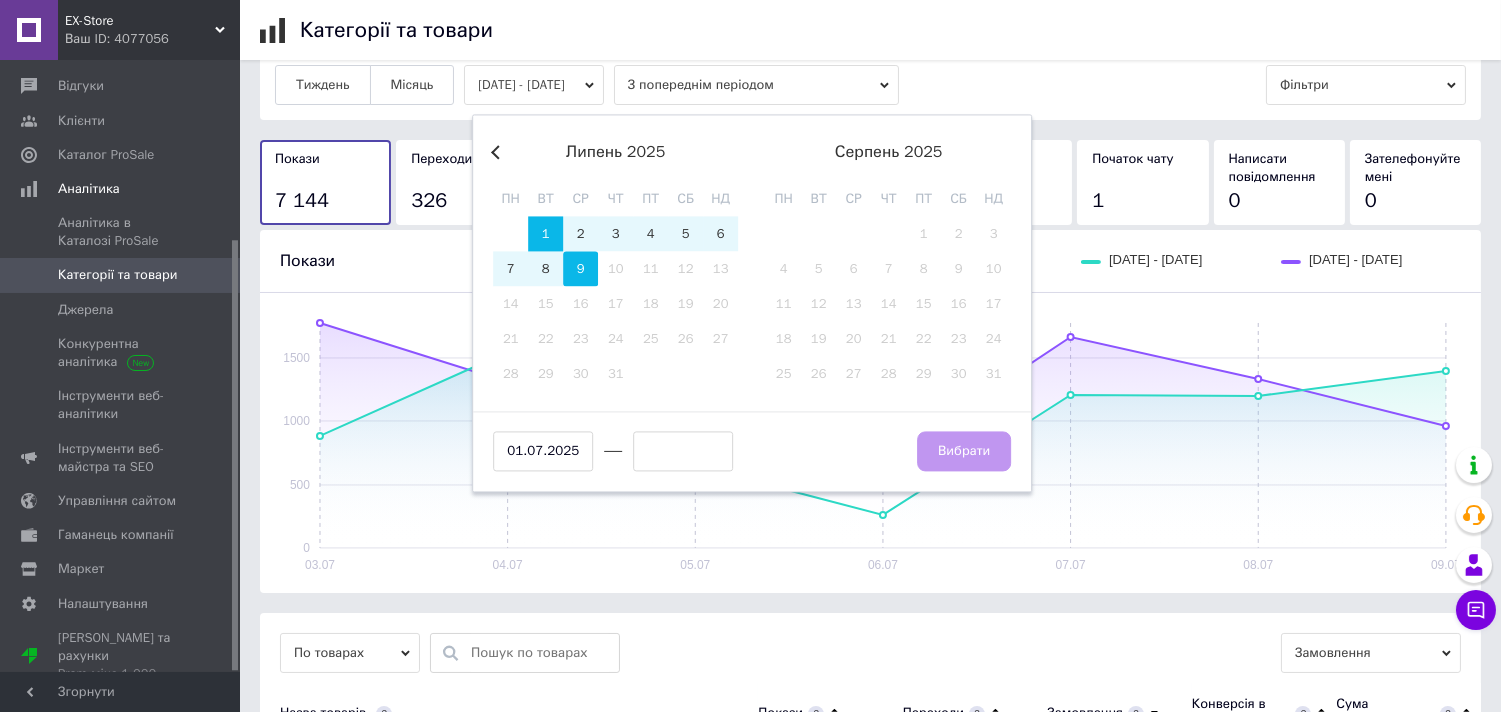 click on "9" at bounding box center (580, 269) 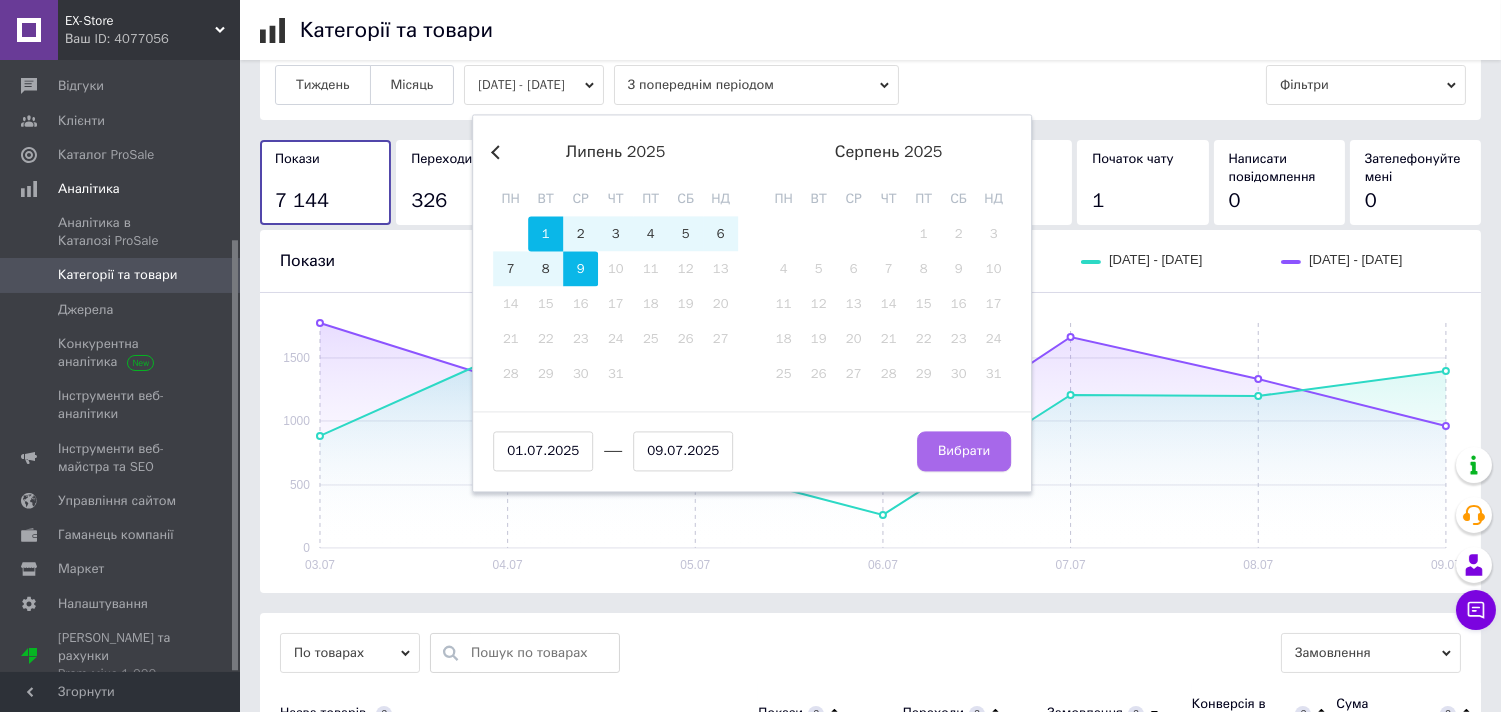 click on "Вибрати" at bounding box center [964, 452] 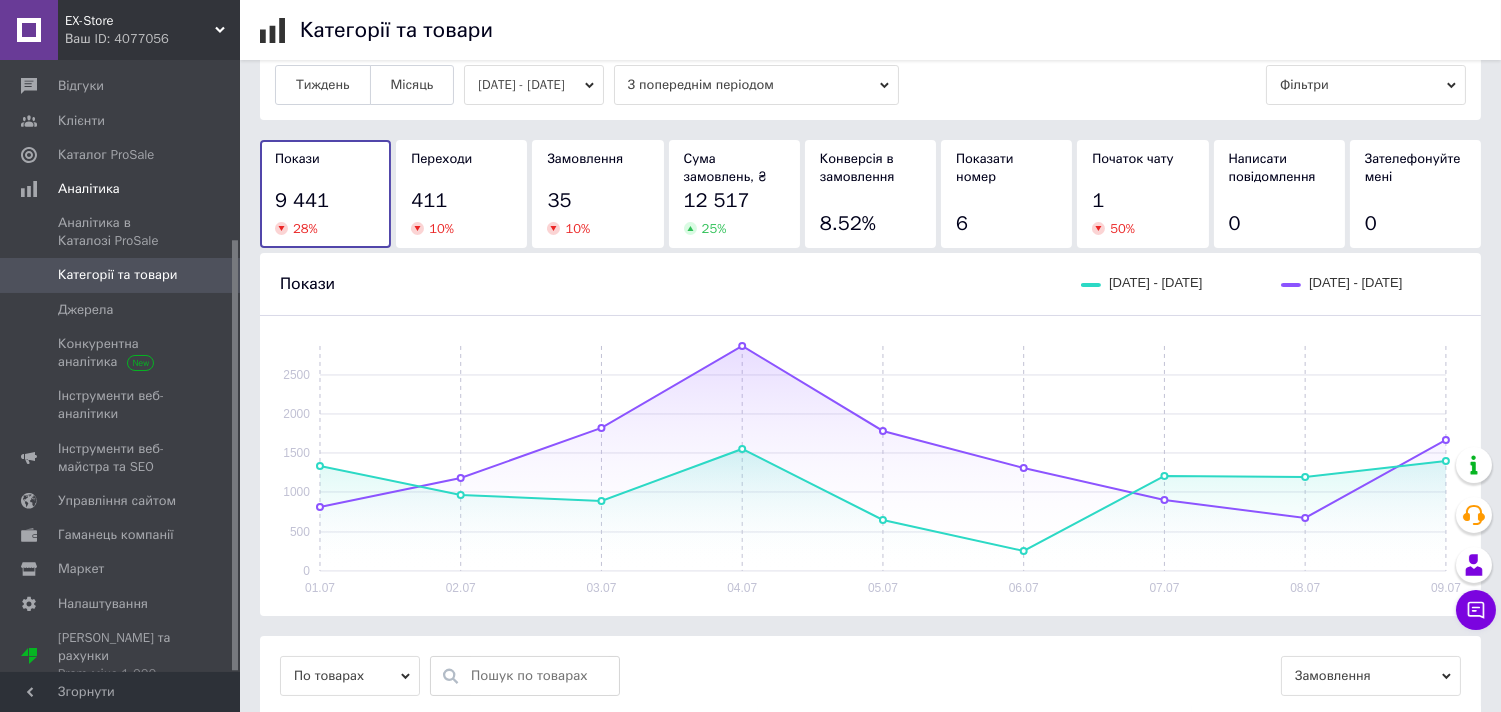click on "Тиждень Місяць 01.07.2025 - 09.07.2025 З попереднім періодом Фільтри Покази 9 441 28 % Переходи 411 10 % Замовлення 35 10 % Сума замовлень, ₴ 12 517 25 % Конверсія в замовлення 8.52% Показати номер 6 Початок чату 1 50 % Написати повідомлення 0 Зателефонуйте мені 0 Покази 01.07.2025 - 09.07.2025 22.06.2025 - 30.06.2025 01.07 02.07 03.07 04.07 05.07 06.07 07.07 08.07 09.07 0 500 1000 1500 2000 2500 По товарах Замовлення Назва товарів Покази Переходи Замовлення Конверсія в замовлення Сума замовлень Кабельний адаптер XT60, 1 Female - 2 Male, для паралельного підключення акумуляторів, 60А, 10 см 16 5 3 60% 4 294.2 ₴ 77 2 3 150% 65.7 ₴ 55 13 3 23.08% 321.6 ₴ 18 8 3 37.5% 1 076 ₴ 23 1 2 200% 25 2 2 2" at bounding box center [870, 715] 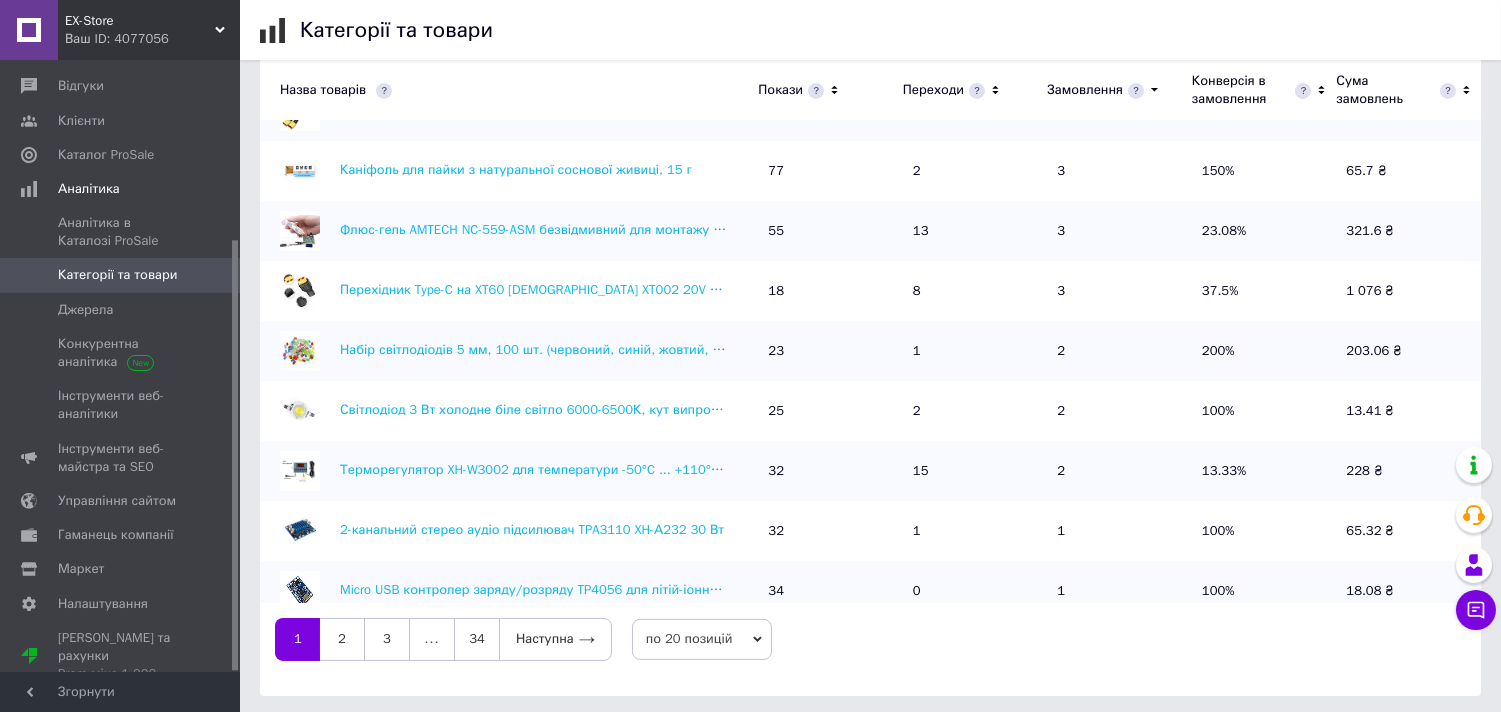 scroll, scrollTop: 720, scrollLeft: 0, axis: vertical 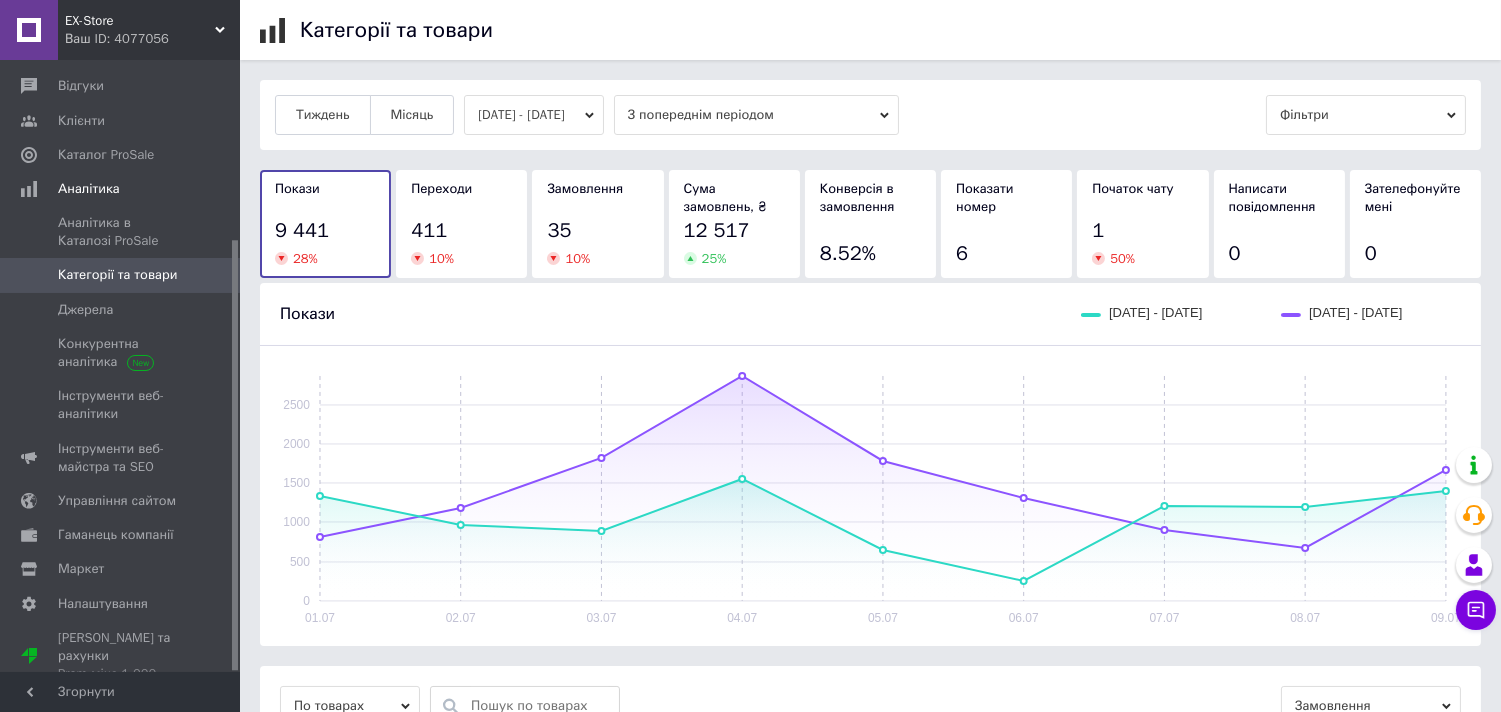 click on "Тиждень Місяць 01.07.2025 - 09.07.2025 З попереднім періодом Фільтри Покази 9 441 28 % Переходи 411 10 % Замовлення 35 10 % Сума замовлень, ₴ 12 517 25 % Конверсія в замовлення 8.52% Показати номер 6 Початок чату 1 50 % Написати повідомлення 0 Зателефонуйте мені 0 Покази 01.07.2025 - 09.07.2025 22.06.2025 - 30.06.2025 01.07 02.07 03.07 04.07 05.07 06.07 07.07 08.07 09.07 0 500 1000 1500 2000 2500 По товарах Замовлення Назва товарів Покази Переходи Замовлення Конверсія в замовлення Сума замовлень Кабельний адаптер XT60, 1 Female - 2 Male, для паралельного підключення акумуляторів, 60А, 10 см 16 5 3 60% 4 294.2 ₴ 77 2 3 150% 65.7 ₴ 55 13 3 23.08% 321.6 ₴ 18 8 3 37.5% 1 076 ₴ 23 1 2 200% 25 2 2 2" at bounding box center (870, 745) 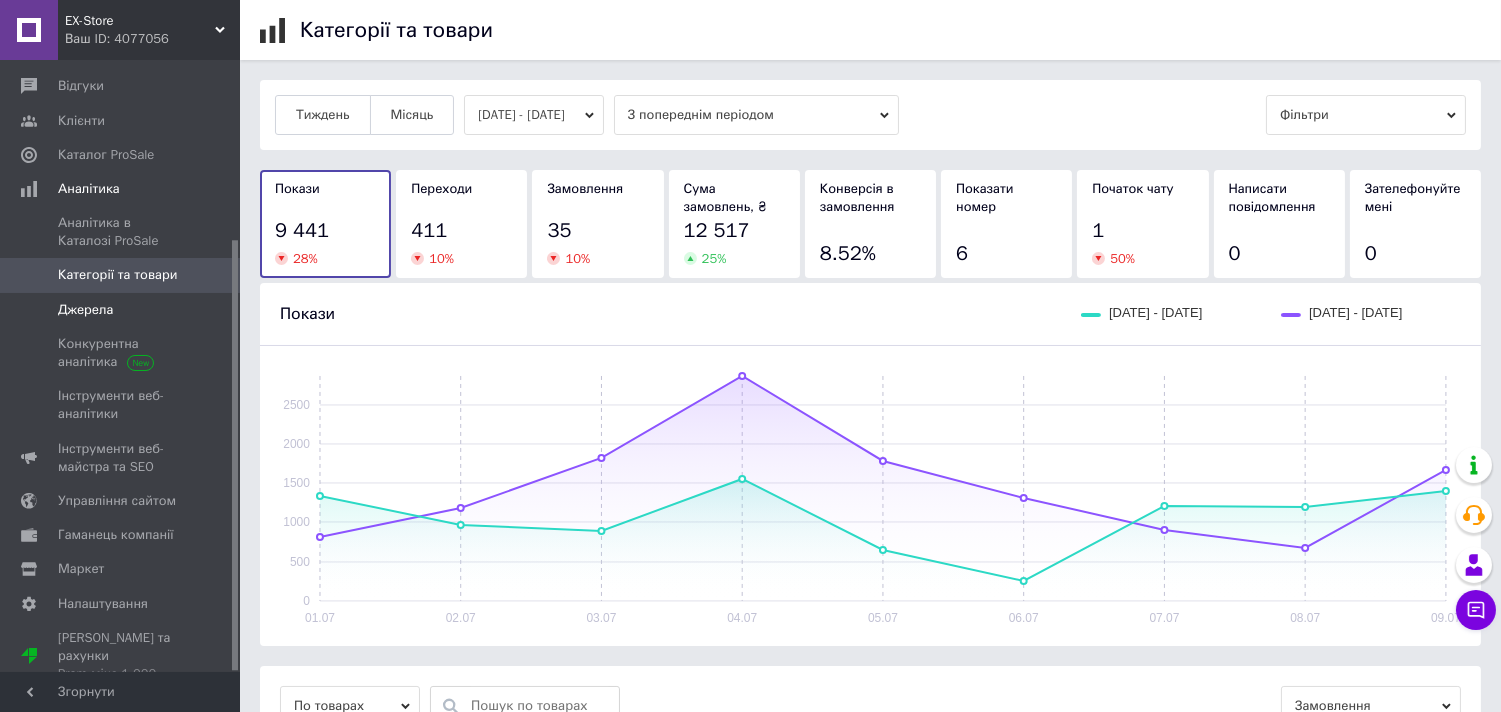 click on "Джерела" at bounding box center [85, 310] 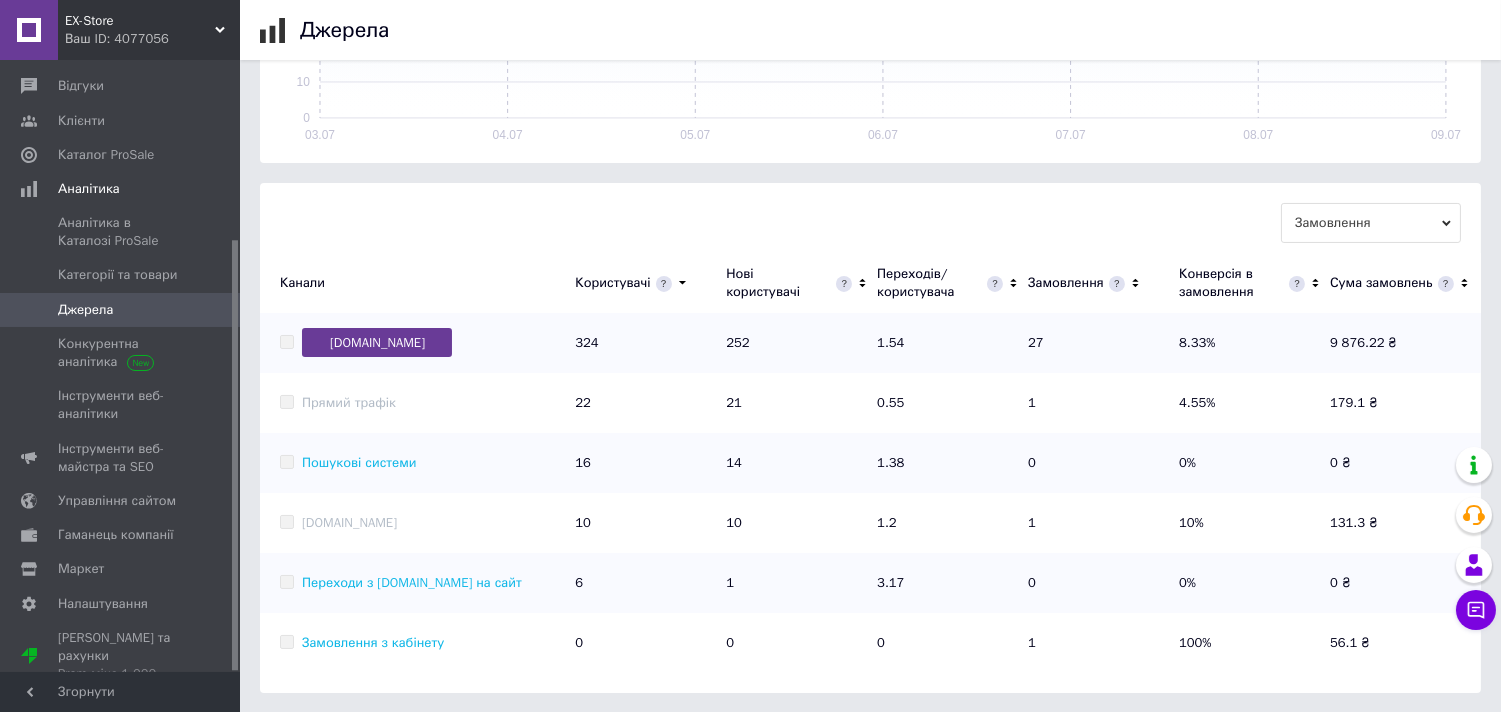 scroll, scrollTop: 484, scrollLeft: 0, axis: vertical 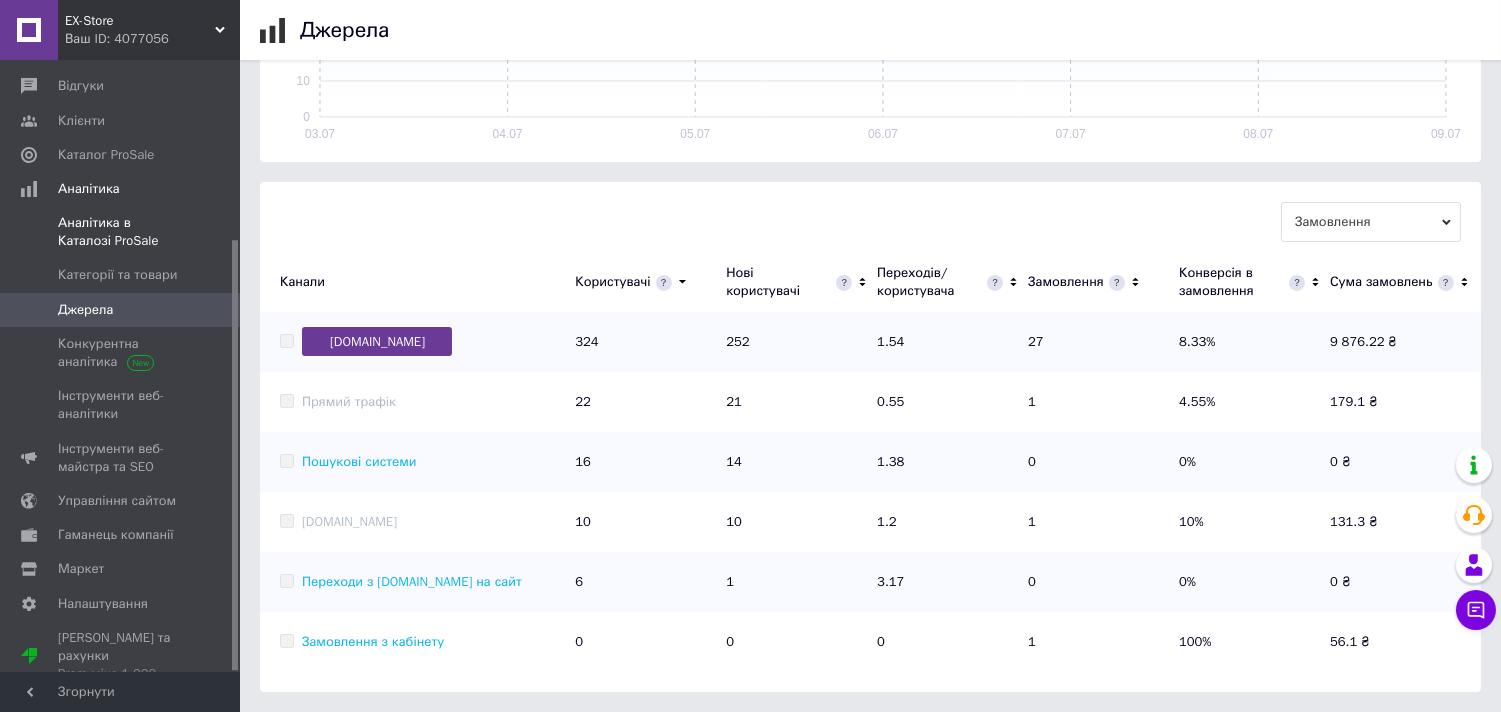click on "Аналітика в Каталозі ProSale" at bounding box center [121, 232] 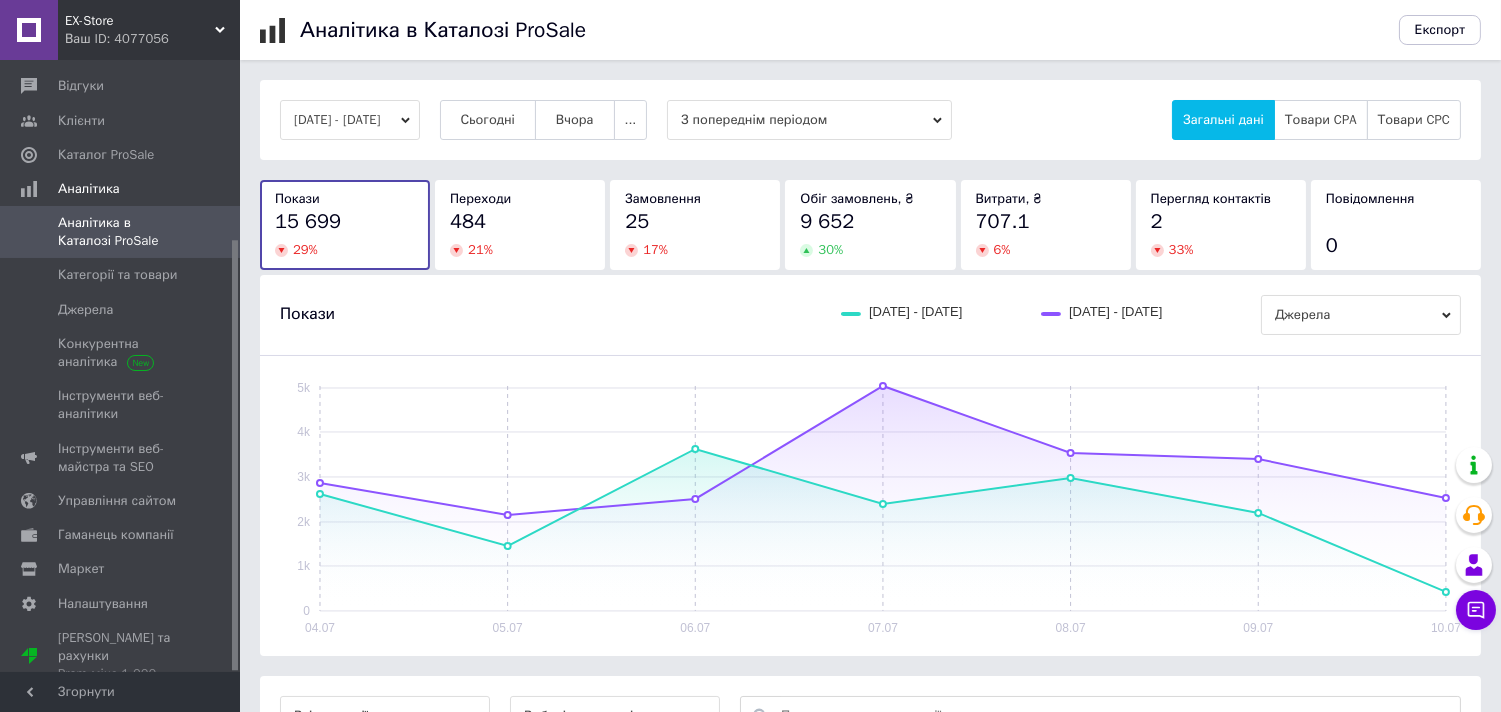 click on "04.07.2025 - 10.07.2025 Сьогодні Вчора ... З попереднім періодом Загальні дані Товари CPA Товари CPC Покази 15 699 29 % Переходи 484 21 % Замовлення 25 17 % Обіг замовлень, ₴ 9 652 30 % Витрати, ₴ 707.1 6 % Перегляд контактів 2 33 % Повідомлення 0 Покази 04.07.2025 - 10.07.2025 27.06.2025 - 03.07.2025 Джерела 04.07 05.07 06.07 07.07 08.07 09.07 10.07 0 1k 2k 3k 4k 5k Всі кампанії Виберіть категорію Покази Переходи Замовлення Обіг замовлень, ₴ Витрати, ₴ Товари з комісією за замовлення Подивитись по каналах 15 699 484 (3%) 25 (0%) 9 651.9 ₴ 707.1 ₴ (7%)" at bounding box center [870, 498] 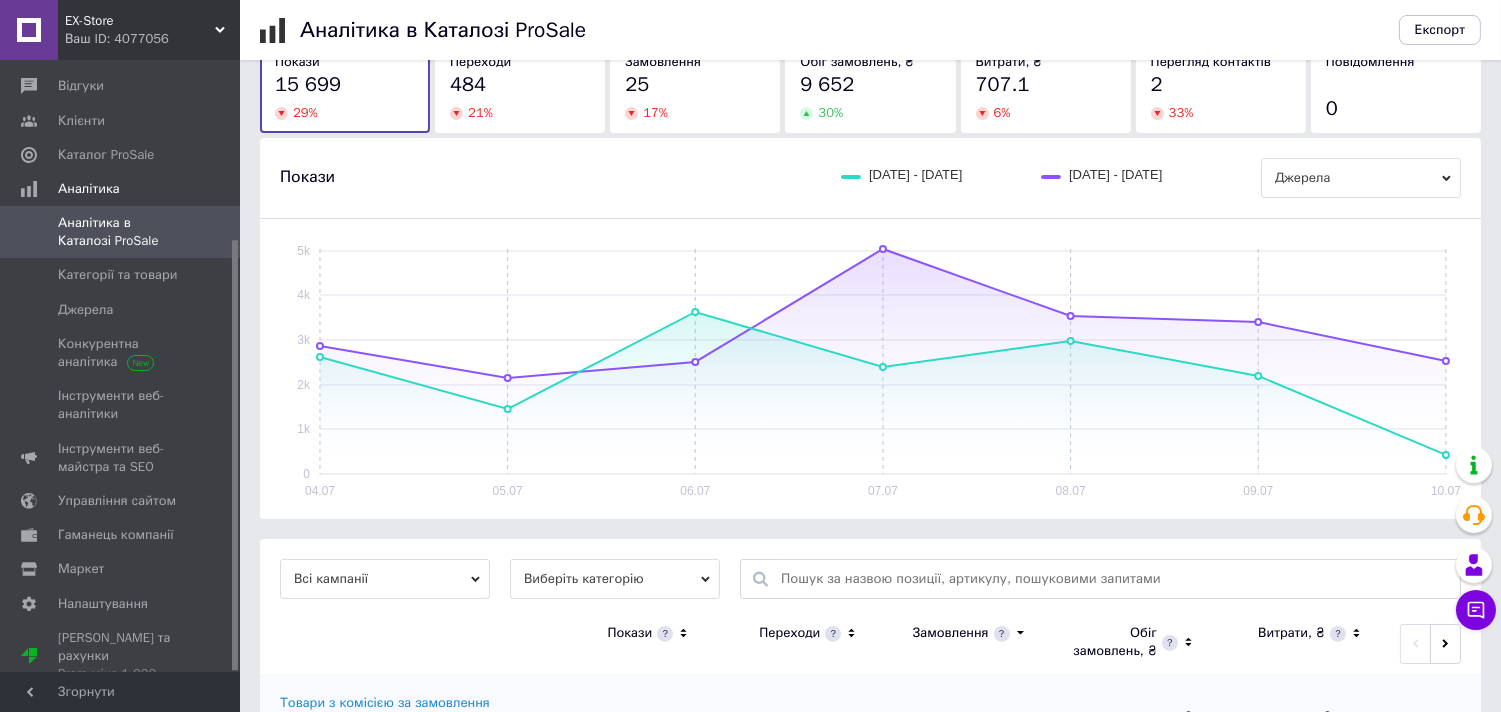scroll, scrollTop: 0, scrollLeft: 0, axis: both 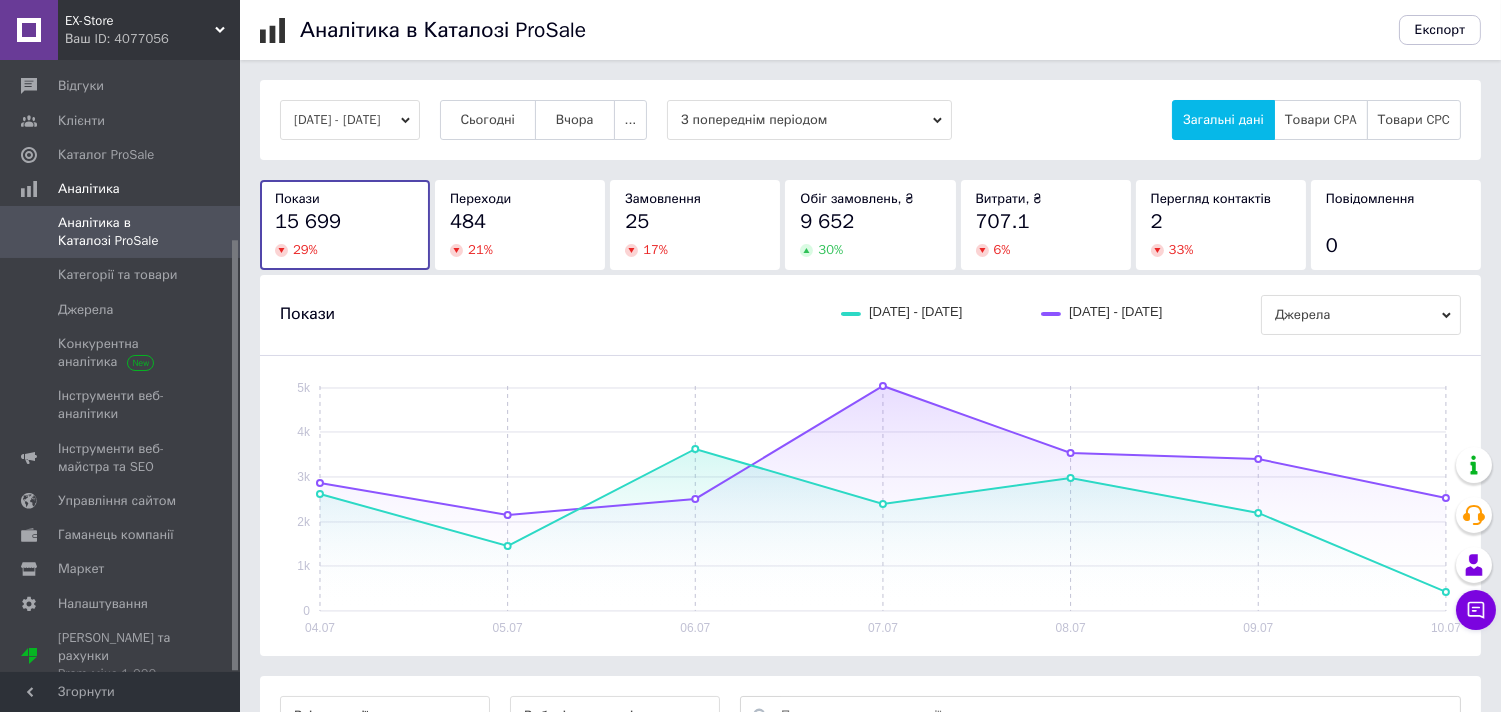 click 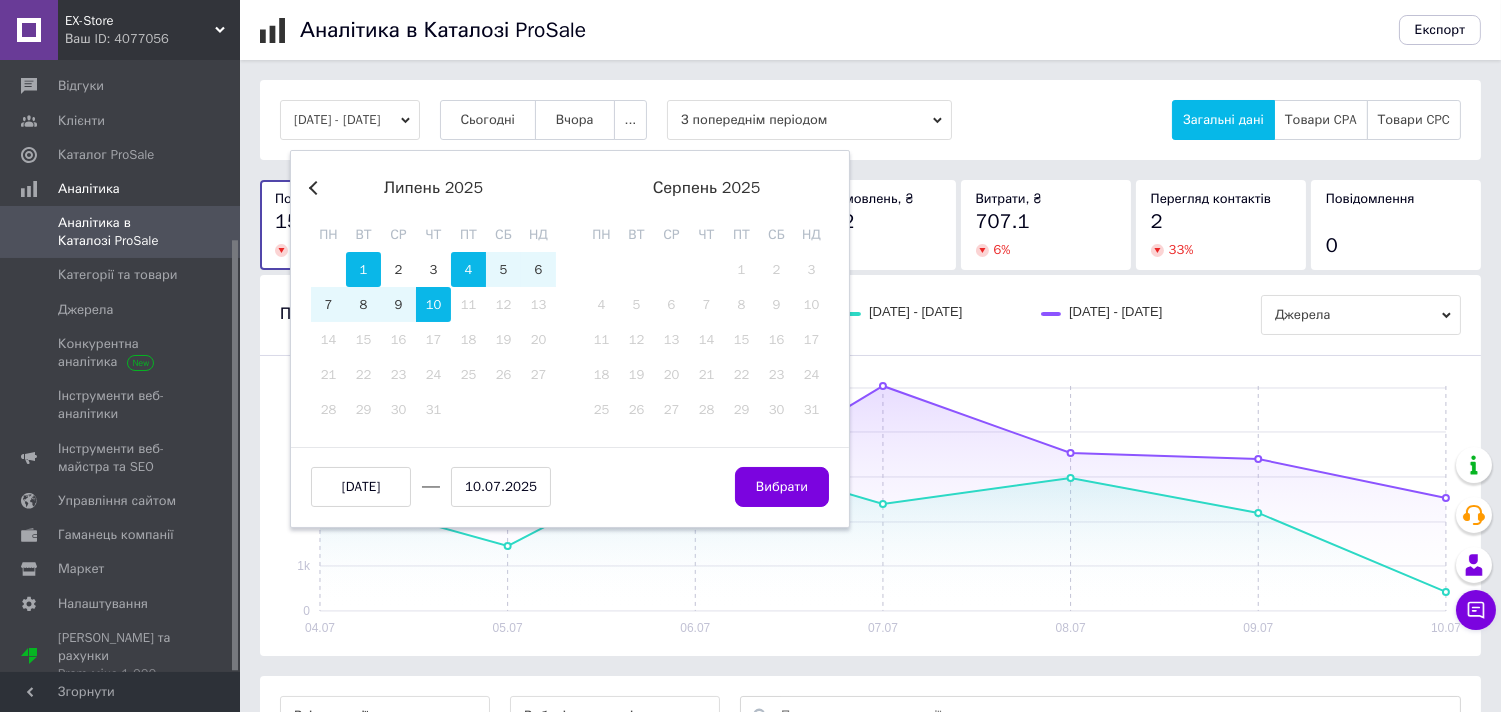 click on "1" at bounding box center [363, 269] 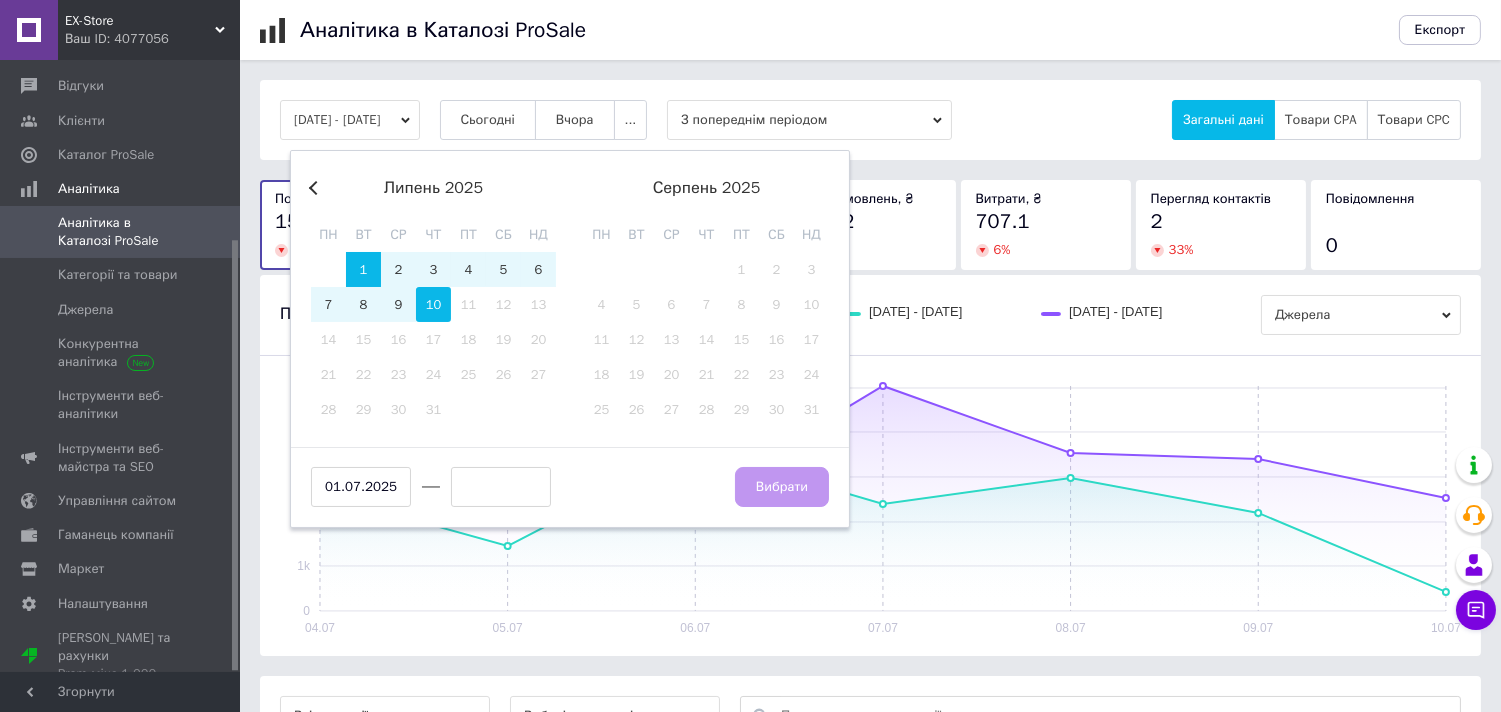 click on "10" at bounding box center (433, 304) 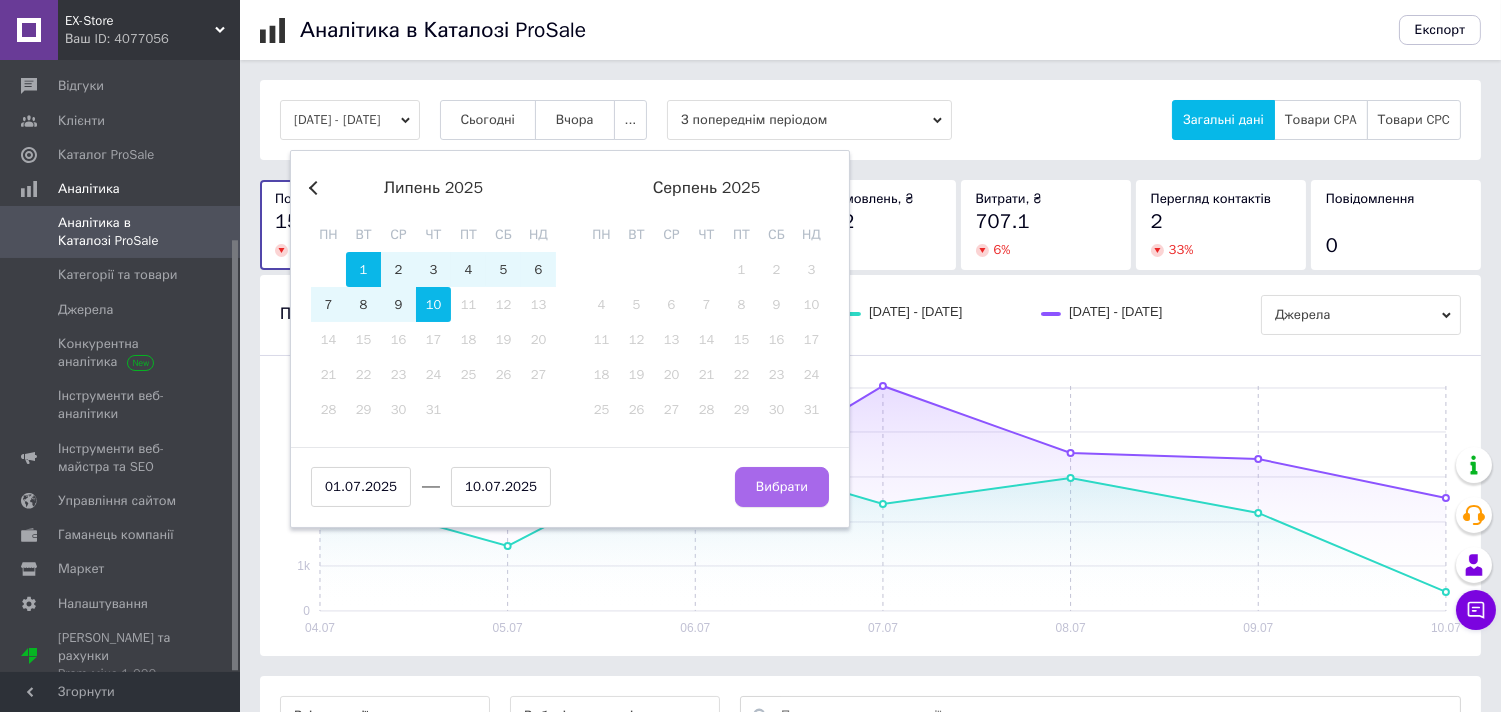 click on "Вибрати" at bounding box center (782, 487) 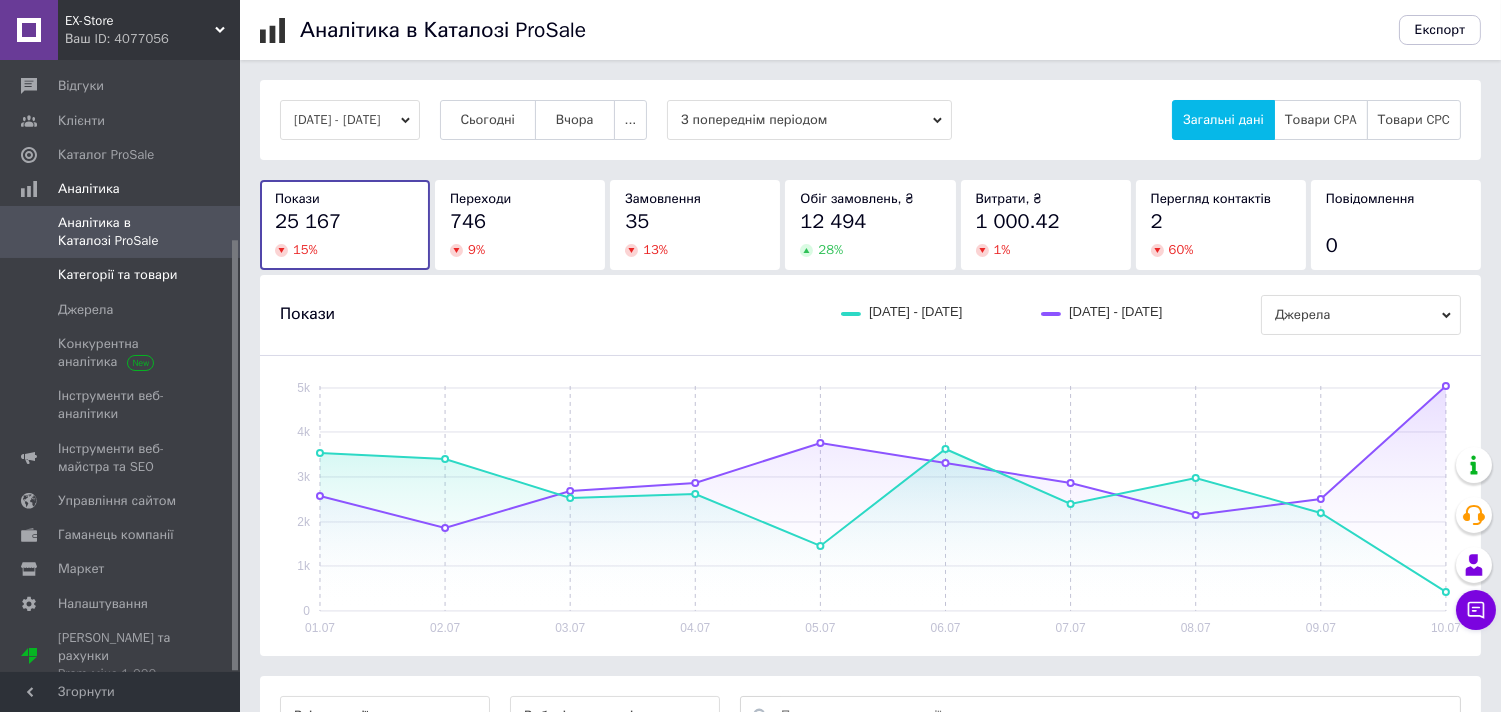 click on "Категорії та товари" at bounding box center (117, 275) 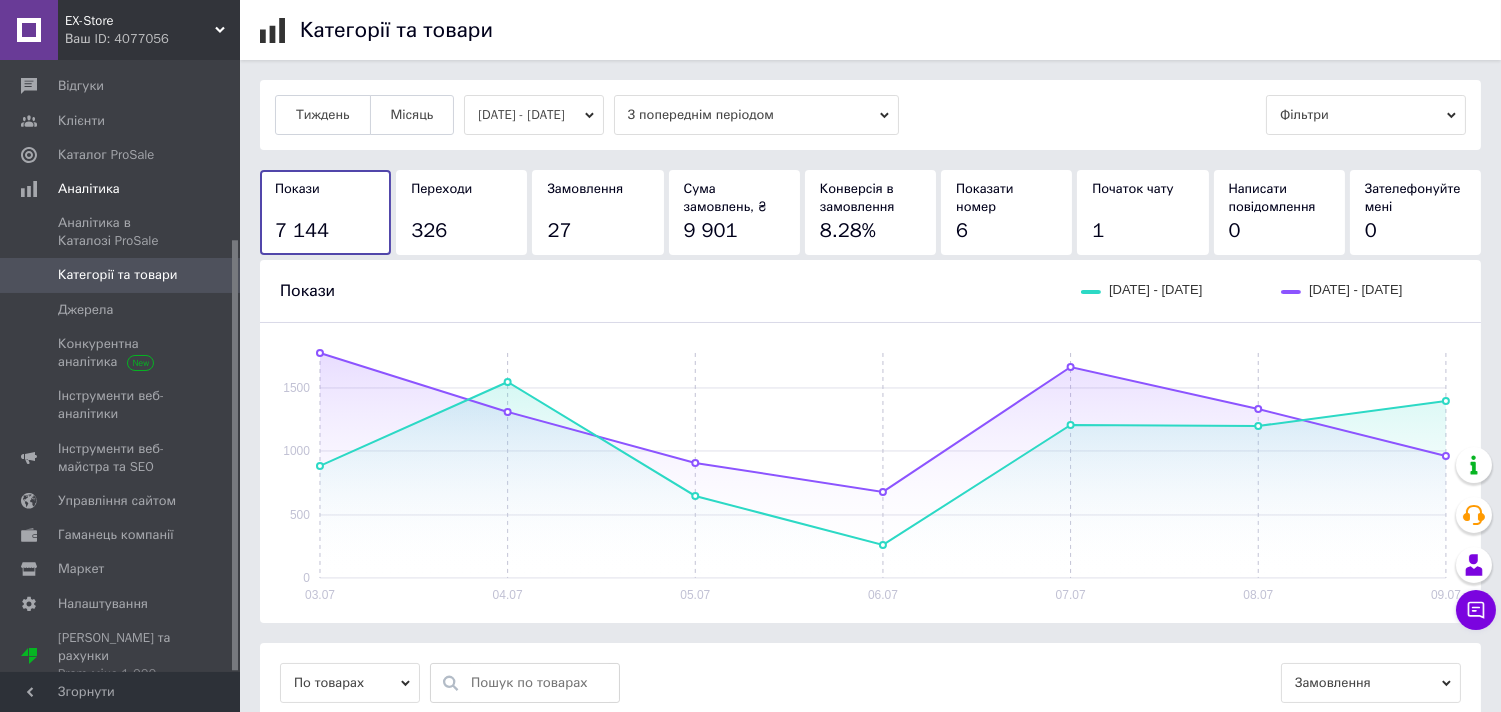 click 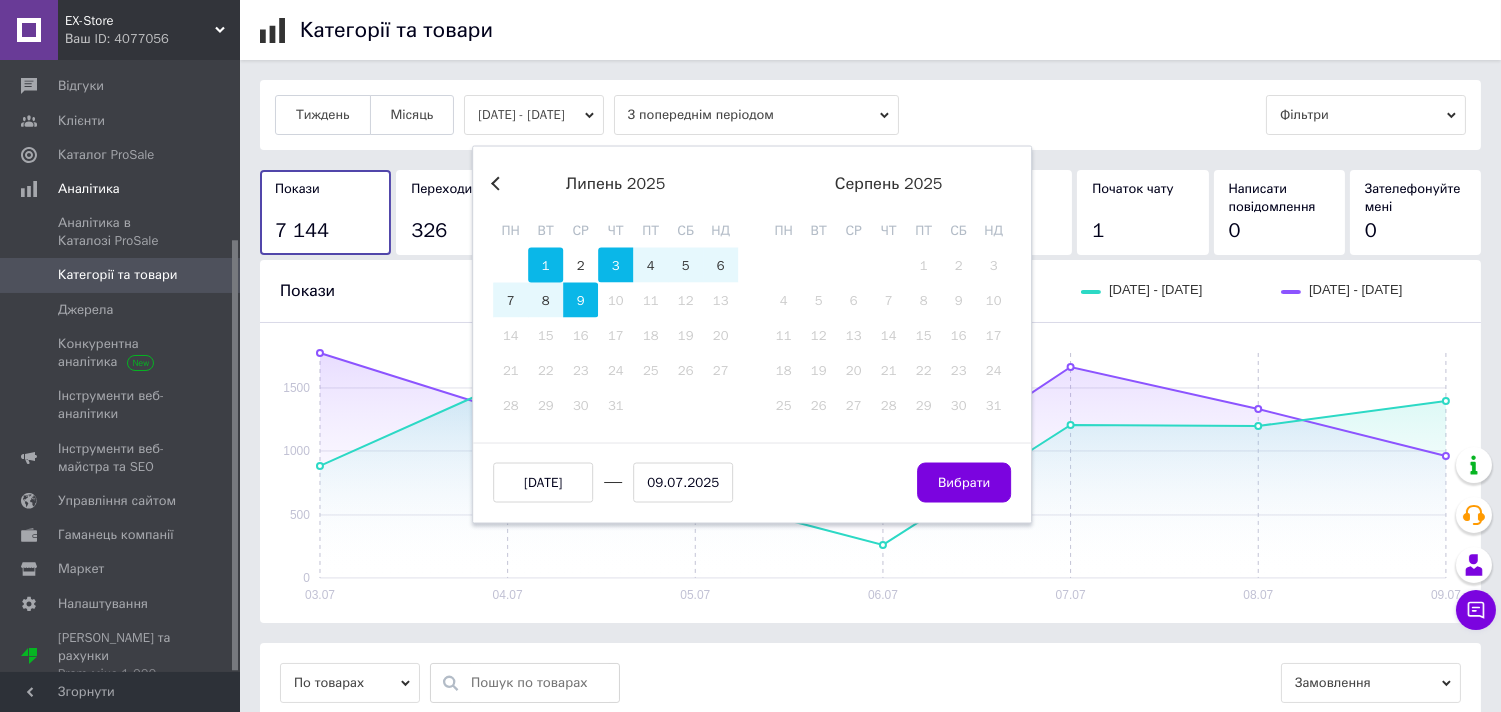 click on "1" at bounding box center (545, 265) 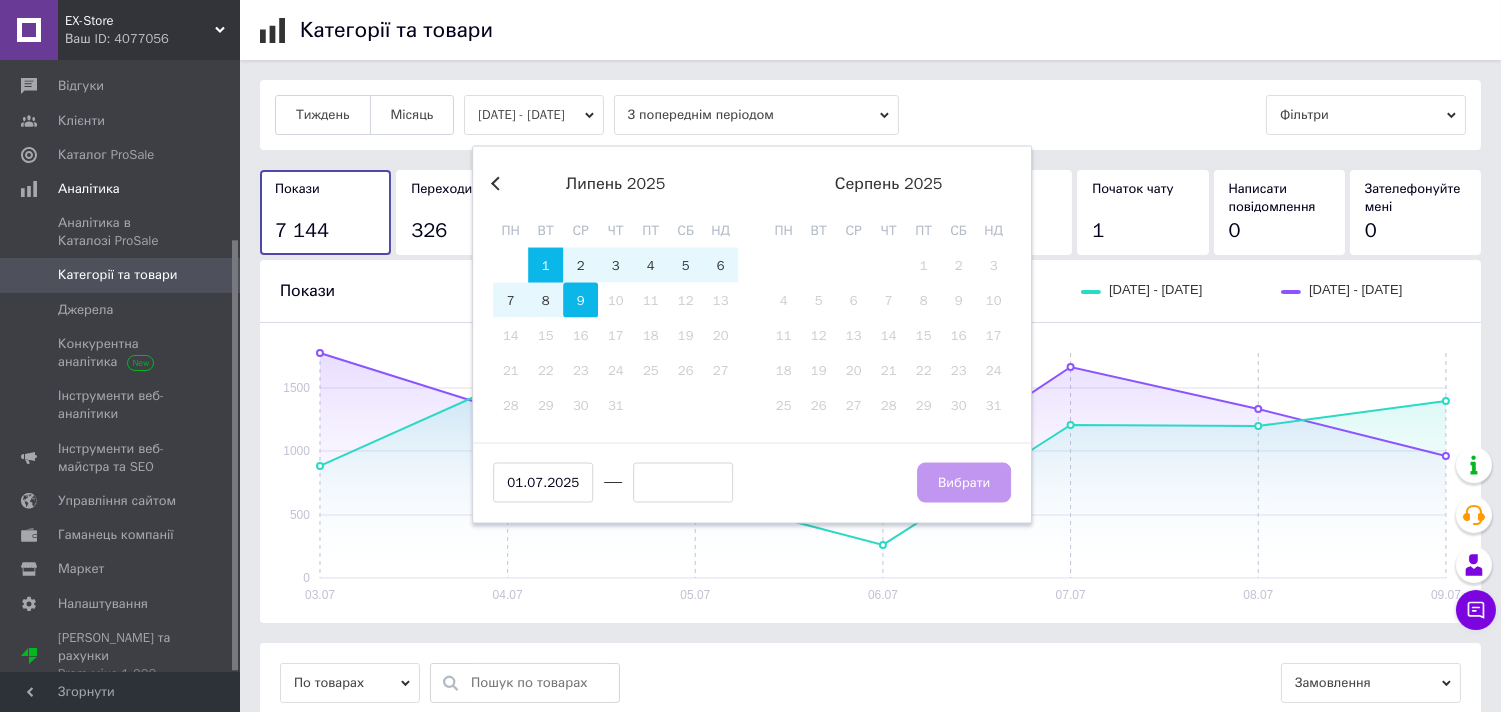 drag, startPoint x: 587, startPoint y: 303, endPoint x: 677, endPoint y: 356, distance: 104.44616 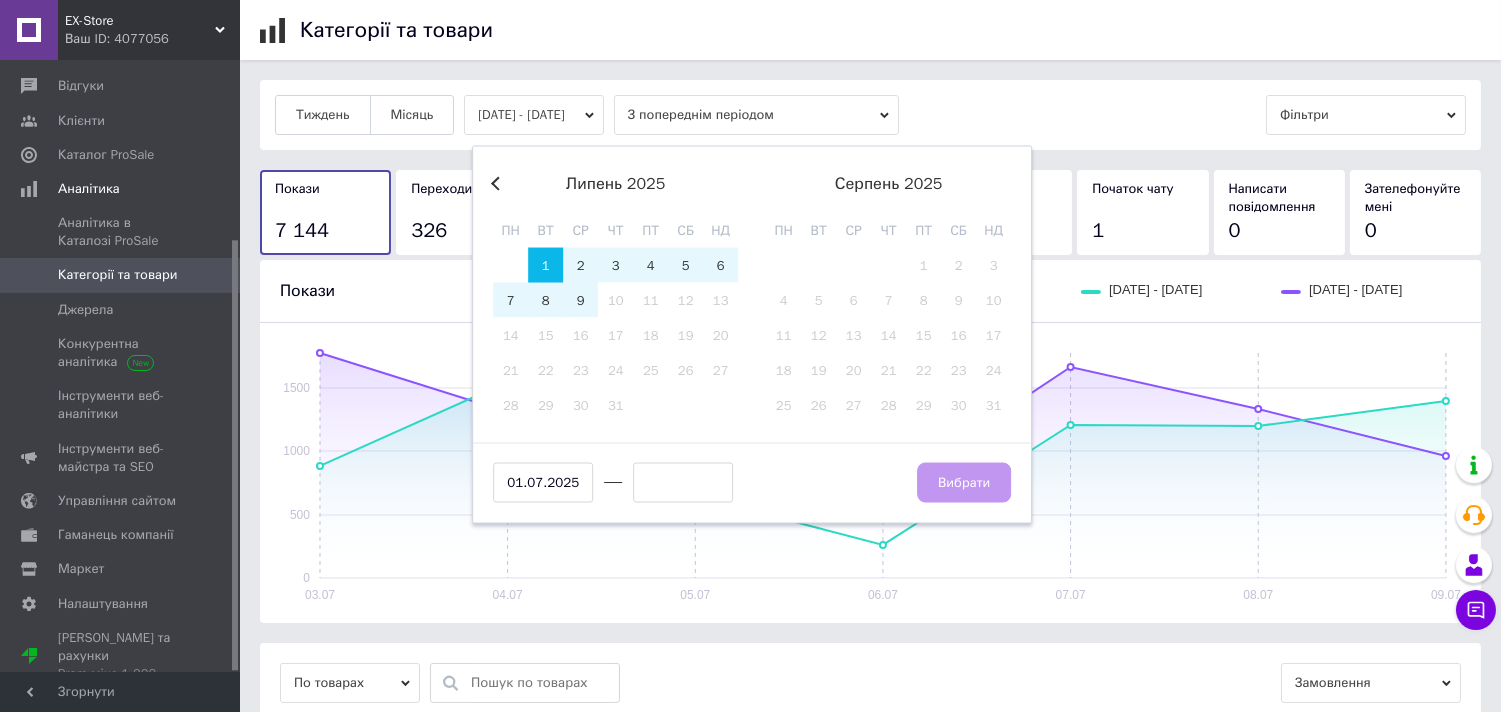 click on "9" at bounding box center [580, 300] 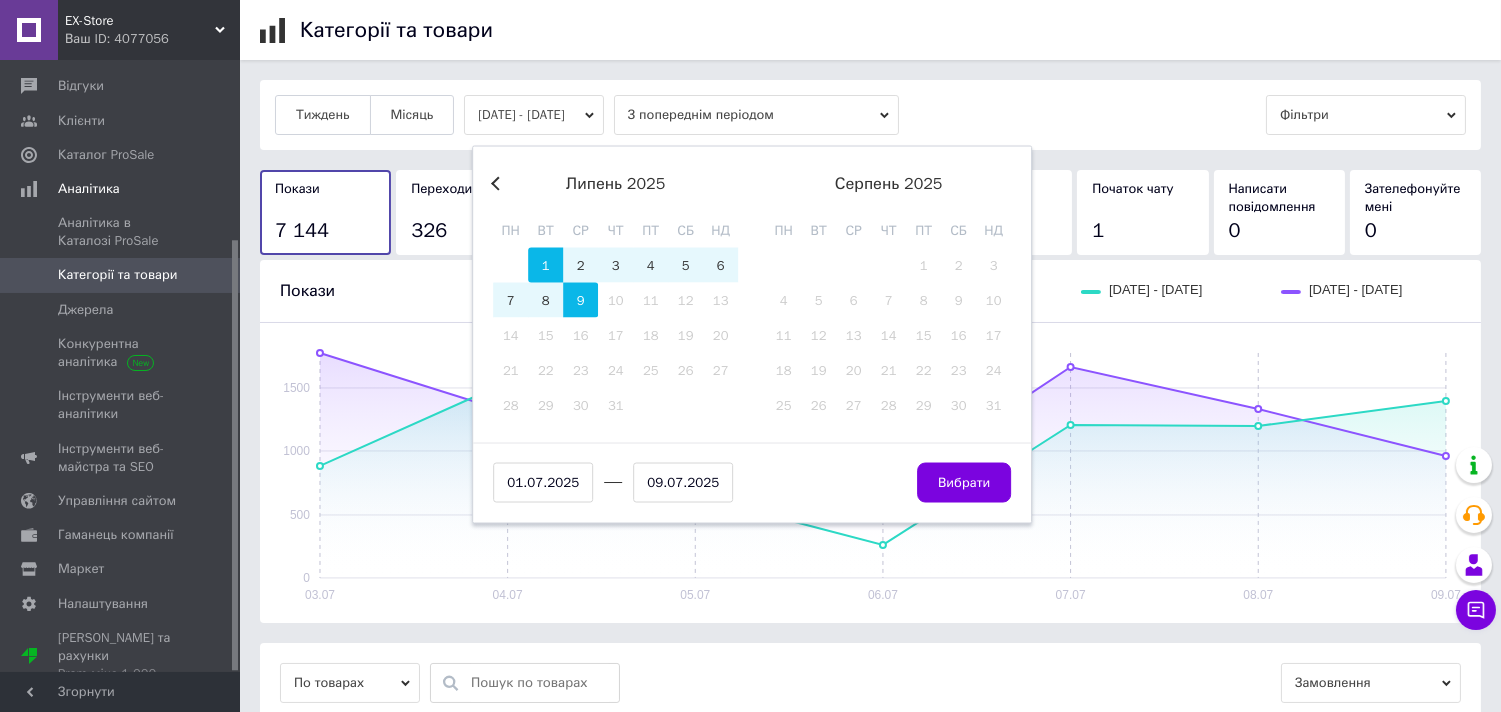 click on "Вибрати" at bounding box center [964, 483] 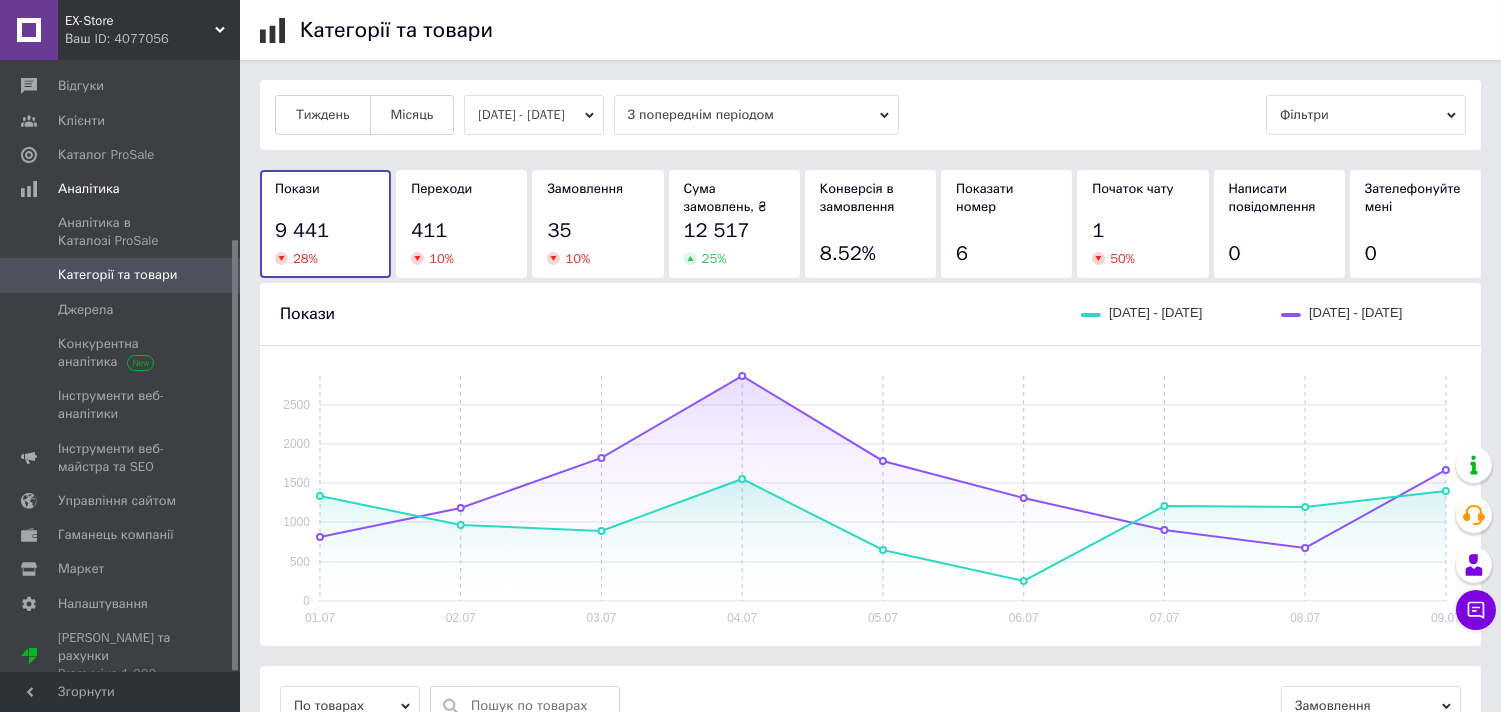 click on "Тиждень Місяць 01.07.2025 - 09.07.2025 З попереднім періодом Фільтри Покази 9 441 28 % Переходи 411 10 % Замовлення 35 10 % Сума замовлень, ₴ 12 517 25 % Конверсія в замовлення 8.52% Показати номер 6 Початок чату 1 50 % Написати повідомлення 0 Зателефонуйте мені 0 Покази 01.07.2025 - 09.07.2025 22.06.2025 - 30.06.2025 01.07 02.07 03.07 04.07 05.07 06.07 07.07 08.07 09.07 0 500 1000 1500 2000 2500 По товарах Замовлення Назва товарів Покази Переходи Замовлення Конверсія в замовлення Сума замовлень Кабельний адаптер XT60, 1 Female - 2 Male, для паралельного підключення акумуляторів, 60А, 10 см 16 5 3 60% 4 294.2 ₴ 77 2 3 150% 65.7 ₴ 55 13 3 23.08% 321.6 ₴ 18 8 3 37.5% 1 076 ₴ 23 1 2 200% 25 2 2 2" at bounding box center (870, 745) 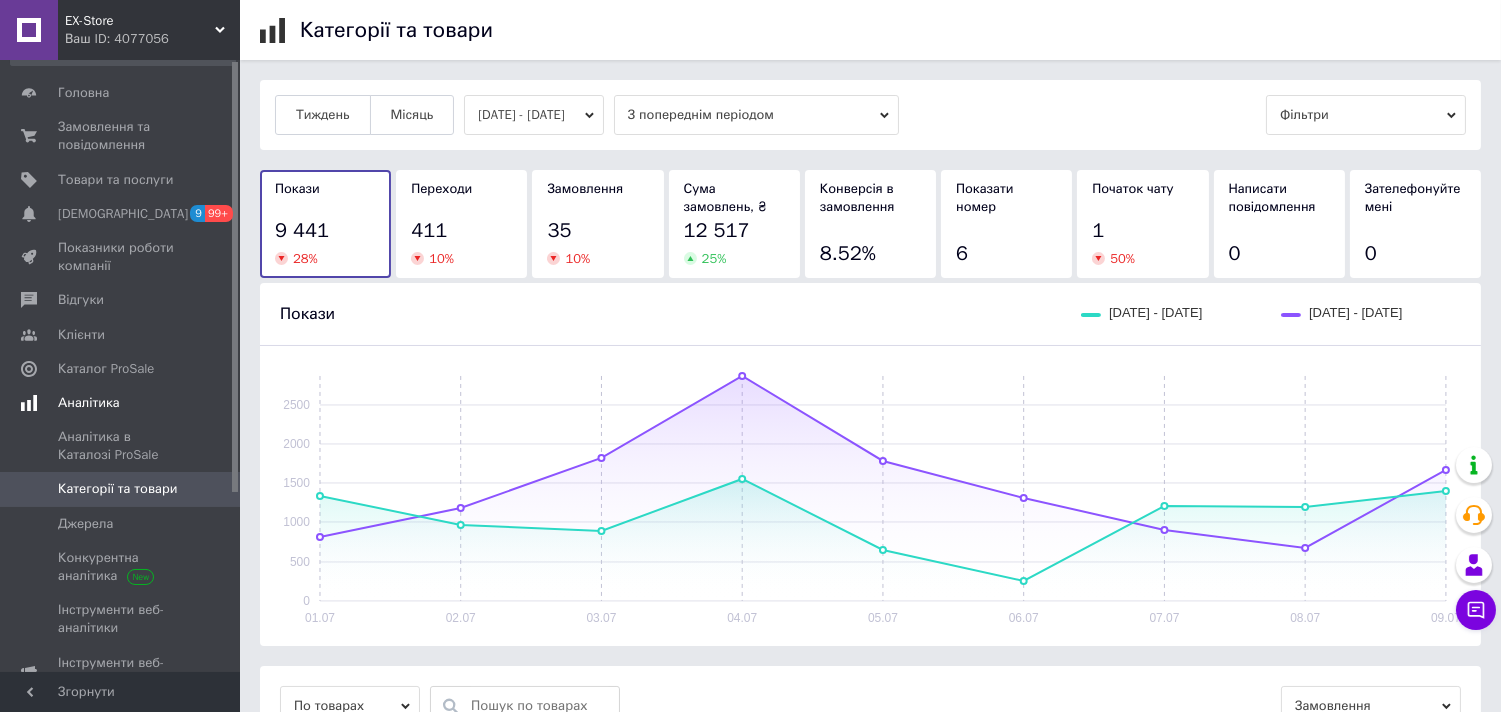 scroll, scrollTop: 0, scrollLeft: 0, axis: both 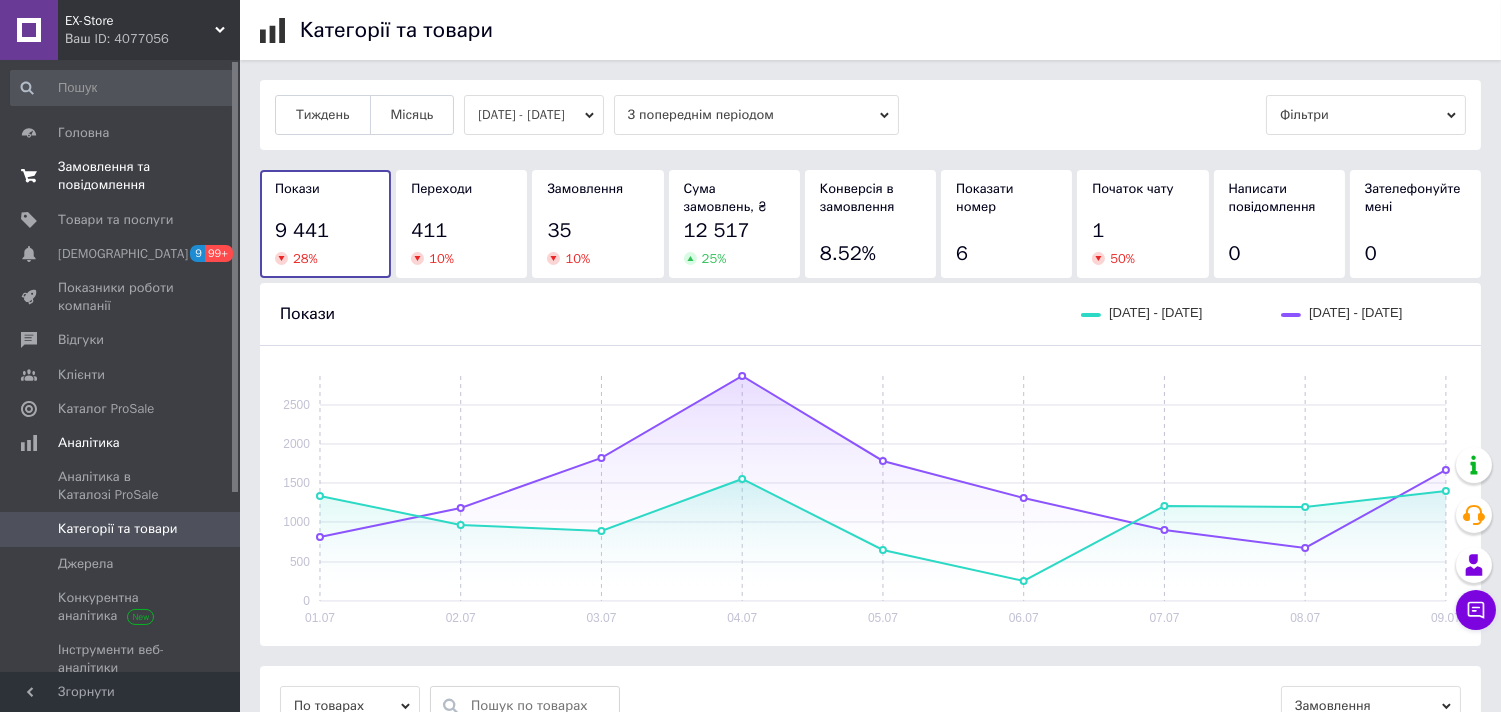 click on "Замовлення та повідомлення" at bounding box center (121, 176) 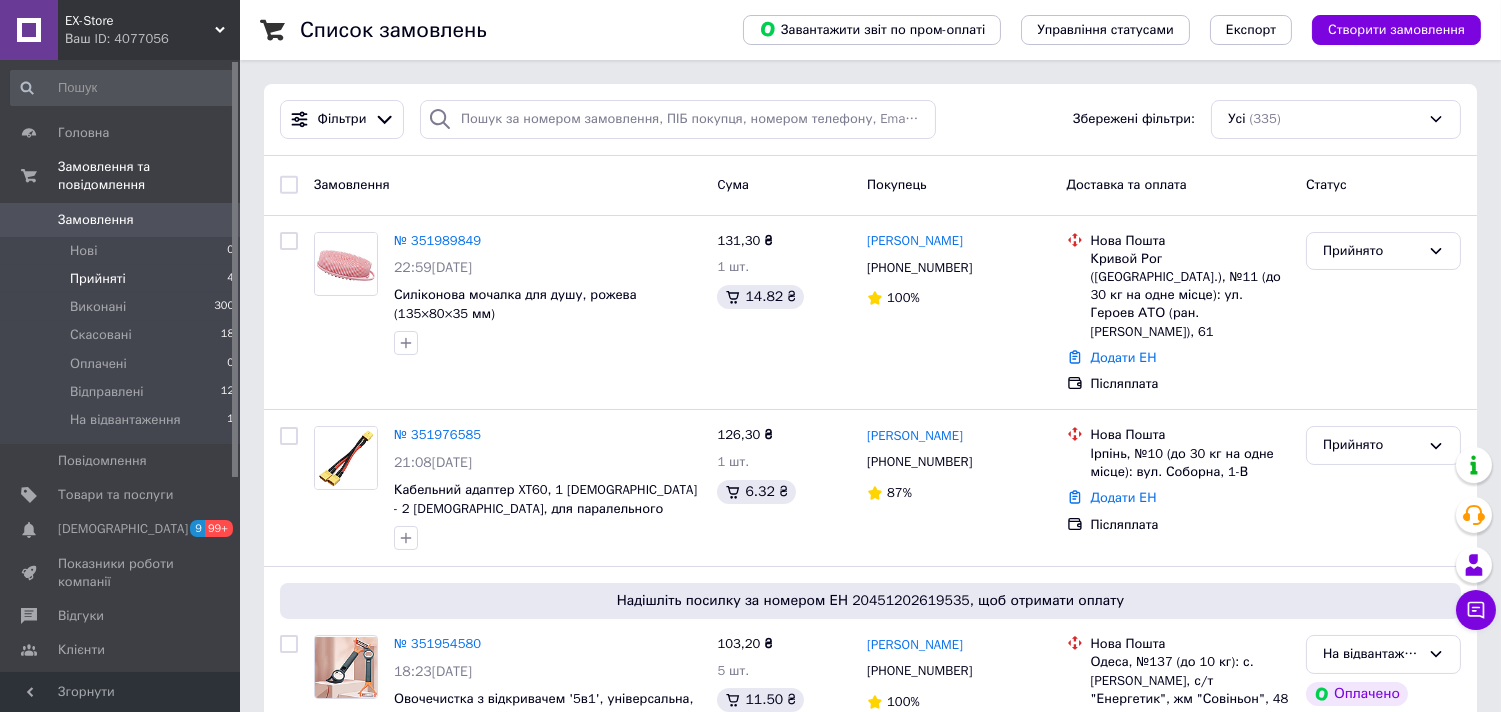 click on "Прийняті" at bounding box center (98, 279) 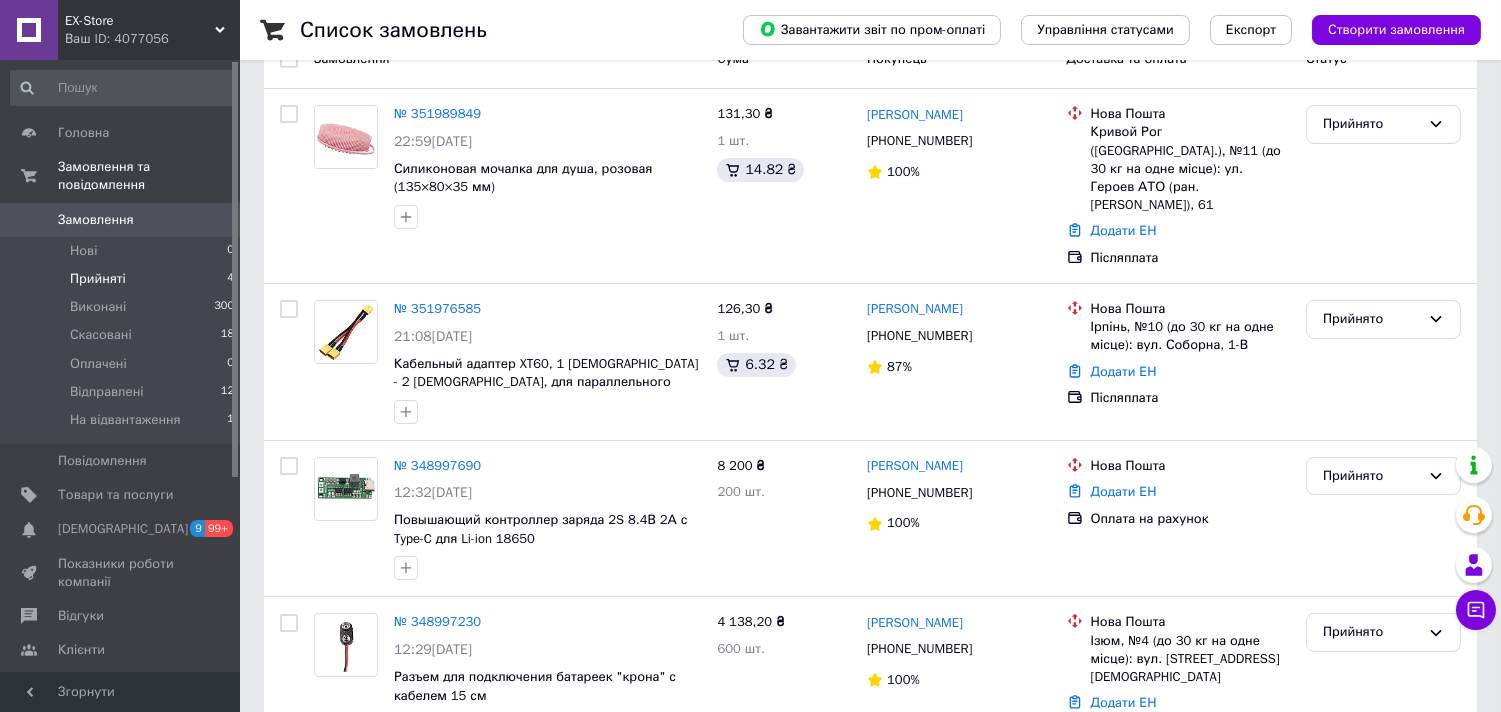 scroll, scrollTop: 245, scrollLeft: 0, axis: vertical 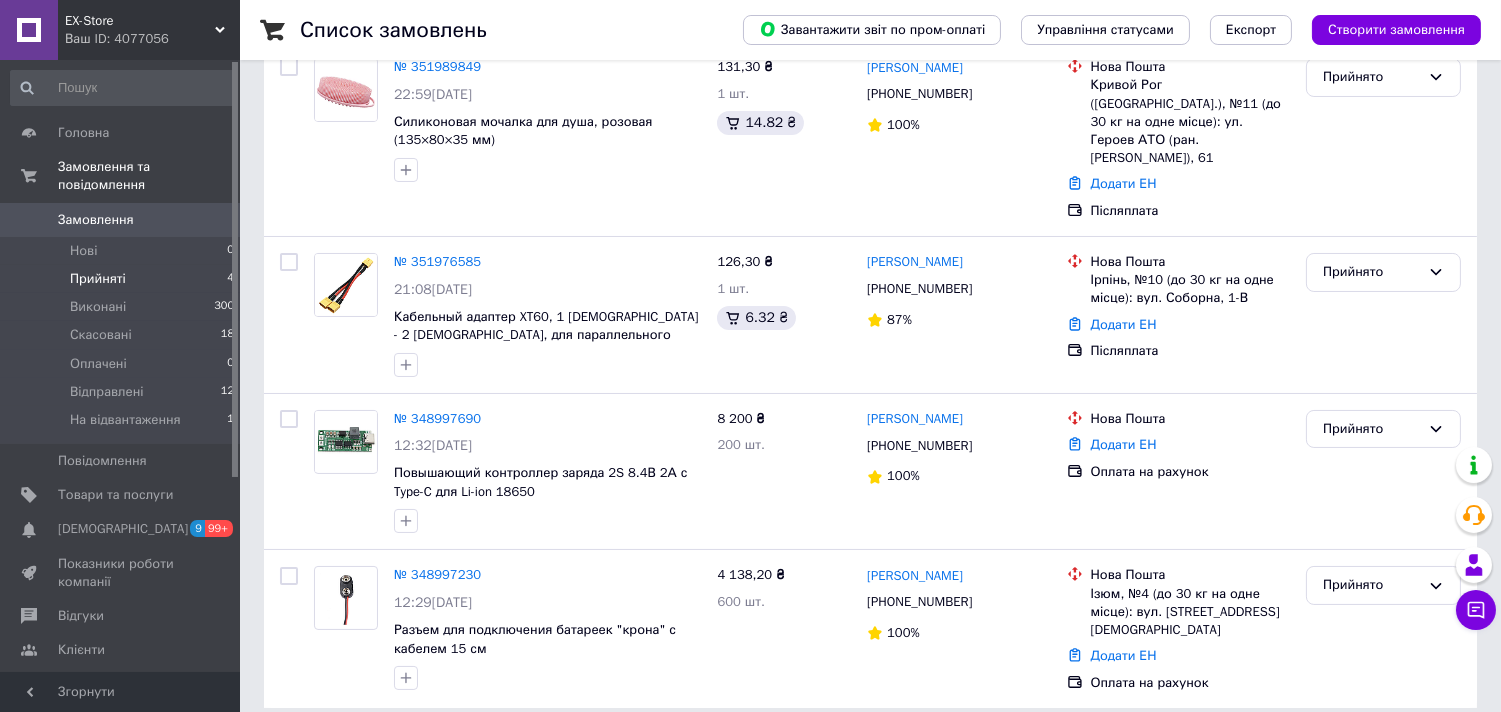 click on "Список замовлень   Завантажити звіт по пром-оплаті Управління статусами Експорт Створити замовлення 1 Фільтри Збережені фільтри: Не обрано Статус: Прийнято Cкинути все Зберегти фільтр Замовлення Cума Покупець Доставка та оплата Статус № 351989849 22:59, 09.07.2025 Силиконовая мочалка для душа, розовая (135×80×35 мм) 131,30 ₴ 1 шт. 14.82 ₴ Любовь Латкина +380968121548 100% Нова Пошта Кривой Рог (Днепропетровская обл.), №11 (до 30 кг на одне місце): ул. Героев АТО (ран. Димитрова), 61 Додати ЕН Післяплата Прийнято № 351976585 21:08, 09.07.2025 126,30 ₴ 1 шт. 6.32 ₴ Дмитрий Дудкин +380995544066 87% Нова Пошта Додати ЕН" at bounding box center [870, 243] 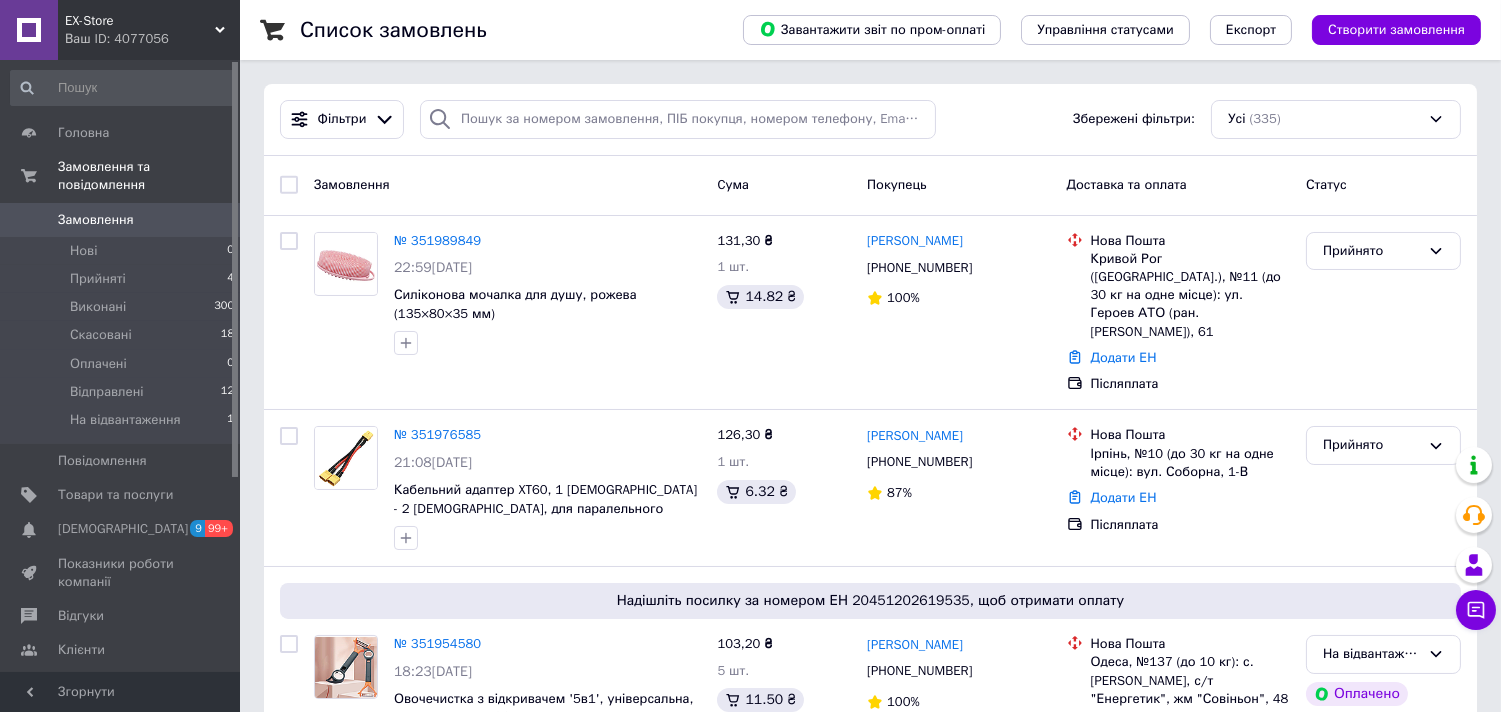 click on "Список замовлень   Завантажити звіт по пром-оплаті Управління статусами Експорт Створити замовлення Фільтри Збережені фільтри: Усі (335) Замовлення Cума Покупець Доставка та оплата Статус № 351989849 22:59, 09.07.2025 Силіконова мочалка для душу, рожева (135×80×35 мм) 131,30 ₴ 1 шт. 14.82 ₴ Любовь Латкина +380968121548 100% Нова Пошта Кривой Рог (Днепропетровская обл.), №11 (до 30 кг на одне місце): ул. Героев АТО (ран. Димитрова), 61 Додати ЕН Післяплата Прийнято № 351976585 21:08, 09.07.2025 Кабельний адаптер XT60, 1 Female - 2 Male, для паралельного підключення акумуляторів, 60А, 10 см 126,30 ₴ 1 шт. 6.32 ₴ +380995544066 87% 5 шт." at bounding box center (870, 9893) 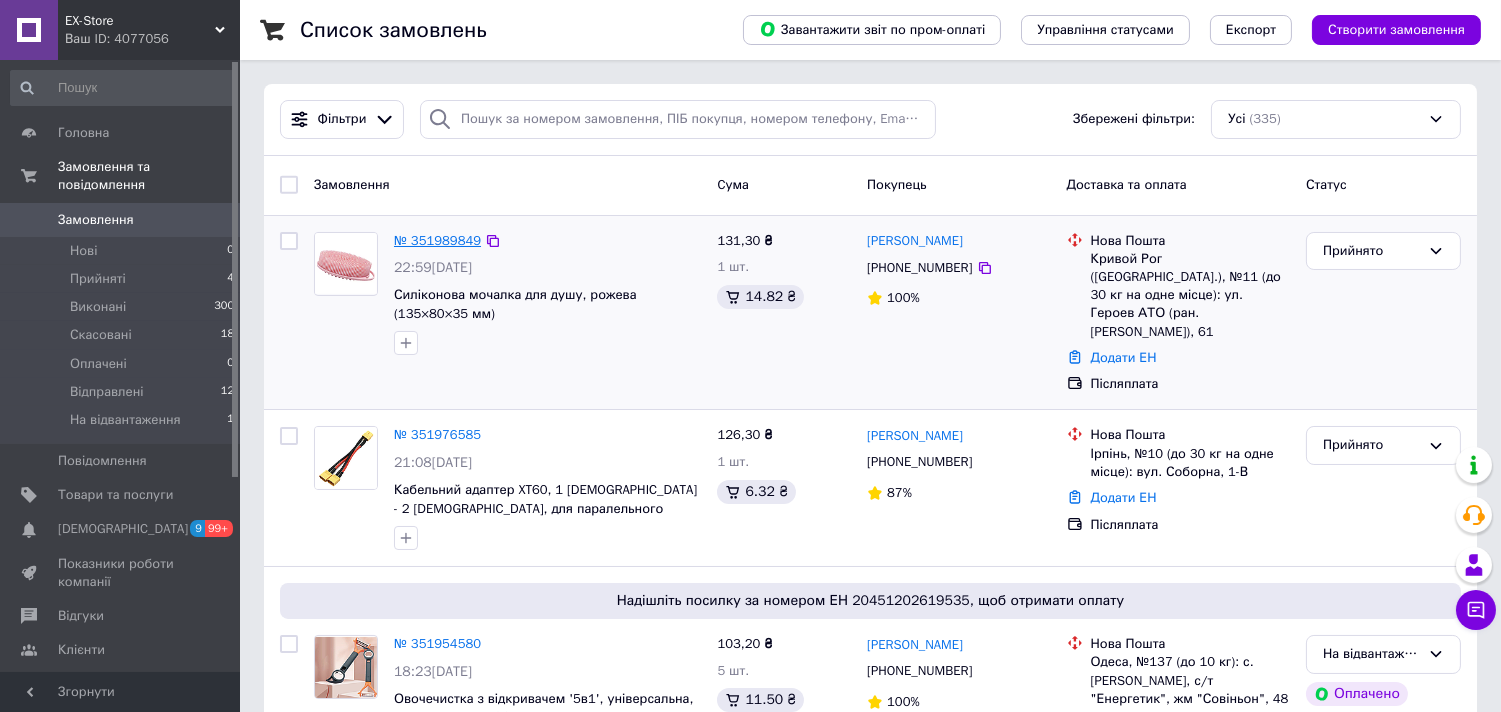click on "№ 351989849" at bounding box center [437, 240] 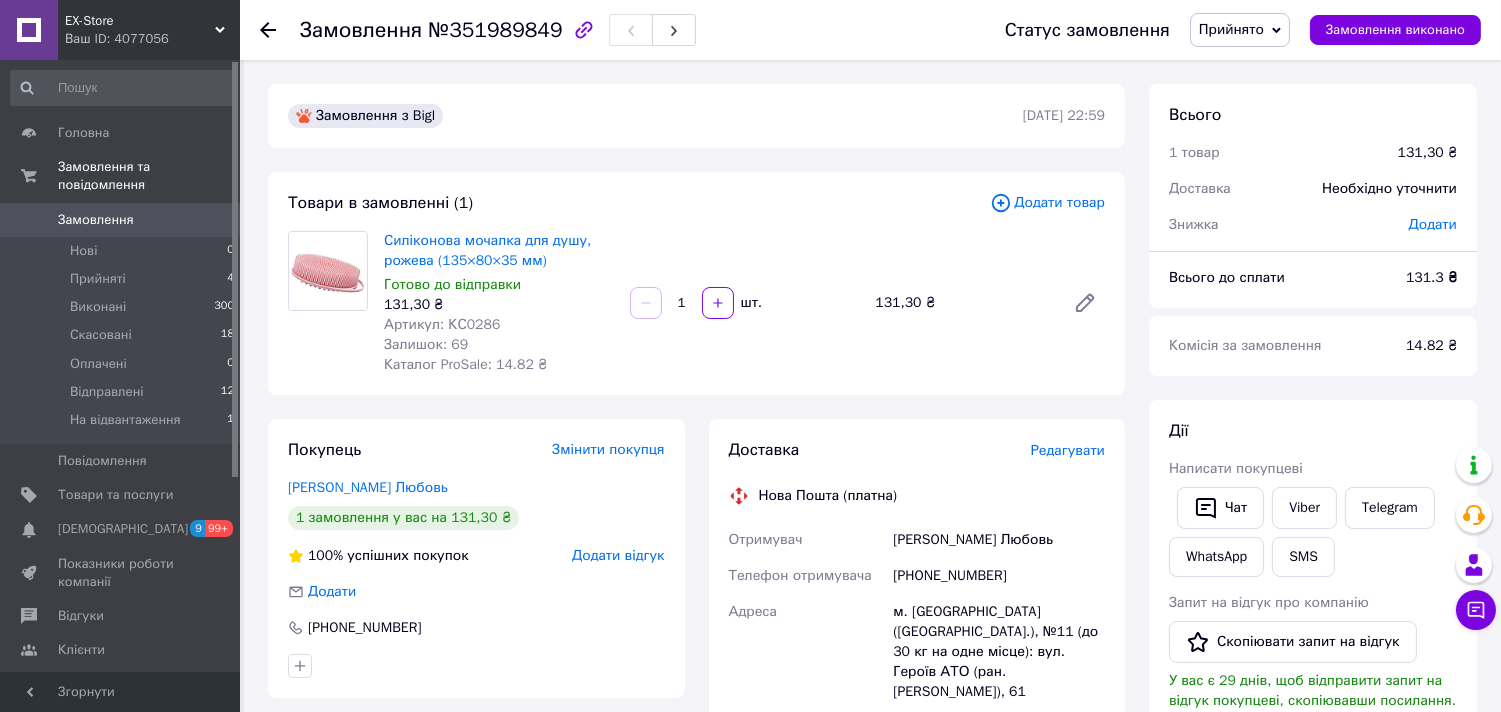 click on "Замовлення з Bigl 09.07.2025 | 22:59 Товари в замовленні (1) Додати товар Силіконова мочалка для душу, рожева (135×80×35 мм) Готово до відправки 131,30 ₴ Артикул: КС0286 Залишок: 69 Каталог ProSale: 14.82 ₴  1   шт. 131,30 ₴ Покупець Змінити покупця Латкина Любовь 1 замовлення у вас на 131,30 ₴ 100%   успішних покупок Додати відгук Додати +380968121548 Оплата Післяплата Доставка Редагувати Нова Пошта (платна) Отримувач Латкина Любовь Телефон отримувача +380968121548 Адреса м. Кривий Ріг (Дніпропетровська обл.), №11 (до 30 кг на одне місце): вул. Героїв АТО (ран. Димитрова), 61 Дата відправки 10.07.2025 Платник 131.30 ₴" at bounding box center (696, 761) 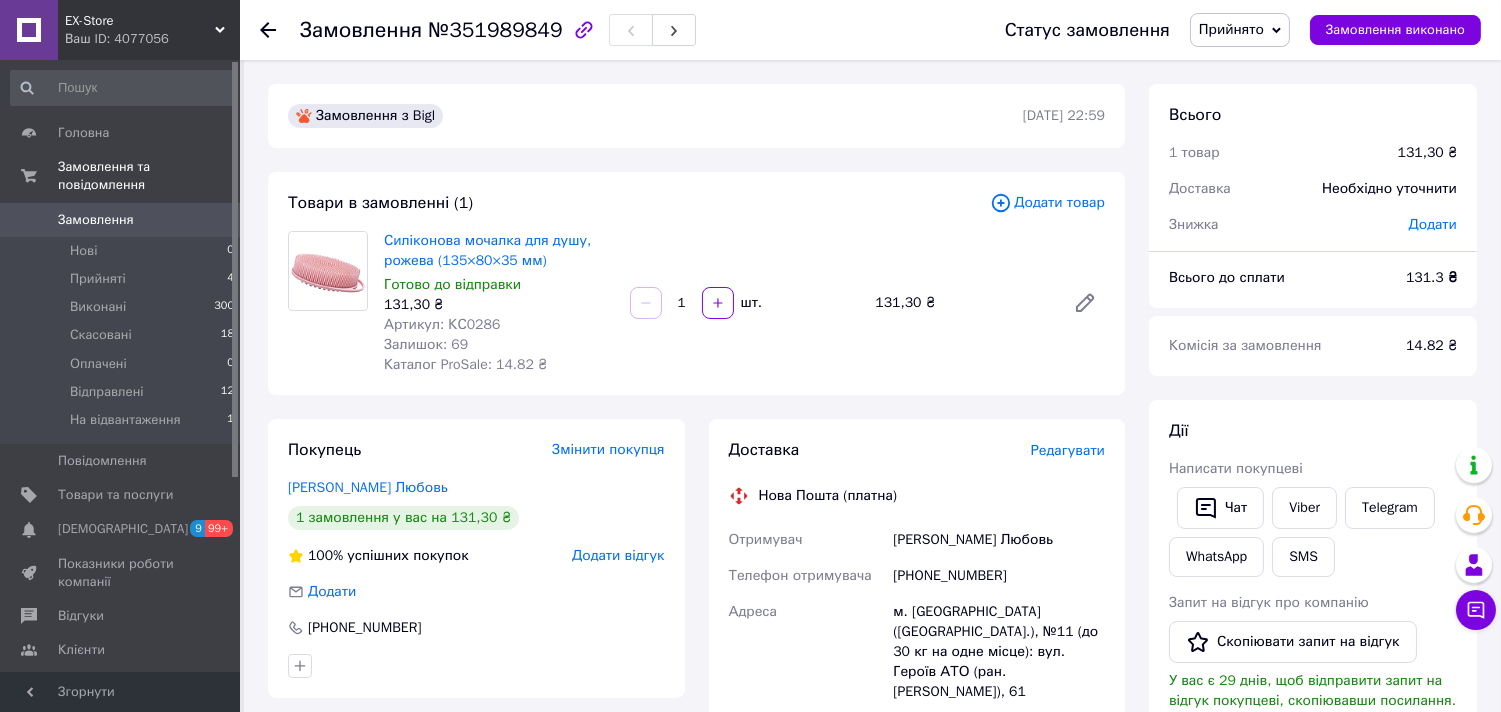 click on "Замовлення з Bigl 09.07.2025 | 22:59 Товари в замовленні (1) Додати товар Силіконова мочалка для душу, рожева (135×80×35 мм) Готово до відправки 131,30 ₴ Артикул: КС0286 Залишок: 69 Каталог ProSale: 14.82 ₴  1   шт. 131,30 ₴ Покупець Змінити покупця Латкина Любовь 1 замовлення у вас на 131,30 ₴ 100%   успішних покупок Додати відгук Додати +380968121548 Оплата Післяплата Доставка Редагувати Нова Пошта (платна) Отримувач Латкина Любовь Телефон отримувача +380968121548 Адреса м. Кривий Ріг (Дніпропетровська обл.), №11 (до 30 кг на одне місце): вул. Героїв АТО (ран. Димитрова), 61 Дата відправки 10.07.2025 Платник 131.30 ₴" at bounding box center [696, 761] 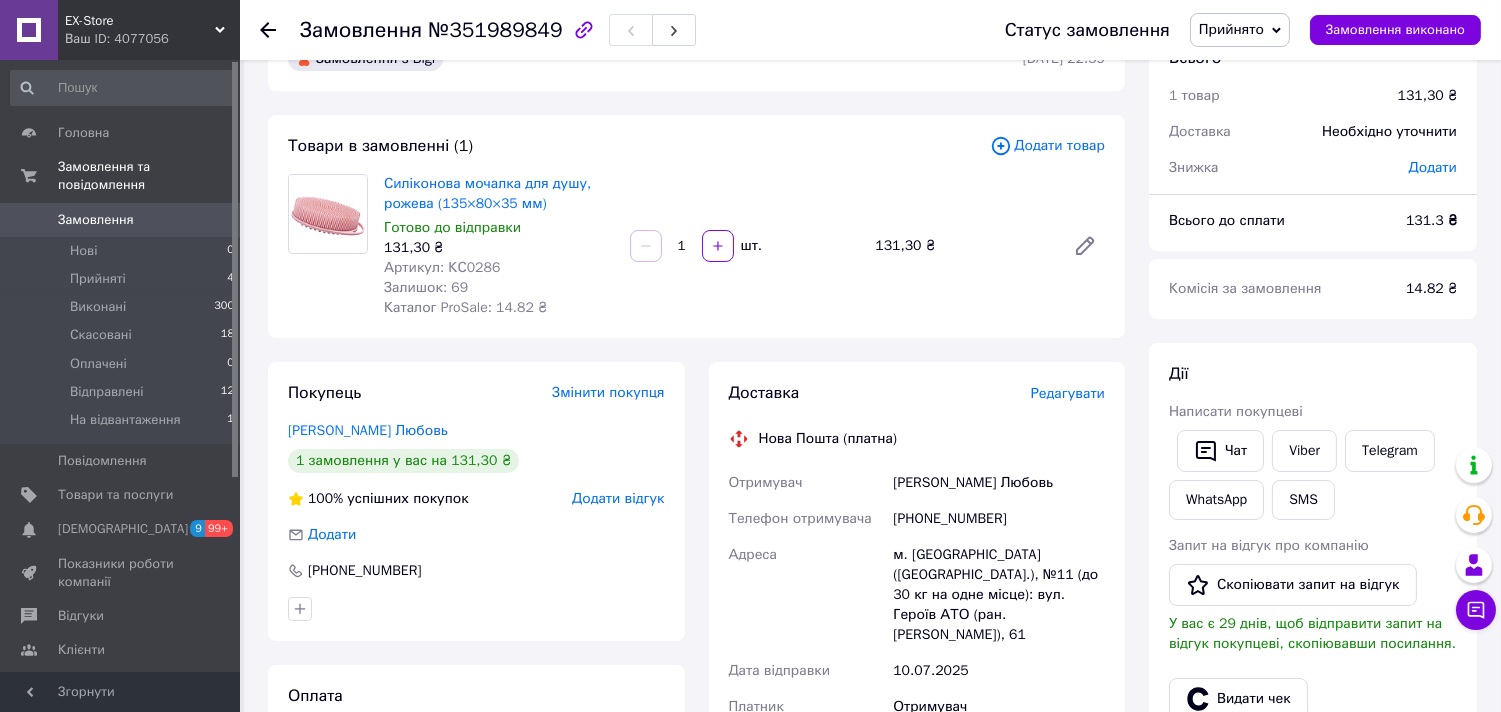scroll, scrollTop: 0, scrollLeft: 0, axis: both 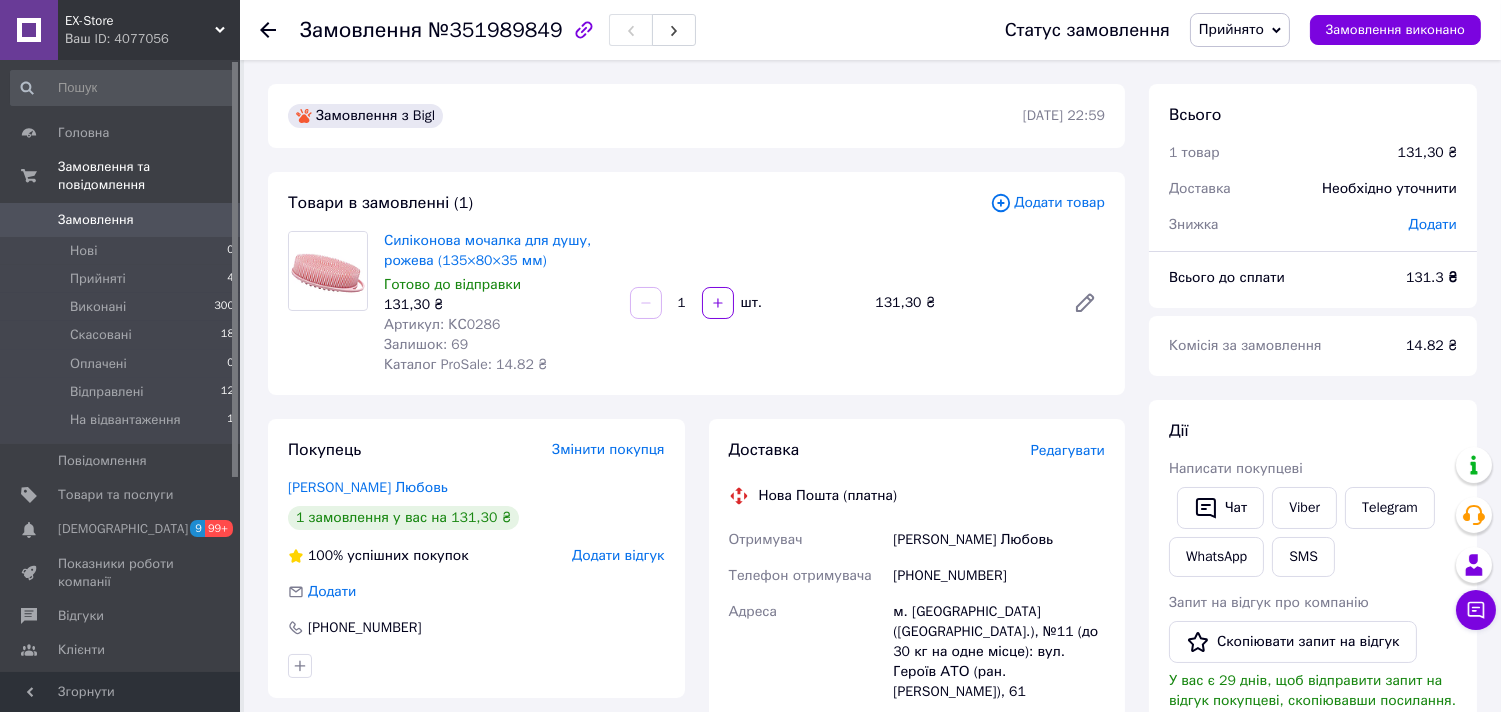 click on "Замовлення з Bigl 09.07.2025 | 22:59 Товари в замовленні (1) Додати товар Силіконова мочалка для душу, рожева (135×80×35 мм) Готово до відправки 131,30 ₴ Артикул: КС0286 Залишок: 69 Каталог ProSale: 14.82 ₴  1   шт. 131,30 ₴ Покупець Змінити покупця Латкина Любовь 1 замовлення у вас на 131,30 ₴ 100%   успішних покупок Додати відгук Додати +380968121548 Оплата Післяплата Доставка Редагувати Нова Пошта (платна) Отримувач Латкина Любовь Телефон отримувача +380968121548 Адреса м. Кривий Ріг (Дніпропетровська обл.), №11 (до 30 кг на одне місце): вул. Героїв АТО (ран. Димитрова), 61 Дата відправки 10.07.2025 Платник 131.30 ₴" at bounding box center (696, 761) 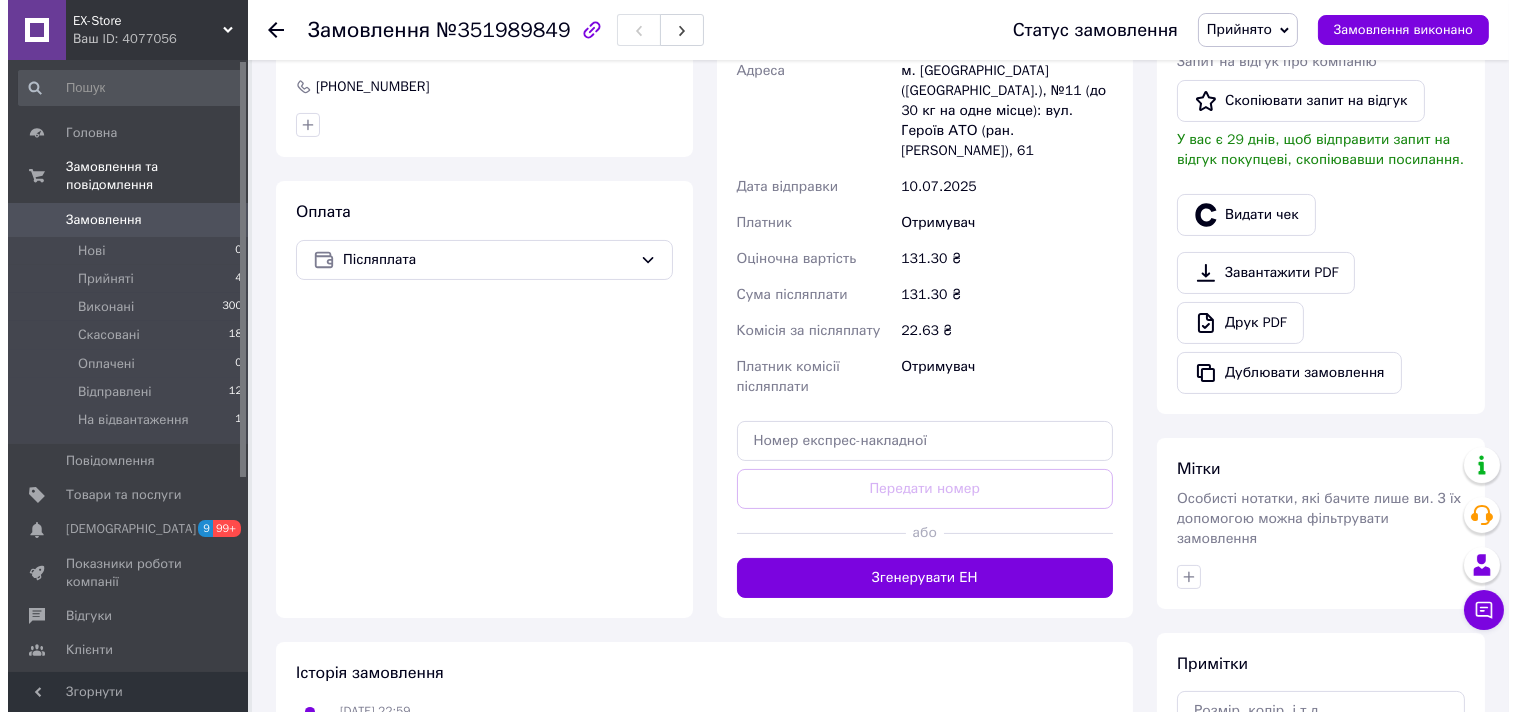 scroll, scrollTop: 555, scrollLeft: 0, axis: vertical 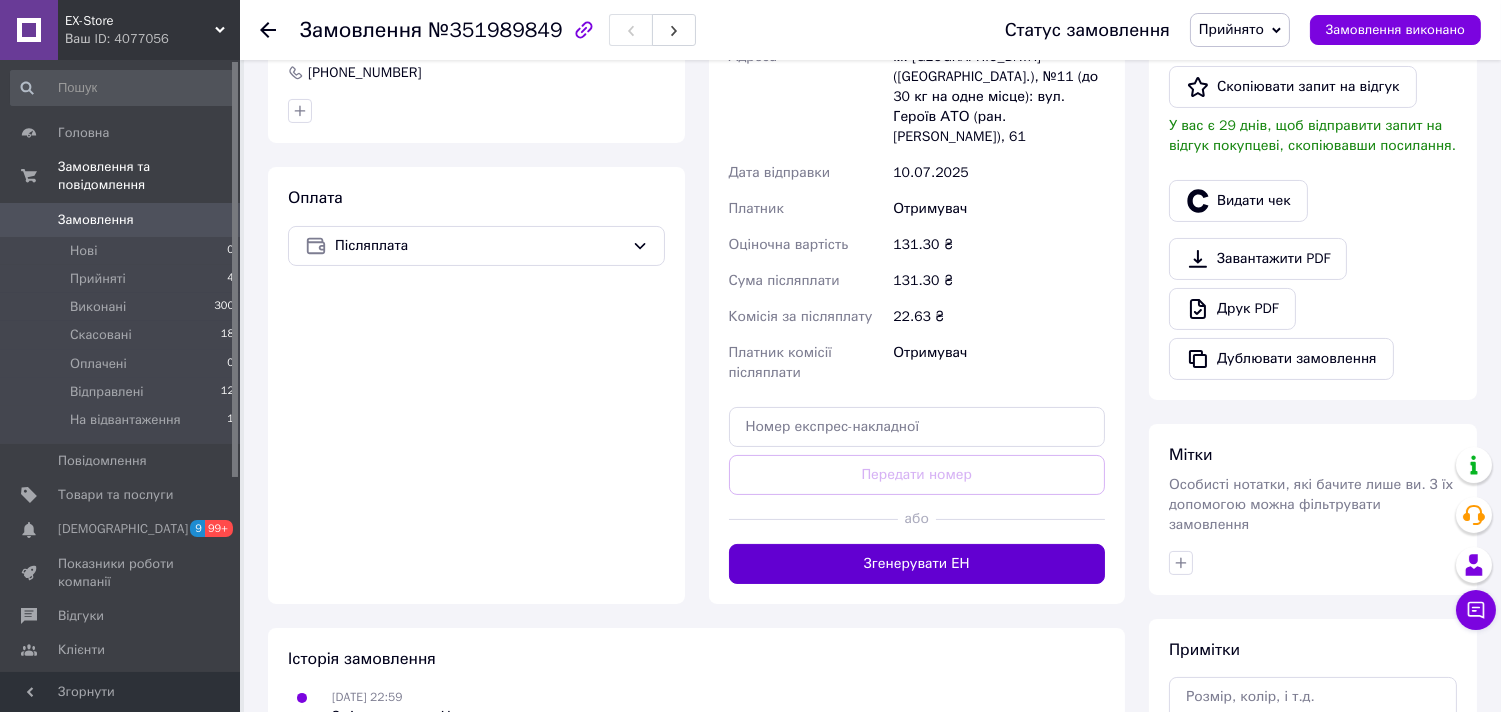click on "Згенерувати ЕН" at bounding box center [917, 564] 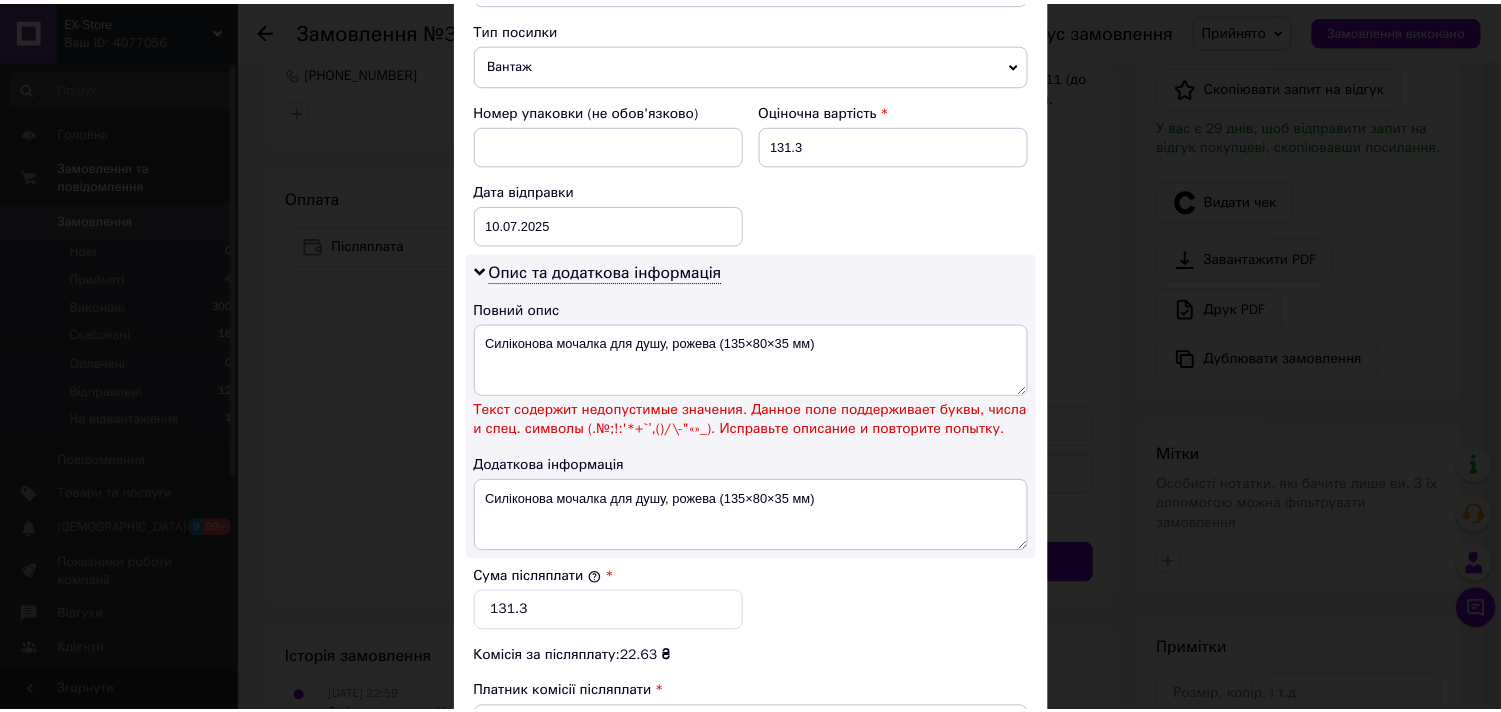 scroll, scrollTop: 1000, scrollLeft: 0, axis: vertical 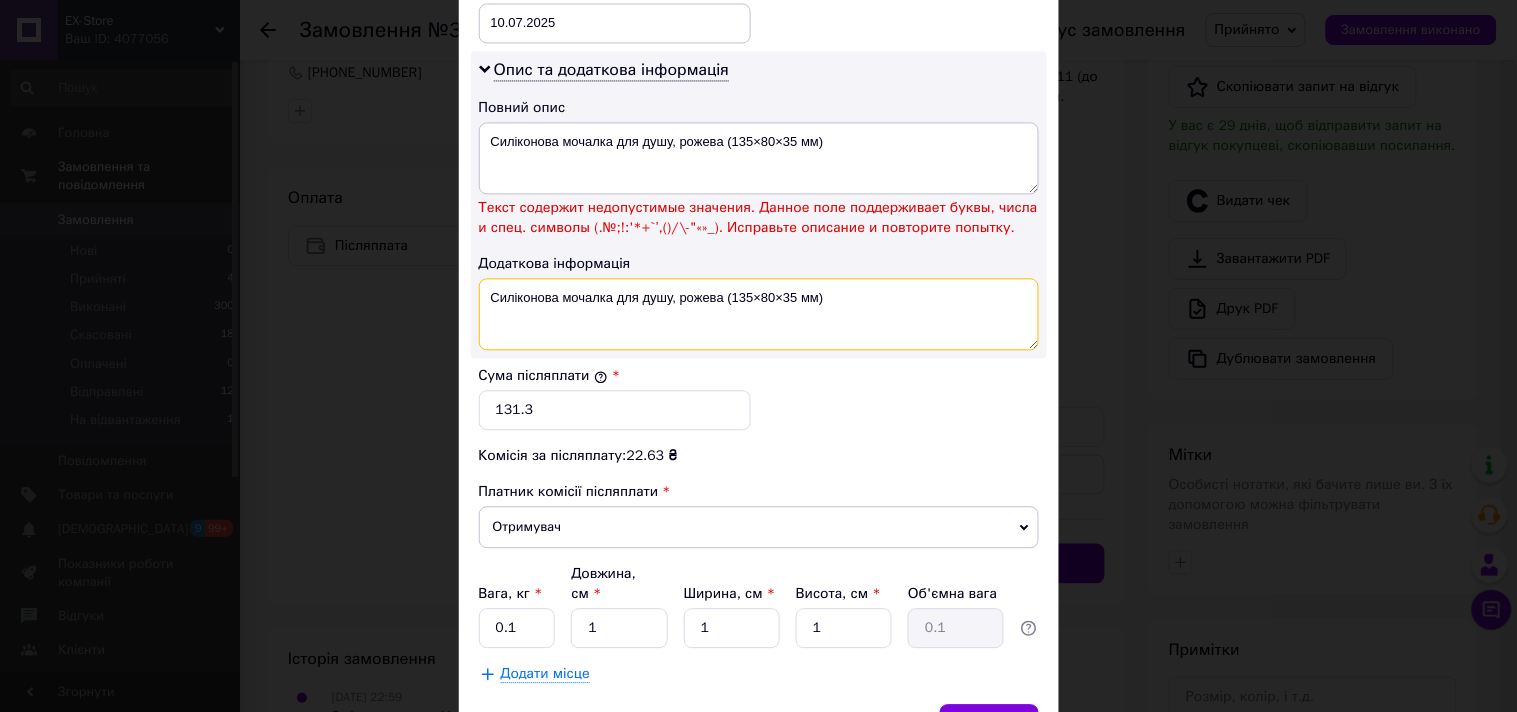 click on "Силіконова мочалка для душу, рожева (135×80×35 мм)" at bounding box center (759, 314) 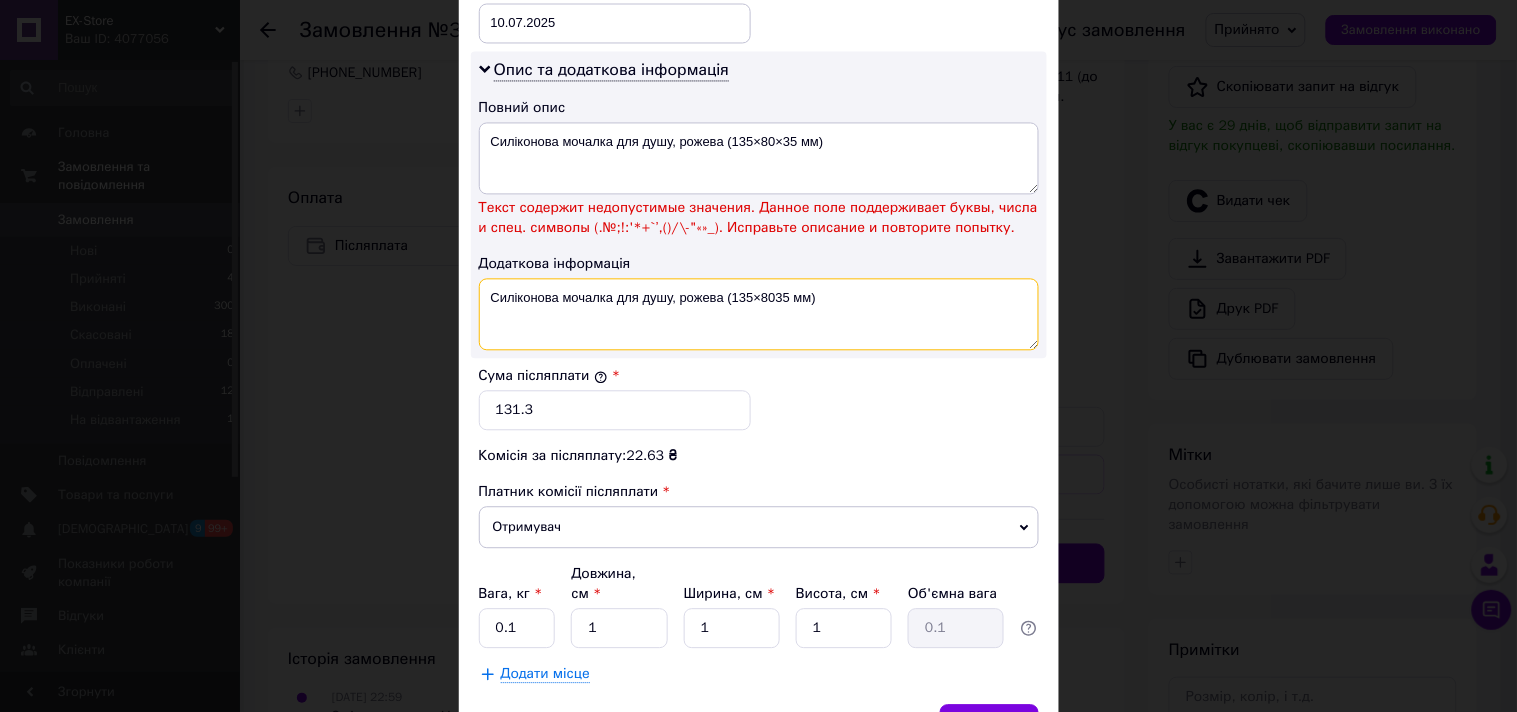 click on "Силіконова мочалка для душу, рожева (135×8035 мм)" at bounding box center [759, 314] 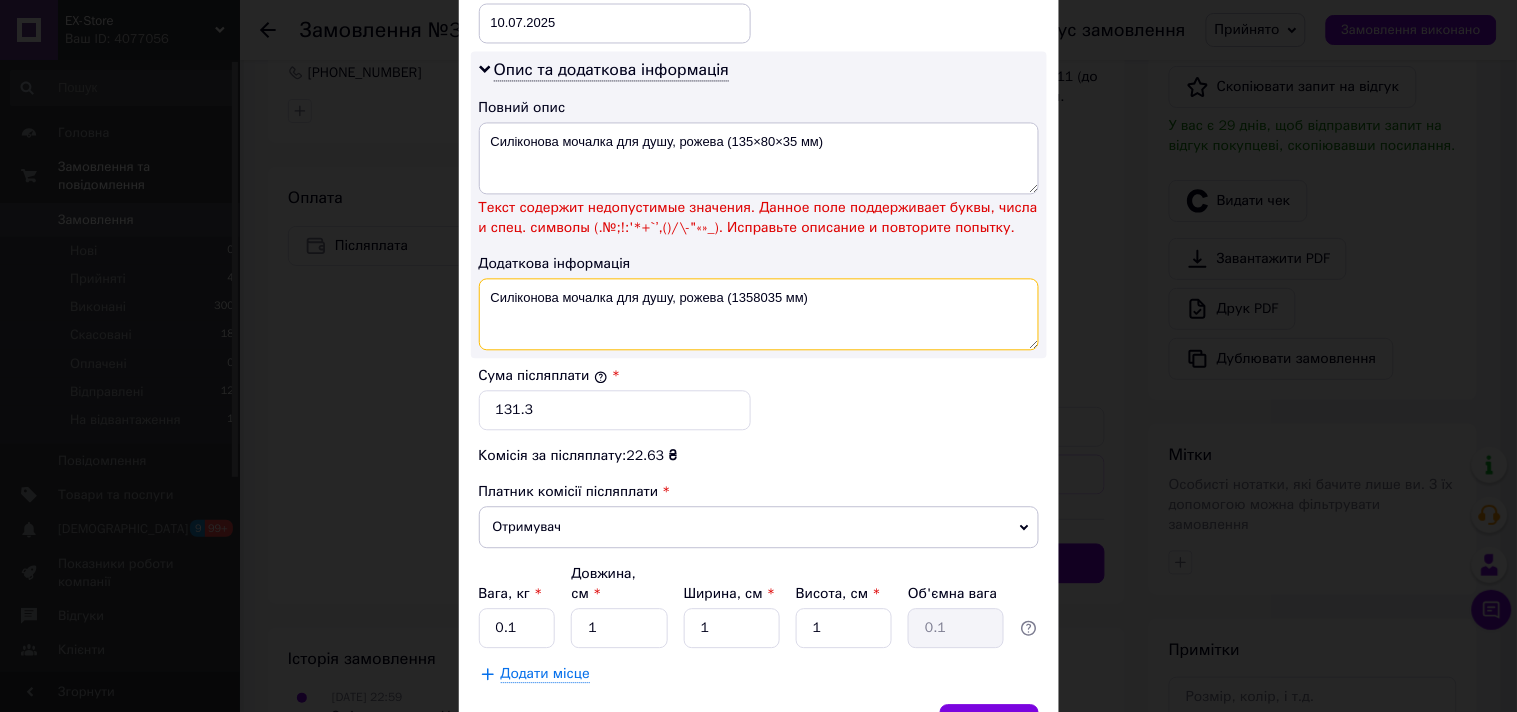 type on "Силіконова мочалка для душу, рожева (1358035 мм)" 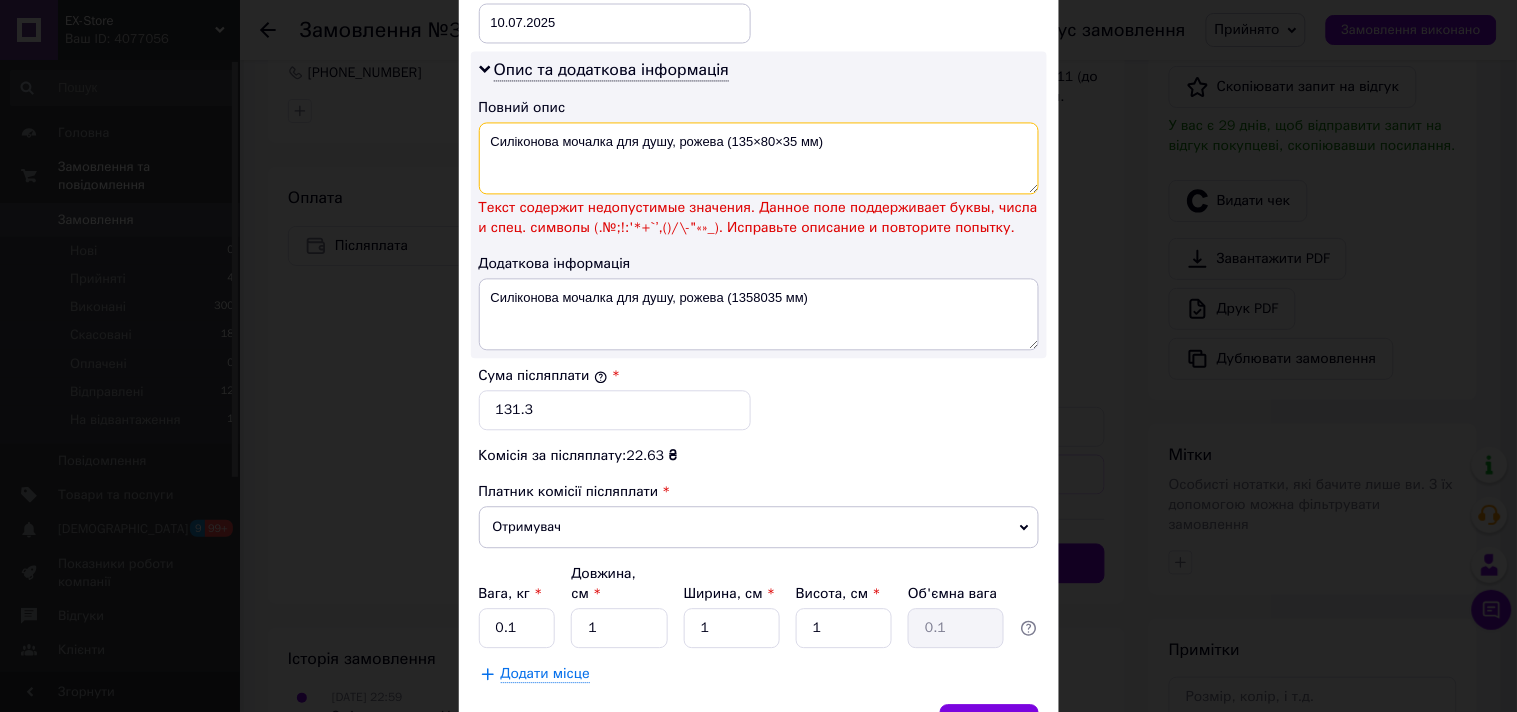 click on "Силіконова мочалка для душу, рожева (135×80×35 мм)" at bounding box center (759, 158) 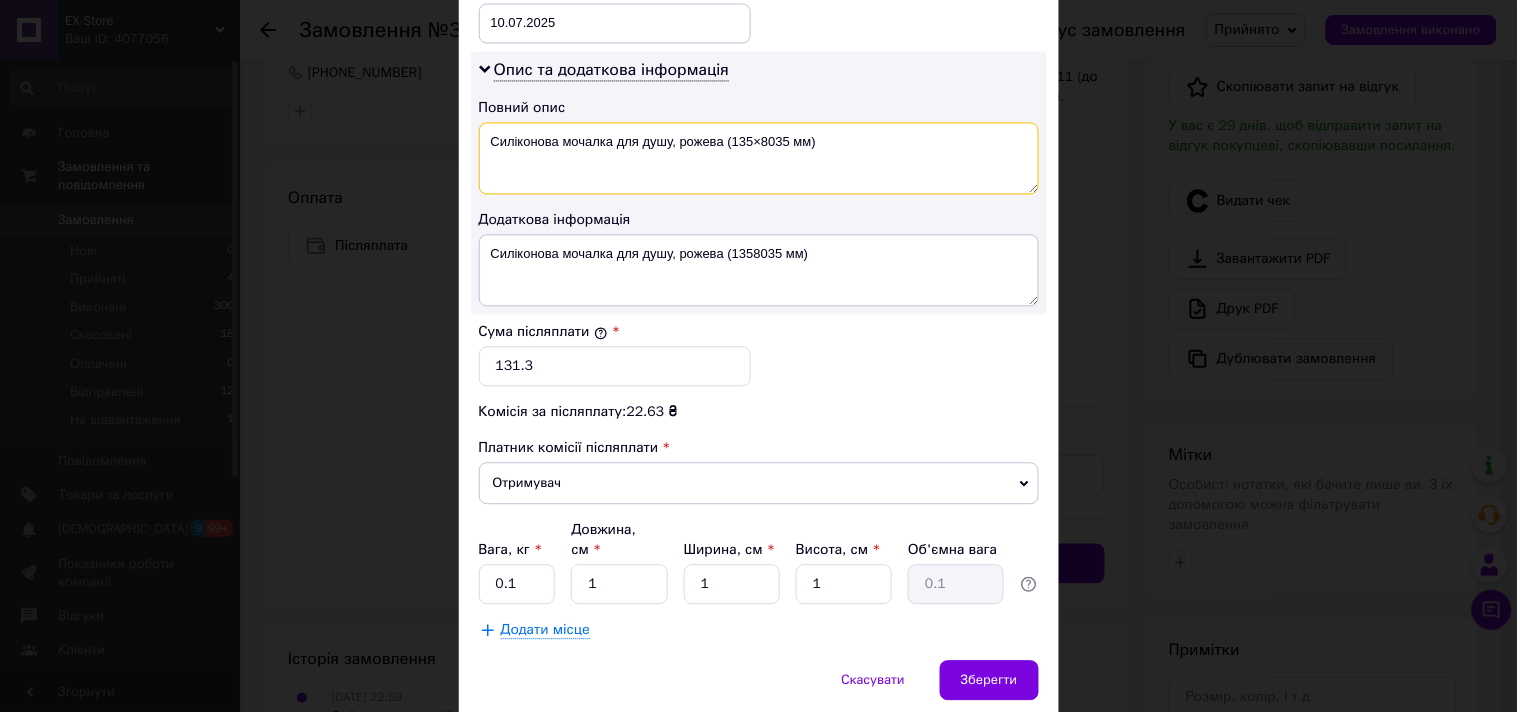 click on "Силіконова мочалка для душу, рожева (135×8035 мм)" at bounding box center (759, 158) 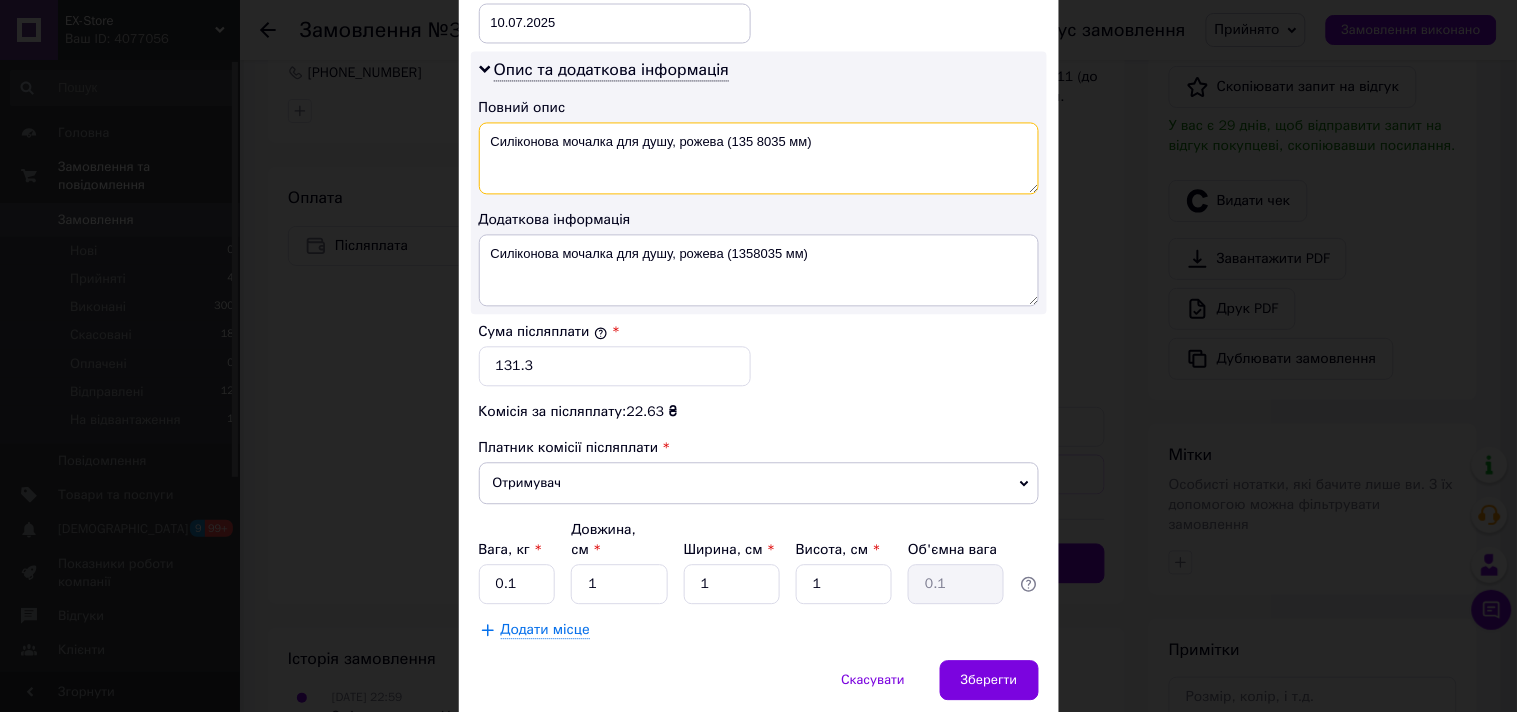 click on "Силіконова мочалка для душу, рожева (135 8035 мм)" at bounding box center (759, 158) 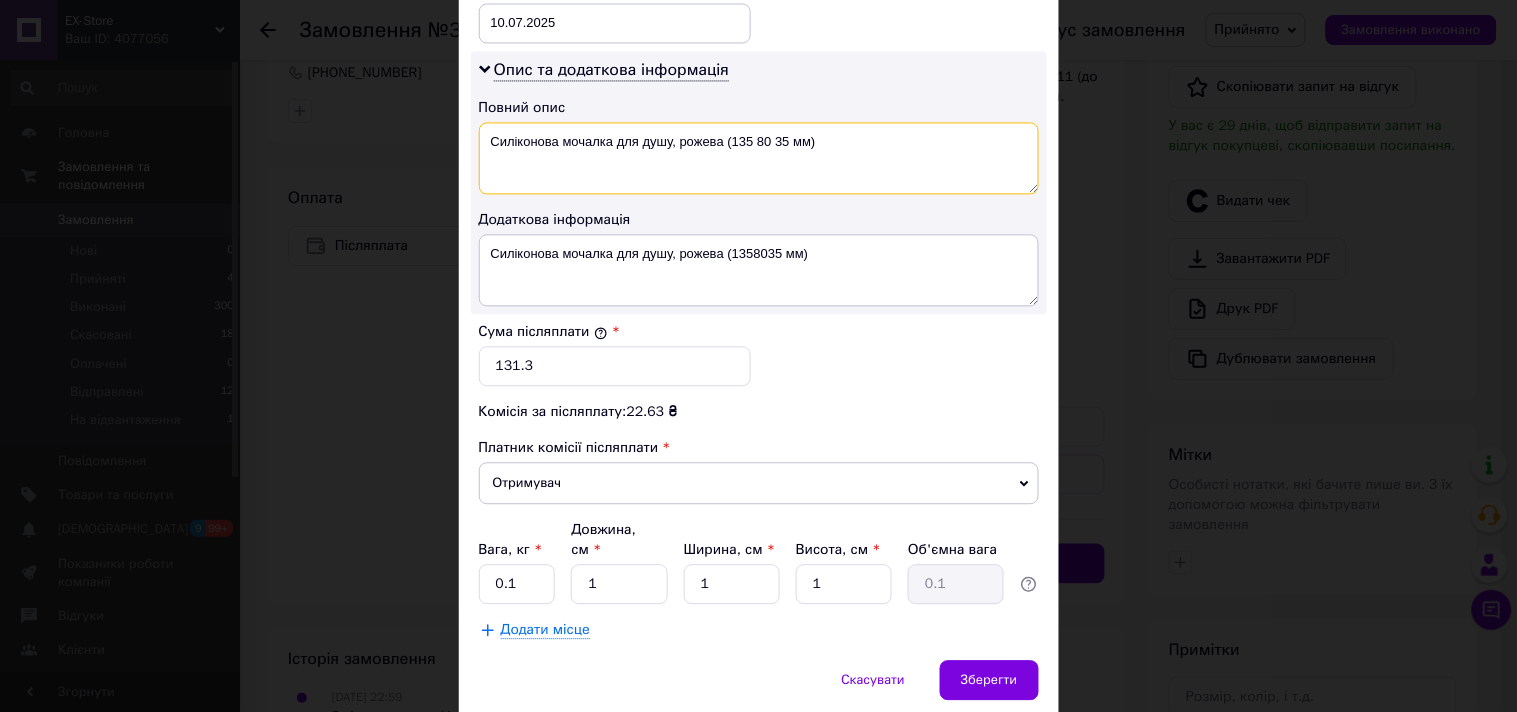 type on "Силіконова мочалка для душу, рожева (135 80 35 мм)" 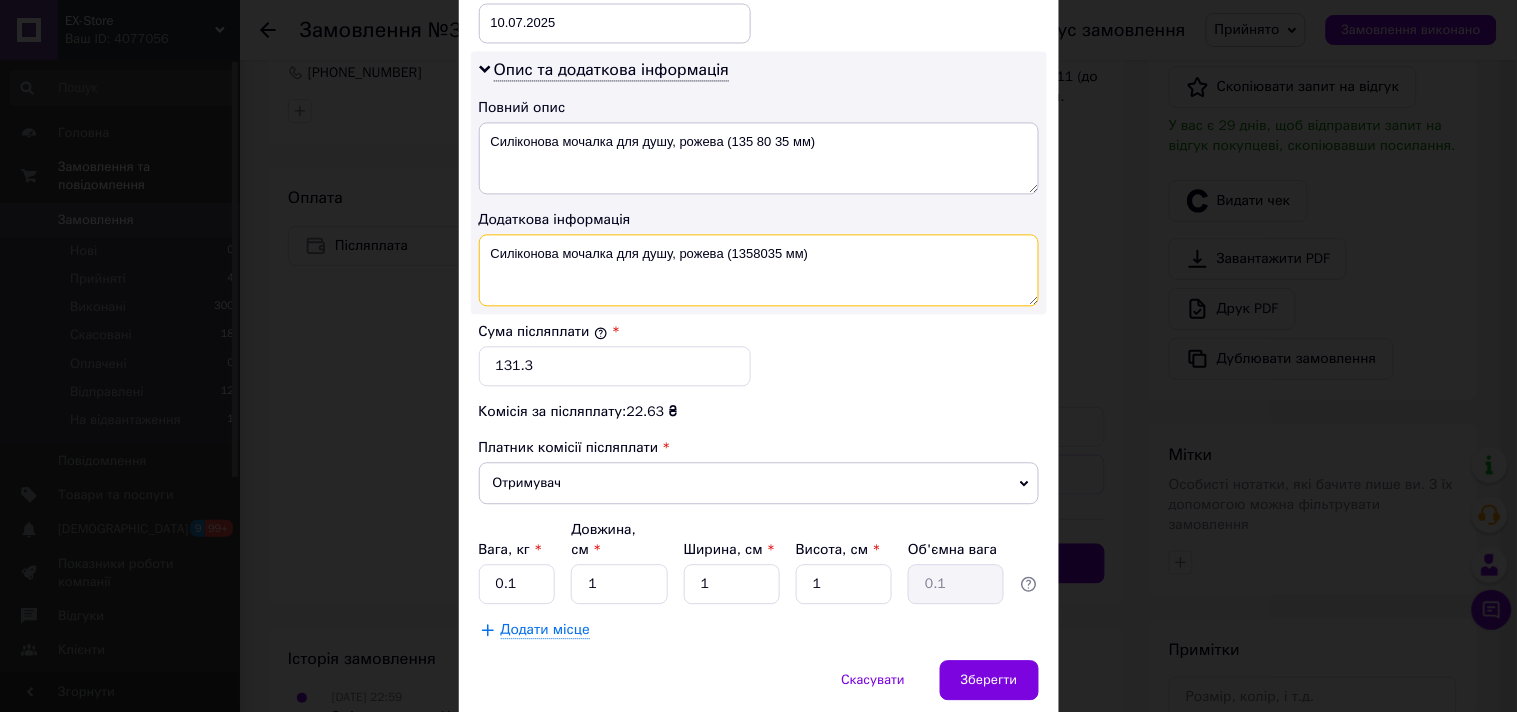 click on "Силіконова мочалка для душу, рожева (1358035 мм)" at bounding box center [759, 270] 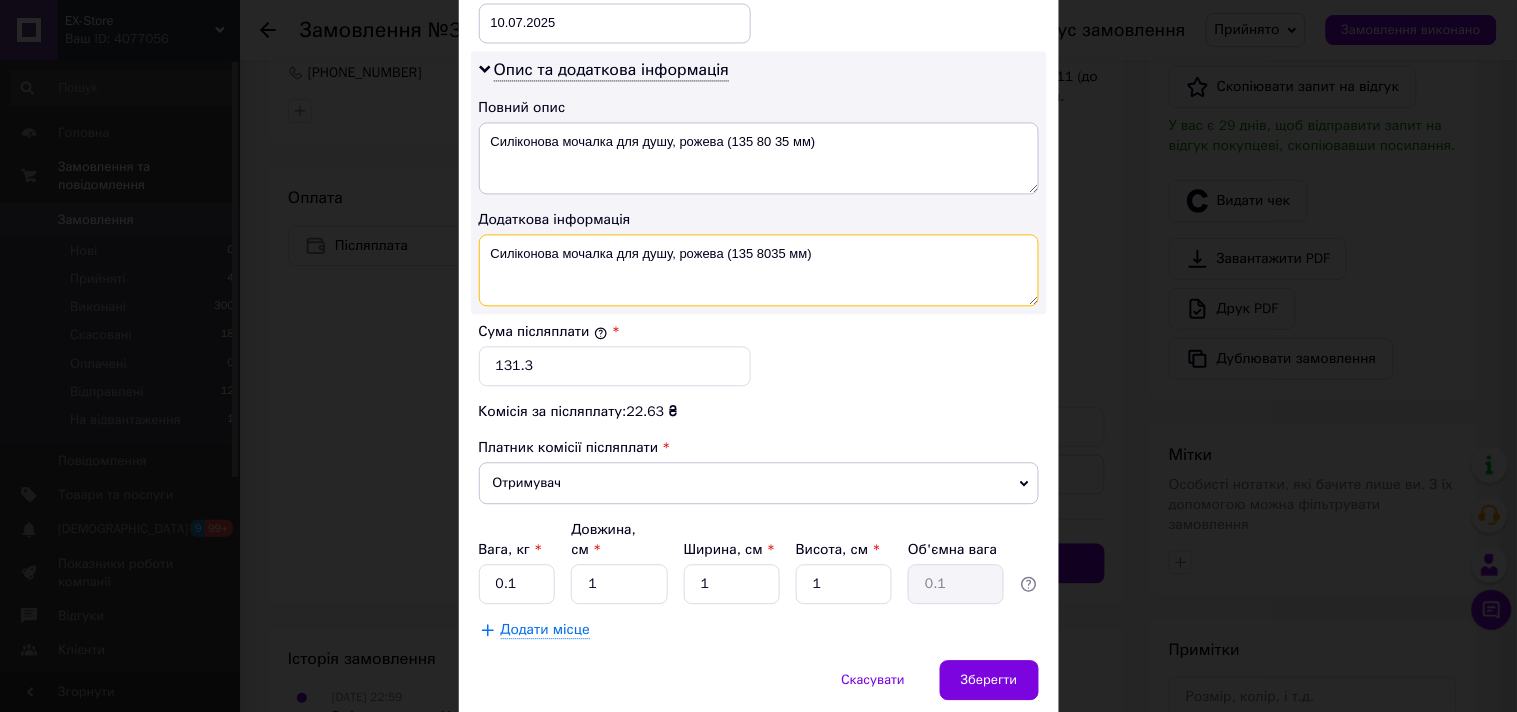 click on "Силіконова мочалка для душу, рожева (135 8035 мм)" at bounding box center (759, 270) 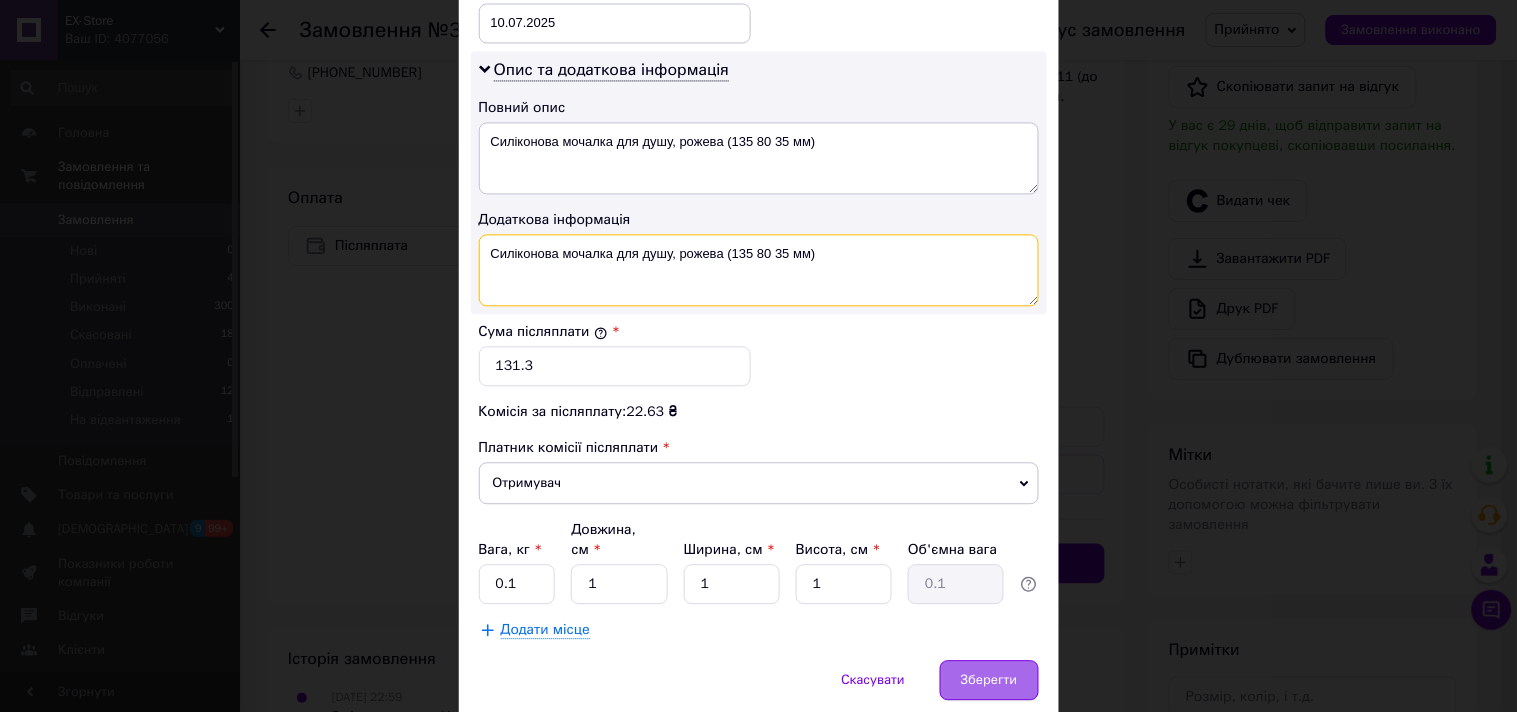 type on "Силіконова мочалка для душу, рожева (135 80 35 мм)" 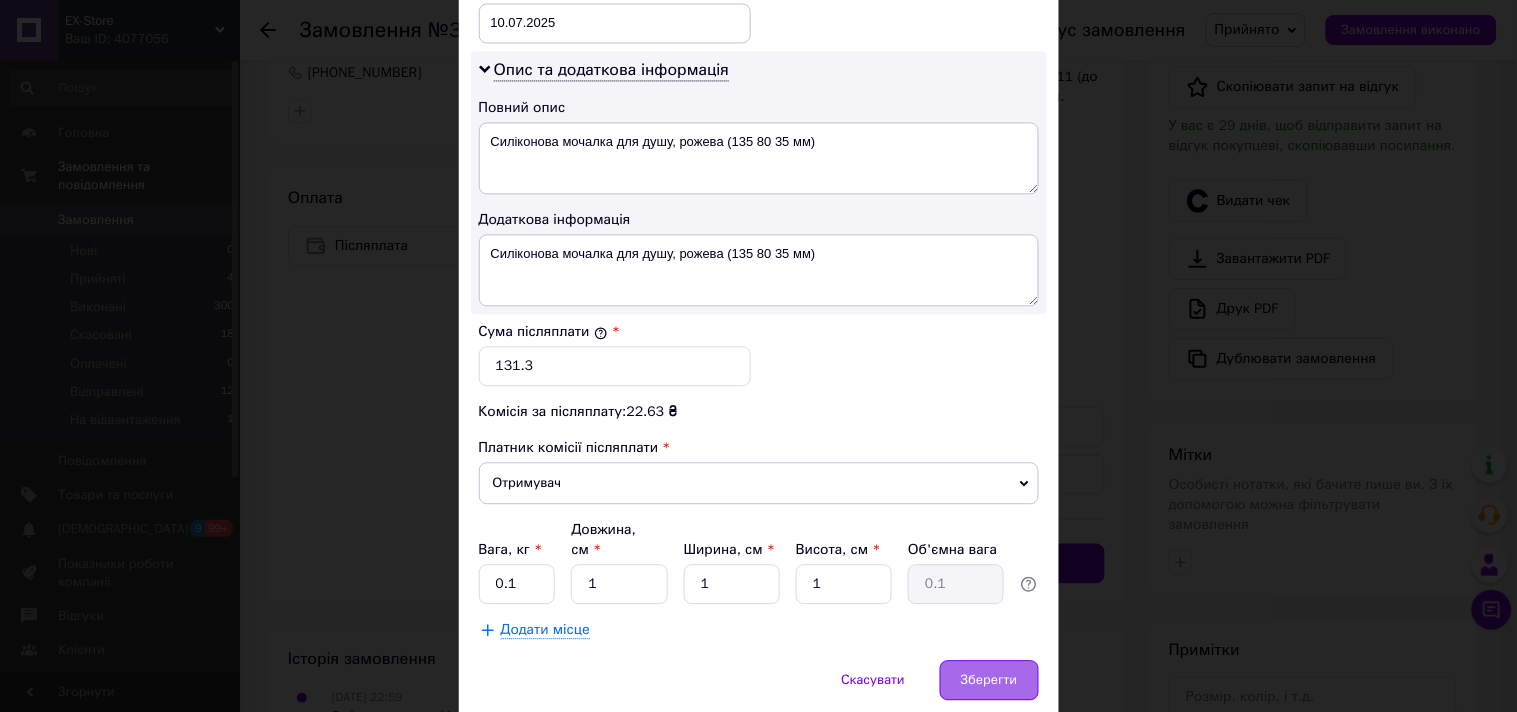 click on "Зберегти" at bounding box center [989, 680] 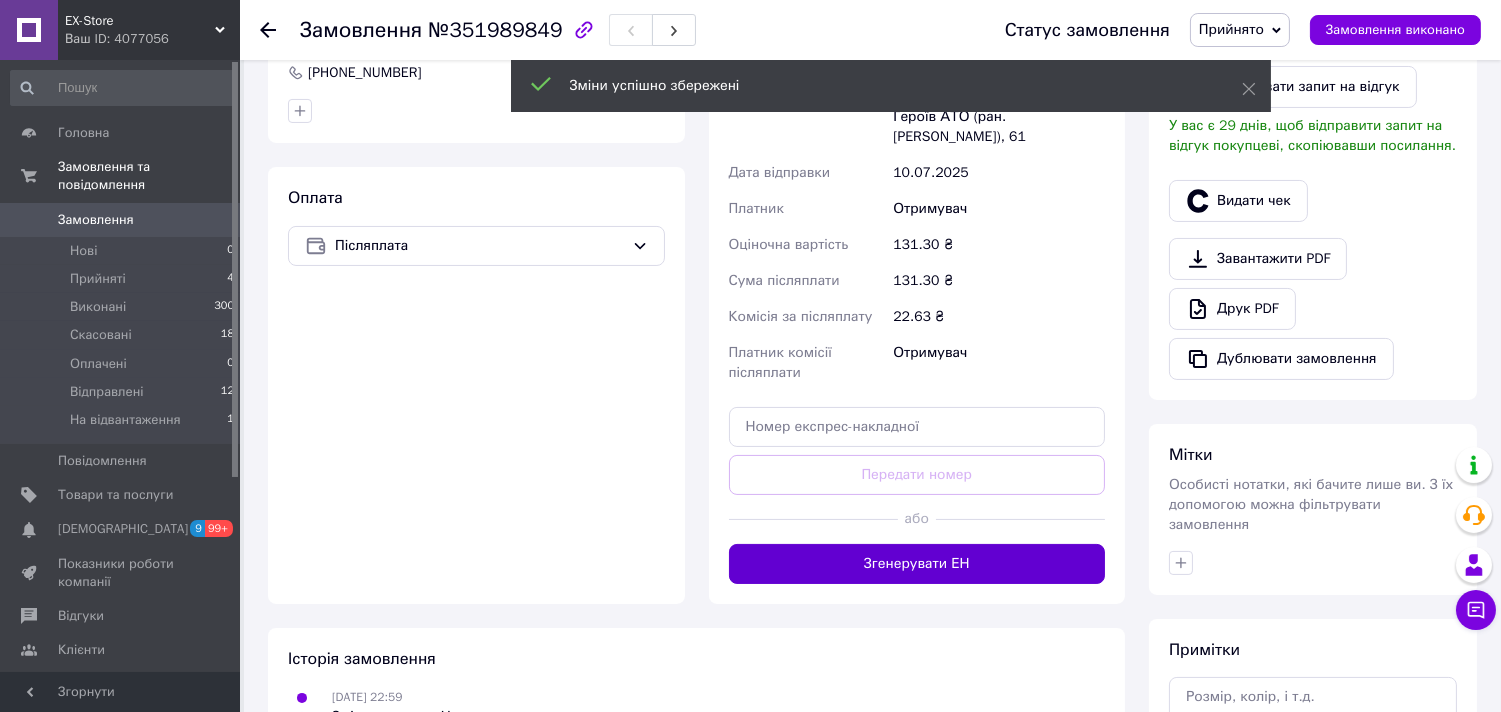 click on "Згенерувати ЕН" at bounding box center [917, 564] 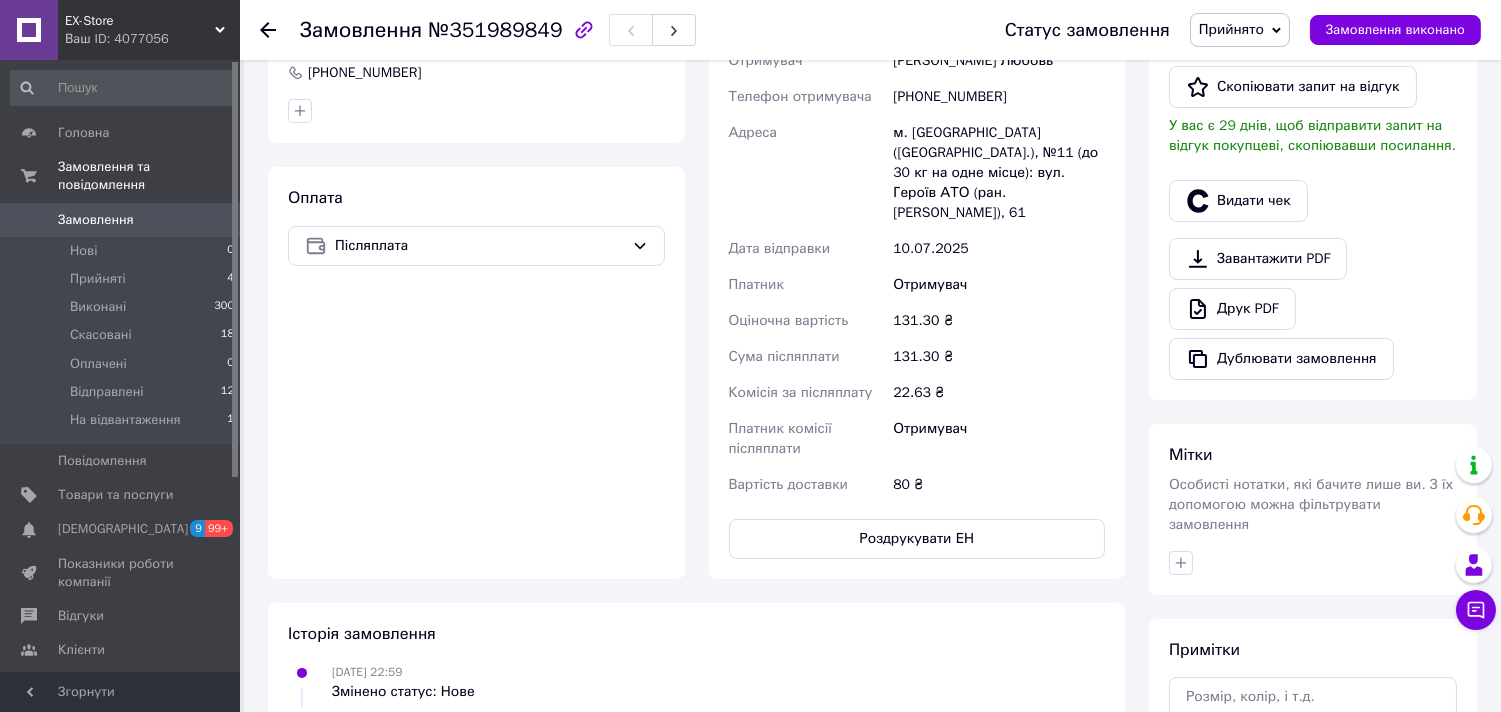 click on "Прийнято" at bounding box center [1231, 29] 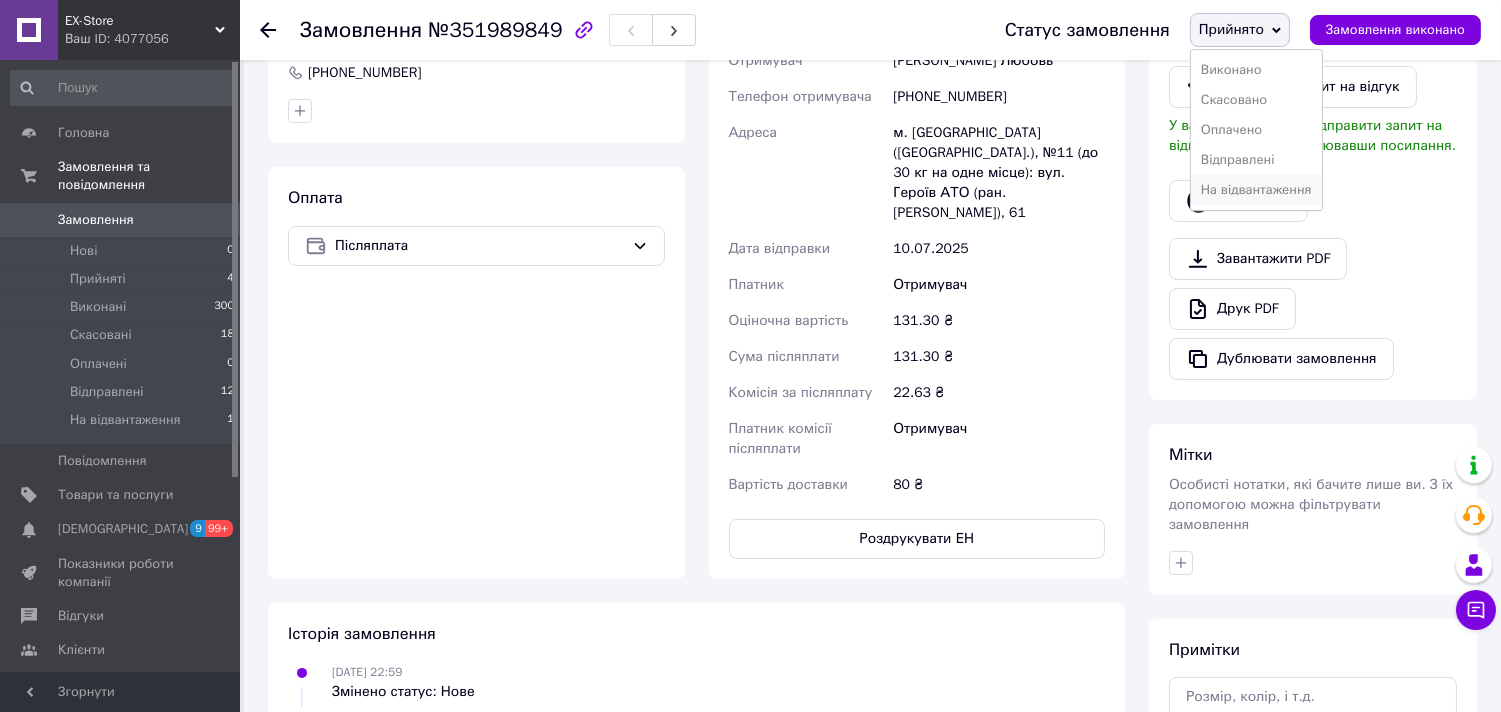 click on "На відвантаження" at bounding box center (1256, 190) 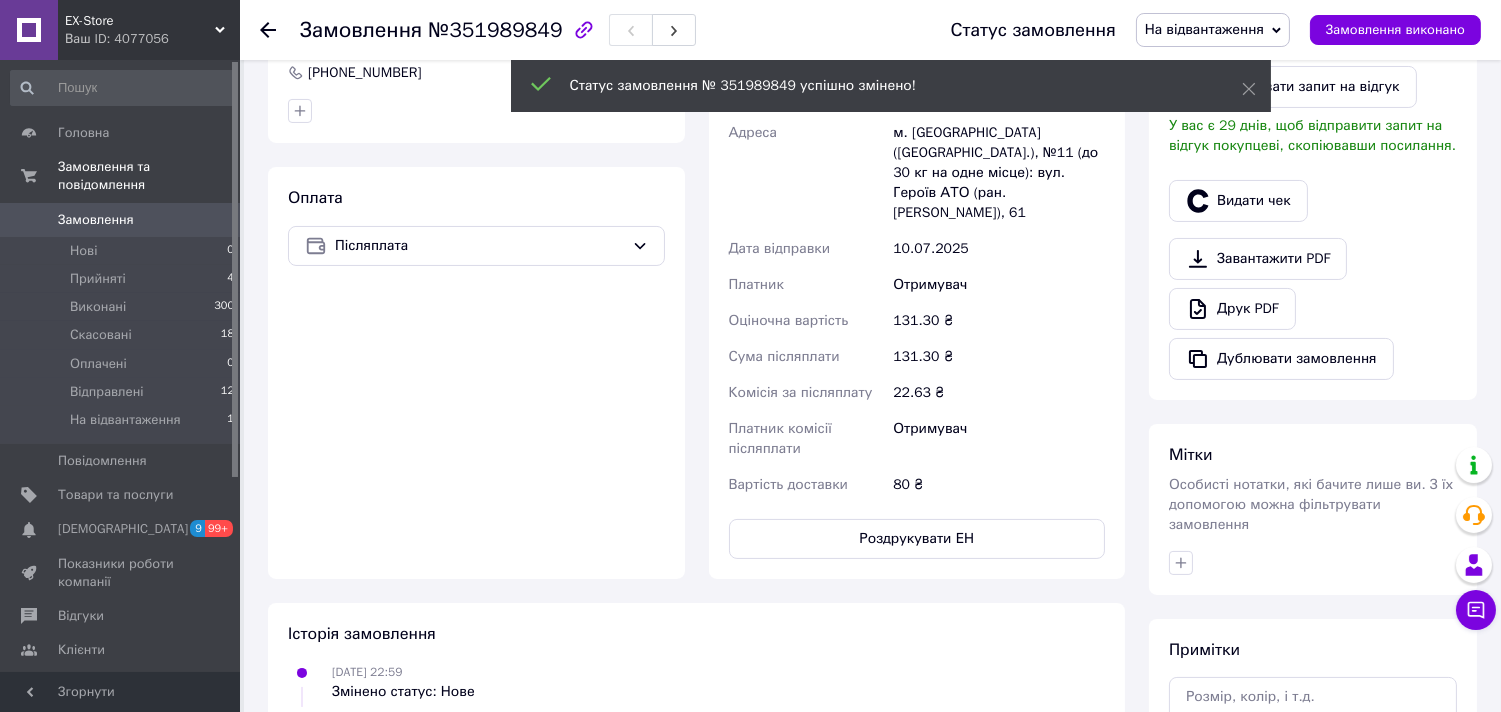 click on "Всього 1 товар 131,30 ₴ Доставка 80 ₴ Знижка Додати Всього до сплати 131.3 ₴ Комісія за замовлення 14.82 ₴ Дії Написати покупцеві   Чат Viber Telegram WhatsApp SMS Запит на відгук про компанію   Скопіювати запит на відгук У вас є 29 днів, щоб відправити запит на відгук покупцеві, скопіювавши посилання.   Видати чек   Завантажити PDF   Друк PDF   Дублювати замовлення Мітки Особисті нотатки, які бачите лише ви. З їх допомогою можна фільтрувати замовлення Примітки Залишилося 300 символів Очистити Зберегти" at bounding box center (1313, 281) 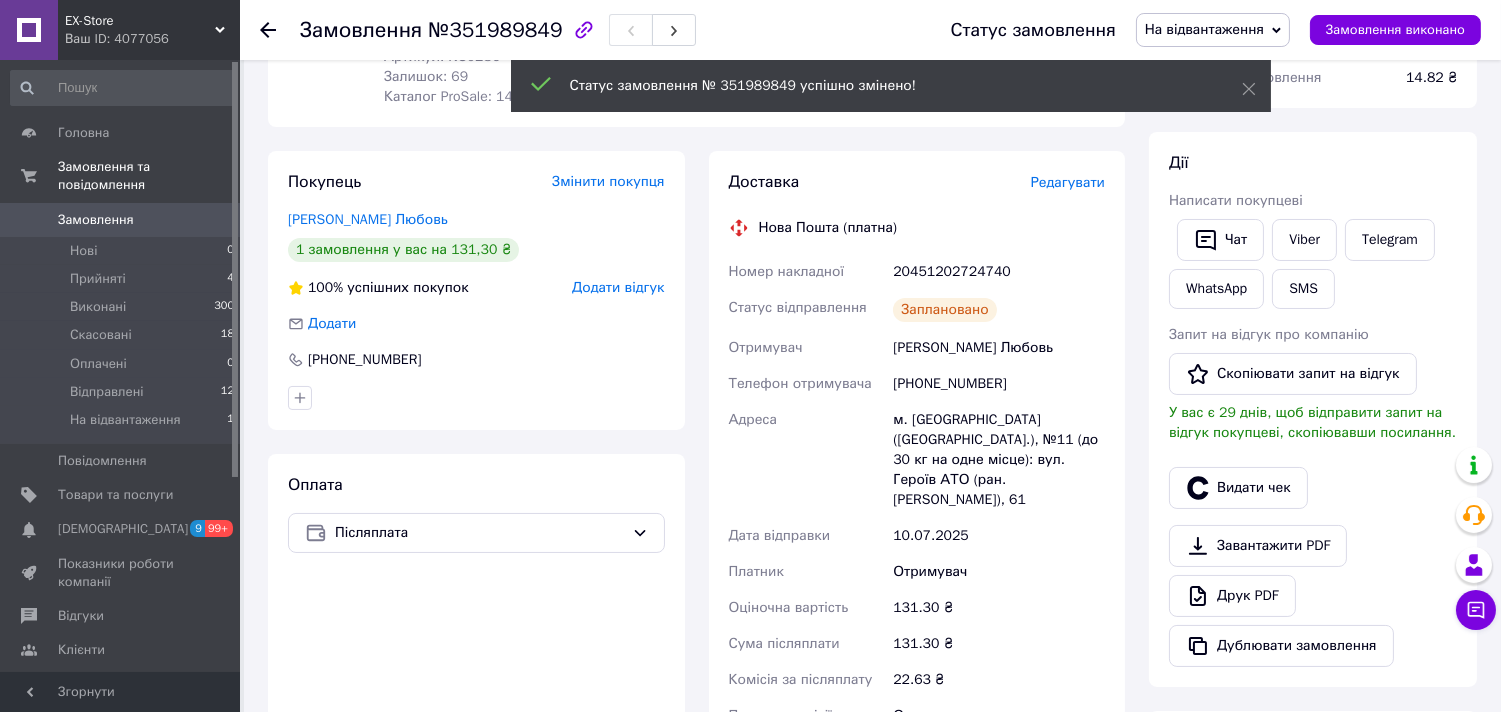 scroll, scrollTop: 0, scrollLeft: 0, axis: both 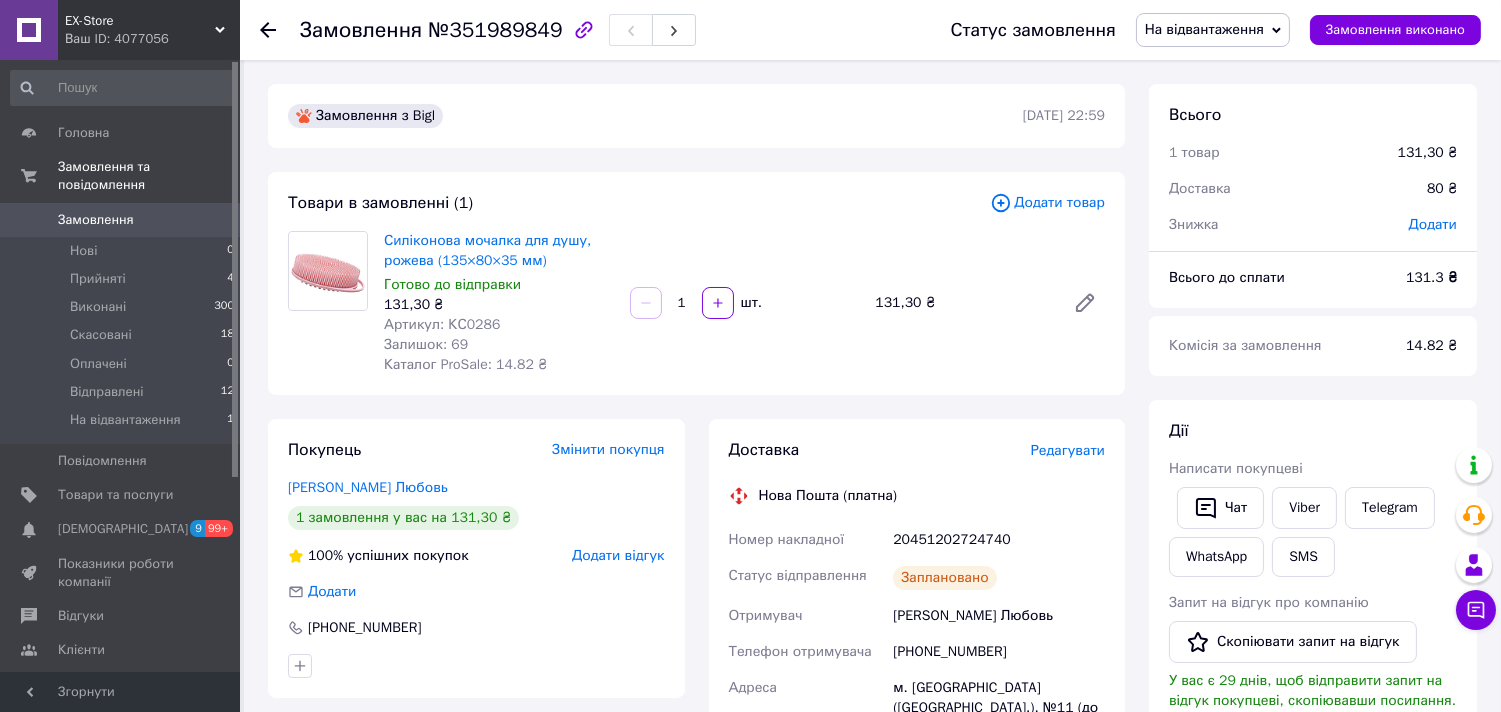 click on "Артикул: КС0286" at bounding box center (442, 324) 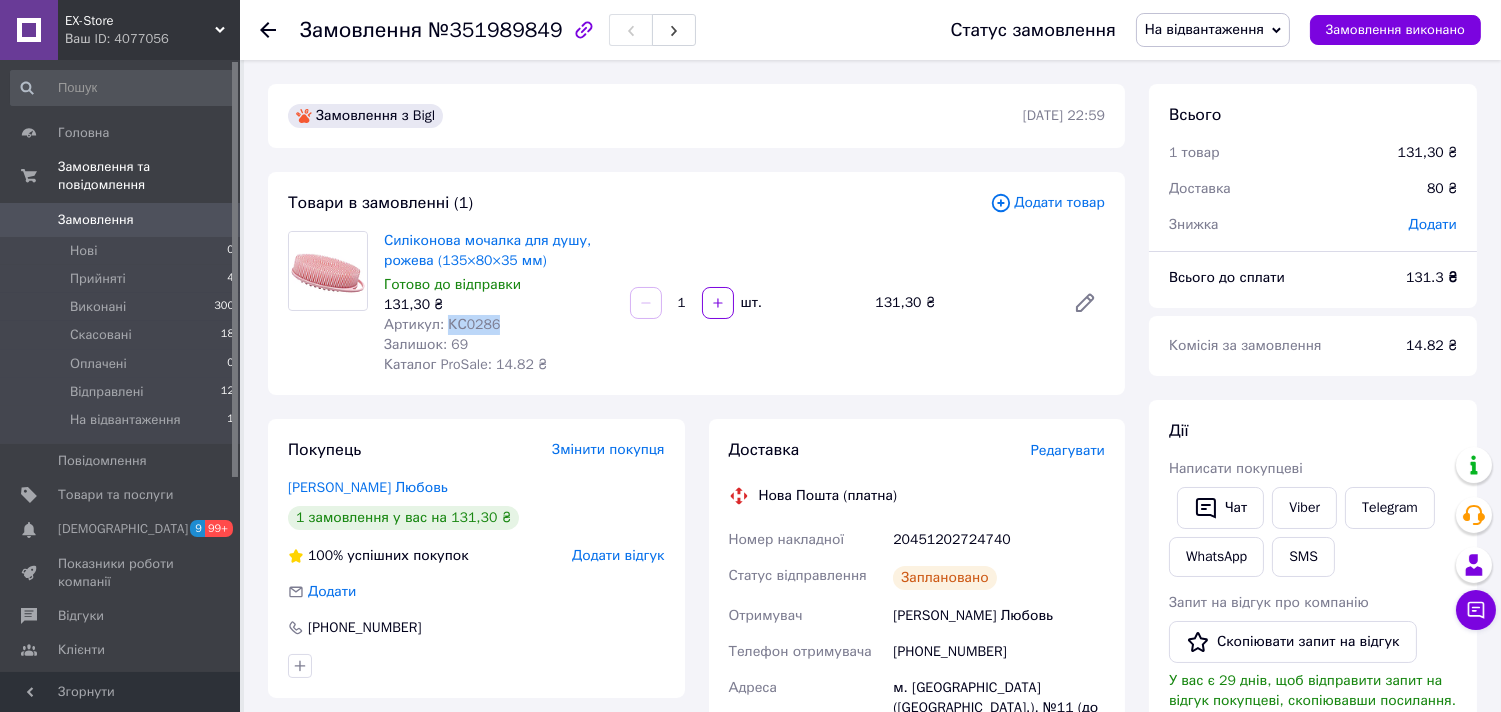 click on "Артикул: КС0286" at bounding box center (442, 324) 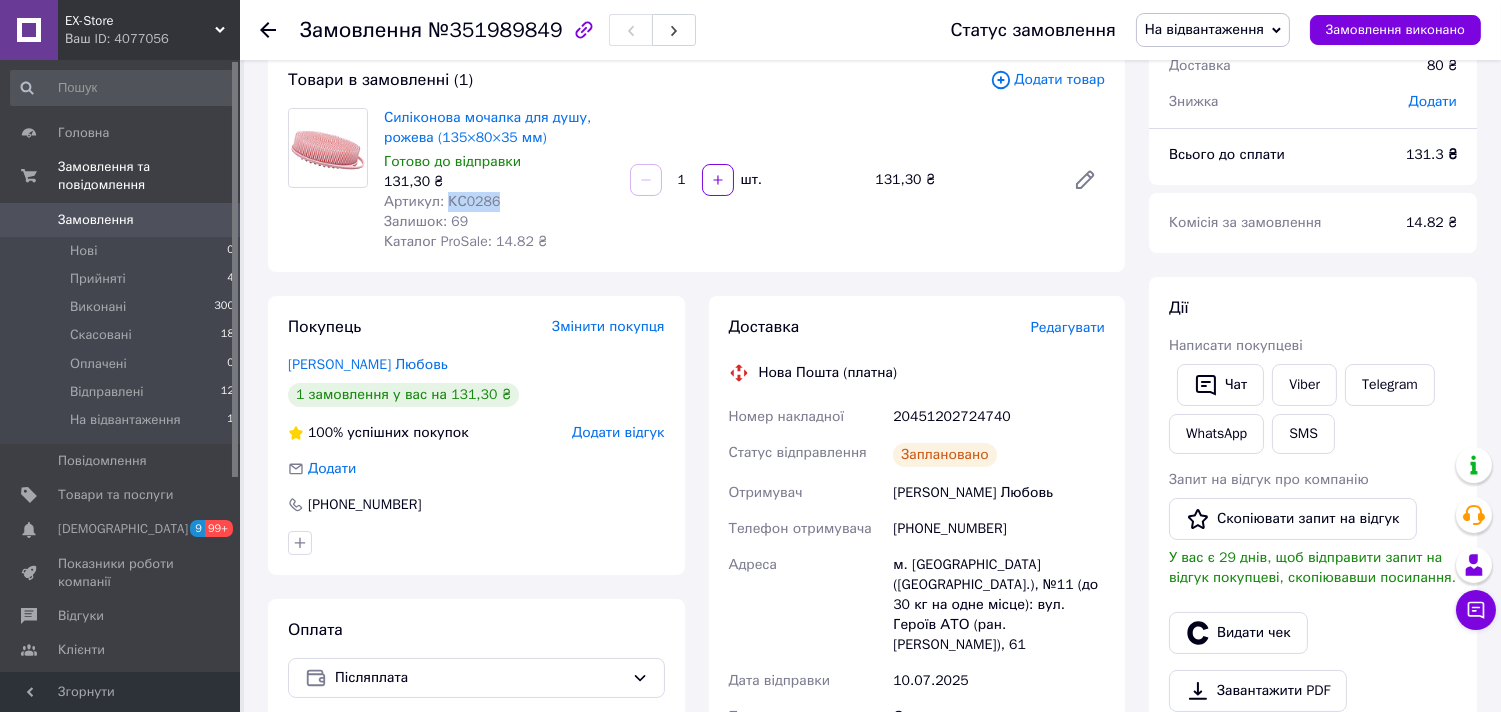 scroll, scrollTop: 333, scrollLeft: 0, axis: vertical 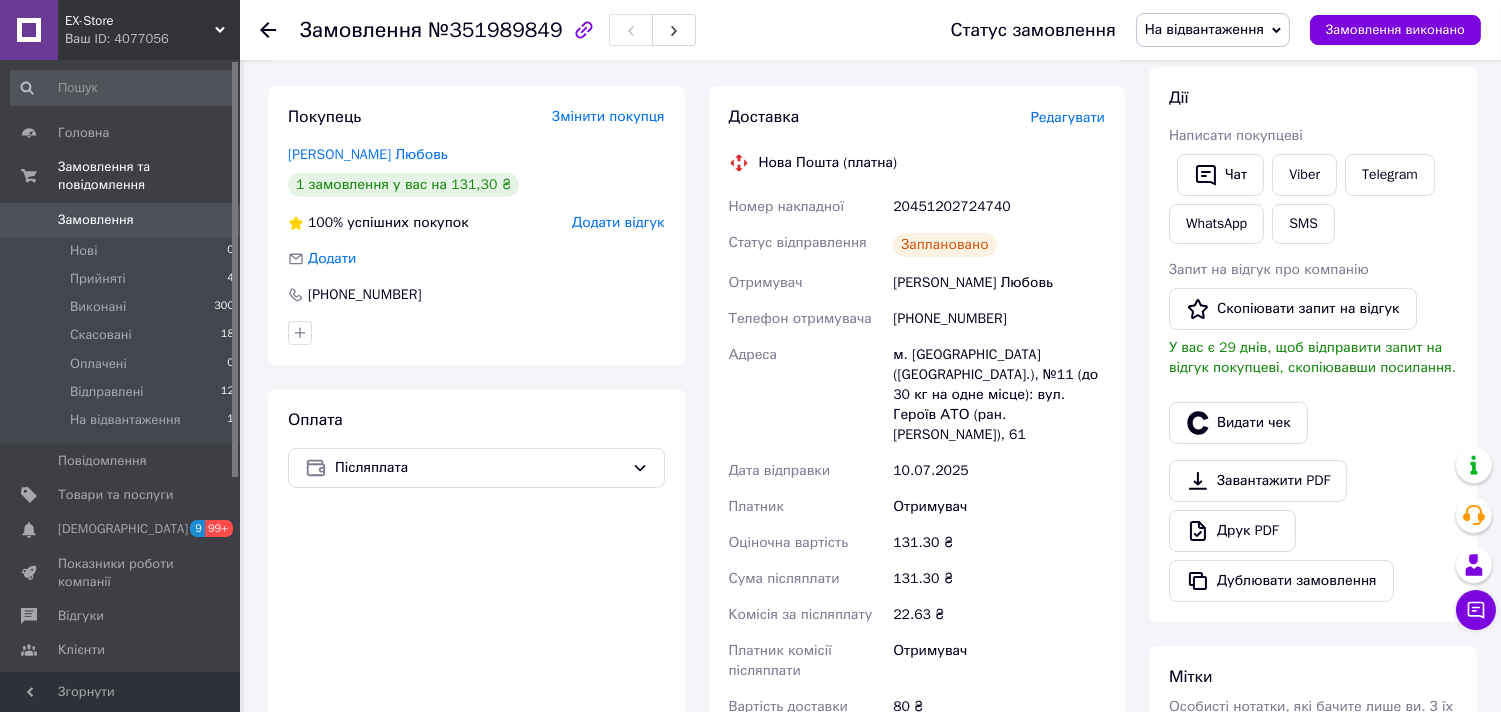 click on "20451202724740" at bounding box center (999, 207) 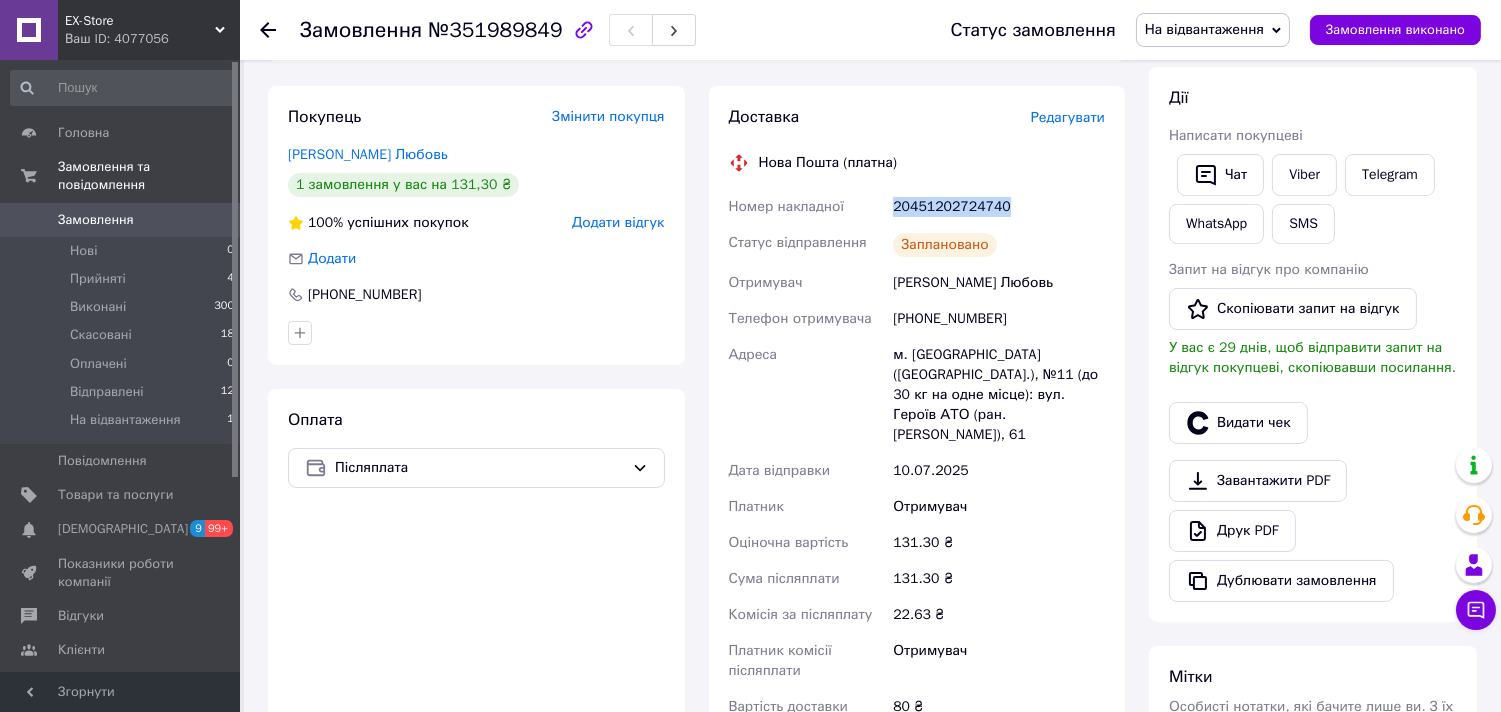 click on "20451202724740" at bounding box center (999, 207) 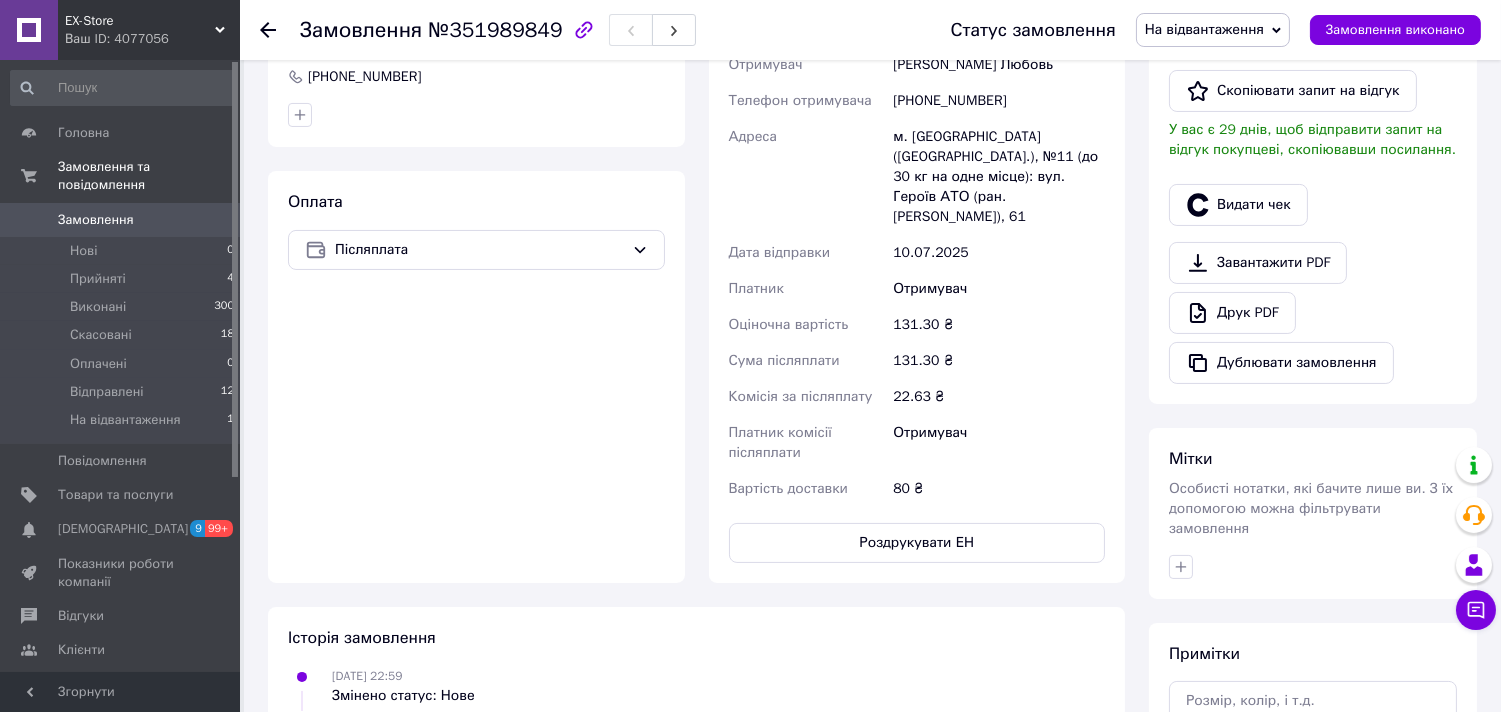 scroll, scrollTop: 555, scrollLeft: 0, axis: vertical 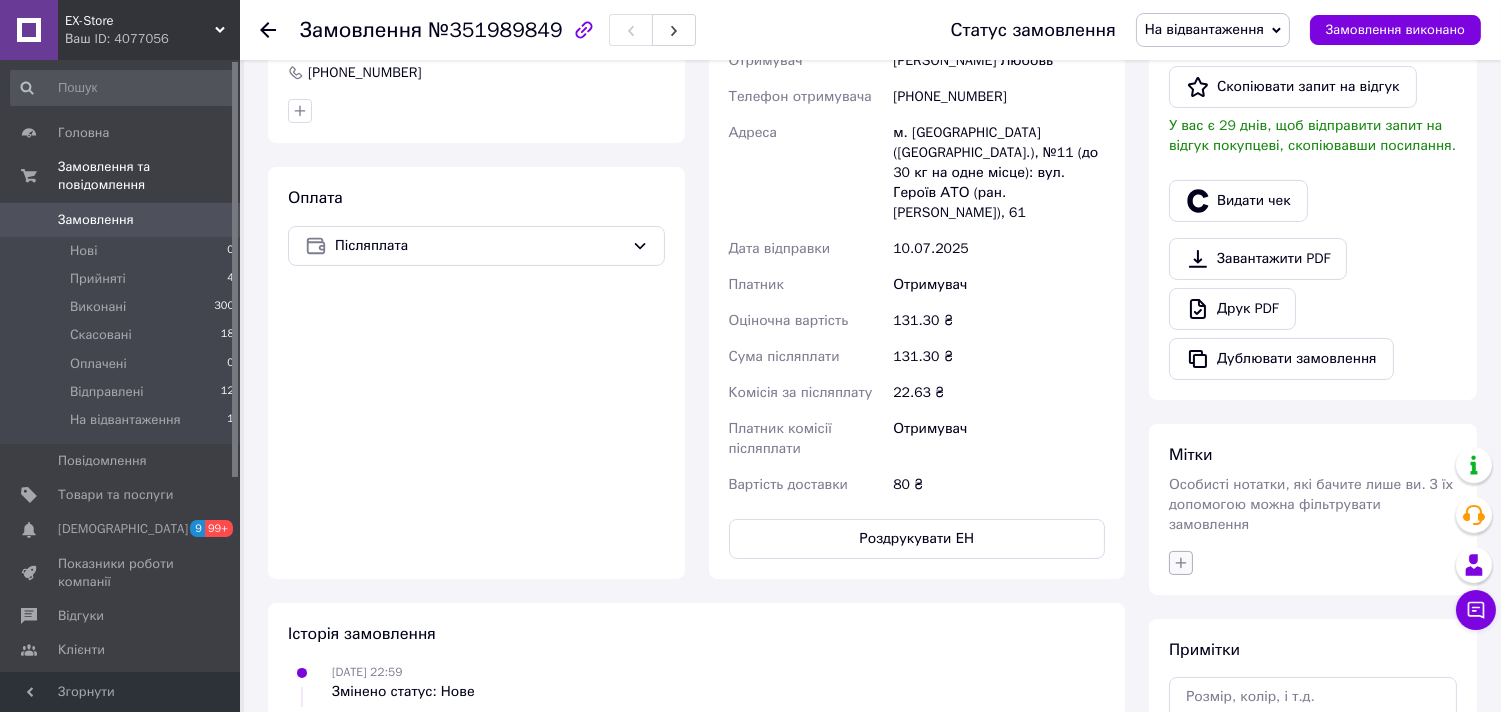 click 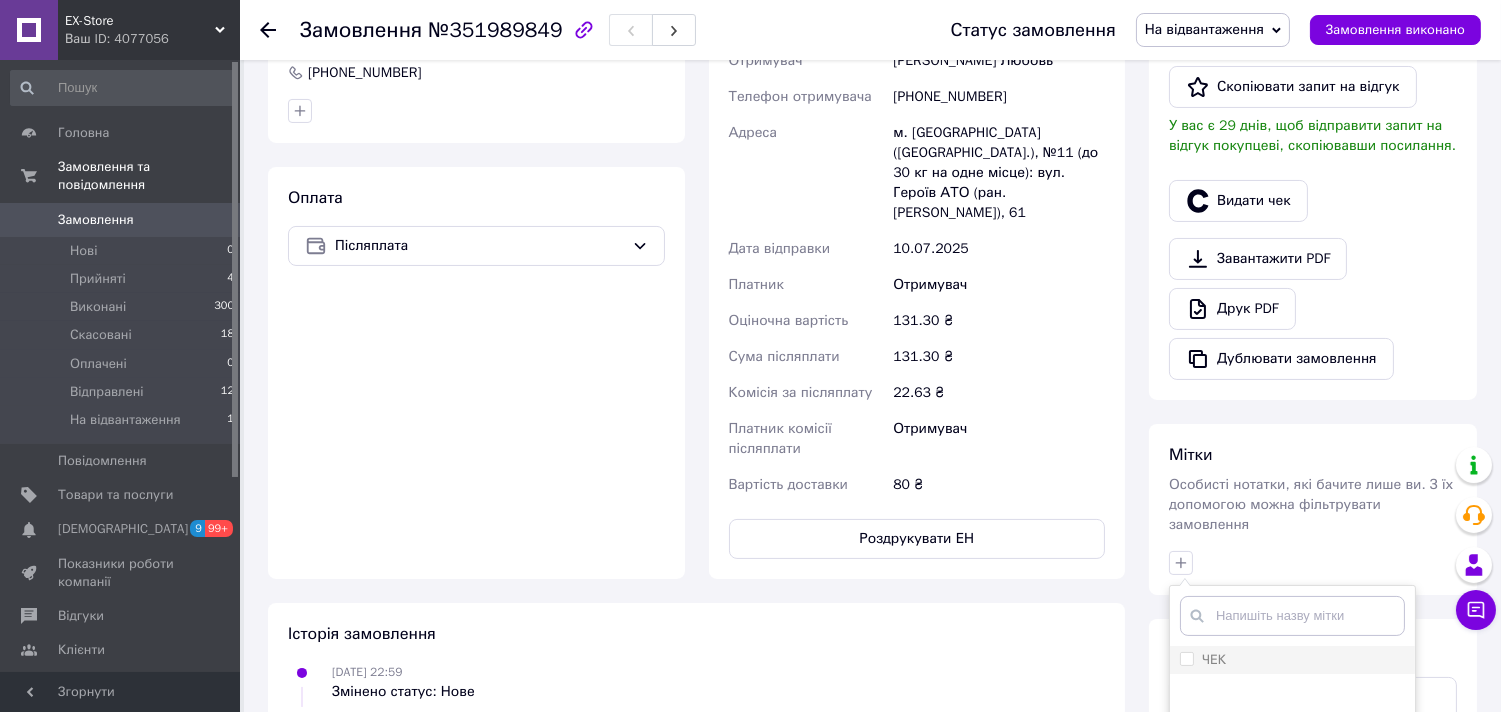click on "ЧЕК" at bounding box center [1186, 658] 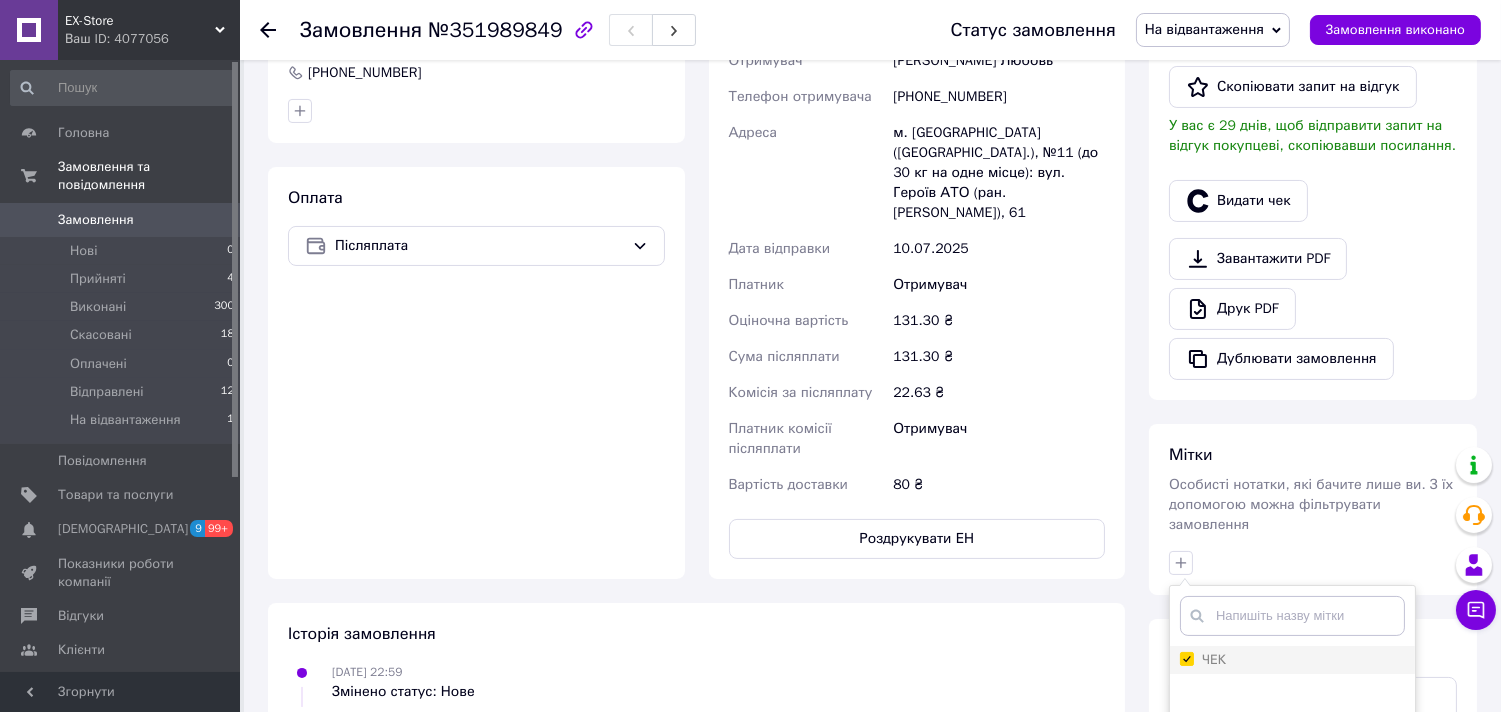 checkbox on "true" 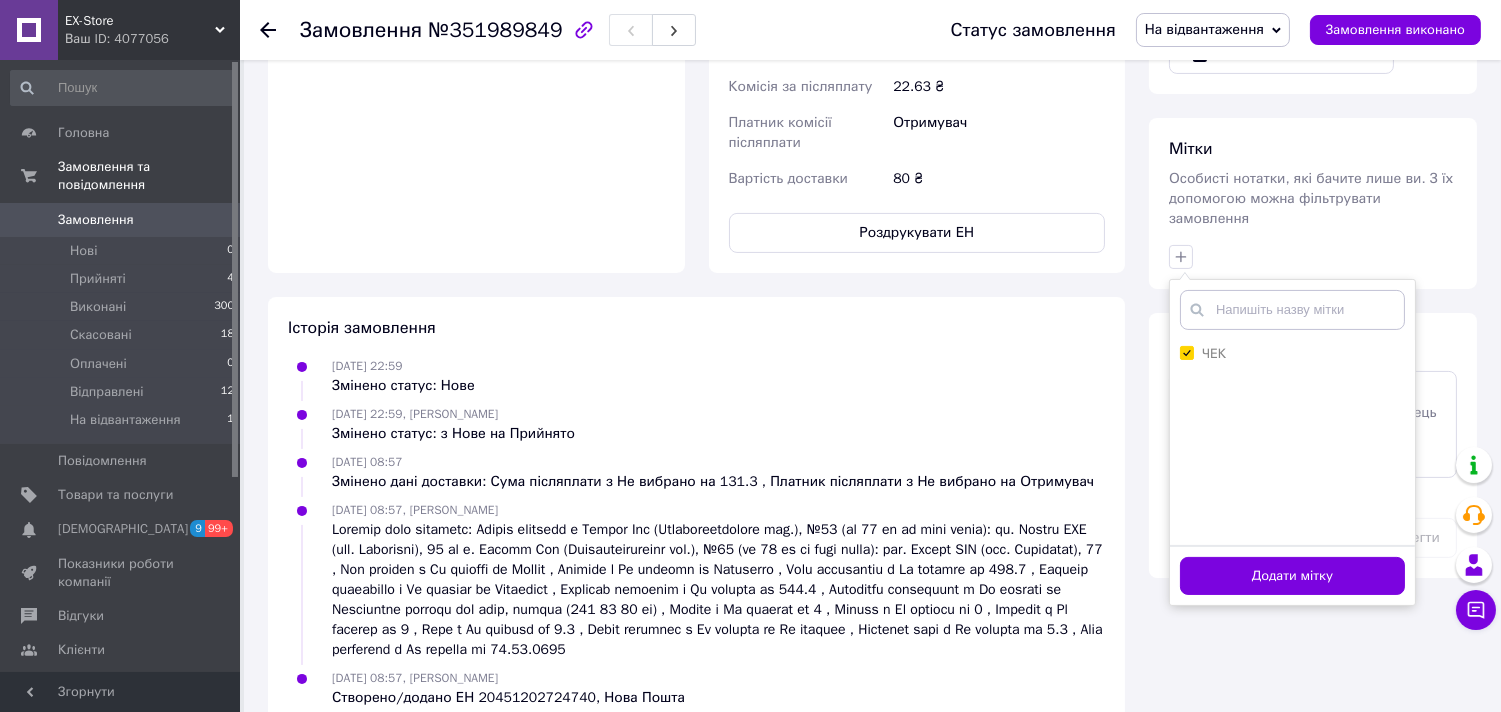 scroll, scrollTop: 880, scrollLeft: 0, axis: vertical 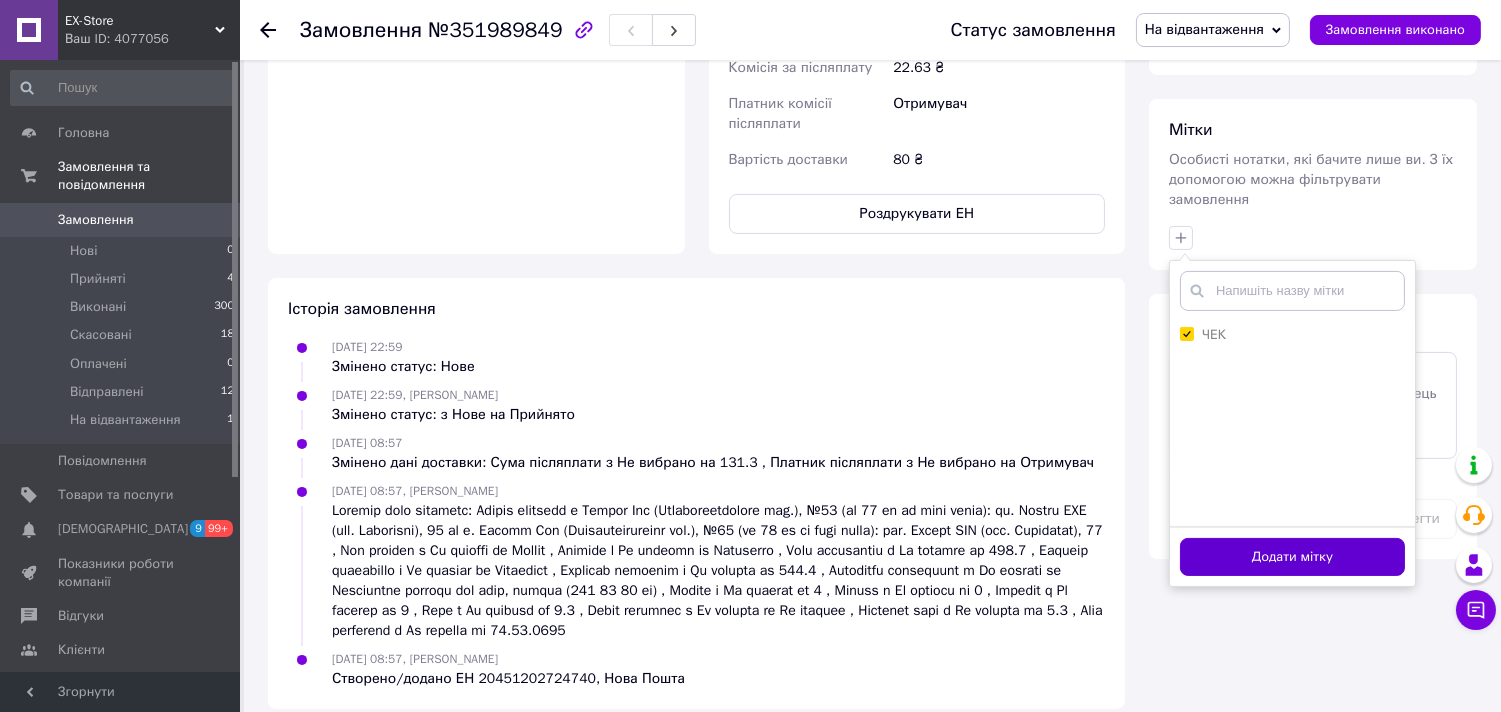 click on "Додати мітку" at bounding box center [1292, 557] 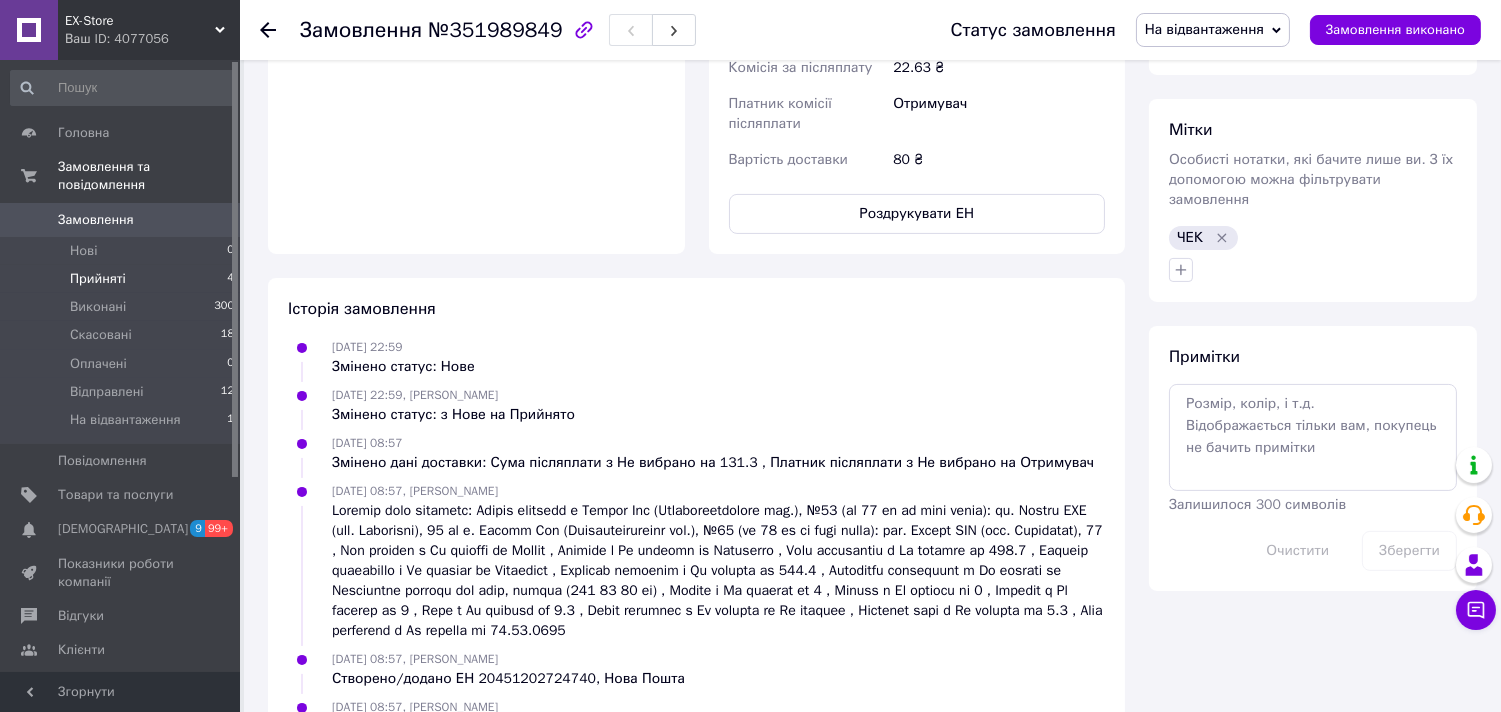 click on "Прийняті" at bounding box center [98, 279] 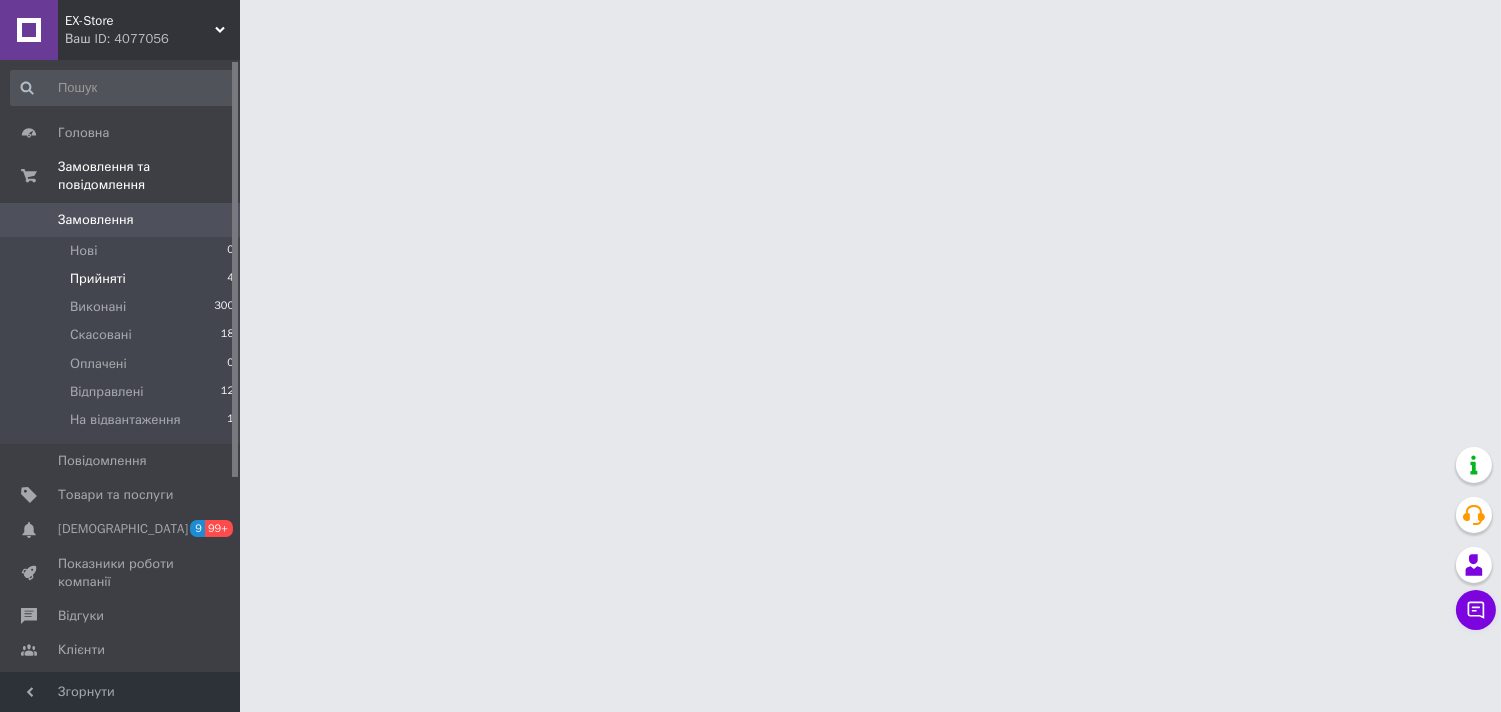 scroll, scrollTop: 0, scrollLeft: 0, axis: both 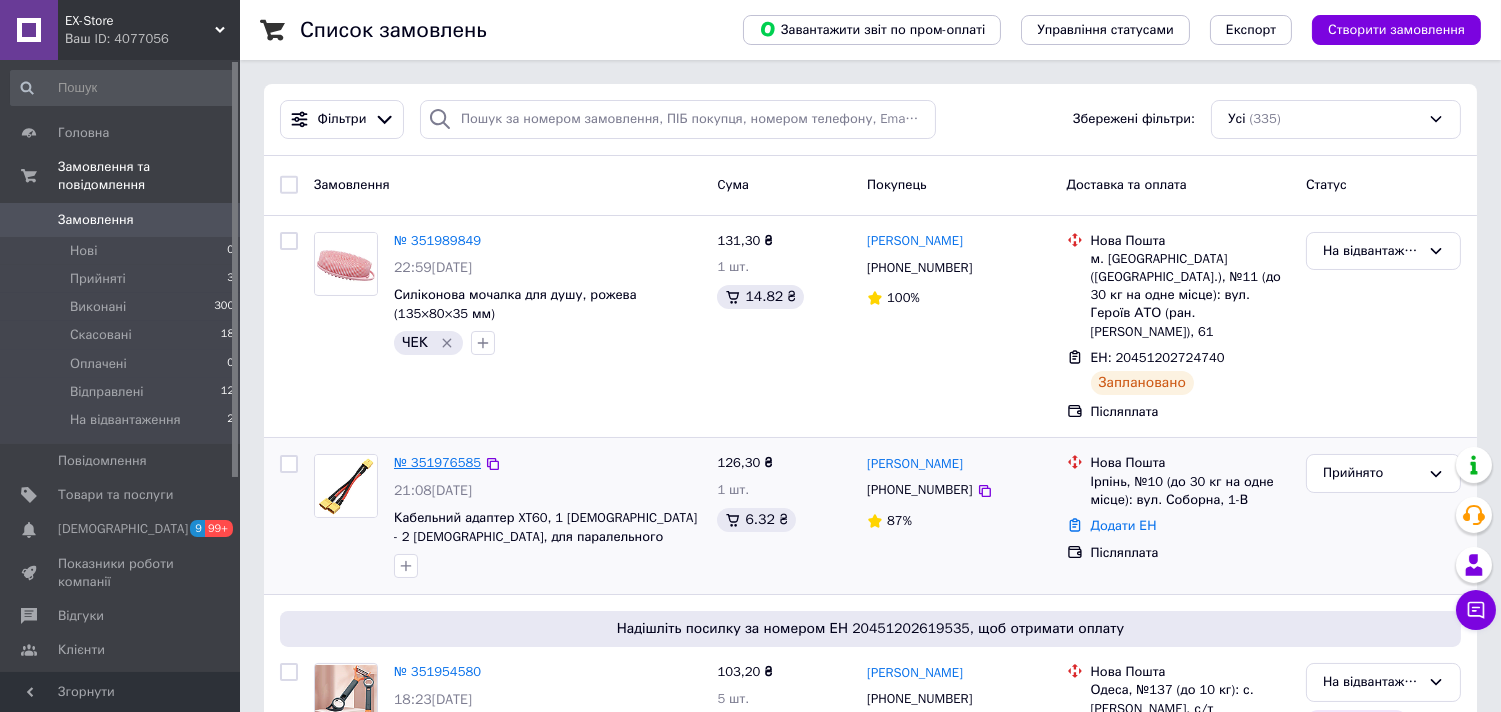 click on "№ 351976585" at bounding box center (437, 462) 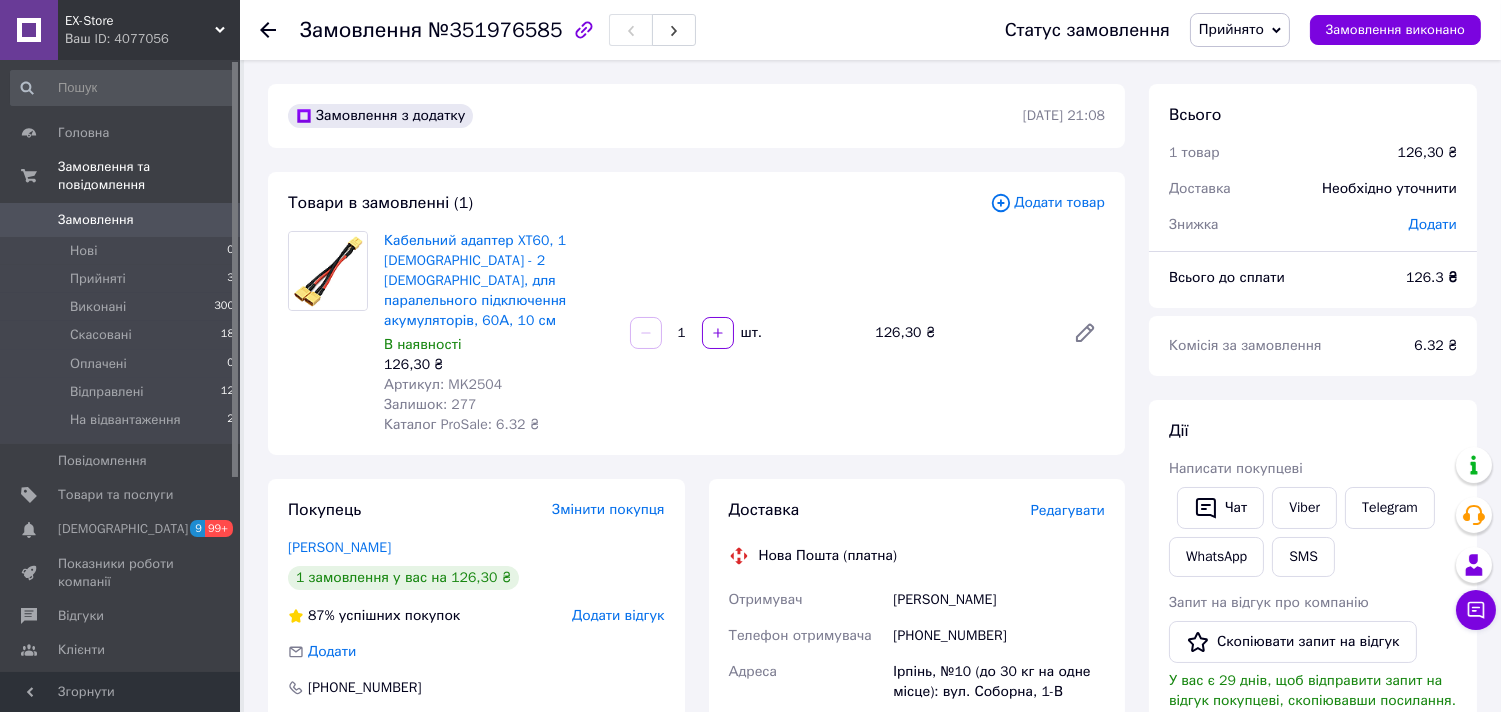 click on "Доставка Редагувати Нова Пошта (платна) Отримувач Дудкин Дмитрий Телефон отримувача +380995544066 Адреса Ірпінь, №10 (до 30 кг на одне місце): вул. Соборна, 1-В Дата відправки 10.07.2025 Платник Отримувач Оціночна вартість 126.30 ₴ Сума післяплати 126.30 ₴ Комісія за післяплату 22.53 ₴ Платник комісії післяплати Отримувач Передати номер або Згенерувати ЕН Платник Отримувач Відправник Прізвище отримувача Дудкин Ім'я отримувача Дмитрий По батькові отримувача Телефон отримувача +380995544066 Тип доставки У відділенні Кур'єром В поштоматі Місто Ірпінь Відділення Місце відправки <" at bounding box center (917, 819) 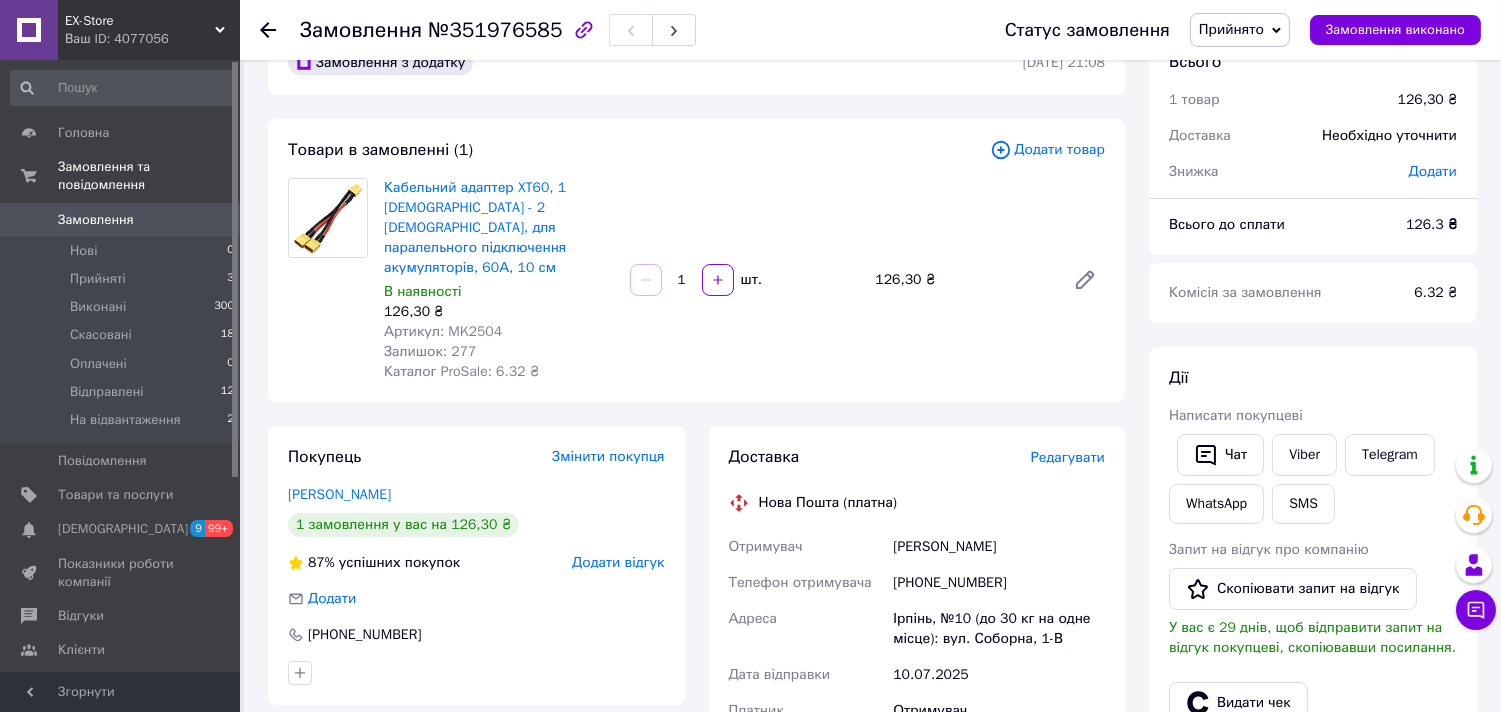 scroll, scrollTop: 0, scrollLeft: 0, axis: both 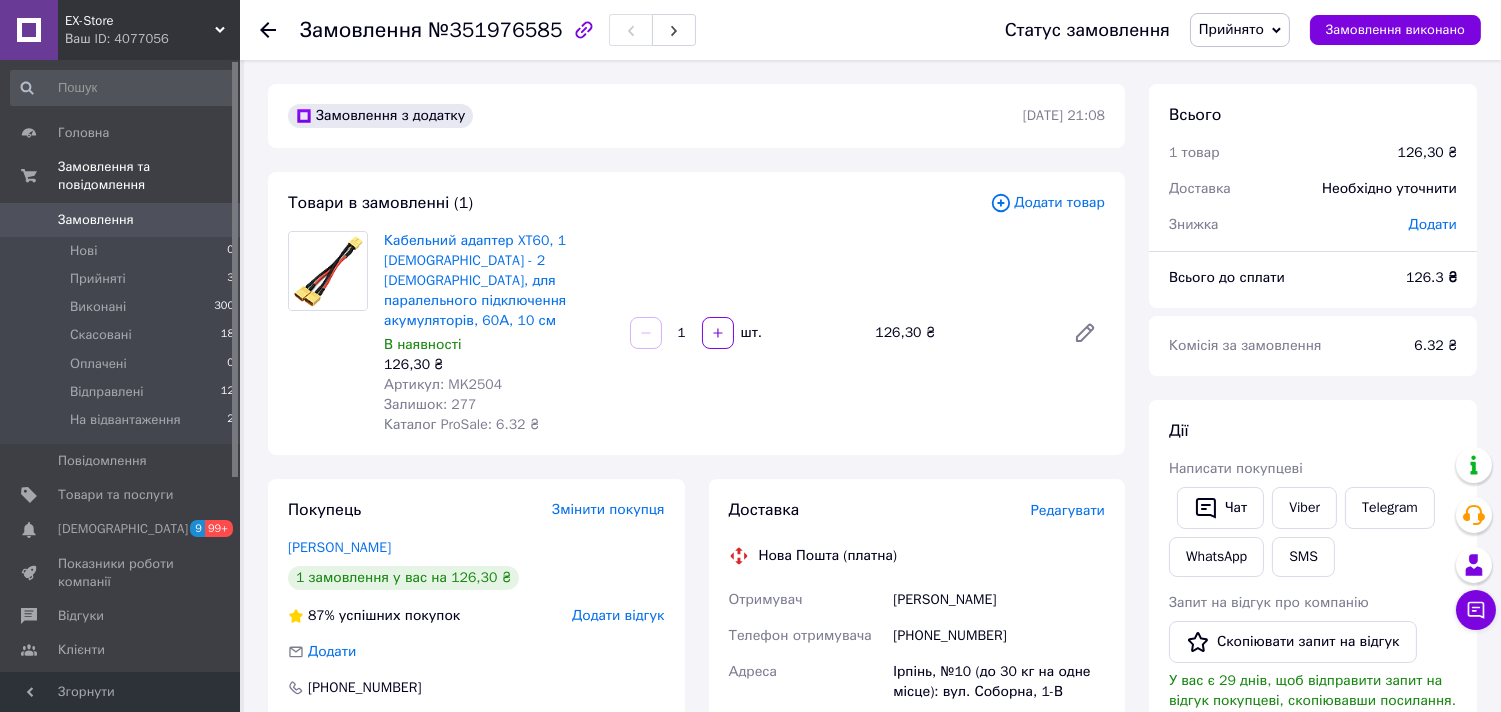 click on "Замовлення з додатку 09.07.2025 | 21:08 Товари в замовленні (1) Додати товар Кабельний адаптер XT60, 1 Female - 2 Male, для паралельного підключення акумуляторів, 60А, 10 см В наявності 126,30 ₴ Артикул: MK2504 Залишок: 277 Каталог ProSale: 6.32 ₴  1   шт. 126,30 ₴ Покупець Змінити покупця Дудкин Дмитрий 1 замовлення у вас на 126,30 ₴ 87%   успішних покупок Додати відгук Додати +380995544066 Оплата Післяплата Доставка Редагувати Нова Пошта (платна) Отримувач Дудкин Дмитрий Телефон отримувача +380995544066 Адреса Ірпінь, №10 (до 30 кг на одне місце): вул. Соборна, 1-В Дата відправки 10.07.2025 Платник Отримувач 126.30 ₴ 126.3" at bounding box center [696, 761] 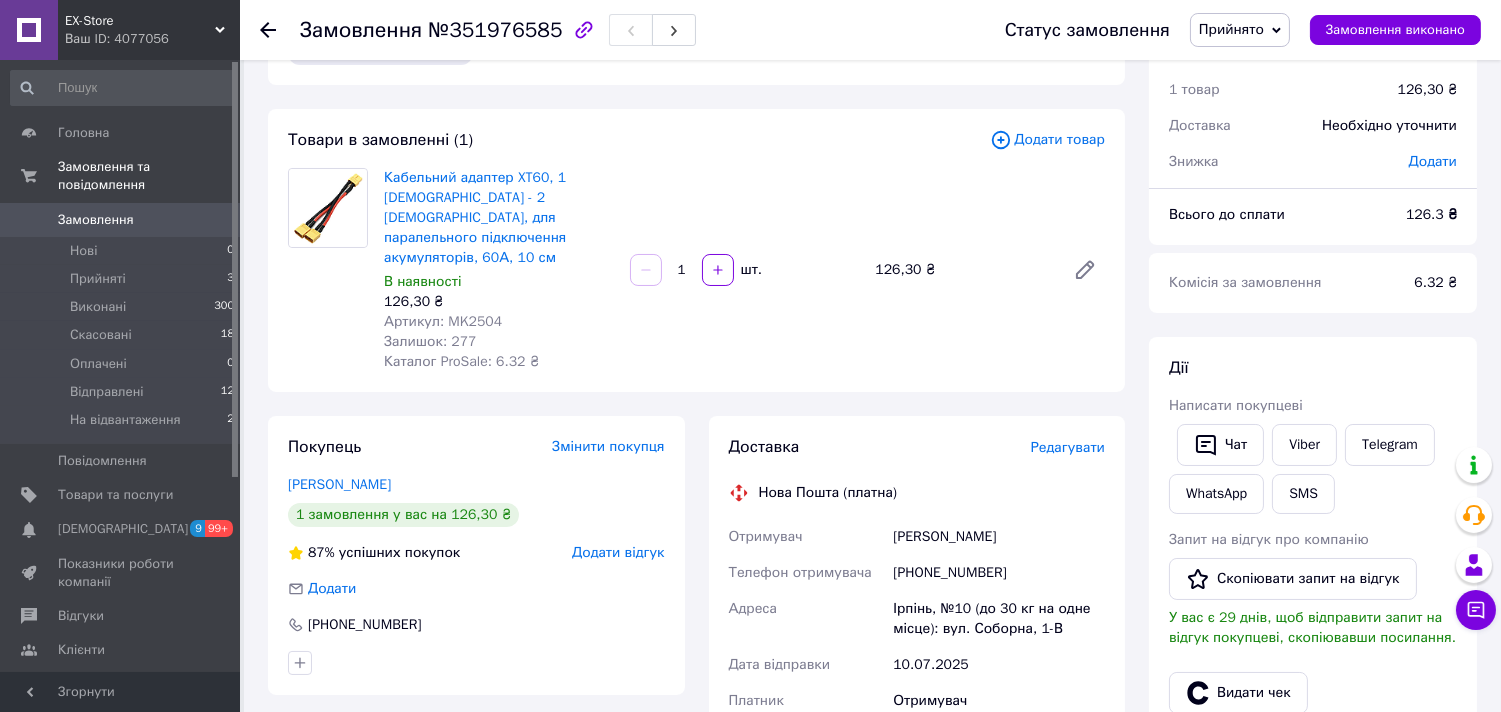 scroll, scrollTop: 111, scrollLeft: 0, axis: vertical 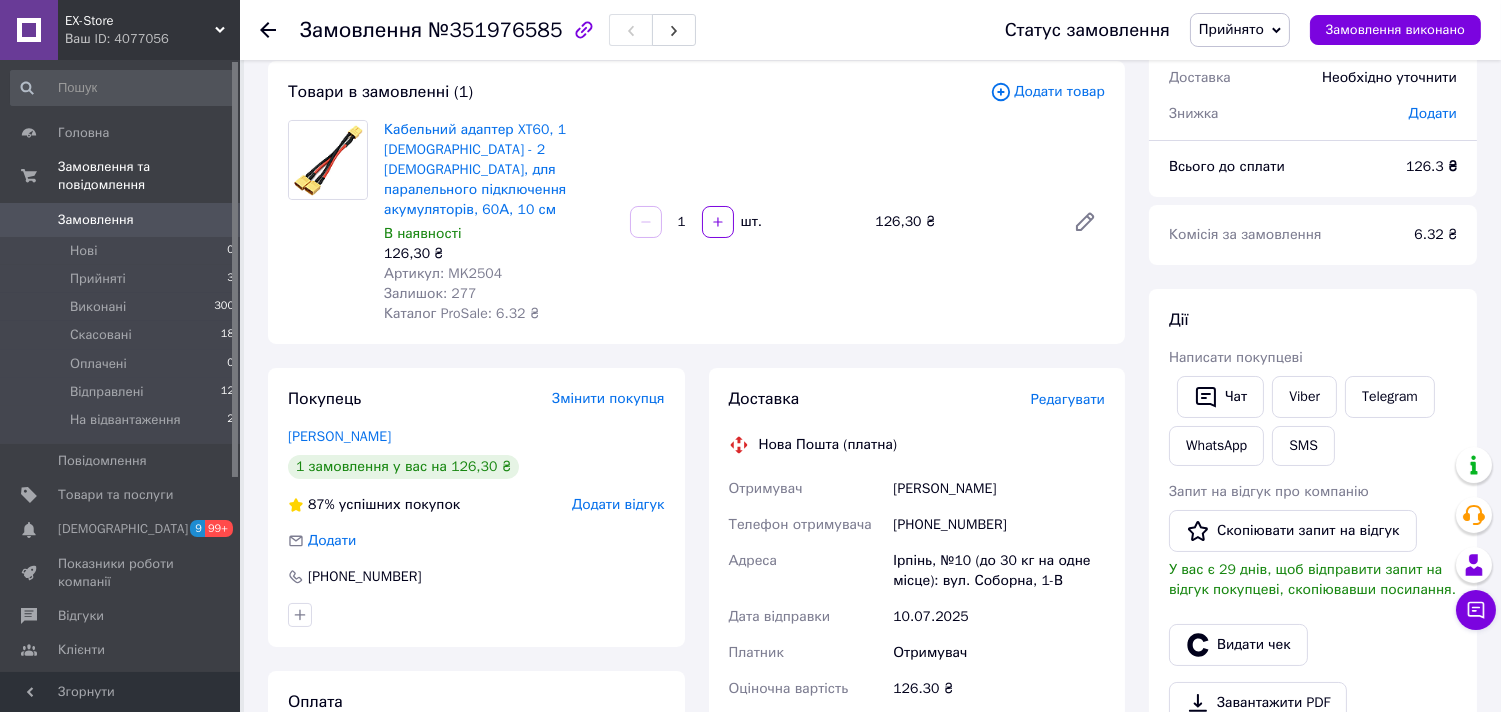 click on "Замовлення з додатку 09.07.2025 | 21:08 Товари в замовленні (1) Додати товар Кабельний адаптер XT60, 1 Female - 2 Male, для паралельного підключення акумуляторів, 60А, 10 см В наявності 126,30 ₴ Артикул: MK2504 Залишок: 277 Каталог ProSale: 6.32 ₴  1   шт. 126,30 ₴ Покупець Змінити покупця Дудкин Дмитрий 1 замовлення у вас на 126,30 ₴ 87%   успішних покупок Додати відгук Додати +380995544066 Оплата Післяплата Доставка Редагувати Нова Пошта (платна) Отримувач Дудкин Дмитрий Телефон отримувача +380995544066 Адреса Ірпінь, №10 (до 30 кг на одне місце): вул. Соборна, 1-В Дата відправки 10.07.2025 Платник Отримувач 126.30 ₴ 126.3" at bounding box center [696, 650] 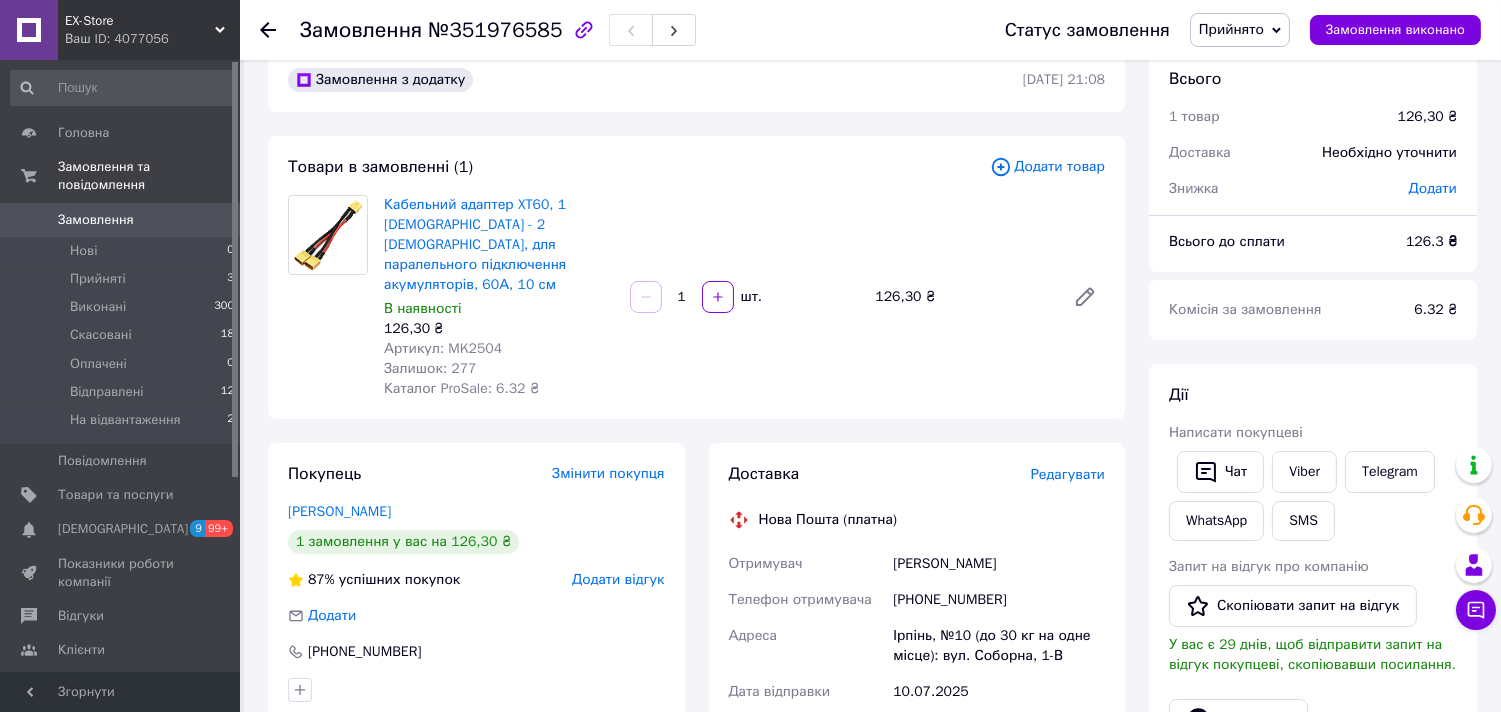 scroll, scrollTop: 0, scrollLeft: 0, axis: both 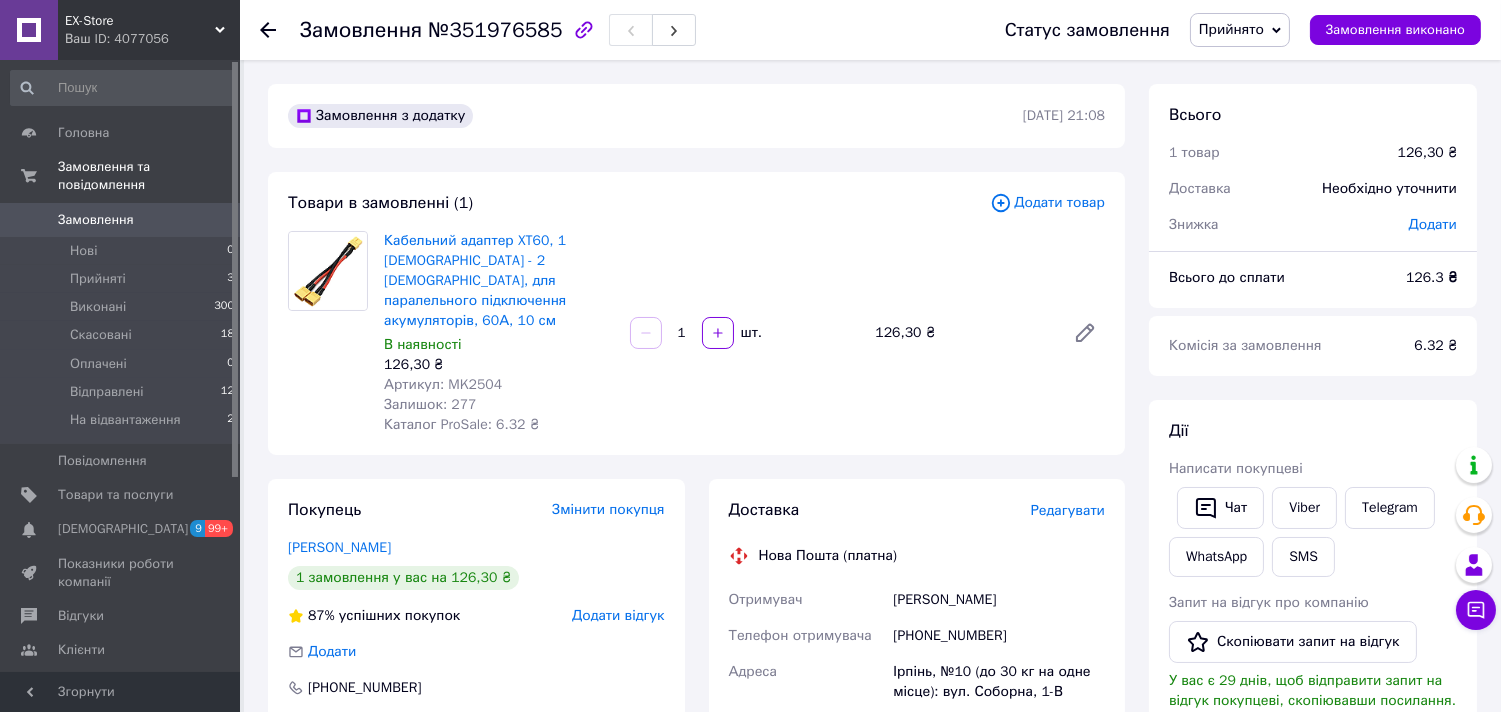 click on "Замовлення з додатку 09.07.2025 | 21:08 Товари в замовленні (1) Додати товар Кабельний адаптер XT60, 1 Female - 2 Male, для паралельного підключення акумуляторів, 60А, 10 см В наявності 126,30 ₴ Артикул: MK2504 Залишок: 277 Каталог ProSale: 6.32 ₴  1   шт. 126,30 ₴ Покупець Змінити покупця Дудкин Дмитрий 1 замовлення у вас на 126,30 ₴ 87%   успішних покупок Додати відгук Додати +380995544066 Оплата Післяплата Доставка Редагувати Нова Пошта (платна) Отримувач Дудкин Дмитрий Телефон отримувача +380995544066 Адреса Ірпінь, №10 (до 30 кг на одне місце): вул. Соборна, 1-В Дата відправки 10.07.2025 Платник Отримувач 126.30 ₴ 126.3" at bounding box center [696, 761] 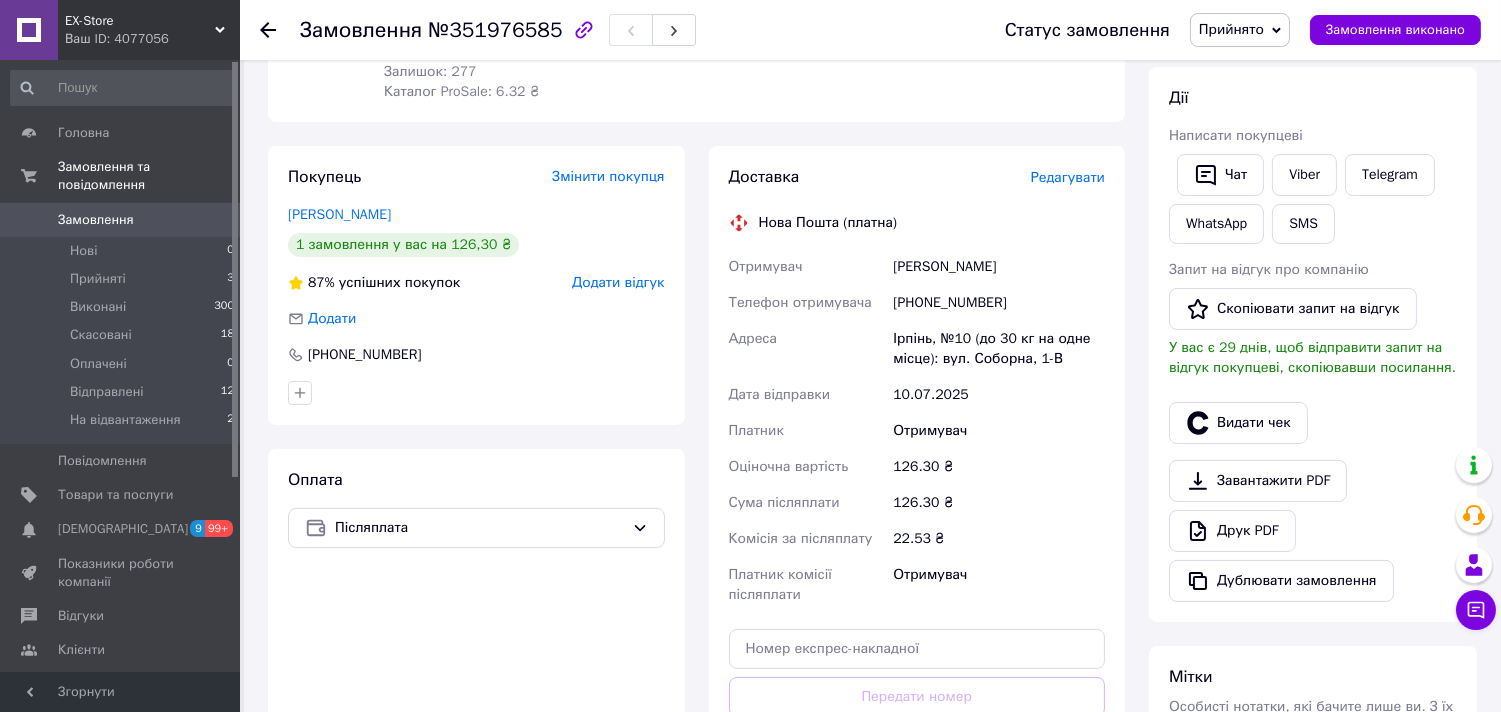 click on "Доставка Редагувати Нова Пошта (платна) Отримувач Дудкин Дмитрий Телефон отримувача +380995544066 Адреса Ірпінь, №10 (до 30 кг на одне місце): вул. Соборна, 1-В Дата відправки 10.07.2025 Платник Отримувач Оціночна вартість 126.30 ₴ Сума післяплати 126.30 ₴ Комісія за післяплату 22.53 ₴ Платник комісії післяплати Отримувач Передати номер або Згенерувати ЕН Платник Отримувач Відправник Прізвище отримувача Дудкин Ім'я отримувача Дмитрий По батькові отримувача Телефон отримувача +380995544066 Тип доставки У відділенні Кур'єром В поштоматі Місто Ірпінь Відділення Місце відправки <" at bounding box center (917, 486) 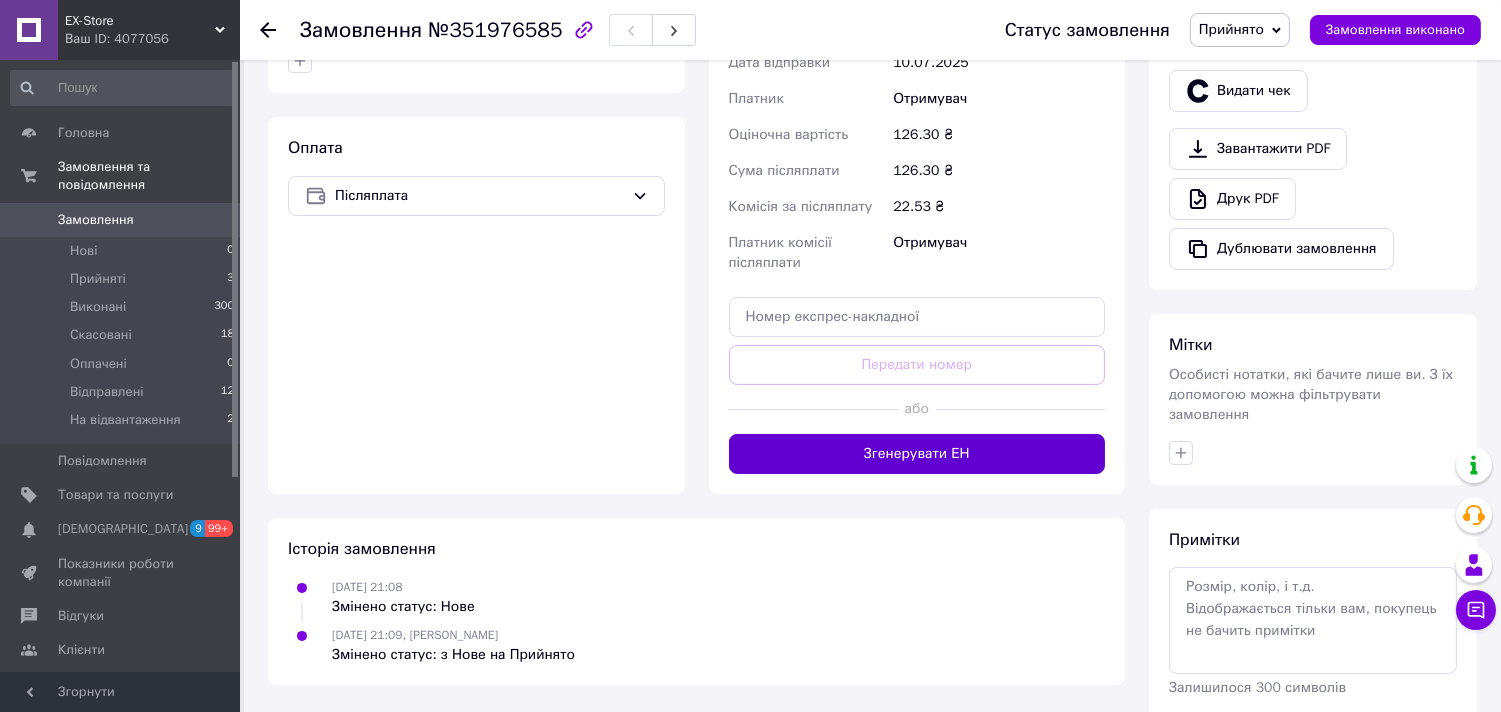 scroll, scrollTop: 666, scrollLeft: 0, axis: vertical 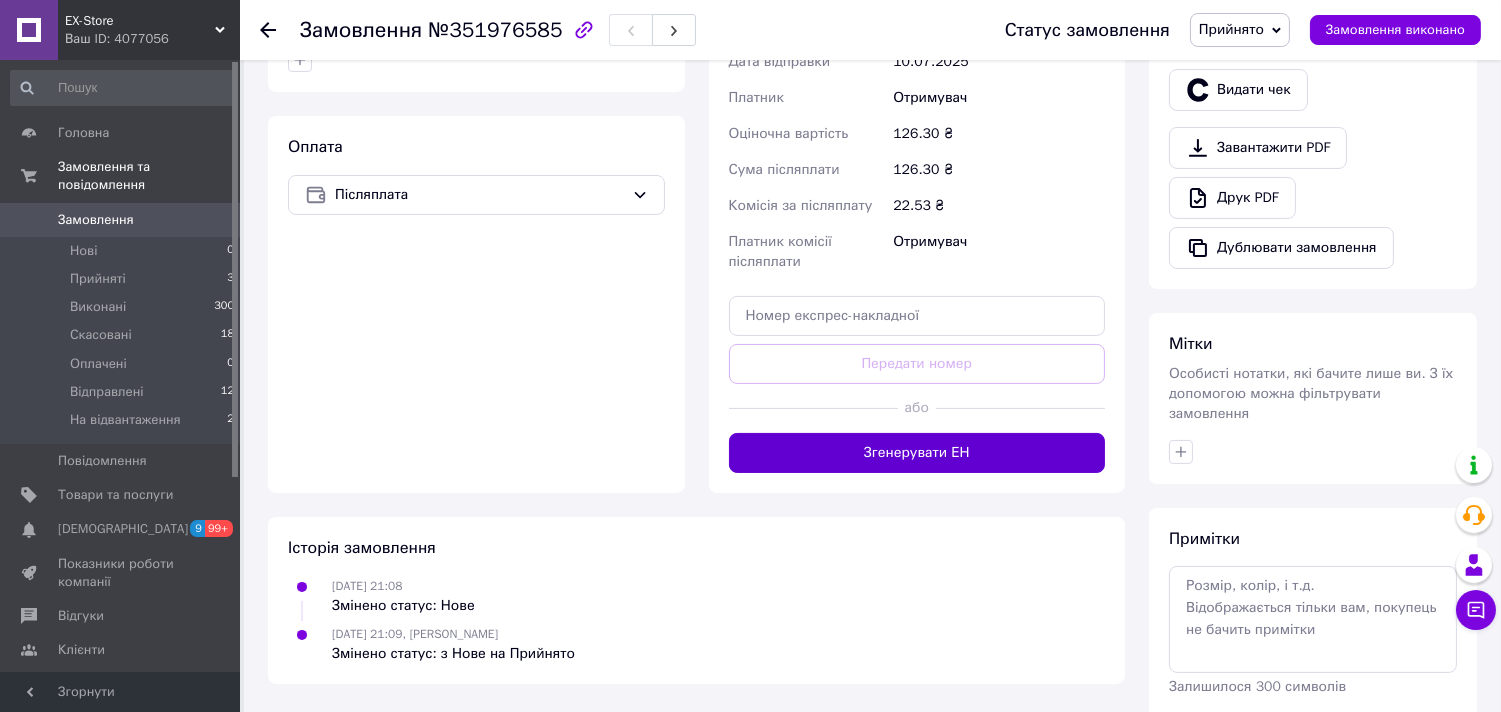 click on "Згенерувати ЕН" at bounding box center (917, 453) 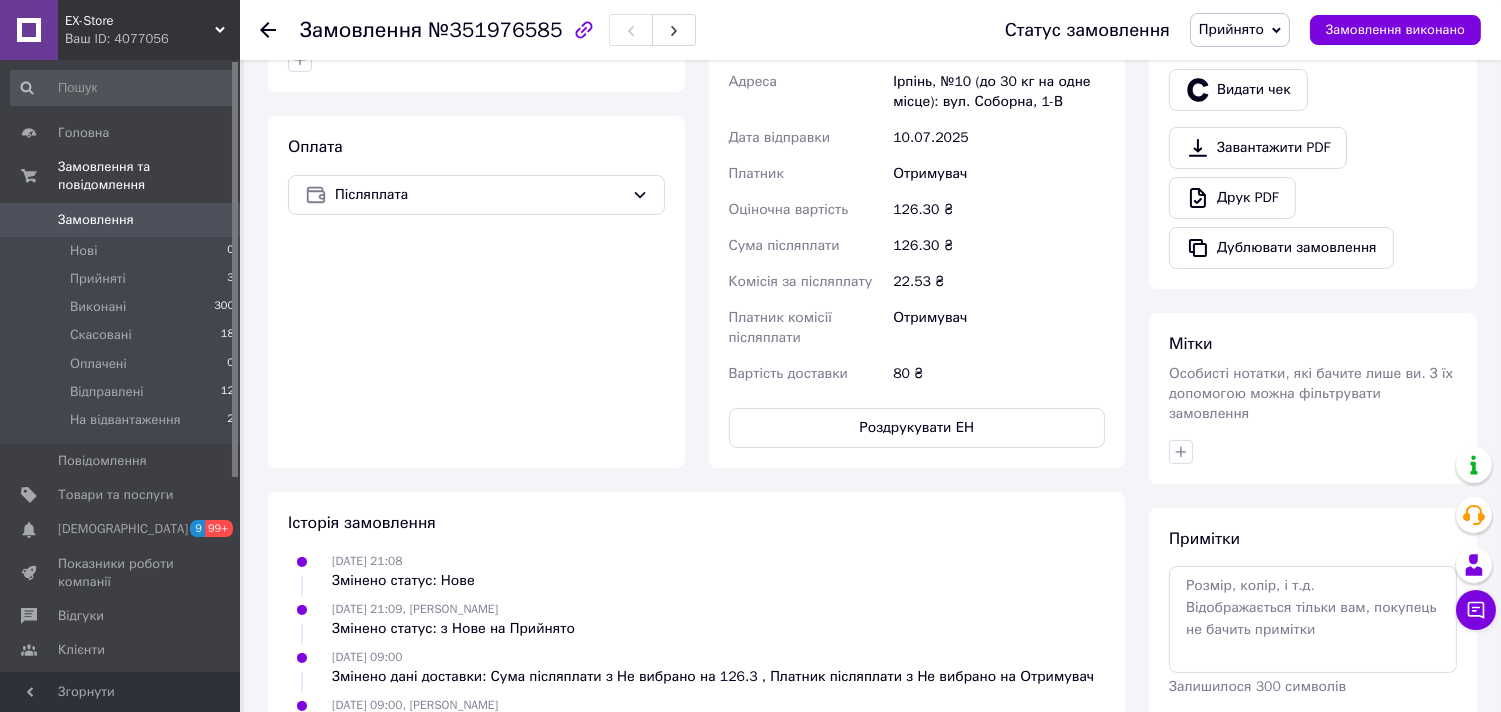 click on "Прийнято" at bounding box center (1240, 30) 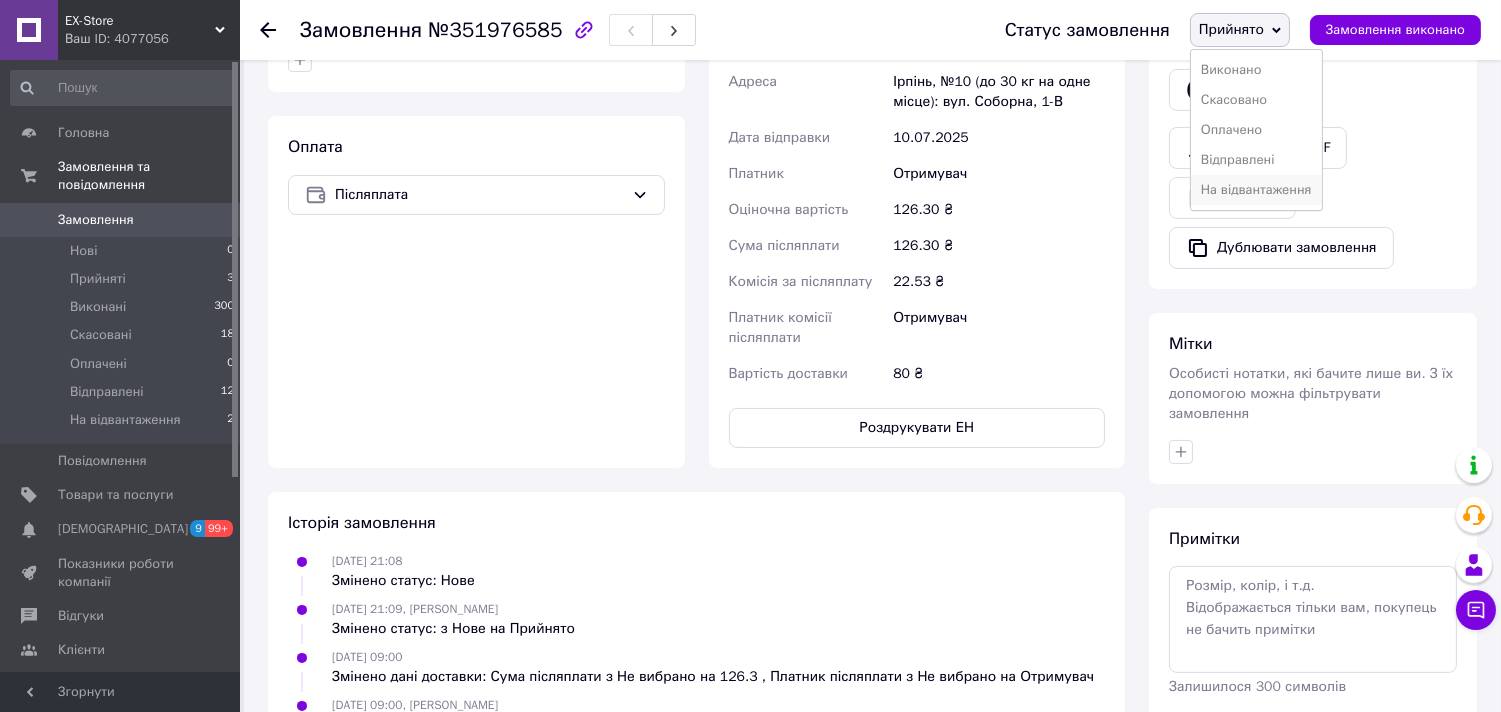click on "На відвантаження" at bounding box center [1256, 190] 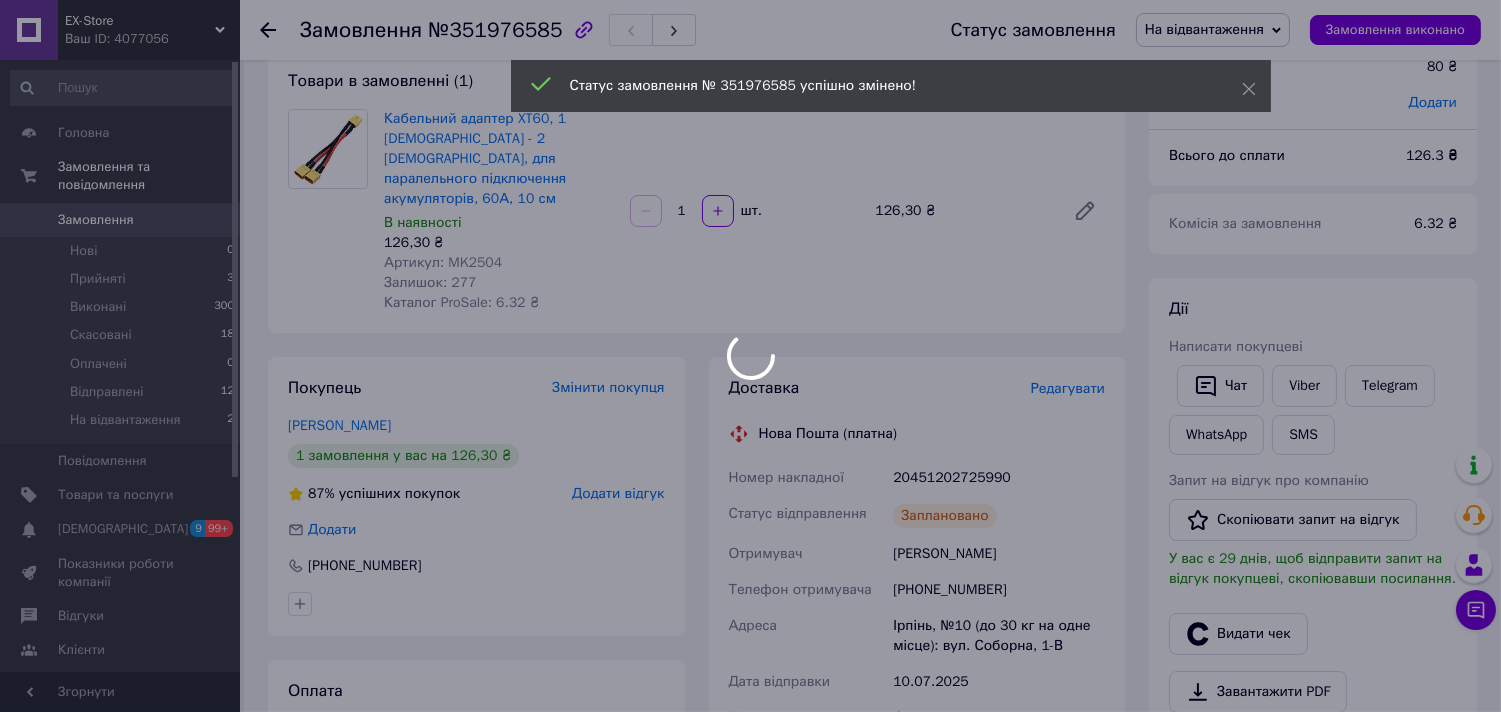 scroll, scrollTop: 0, scrollLeft: 0, axis: both 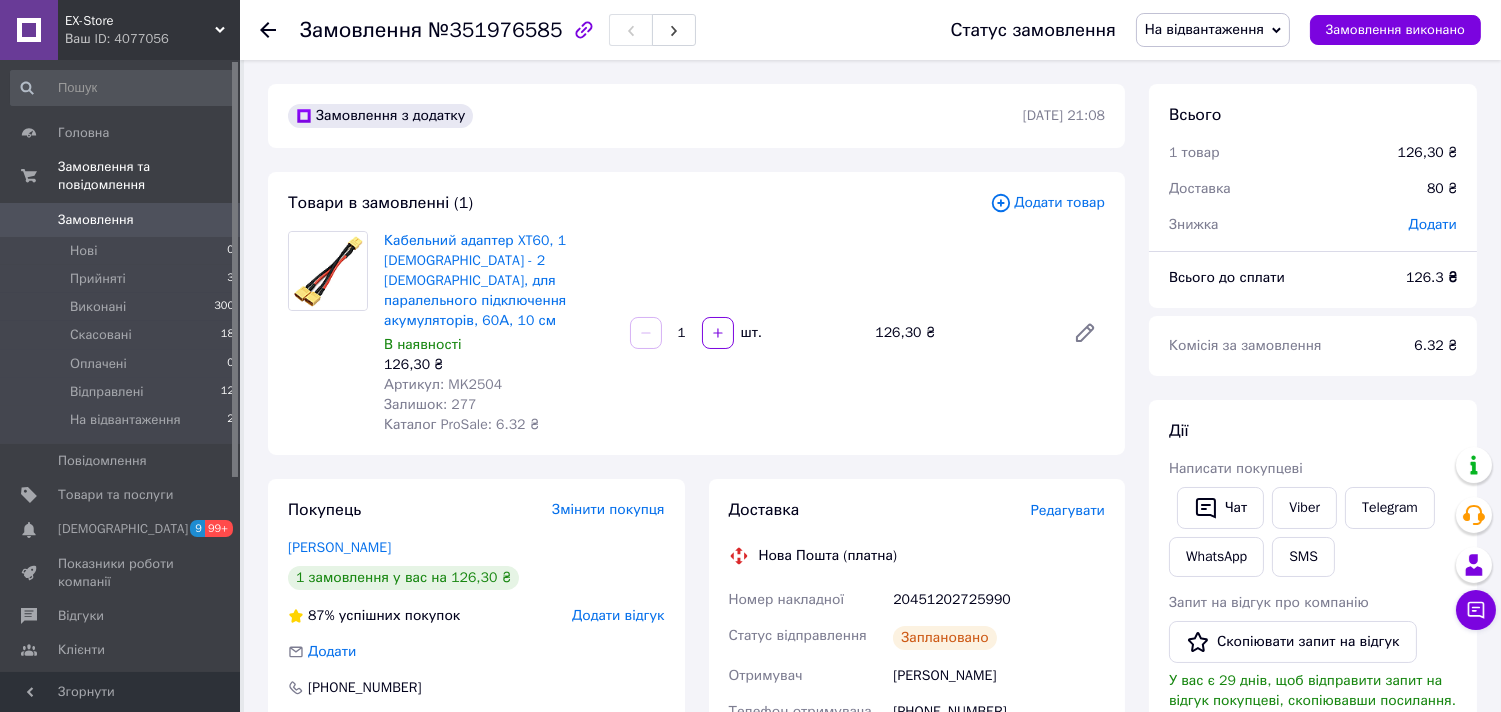 click on "Артикул: MK2504" at bounding box center [443, 384] 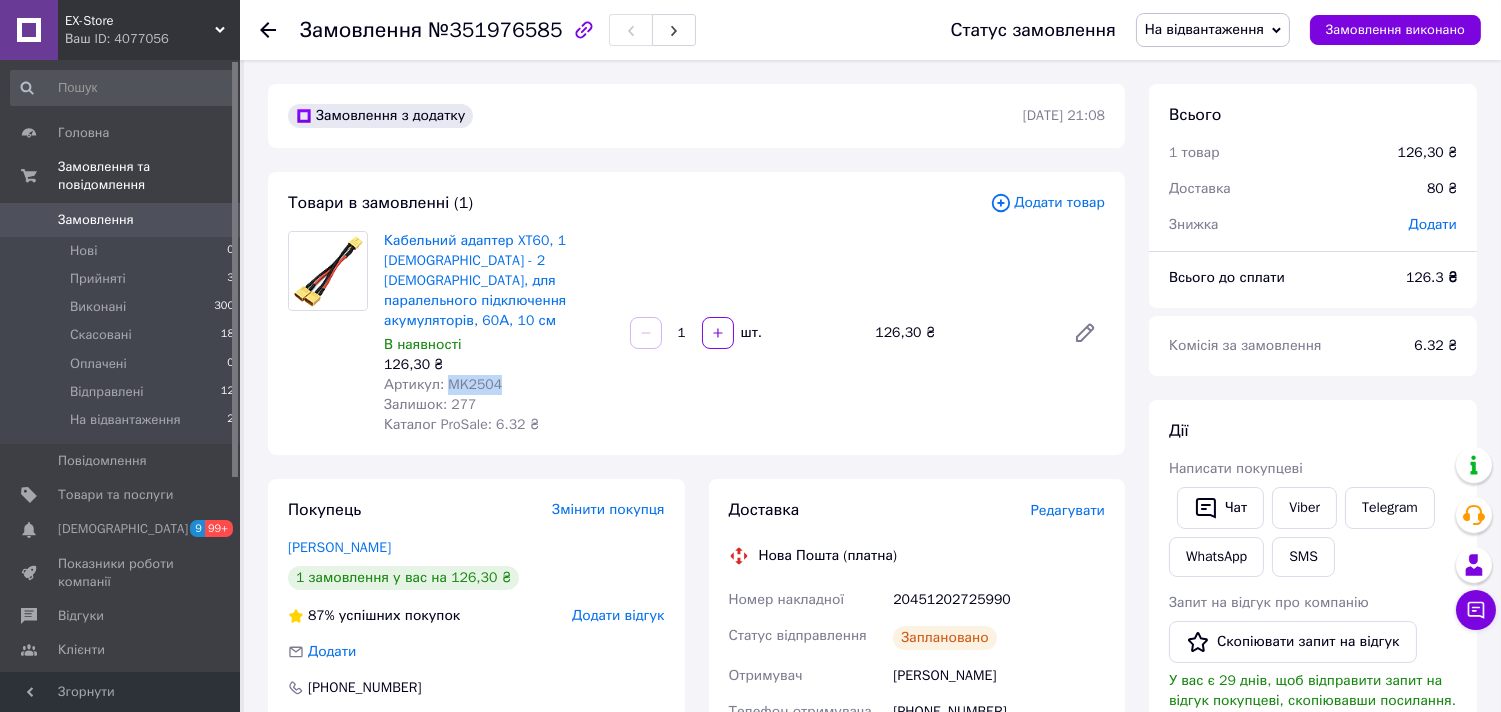 click on "Артикул: MK2504" at bounding box center [443, 384] 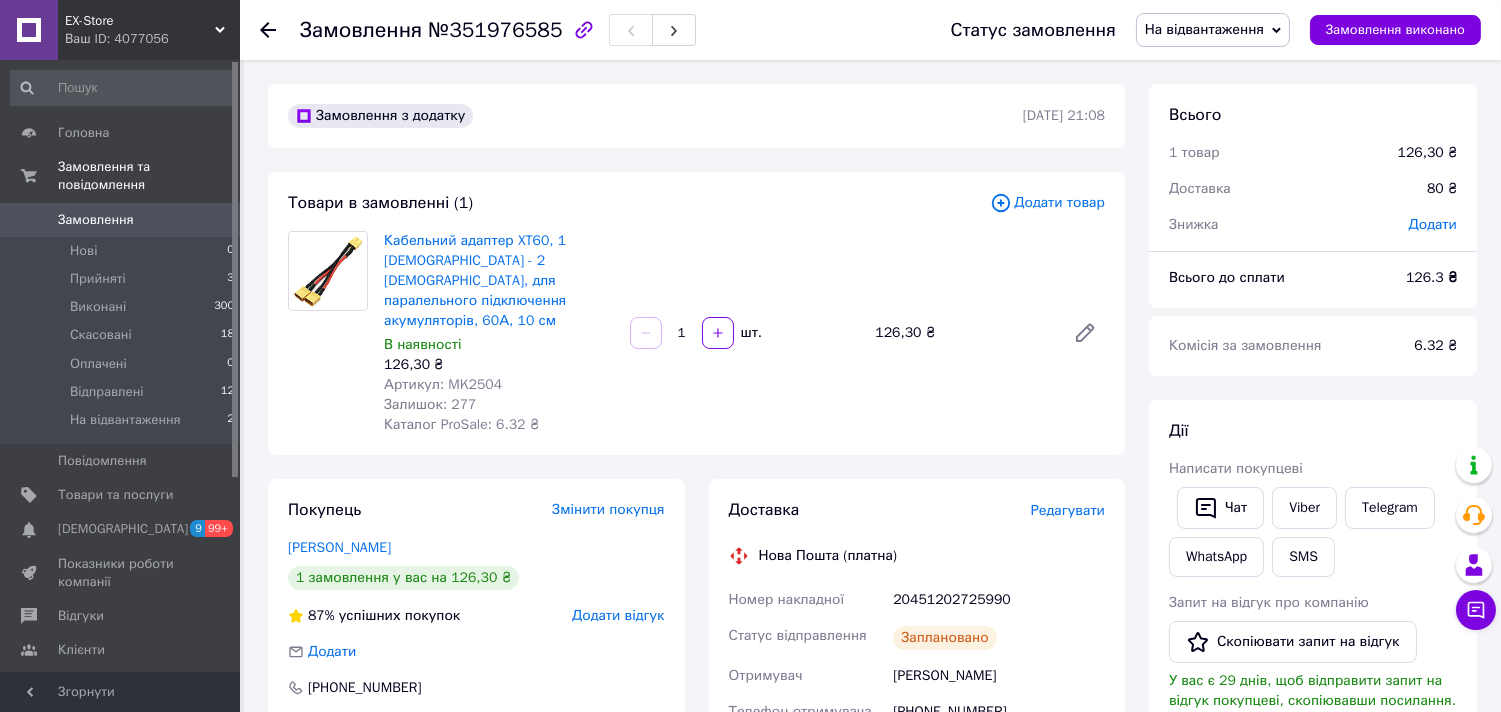click on "20451202725990" at bounding box center [999, 600] 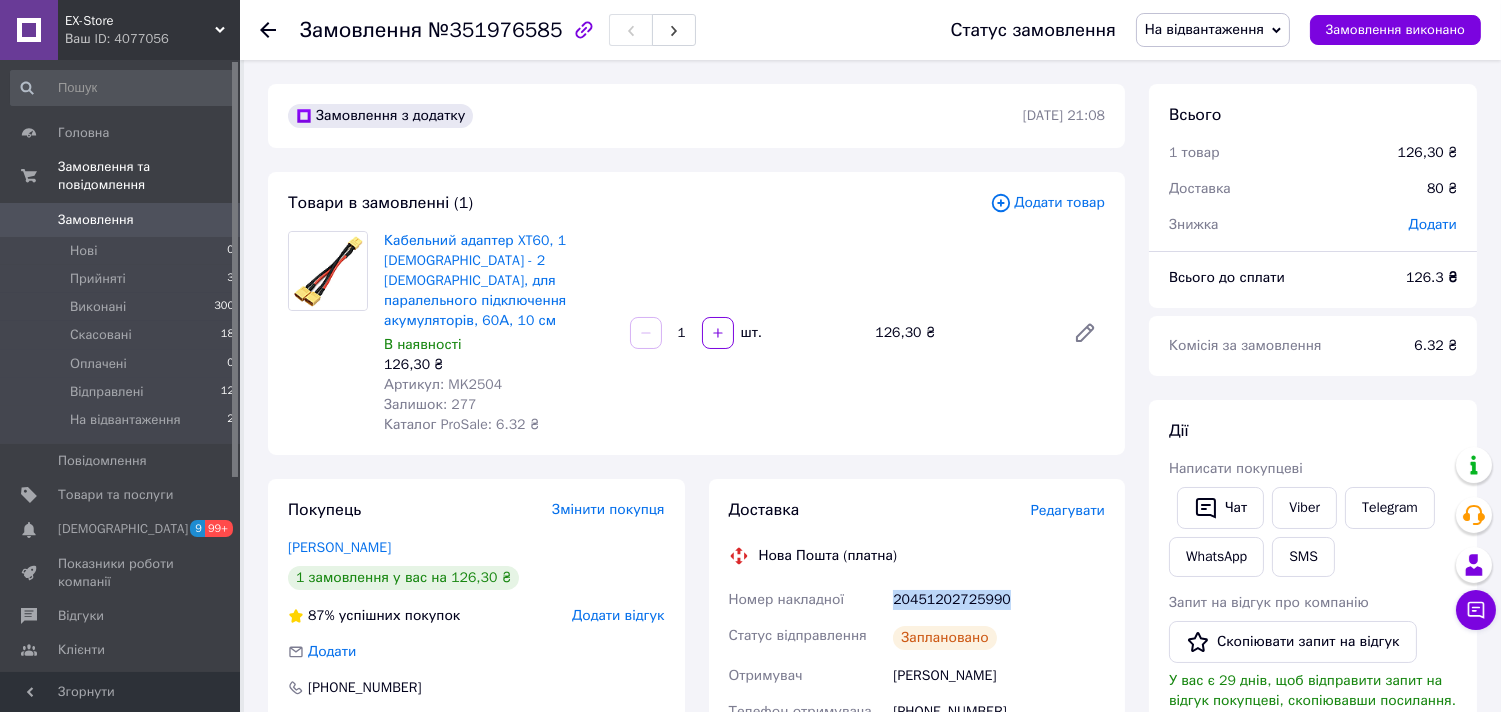 click on "20451202725990" at bounding box center (999, 600) 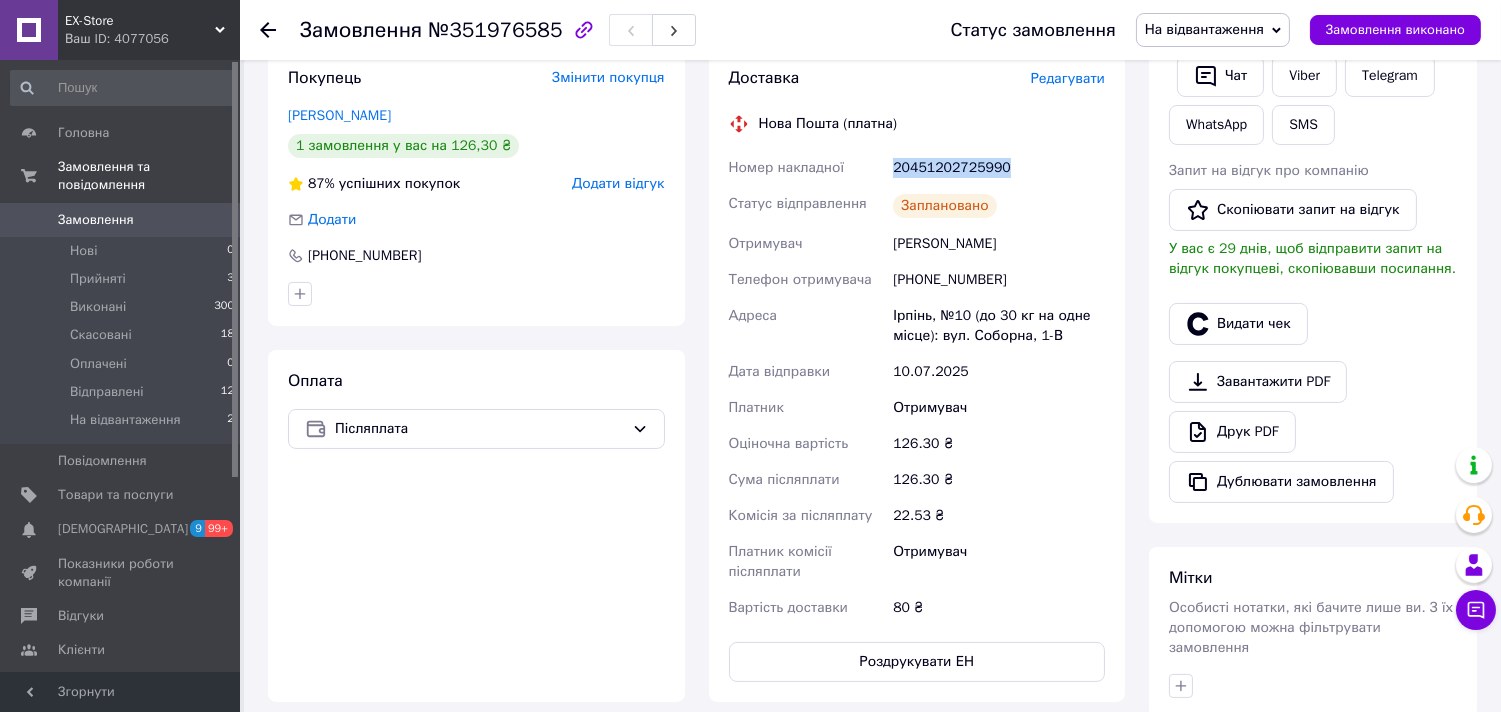 scroll, scrollTop: 555, scrollLeft: 0, axis: vertical 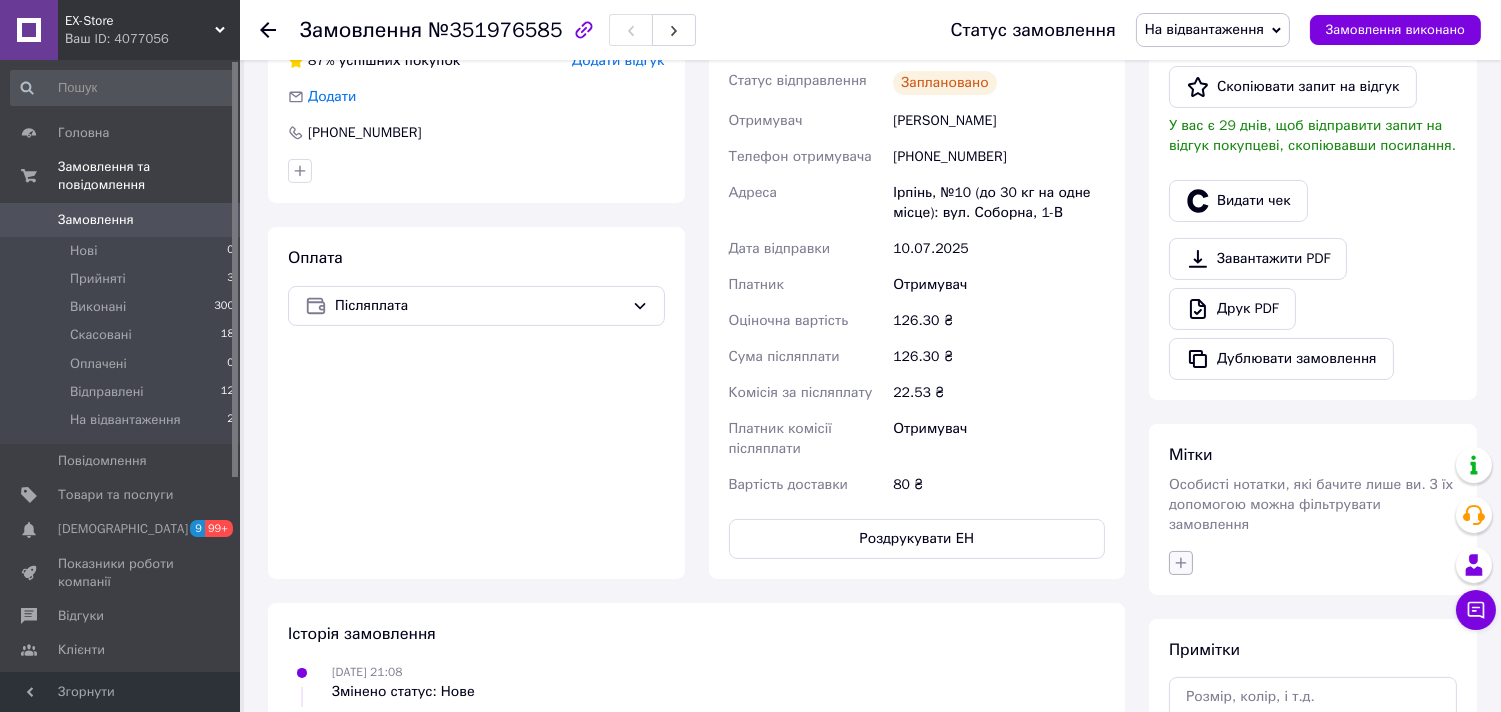 click 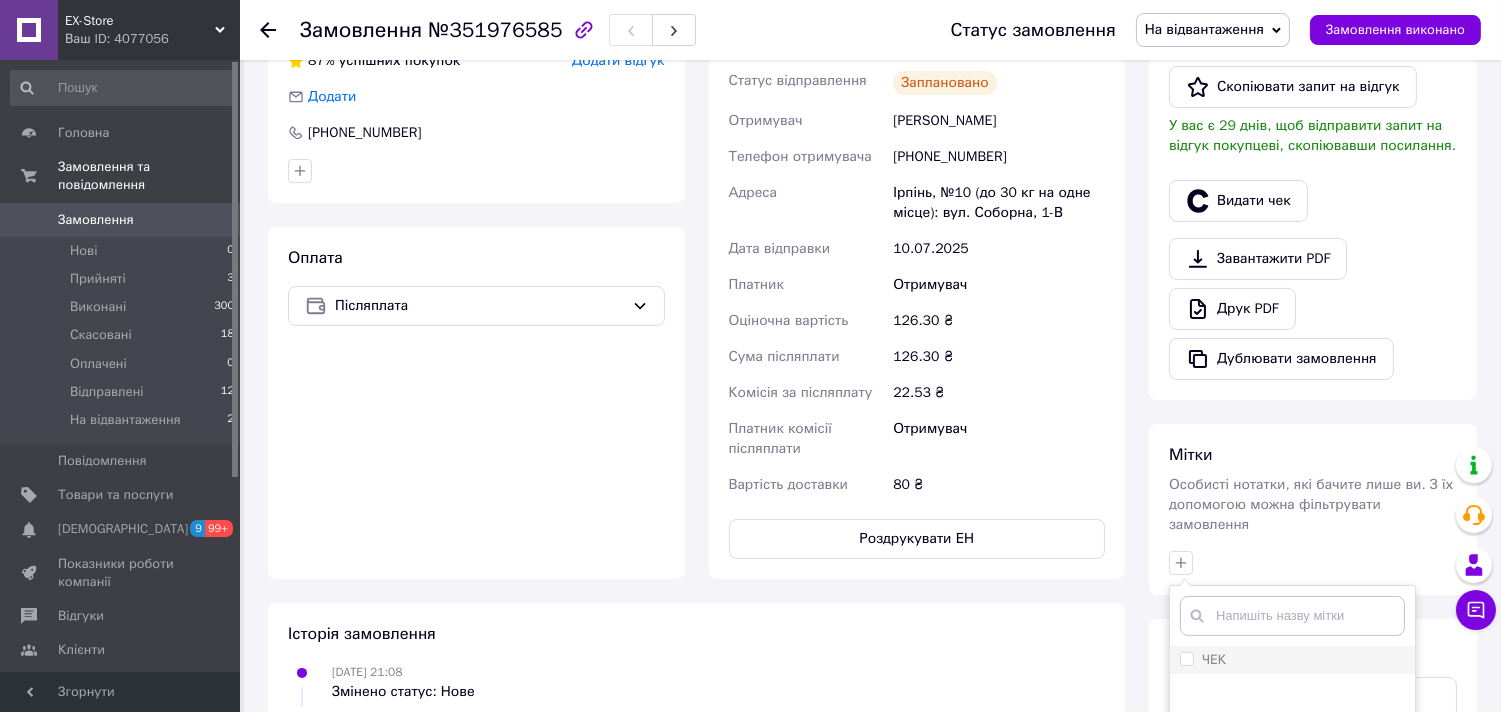 click on "ЧЕК" at bounding box center (1186, 658) 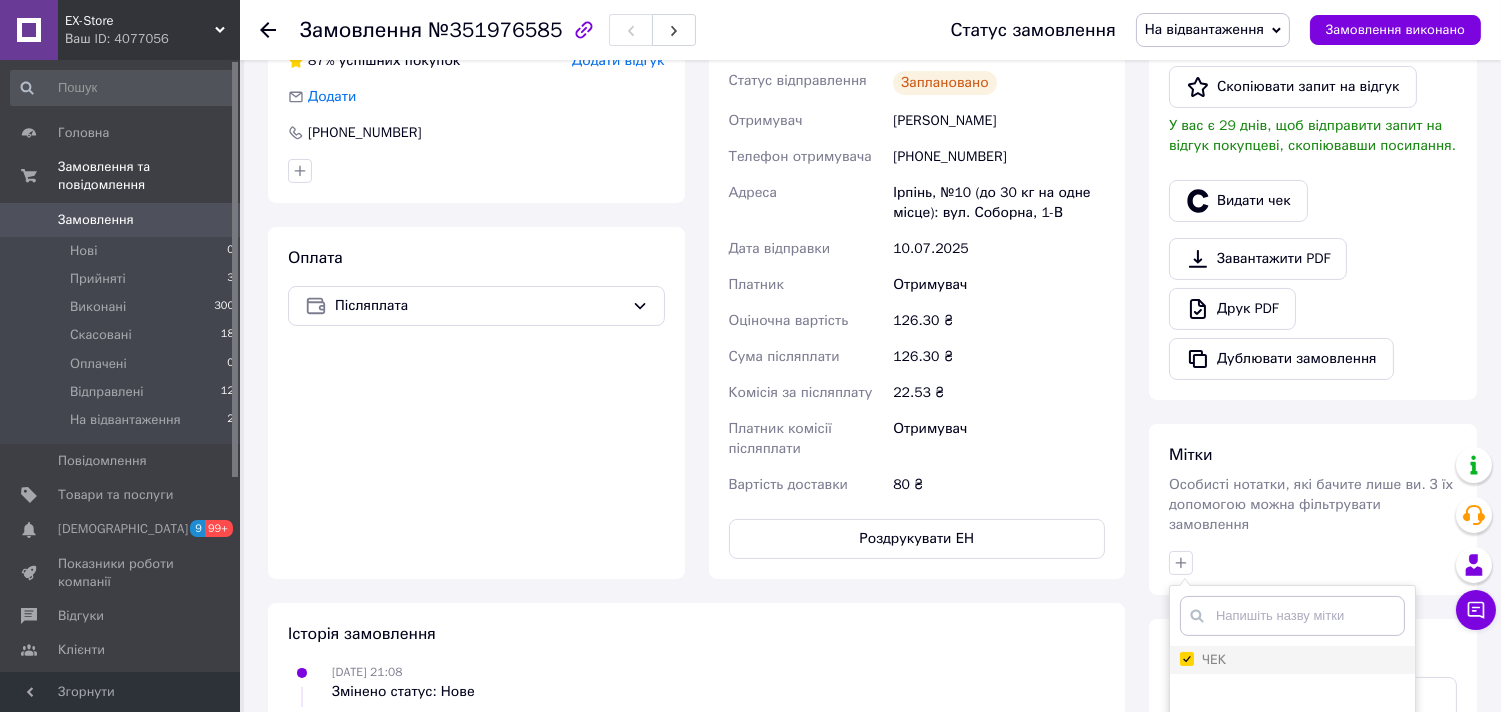 checkbox on "true" 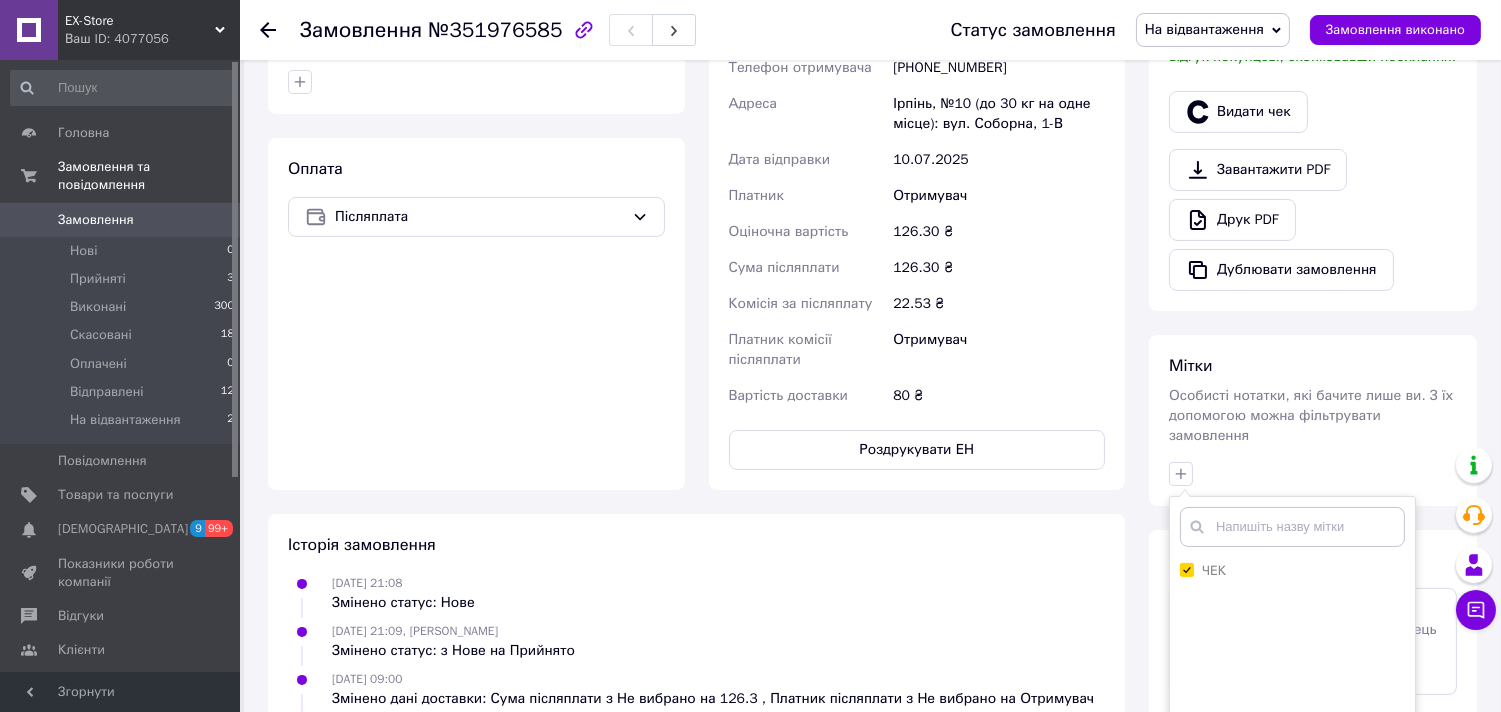 scroll, scrollTop: 760, scrollLeft: 0, axis: vertical 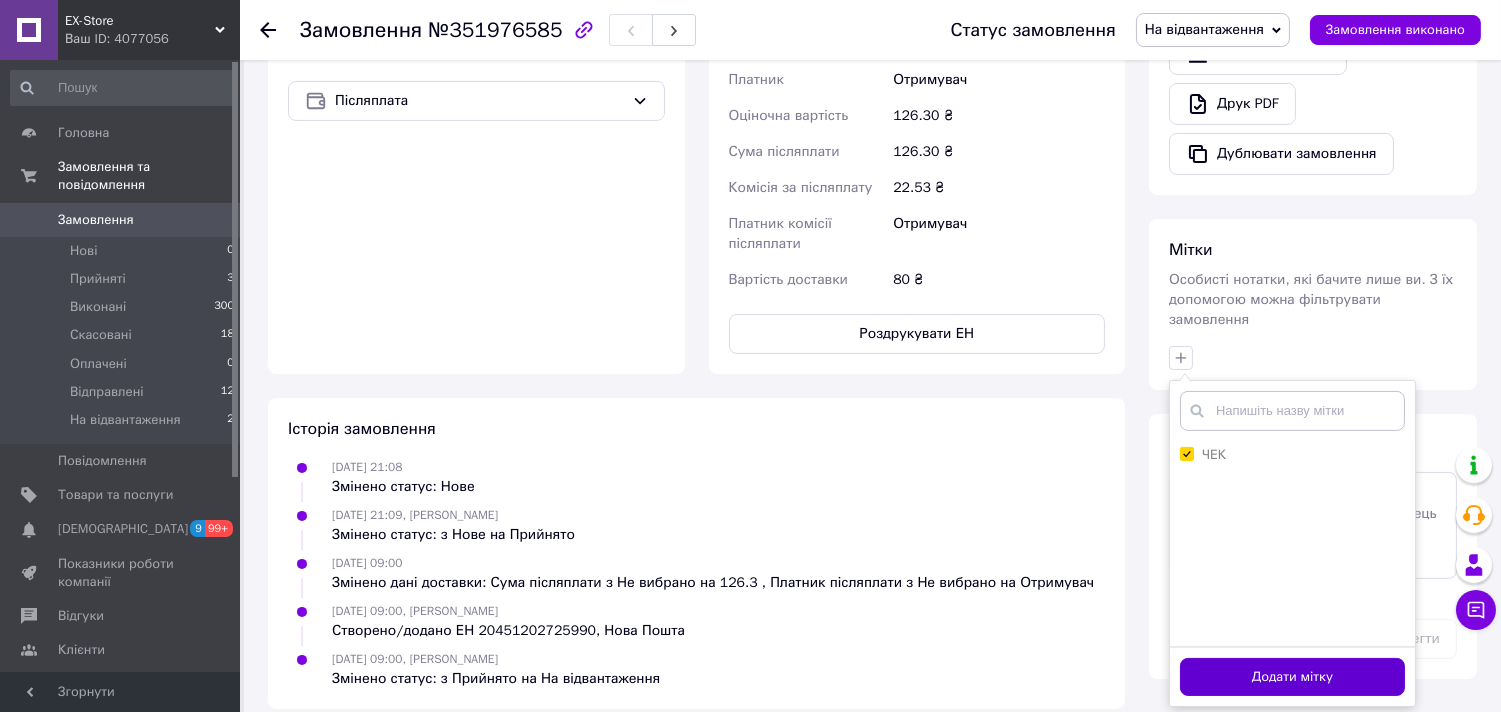 click on "Додати мітку" at bounding box center [1292, 677] 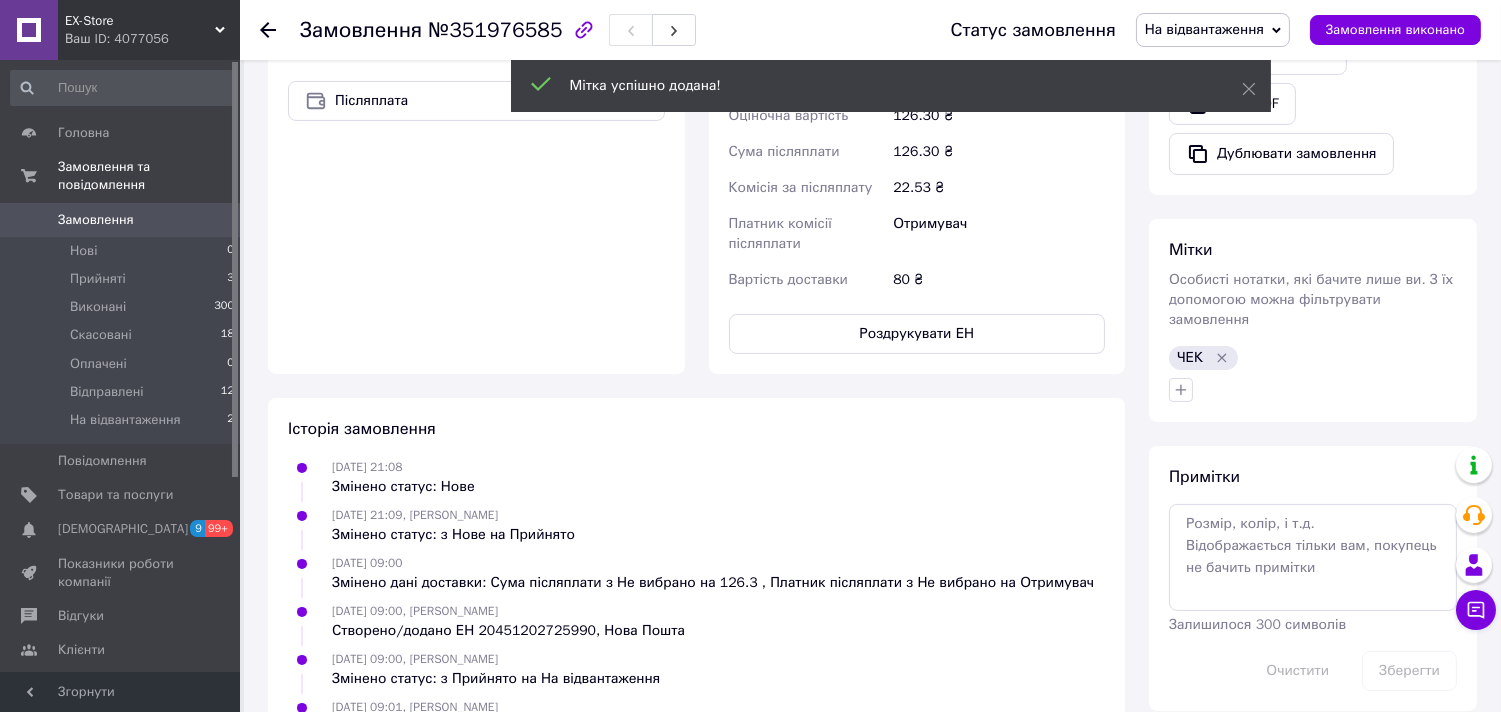click on "Доставка Редагувати Нова Пошта (платна) Номер накладної 20451202725990 Статус відправлення Заплановано Отримувач Дудкин Дмитрий Телефон отримувача +380995544066 Адреса Ірпінь, №10 (до 30 кг на одне місце): вул. Соборна, 1-В Дата відправки 10.07.2025 Платник Отримувач Оціночна вартість 126.30 ₴ Сума післяплати 126.30 ₴ Комісія за післяплату 22.53 ₴ Платник комісії післяплати Отримувач Вартість доставки 80 ₴ Роздрукувати ЕН Платник Отримувач Відправник Прізвище отримувача Дудкин Ім'я отримувача Дмитрий По батькові отримувача Телефон отримувача +380995544066 Тип доставки У відділенні" at bounding box center (917, 46) 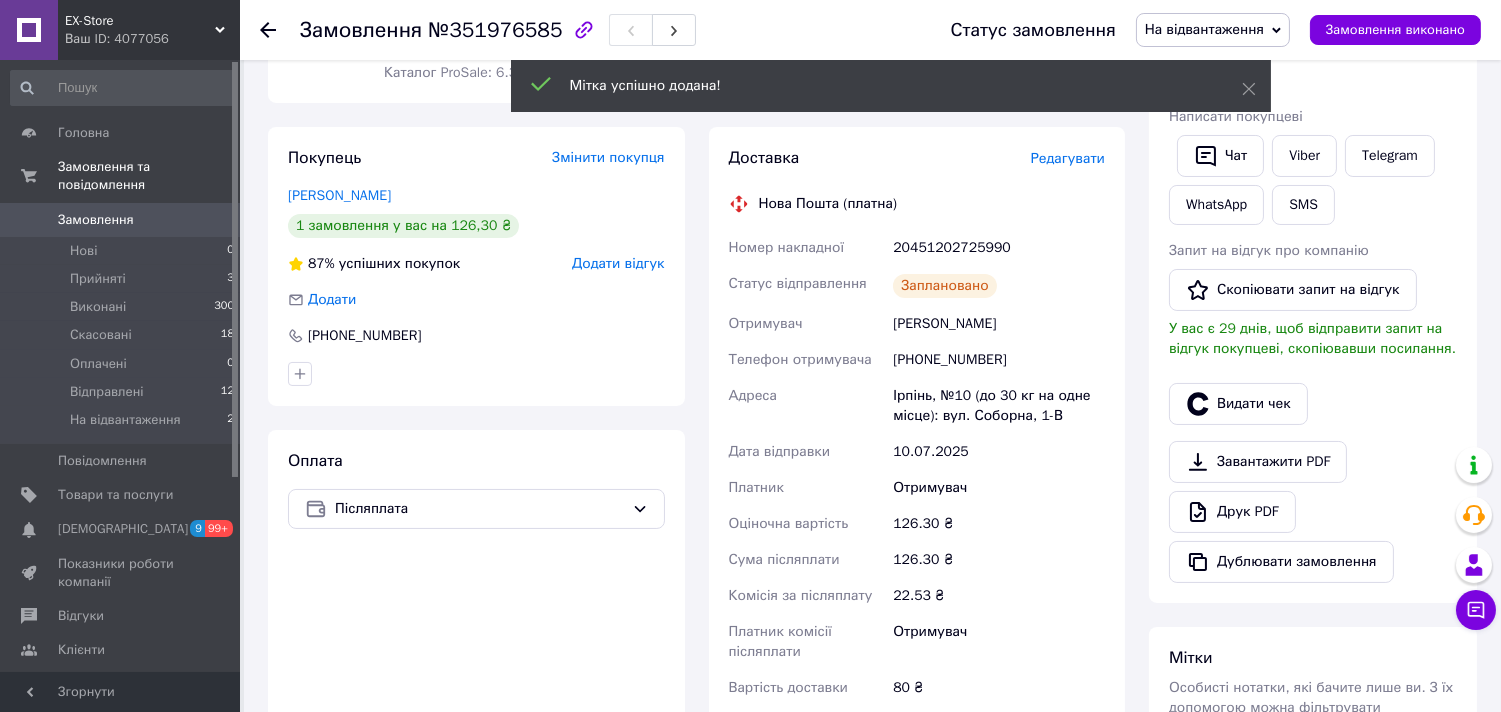 scroll, scrollTop: 0, scrollLeft: 0, axis: both 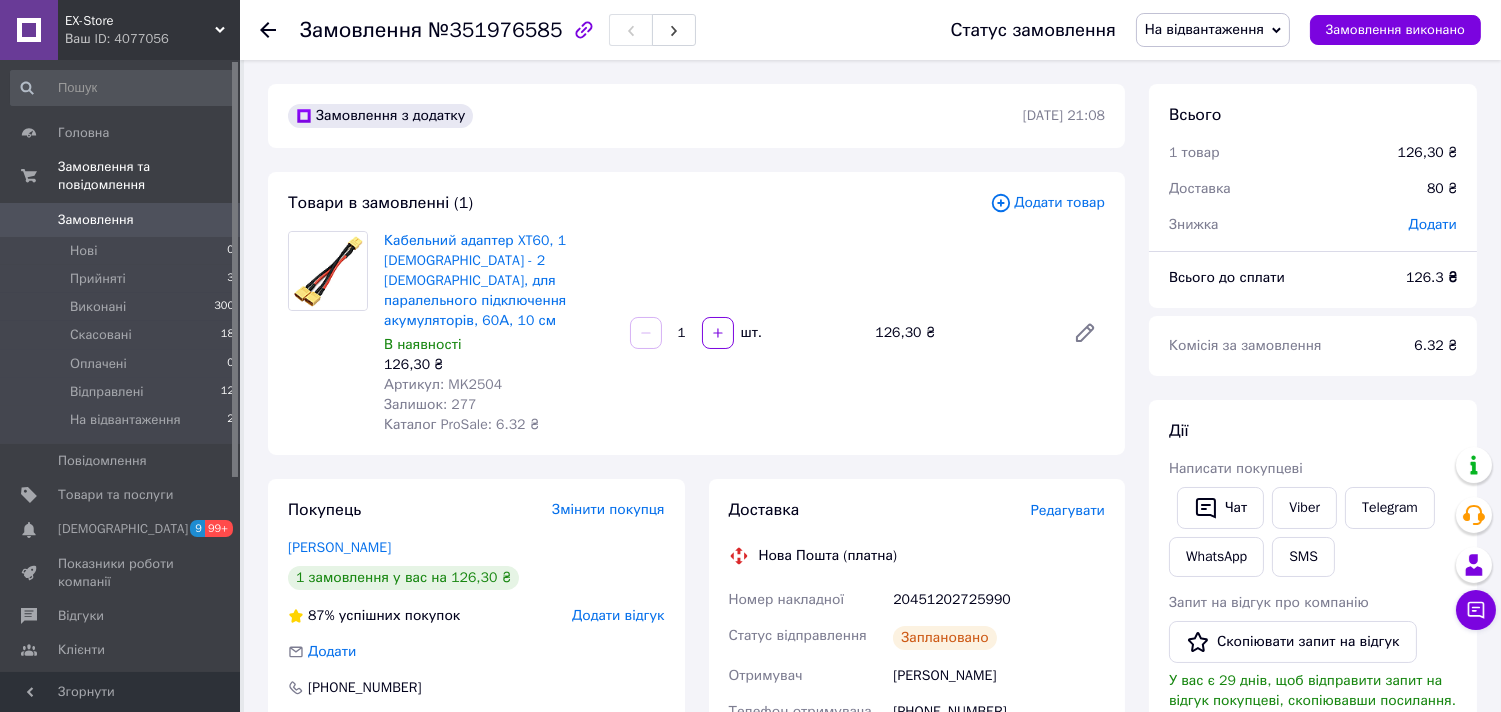 click on "Замовлення з додатку 09.07.2025 | 21:08 Товари в замовленні (1) Додати товар Кабельний адаптер XT60, 1 Female - 2 Male, для паралельного підключення акумуляторів, 60А, 10 см В наявності 126,30 ₴ Артикул: MK2504 Залишок: 277 Каталог ProSale: 6.32 ₴  1   шт. 126,30 ₴ Покупець Змінити покупця Дудкин Дмитрий 1 замовлення у вас на 126,30 ₴ 87%   успішних покупок Додати відгук Додати +380995544066 Оплата Післяплата Доставка Редагувати Нова Пошта (платна) Номер накладної 20451202725990 Статус відправлення Заплановано Отримувач Дудкин Дмитрий Телефон отримувача +380995544066 Адреса Дата відправки 10.07.2025 Платник Отримувач <" at bounding box center [696, 800] 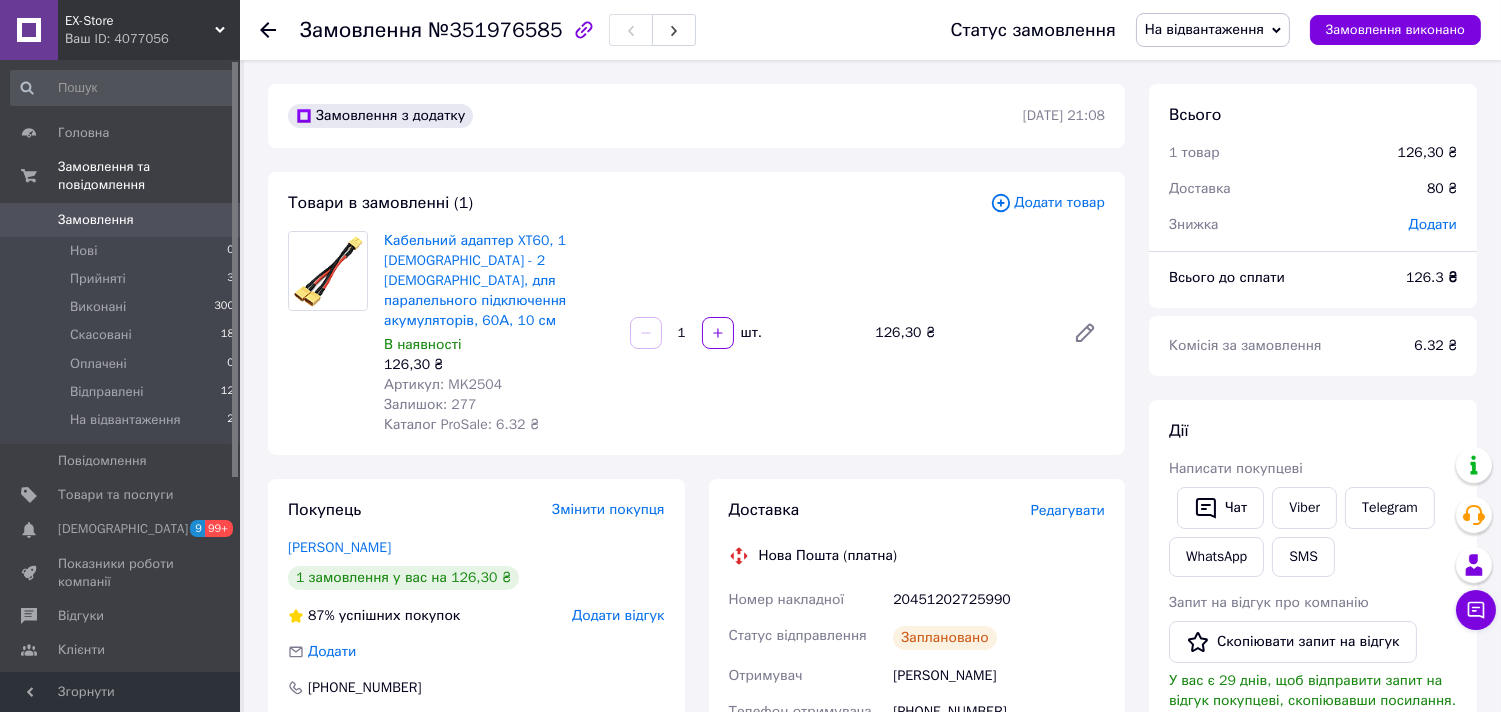 click on "Замовлення з додатку 09.07.2025 | 21:08 Товари в замовленні (1) Додати товар Кабельний адаптер XT60, 1 Female - 2 Male, для паралельного підключення акумуляторів, 60А, 10 см В наявності 126,30 ₴ Артикул: MK2504 Залишок: 277 Каталог ProSale: 6.32 ₴  1   шт. 126,30 ₴ Покупець Змінити покупця Дудкин Дмитрий 1 замовлення у вас на 126,30 ₴ 87%   успішних покупок Додати відгук Додати +380995544066 Оплата Післяплата Доставка Редагувати Нова Пошта (платна) Номер накладної 20451202725990 Статус відправлення Заплановано Отримувач Дудкин Дмитрий Телефон отримувача +380995544066 Адреса Дата відправки 10.07.2025 Платник Отримувач <" at bounding box center [696, 800] 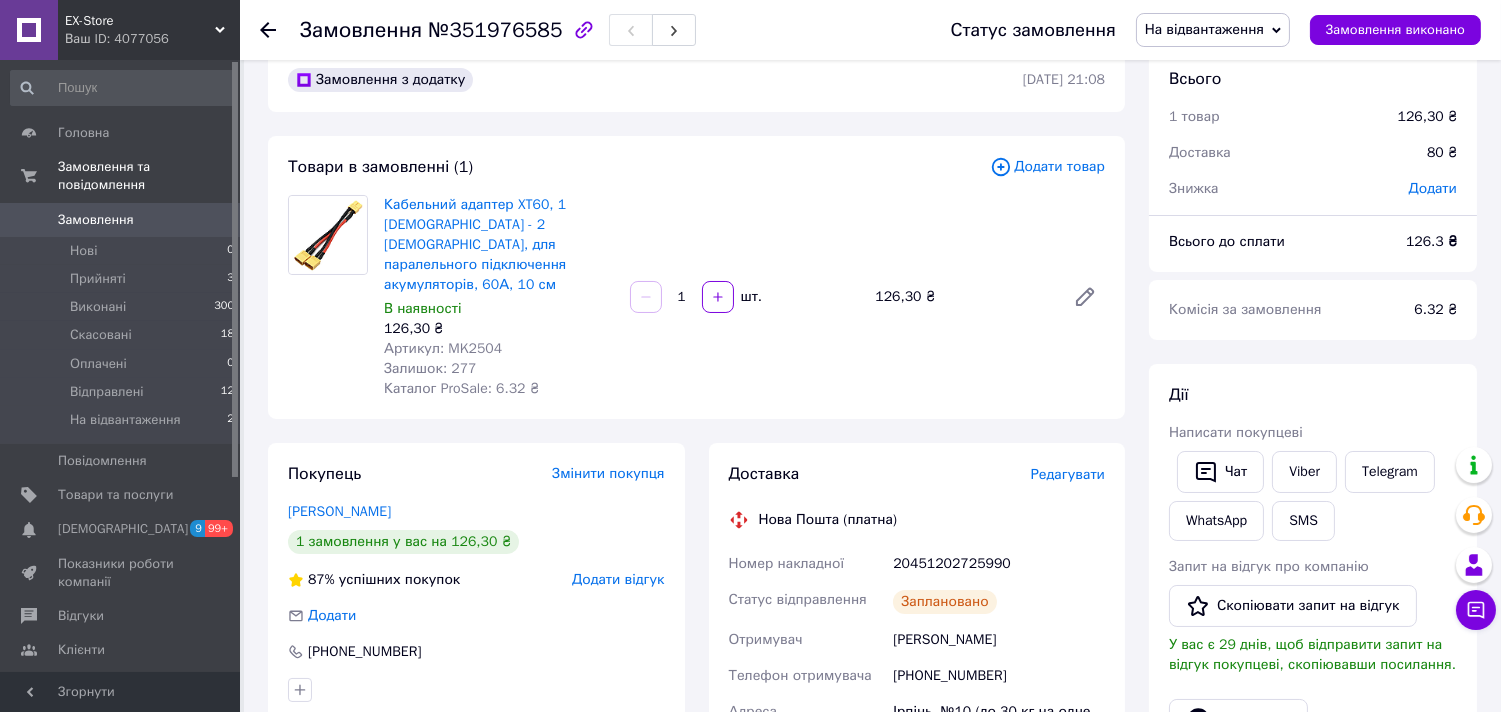 scroll, scrollTop: 0, scrollLeft: 0, axis: both 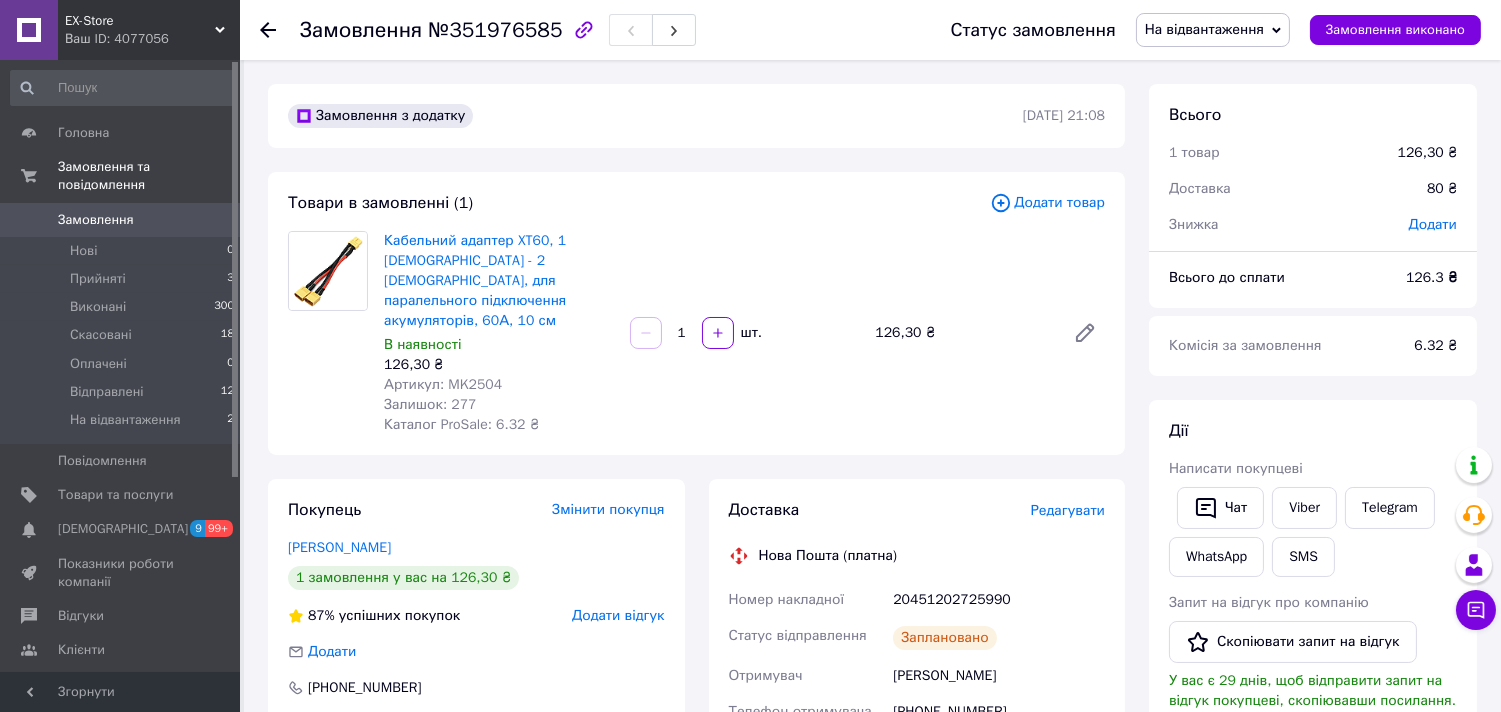 click on "Замовлення з додатку 09.07.2025 | 21:08 Товари в замовленні (1) Додати товар Кабельний адаптер XT60, 1 Female - 2 Male, для паралельного підключення акумуляторів, 60А, 10 см В наявності 126,30 ₴ Артикул: MK2504 Залишок: 277 Каталог ProSale: 6.32 ₴  1   шт. 126,30 ₴ Покупець Змінити покупця Дудкин Дмитрий 1 замовлення у вас на 126,30 ₴ 87%   успішних покупок Додати відгук Додати +380995544066 Оплата Післяплата Доставка Редагувати Нова Пошта (платна) Номер накладної 20451202725990 Статус відправлення Заплановано Отримувач Дудкин Дмитрий Телефон отримувача +380995544066 Адреса Дата відправки 10.07.2025 Платник Отримувач <" at bounding box center [696, 800] 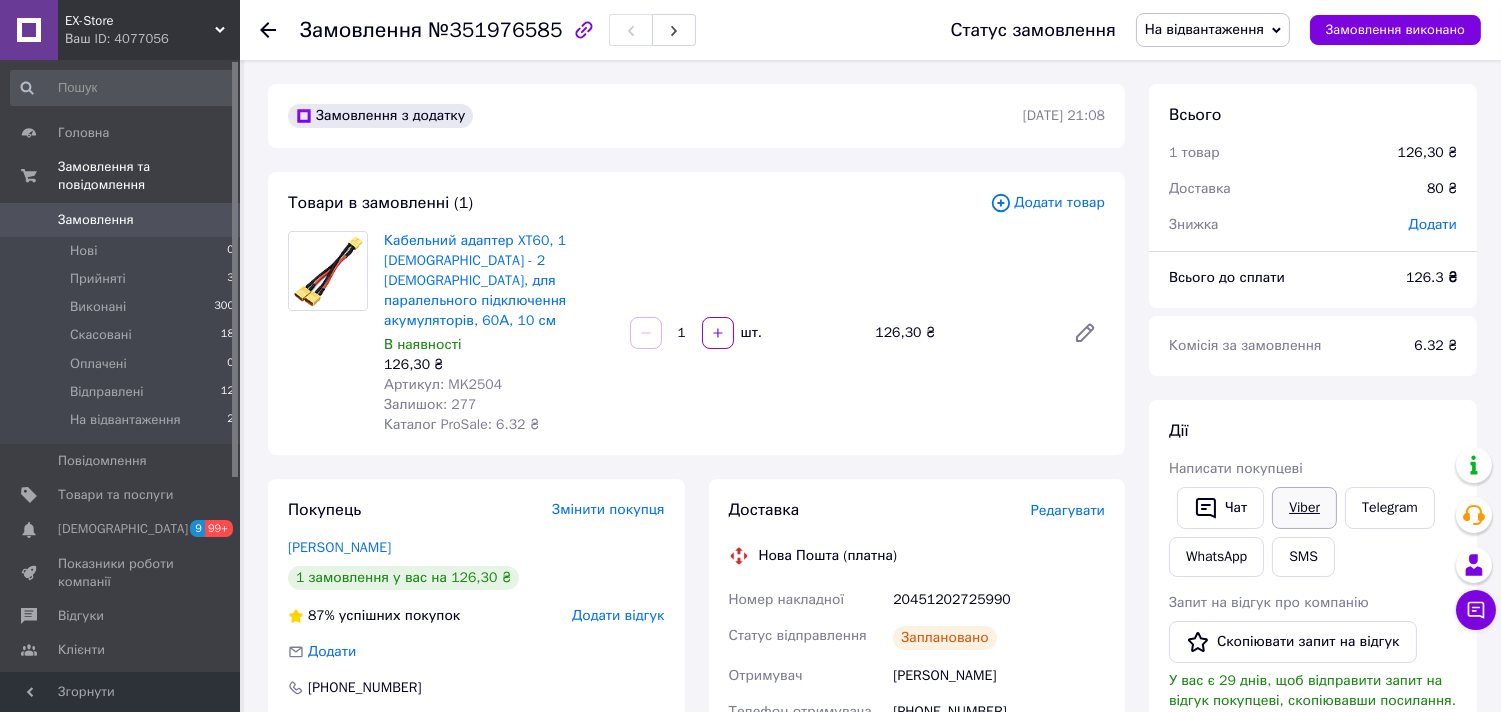 click on "Viber" at bounding box center [1304, 508] 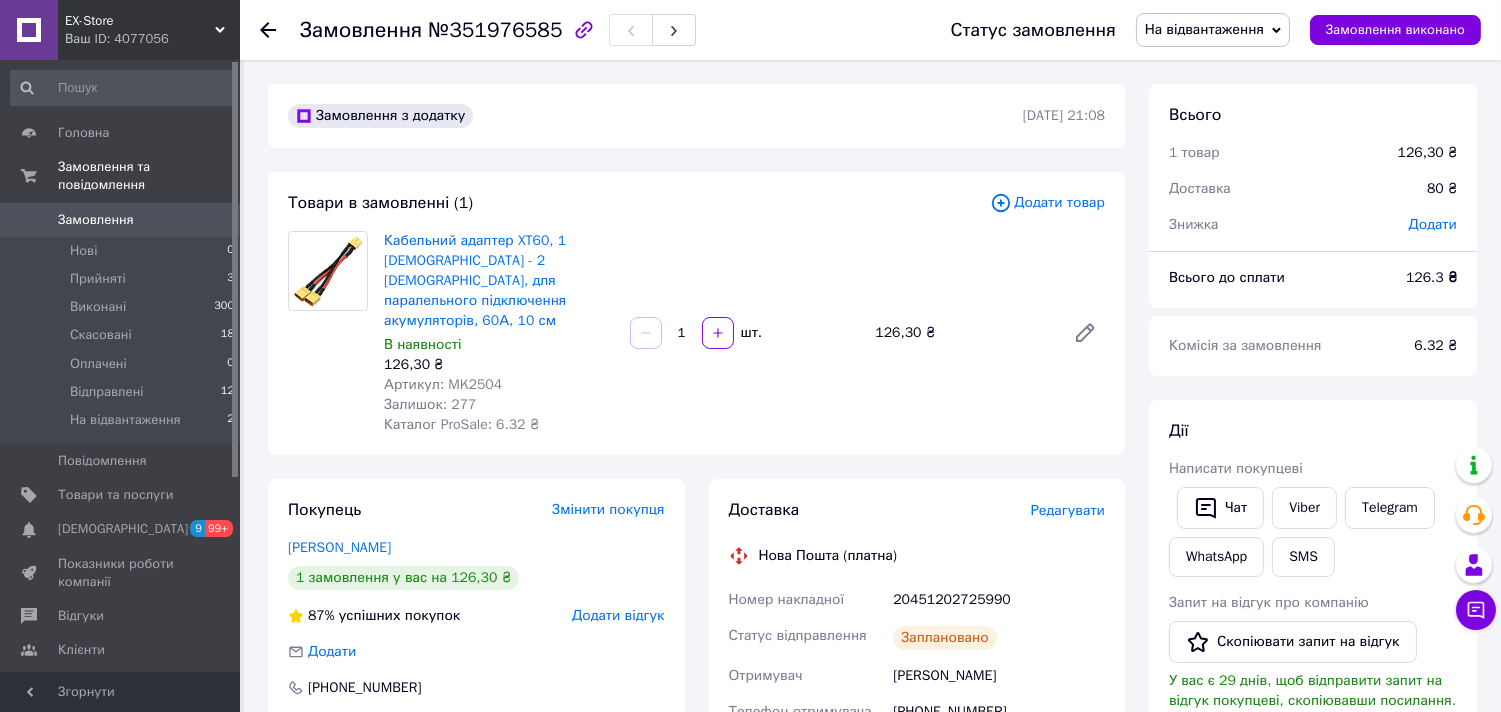 click on "№351976585" at bounding box center [495, 30] 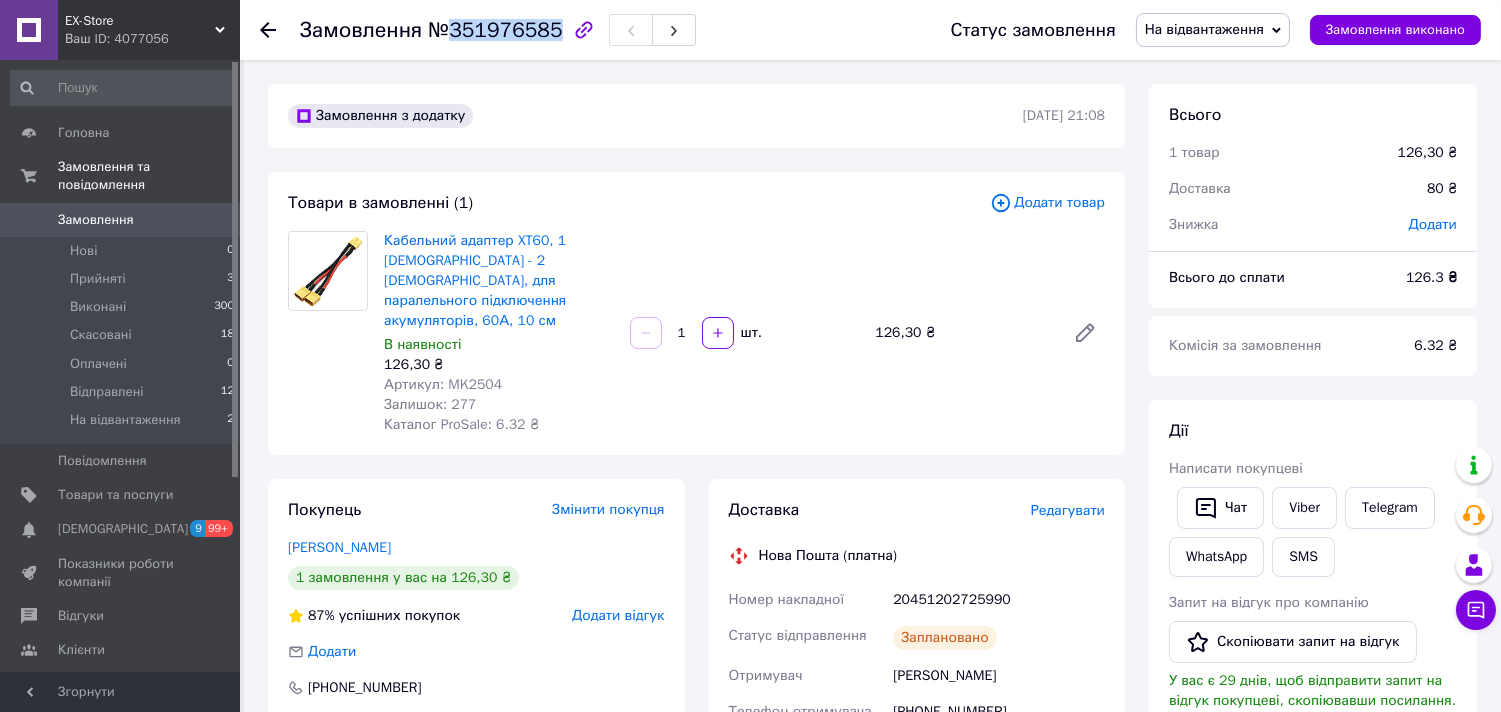click on "№351976585" at bounding box center [495, 30] 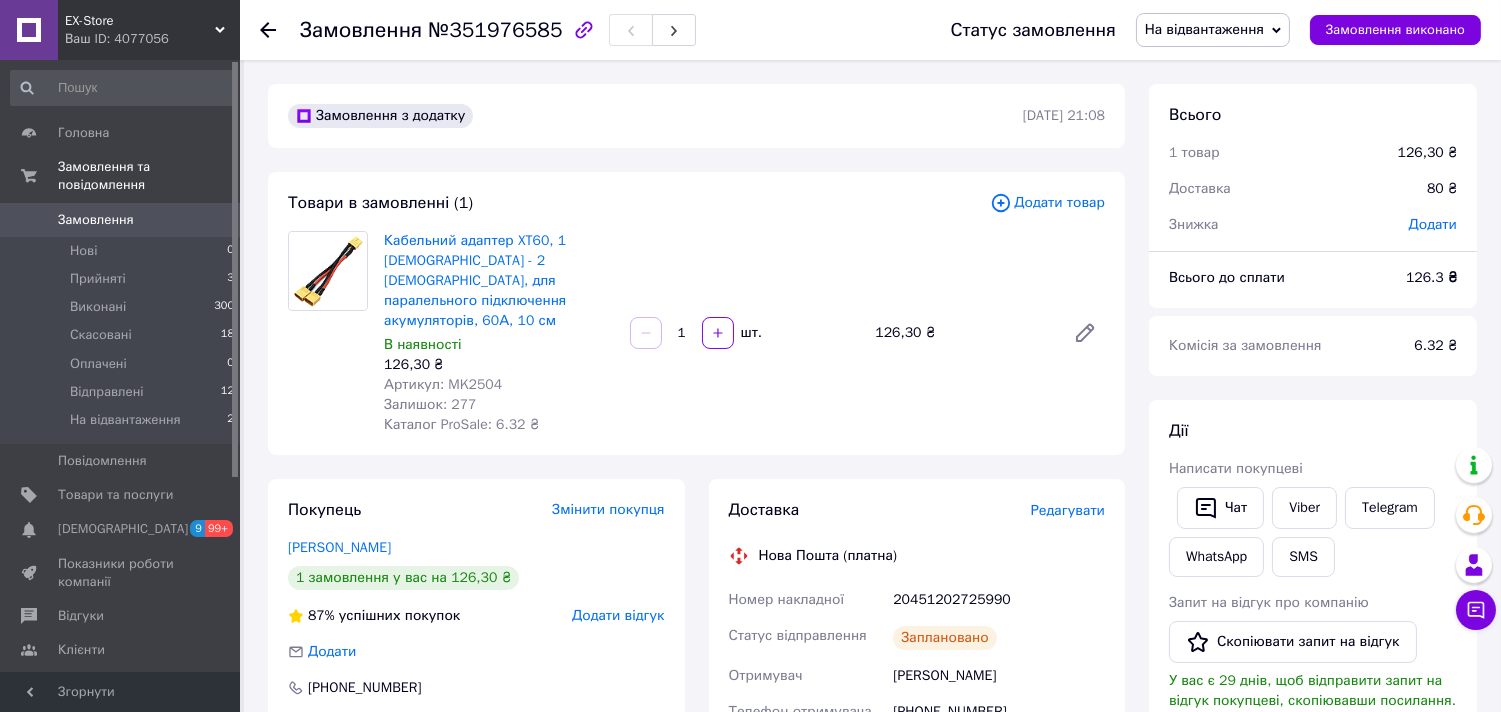 click on "20451202725990" at bounding box center [999, 600] 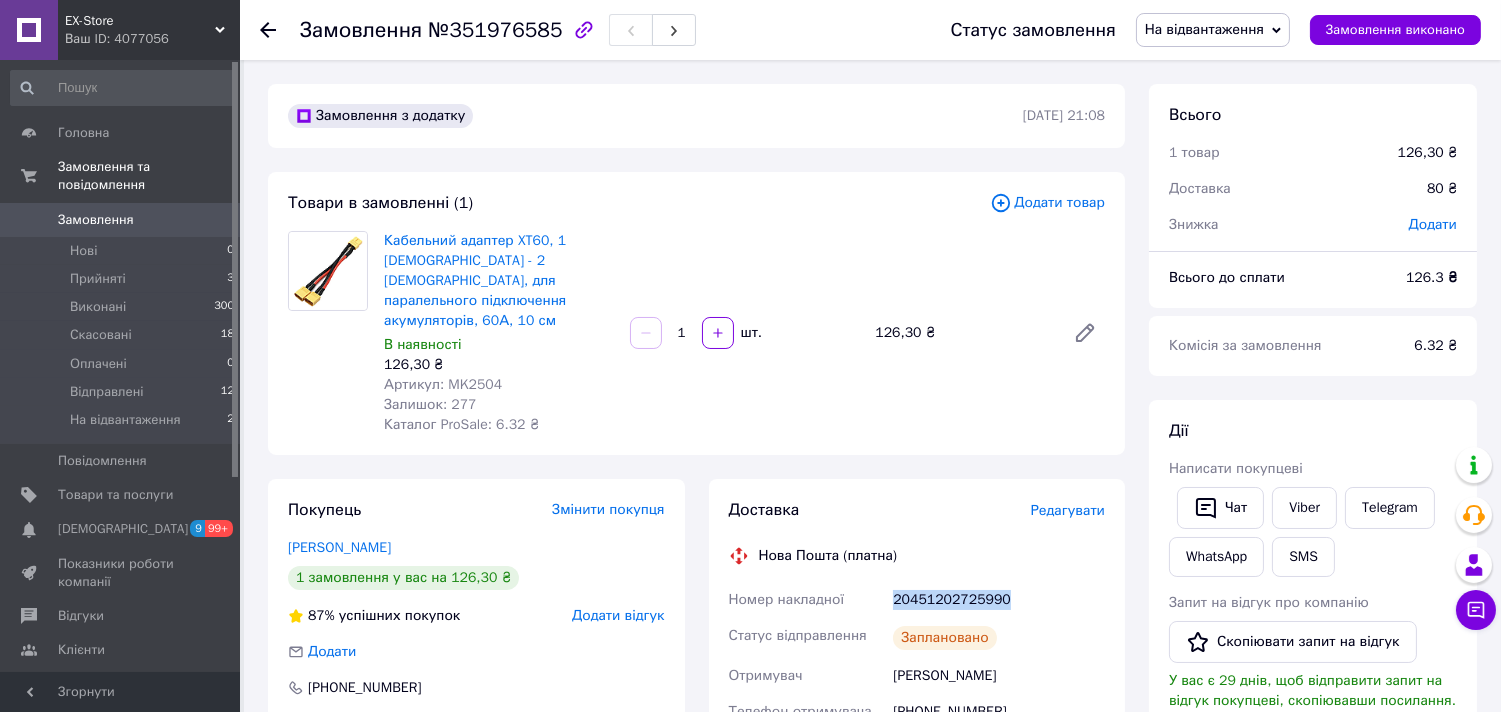 click on "20451202725990" at bounding box center (999, 600) 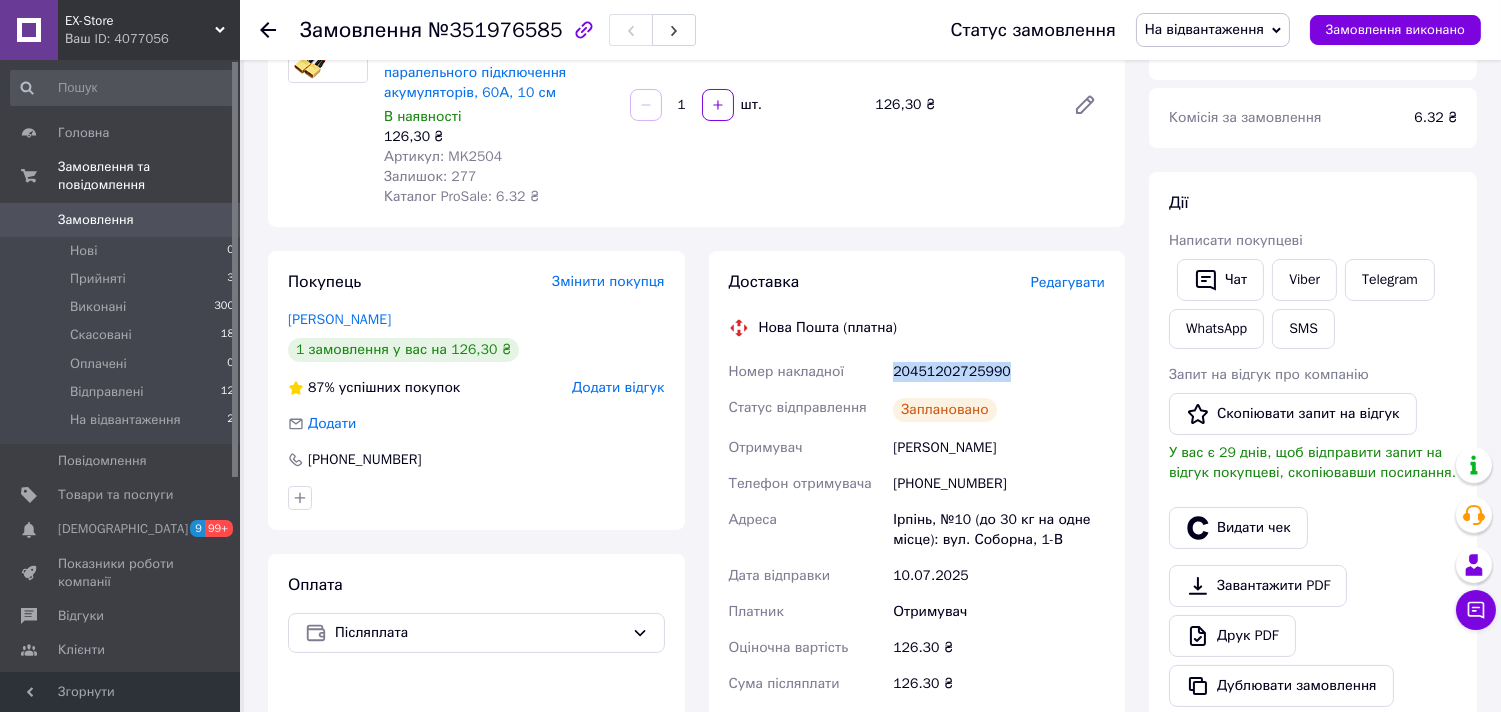 scroll, scrollTop: 333, scrollLeft: 0, axis: vertical 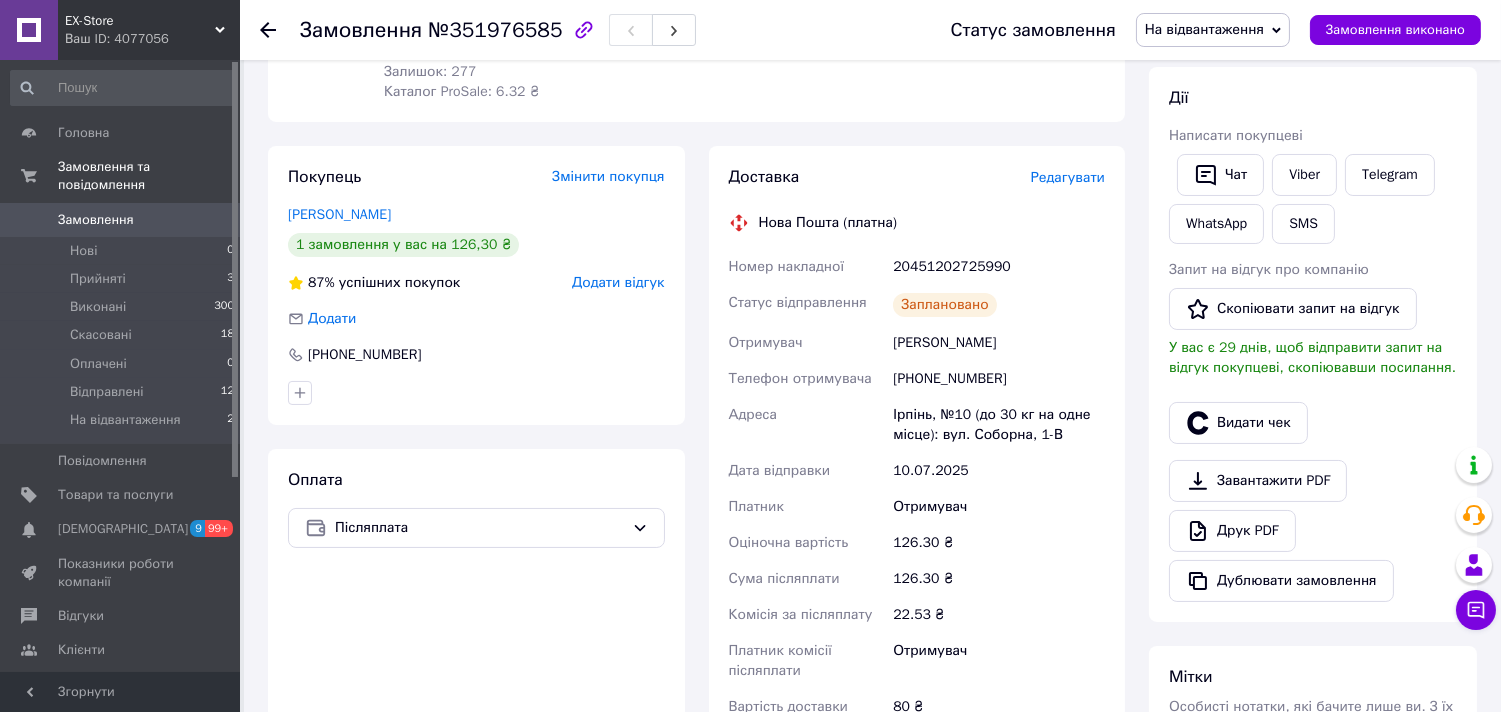 click on "126.30 ₴" at bounding box center [999, 579] 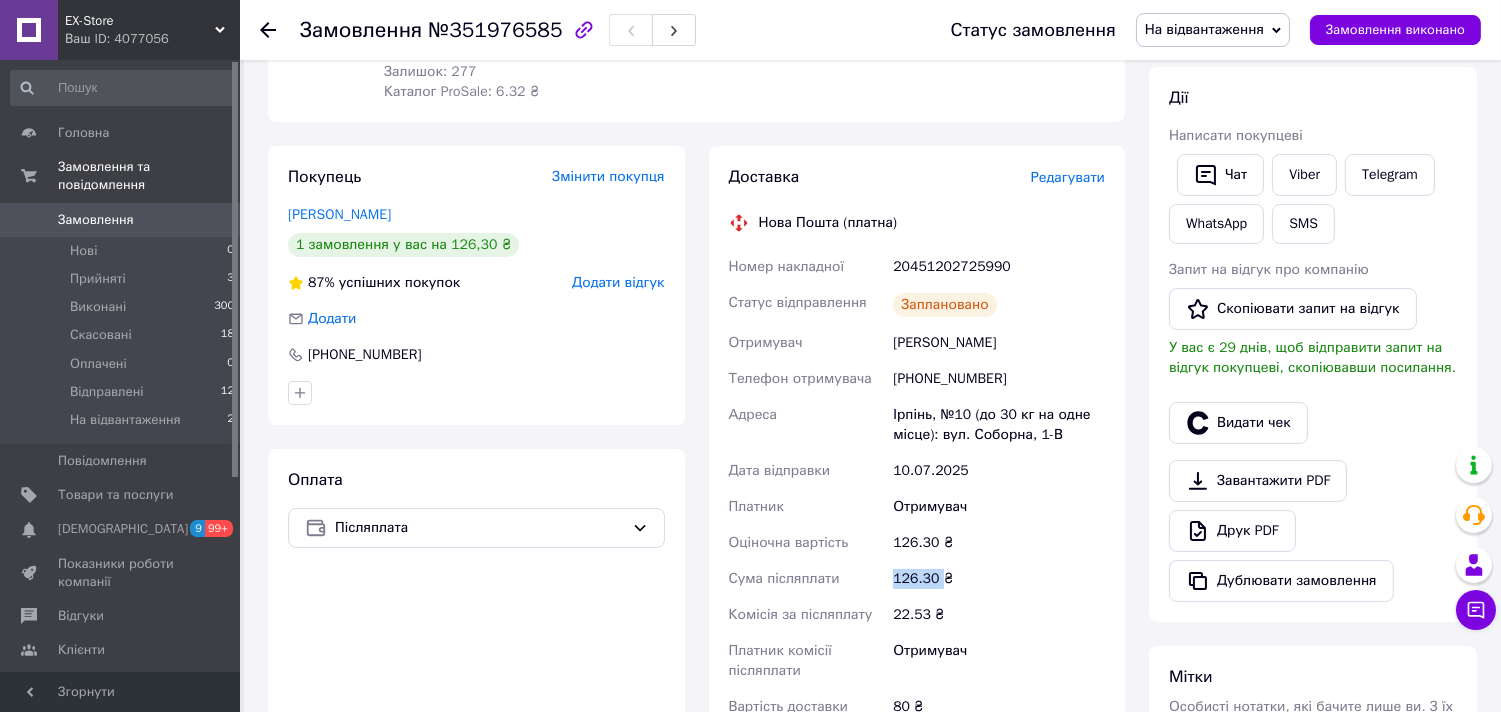 click on "126.30 ₴" at bounding box center (999, 579) 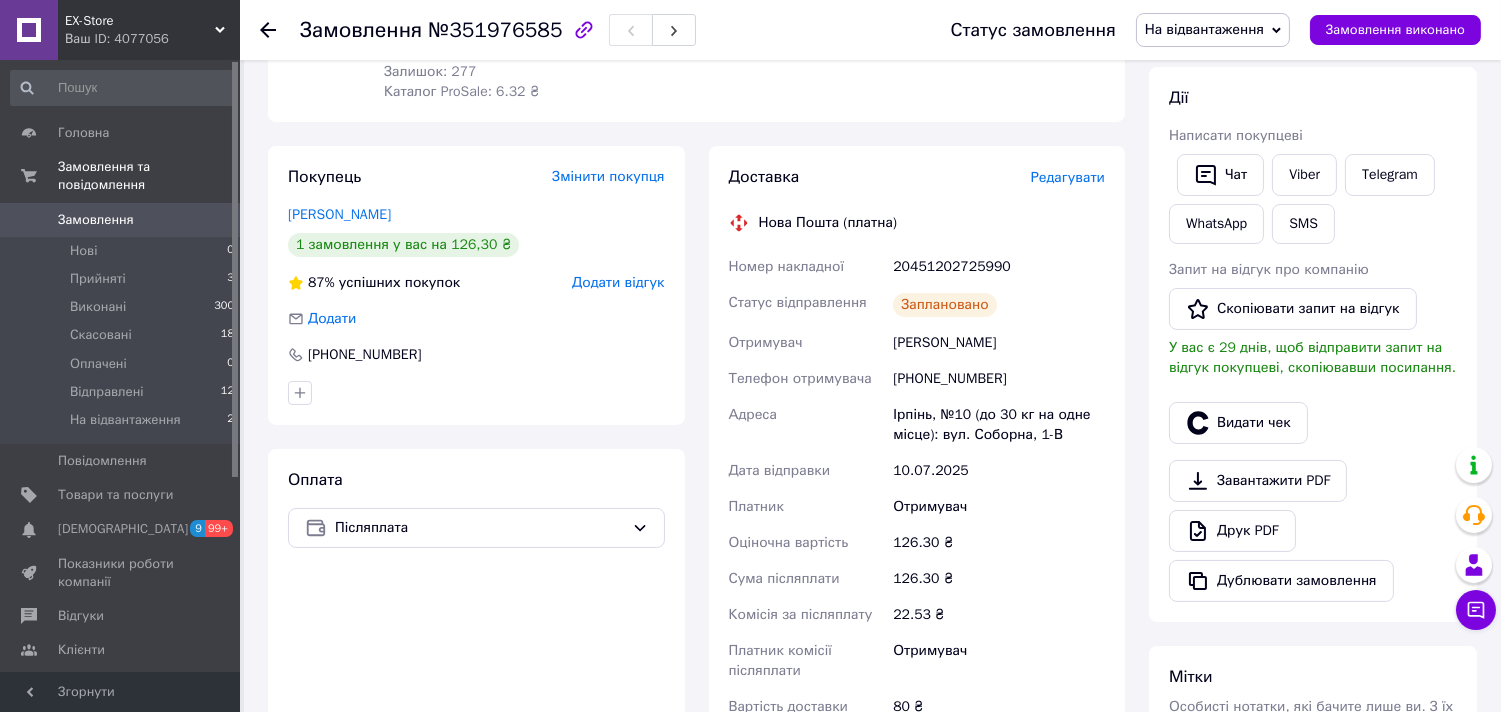 click on "Замовлення №351976585 Статус замовлення На відвантаження Прийнято Виконано Скасовано Оплачено Відправлені Замовлення виконано Замовлення з додатку 09.07.2025 | 21:08 Товари в замовленні (1) Додати товар Кабельний адаптер XT60, 1 Female - 2 Male, для паралельного підключення акумуляторів, 60А, 10 см В наявності 126,30 ₴ Артикул: MK2504 Залишок: 277 Каталог ProSale: 6.32 ₴  1   шт. 126,30 ₴ Покупець Змінити покупця Дудкин Дмитрий 1 замовлення у вас на 126,30 ₴ 87%   успішних покупок Додати відгук Додати +380995544066 Оплата Післяплата Доставка Редагувати Нова Пошта (платна) Номер накладної 20451202725990 +380995544066" at bounding box center (872, 467) 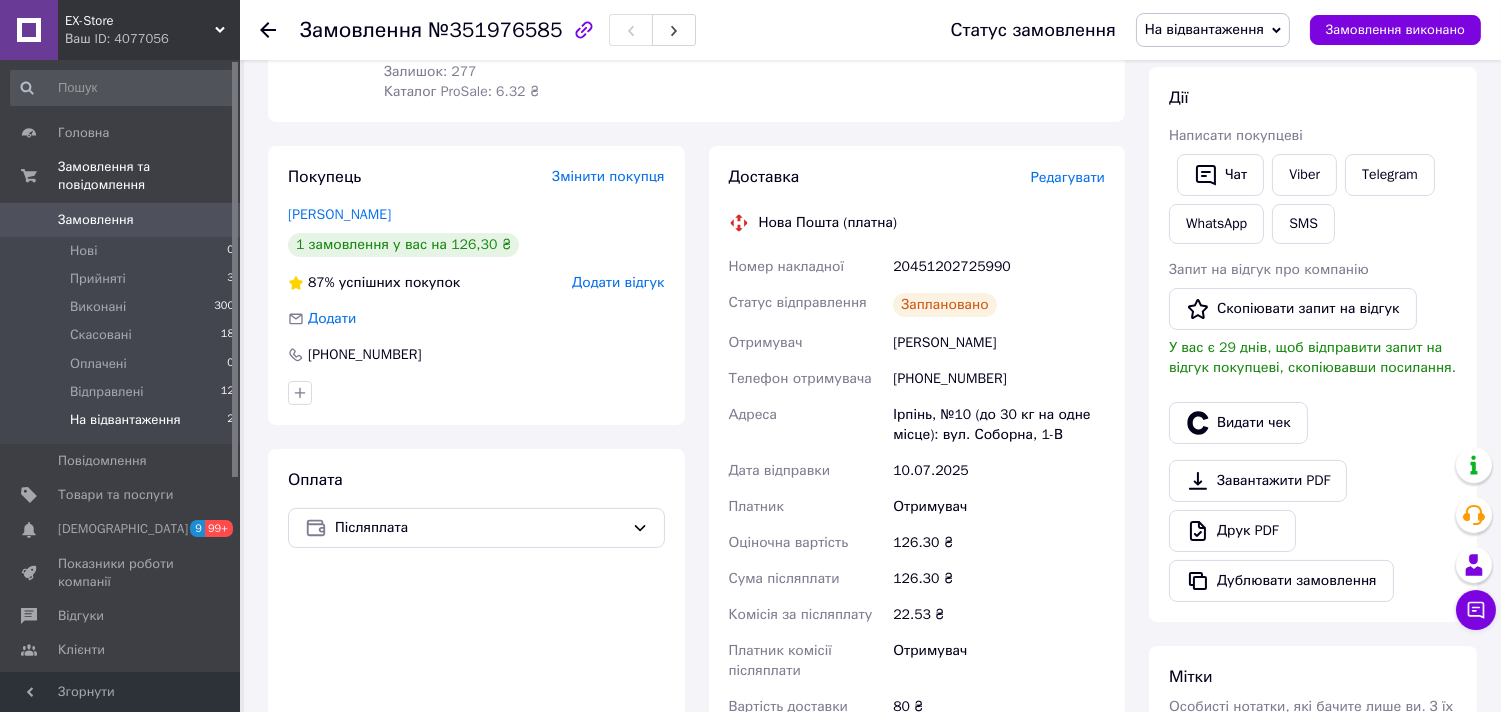click on "На відвантаження" at bounding box center [125, 420] 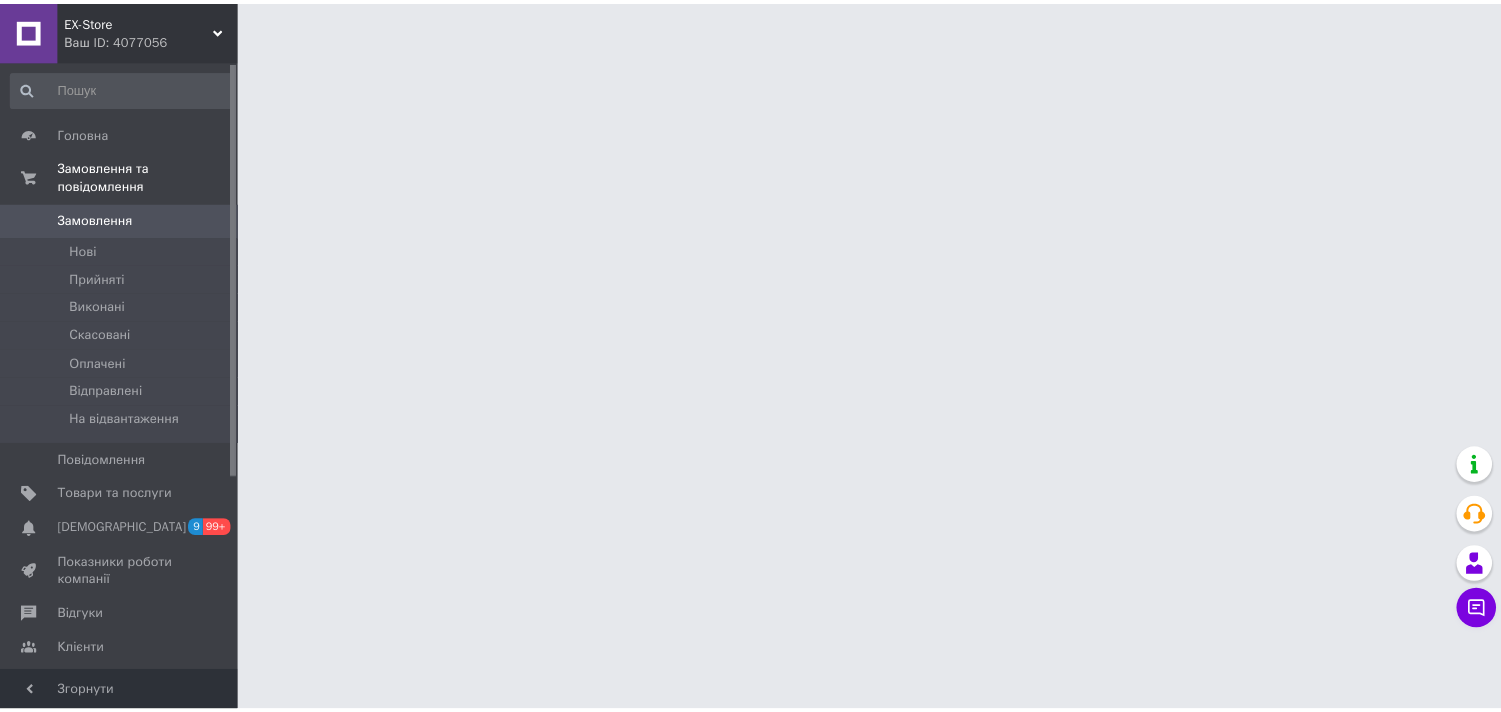 scroll, scrollTop: 0, scrollLeft: 0, axis: both 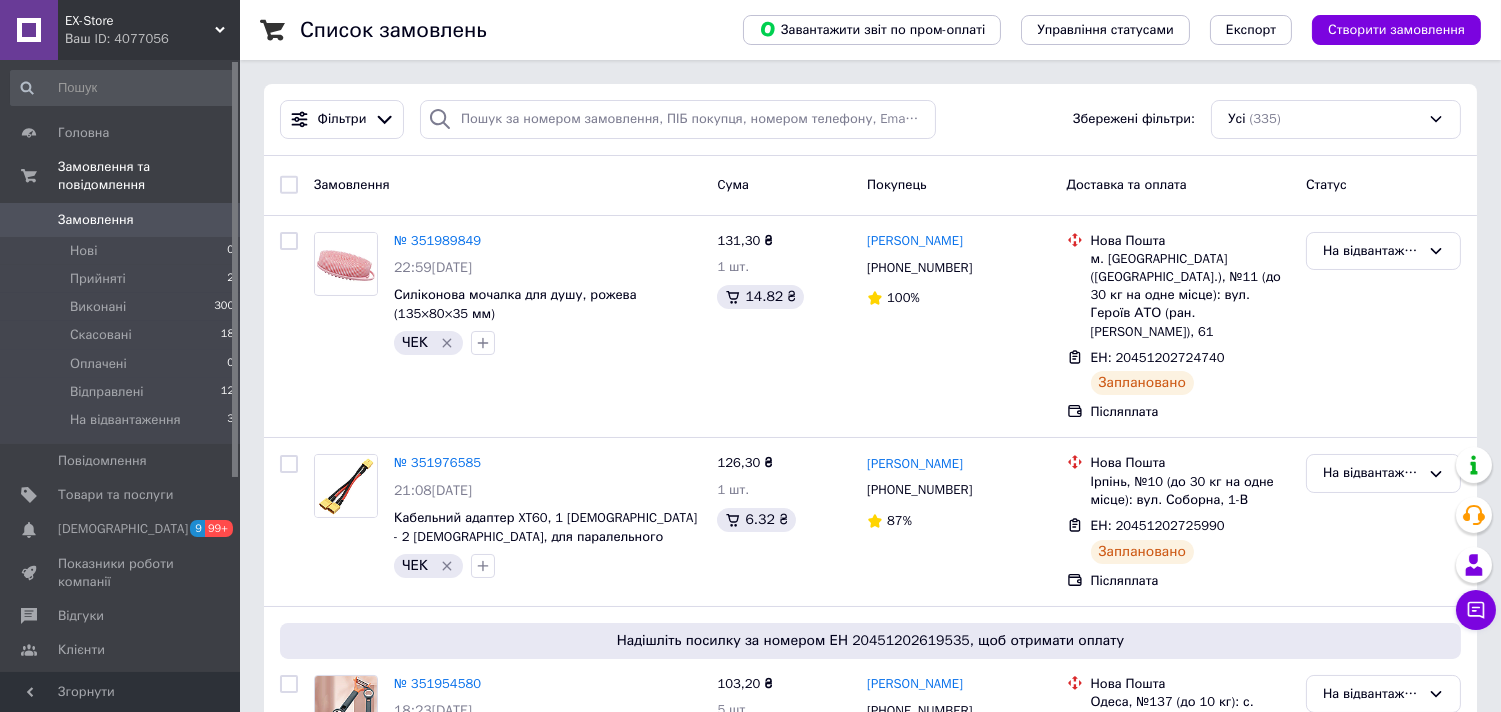 click on "Список замовлень   Завантажити звіт по пром-оплаті Управління статусами Експорт Створити замовлення Фільтри Збережені фільтри: Усі (335) Замовлення Cума Покупець Доставка та оплата Статус № 351989849 22:59[DATE] Силіконова мочалка для душу, рожева (135×80×35 мм) ЧЕК   131,30 ₴ 1 шт. 14.82 ₴ [PERSON_NAME] [PHONE_NUMBER] 100% Нова Пошта м. [GEOGRAPHIC_DATA] ([GEOGRAPHIC_DATA].), №11 (до 30 кг на одне місце): вул. Героїв АТО (ран. [PERSON_NAME]), 61 ЕН: 20451202724740 Заплановано Післяплата На відвантаження № 351976585 21:08[DATE] ЧЕК   126,30 ₴ 1 шт. 6.32 ₴ [PERSON_NAME] [PHONE_NUMBER] 87% Нова Пошта ЕН: 20451202725990 Заплановано" at bounding box center [870, 9913] 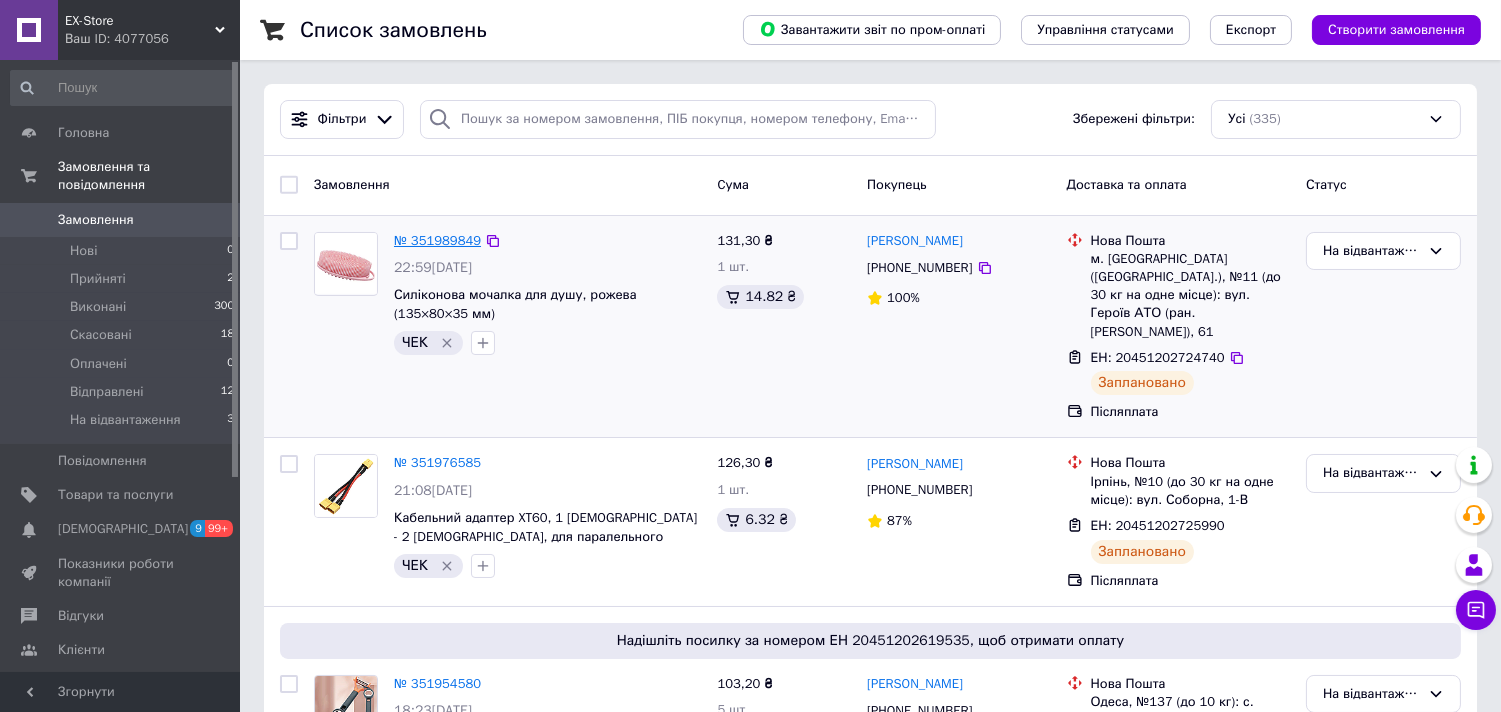 click on "№ 351989849" at bounding box center [437, 240] 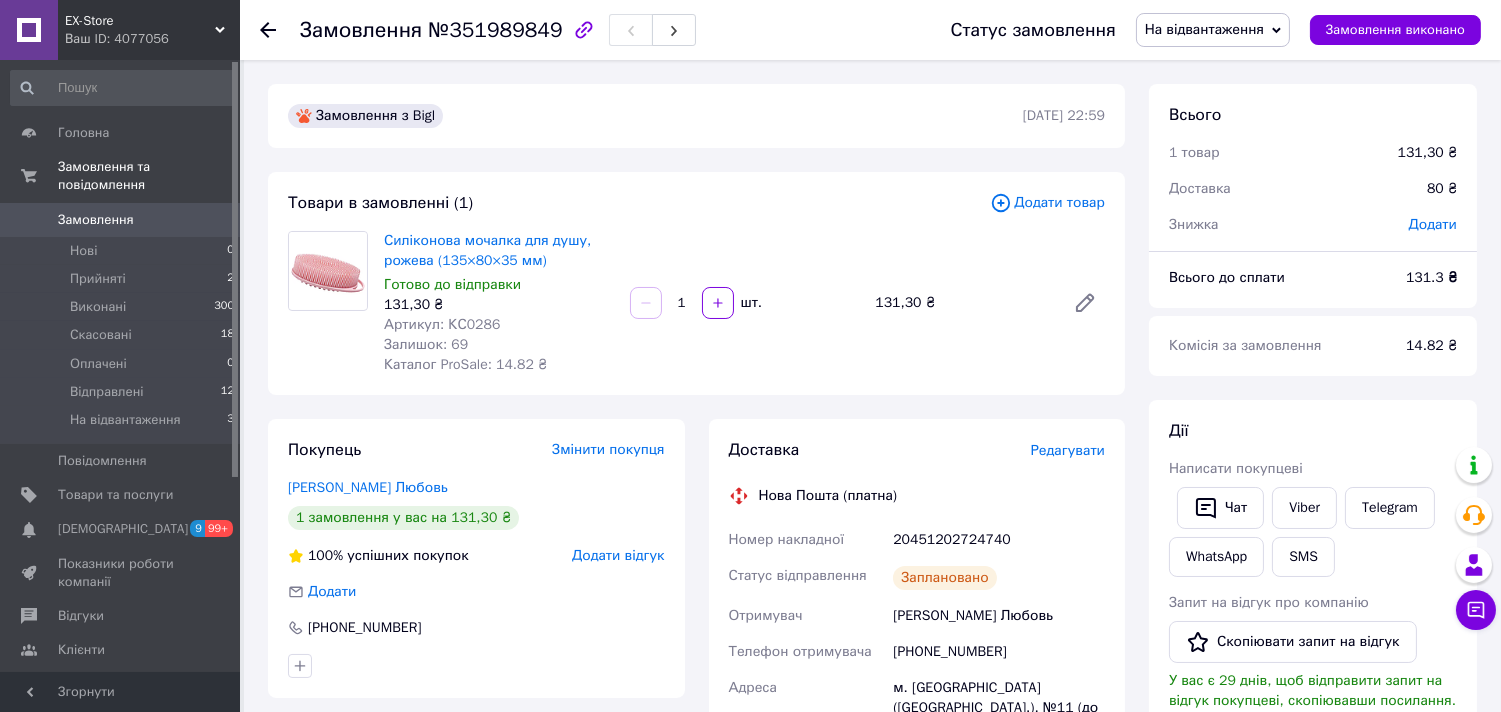click on "Замовлення з Bigl [DATE] 22:59 Товари в замовленні (1) Додати товар Силіконова мочалка для душу, рожева (135×80×35 мм) Готово до відправки 131,30 ₴ Артикул: КС0286 Залишок: 69 Каталог ProSale: 14.82 ₴  1   шт. 131,30 ₴ Покупець Змінити покупця [PERSON_NAME] Любовь 1 замовлення у вас на 131,30 ₴ 100%   успішних покупок Додати відгук Додати [PHONE_NUMBER] Оплата Післяплата Доставка Редагувати Нова Пошта (платна) Номер накладної 20451202724740 Статус відправлення Заплановано Отримувач [PERSON_NAME] Любовь Телефон отримувача [PHONE_NUMBER] Адреса Дата відправки [DATE] Платник Отримувач Оціночна вартість 131.30 ₴ 131.30 ₴ < >" at bounding box center [696, 884] 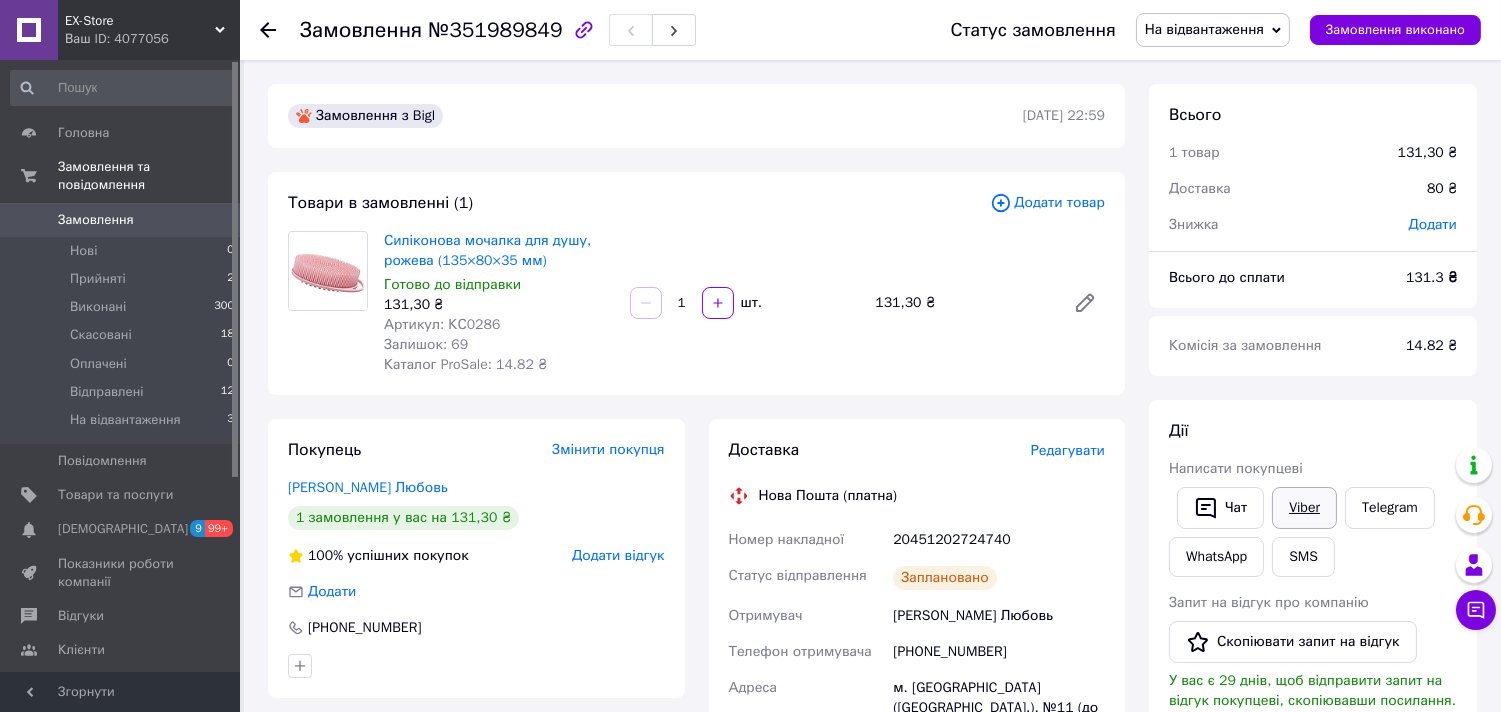 click on "Viber" at bounding box center [1304, 508] 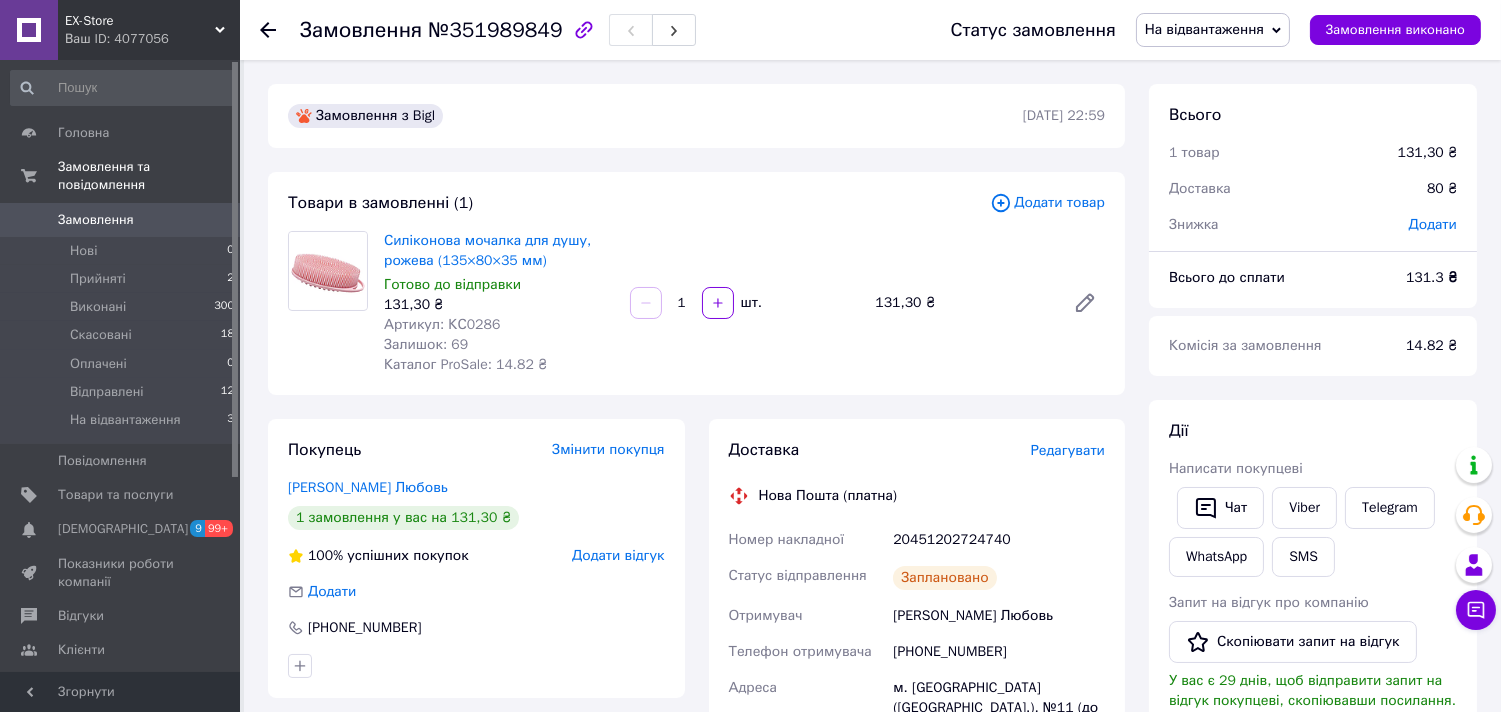 click on "№351989849" at bounding box center [495, 30] 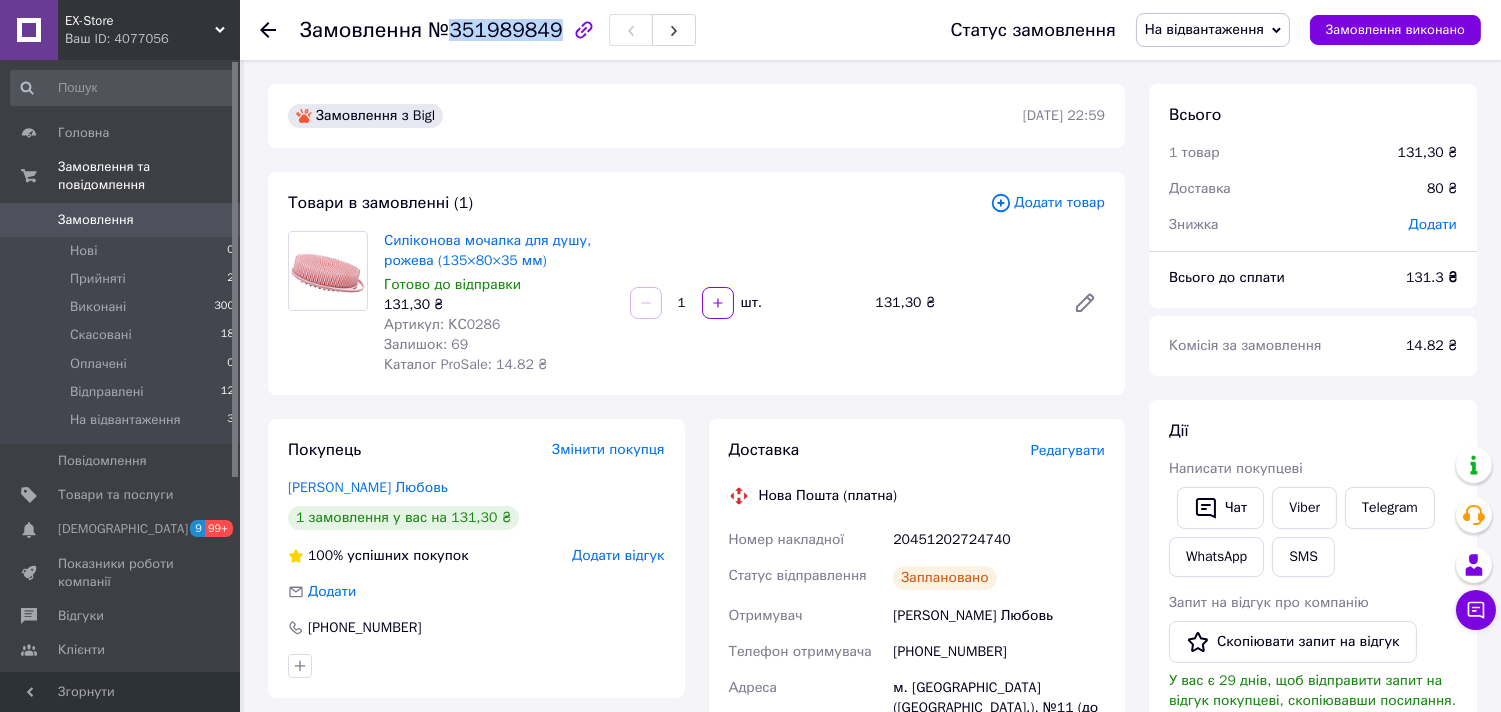 click on "№351989849" at bounding box center (495, 30) 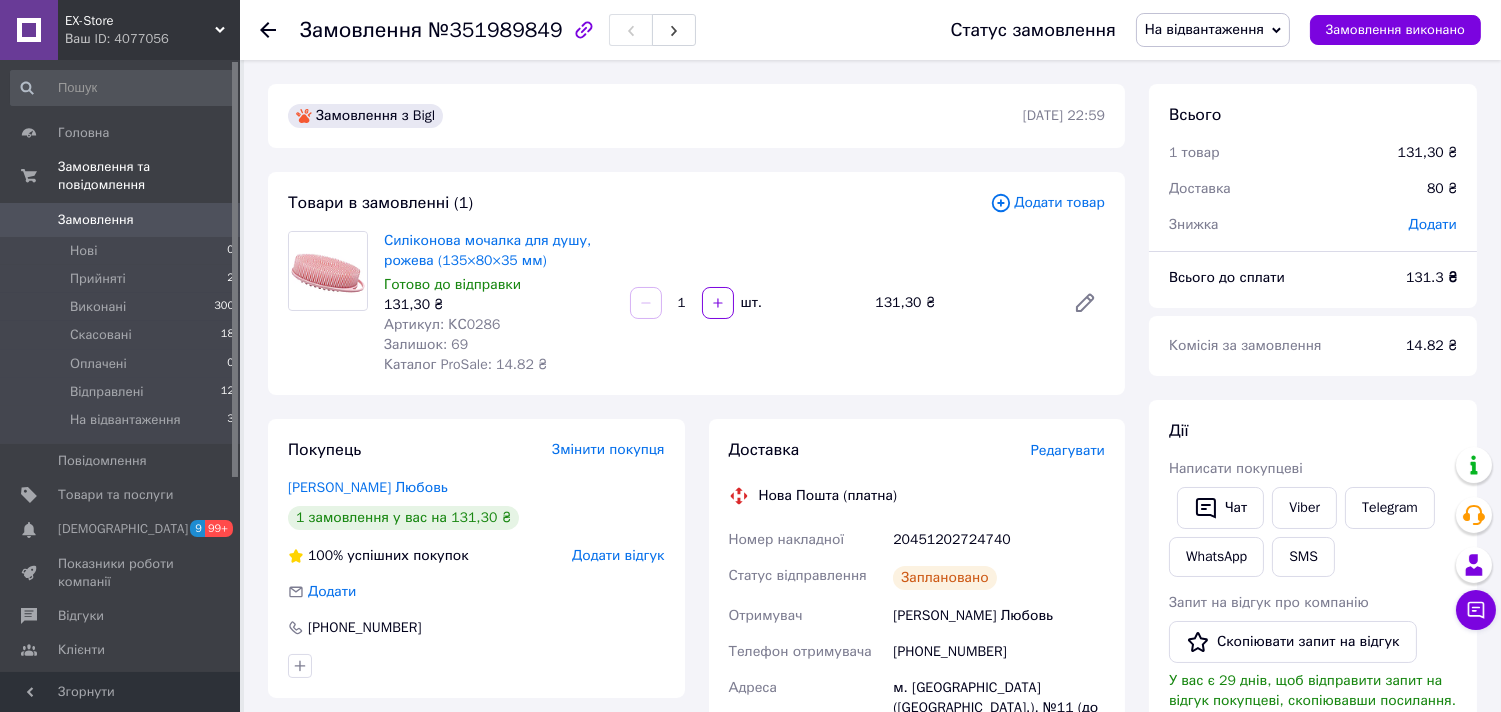 click on "20451202724740" at bounding box center [999, 540] 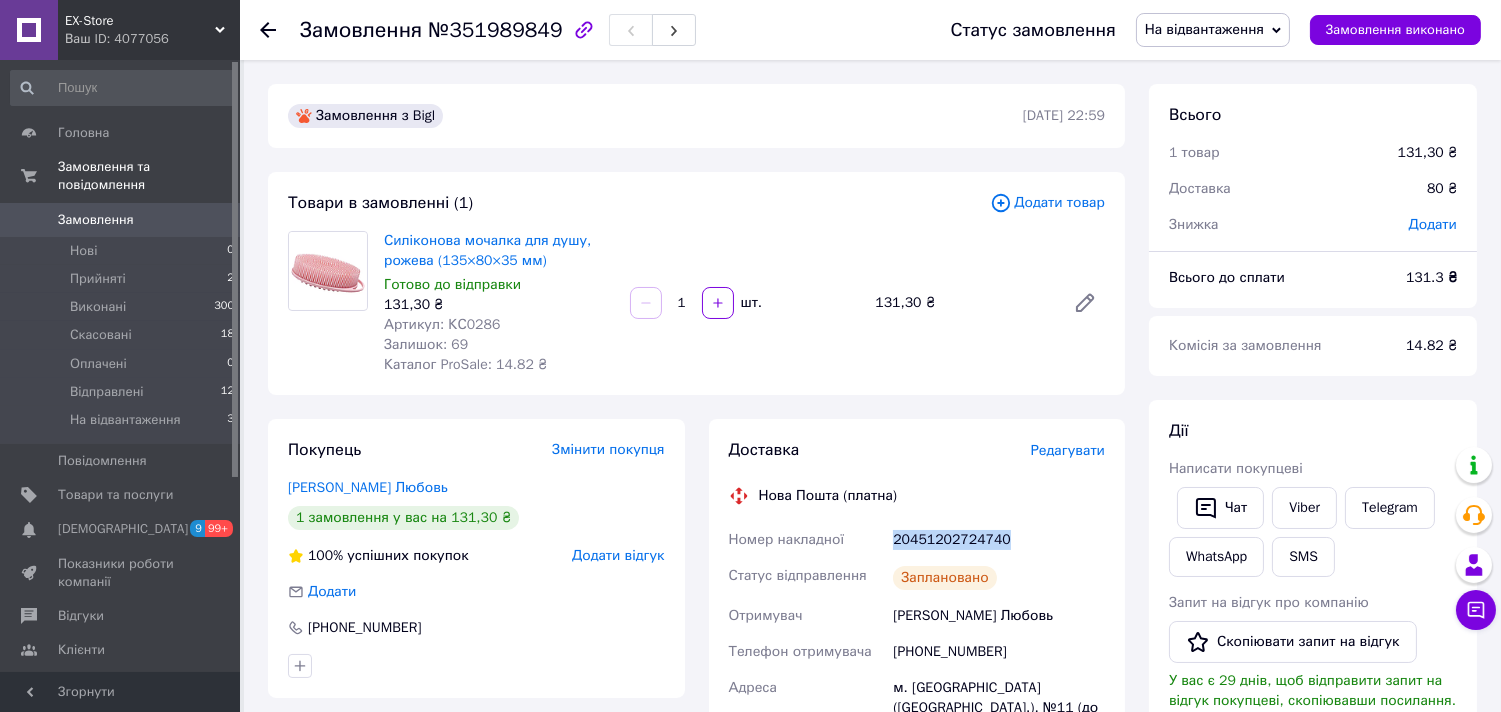 click on "20451202724740" at bounding box center (999, 540) 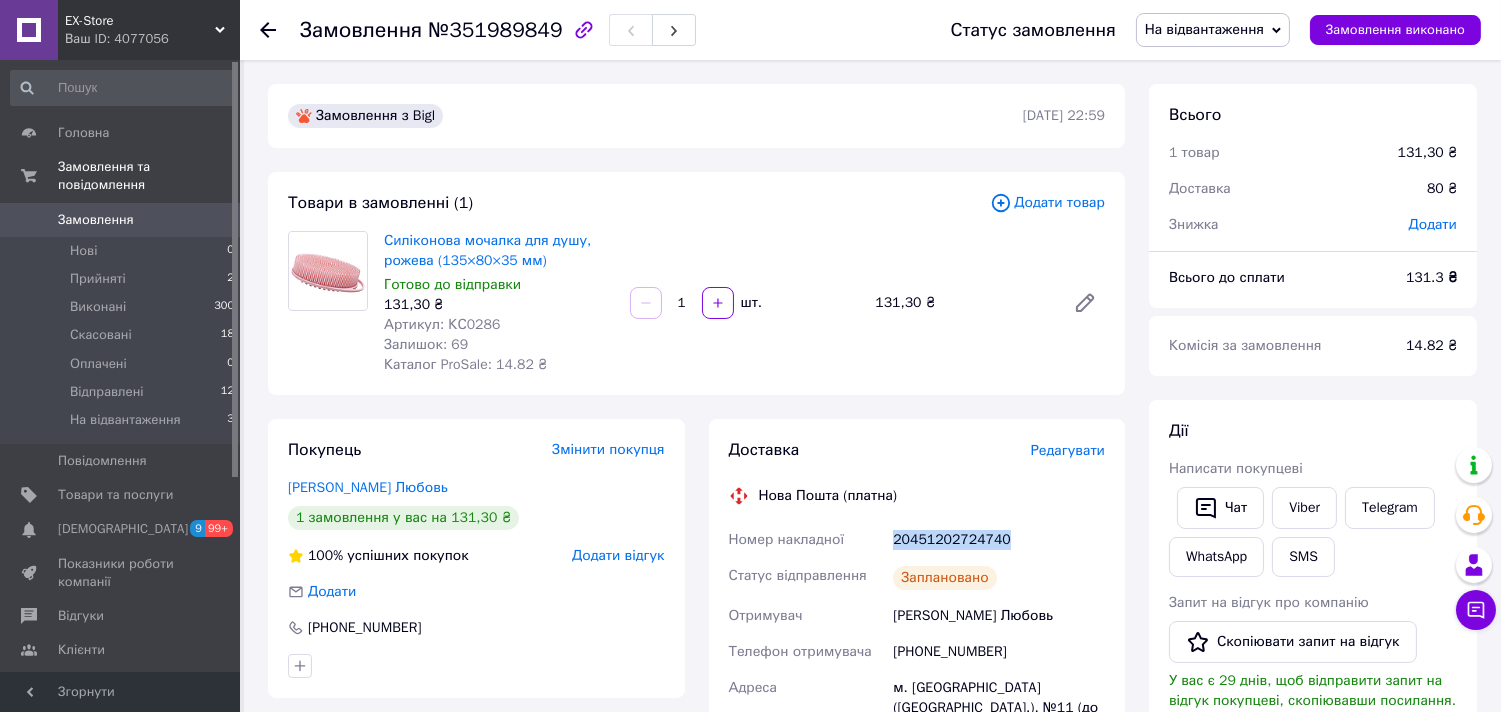 click on "Доставка Редагувати Нова Пошта (платна) Номер накладної 20451202724740 Статус відправлення Заплановано Отримувач Латкина Любовь Телефон отримувача +380968121548 Адреса м. Кривий Ріг (Дніпропетровська обл.), №11 (до 30 кг на одне місце): вул. Героїв АТО (ран. Димитрова), 61 Дата відправки 10.07.2025 Платник Отримувач Оціночна вартість 131.30 ₴ Сума післяплати 131.30 ₴ Комісія за післяплату 22.63 ₴ Платник комісії післяплати Отримувач Вартість доставки 80 ₴ Роздрукувати ЕН Платник Отримувач Відправник Прізвище отримувача Латкина Ім'я отримувача Любовь По батькові отримувача Місто" at bounding box center (917, 776) 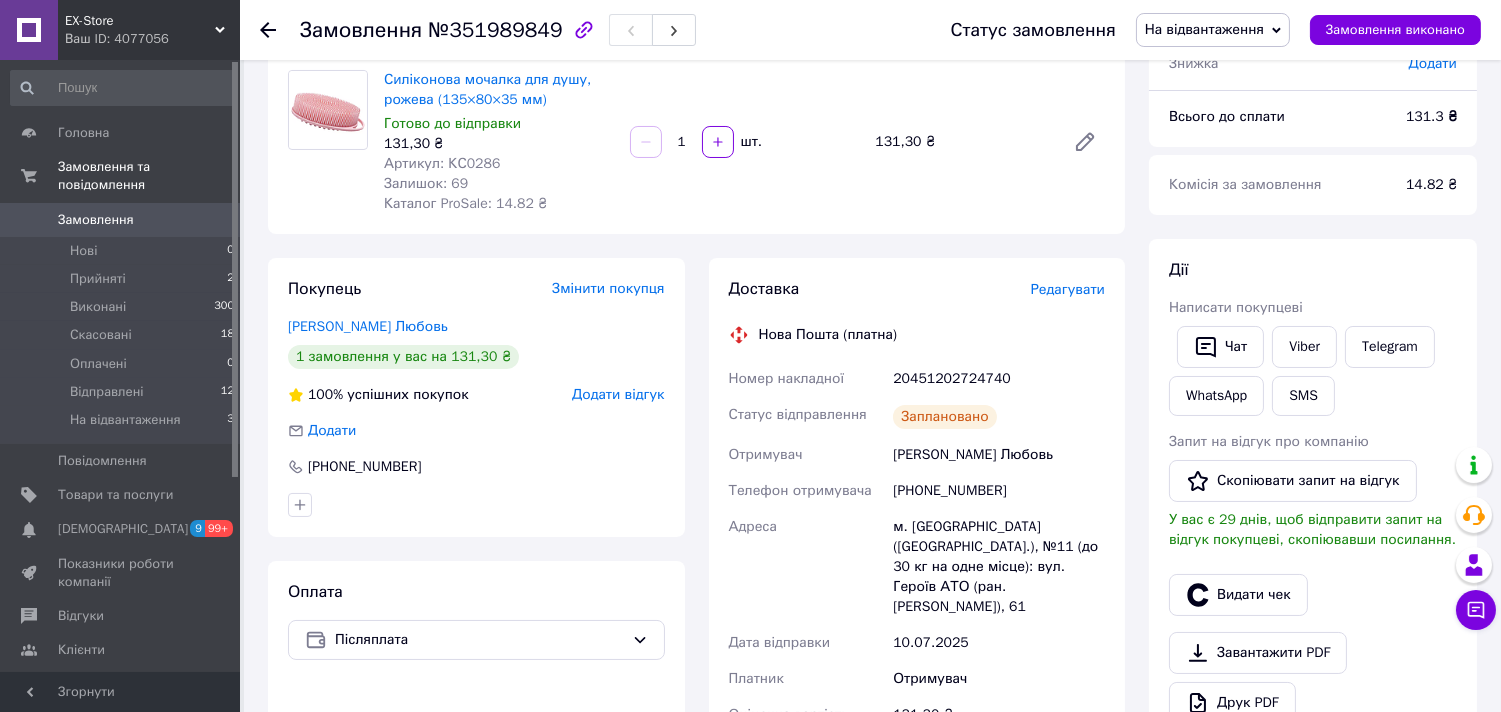 scroll, scrollTop: 333, scrollLeft: 0, axis: vertical 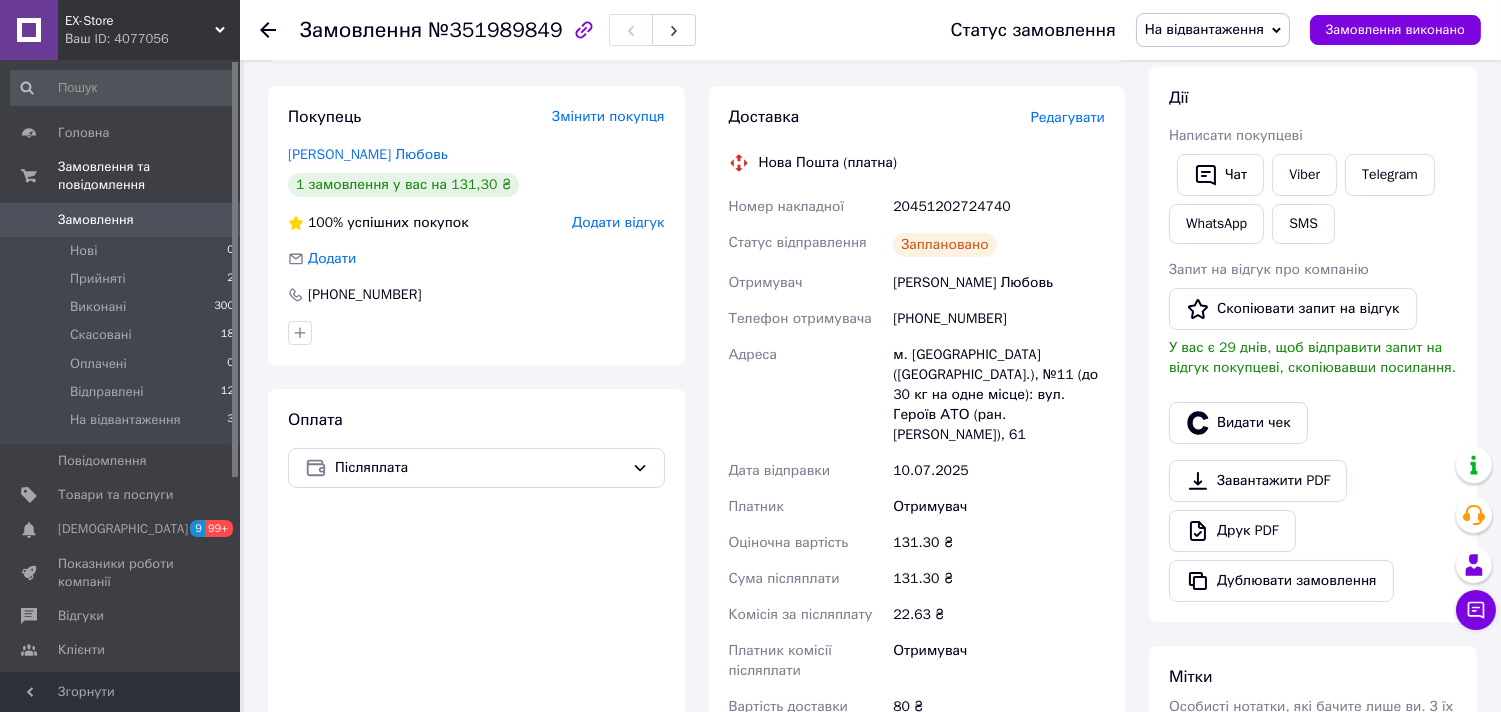 click on "131.30 ₴" at bounding box center (999, 543) 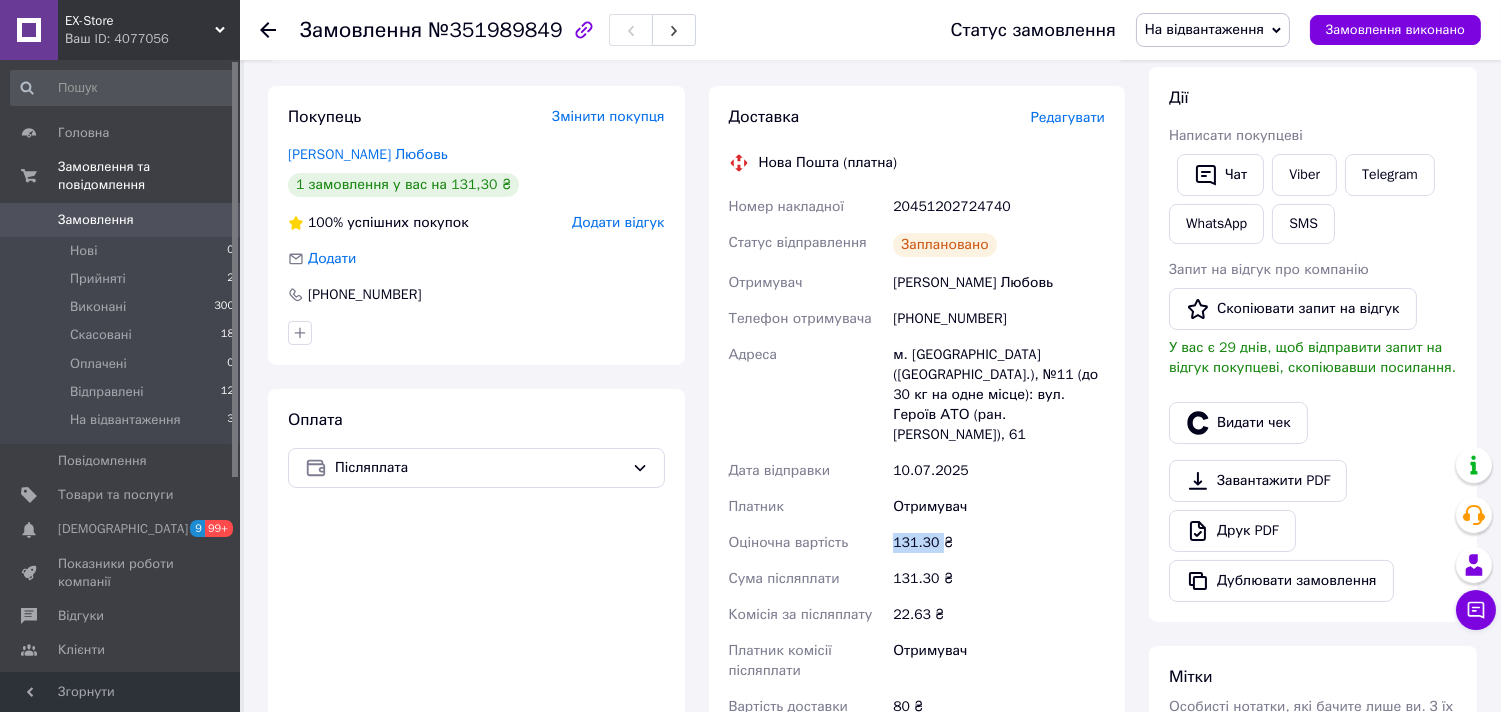 click on "131.30 ₴" at bounding box center [999, 543] 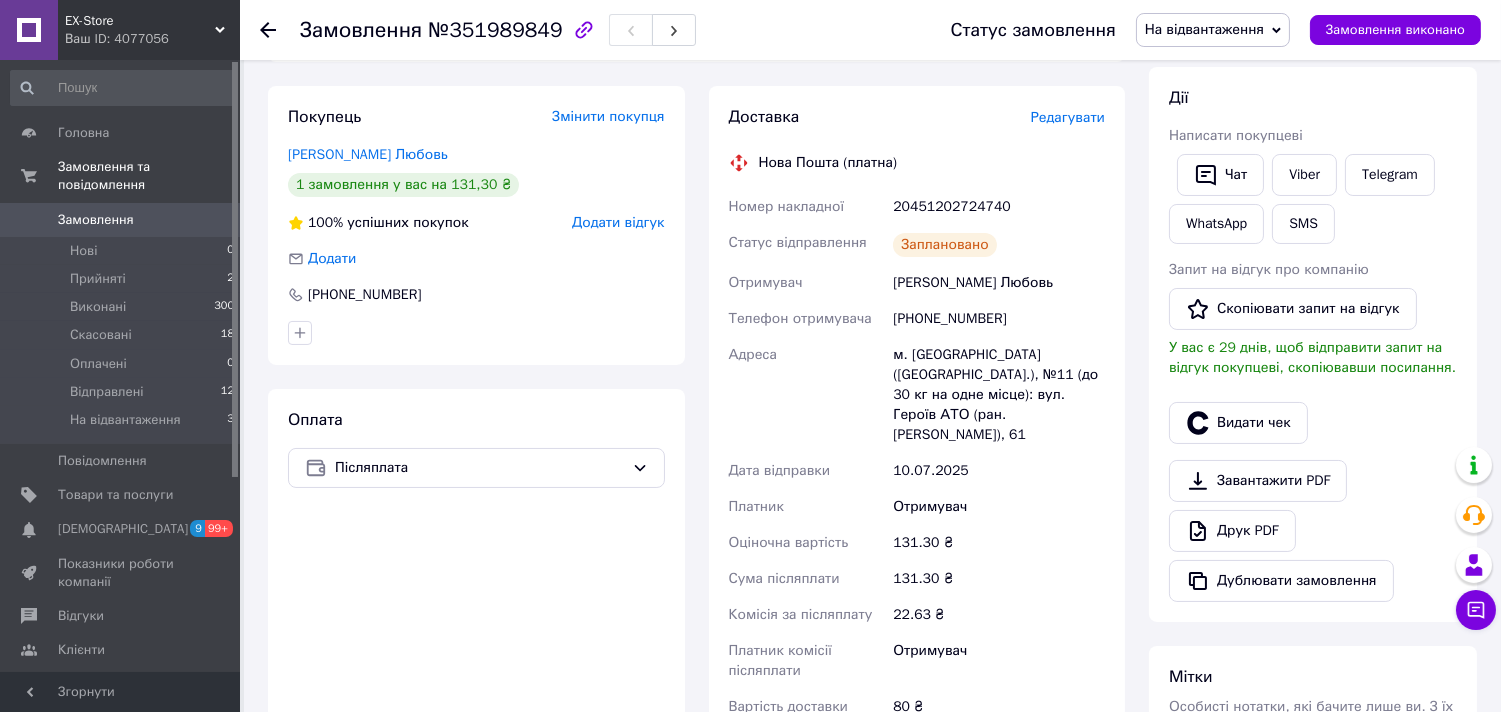 click on "131.30 ₴" at bounding box center [999, 579] 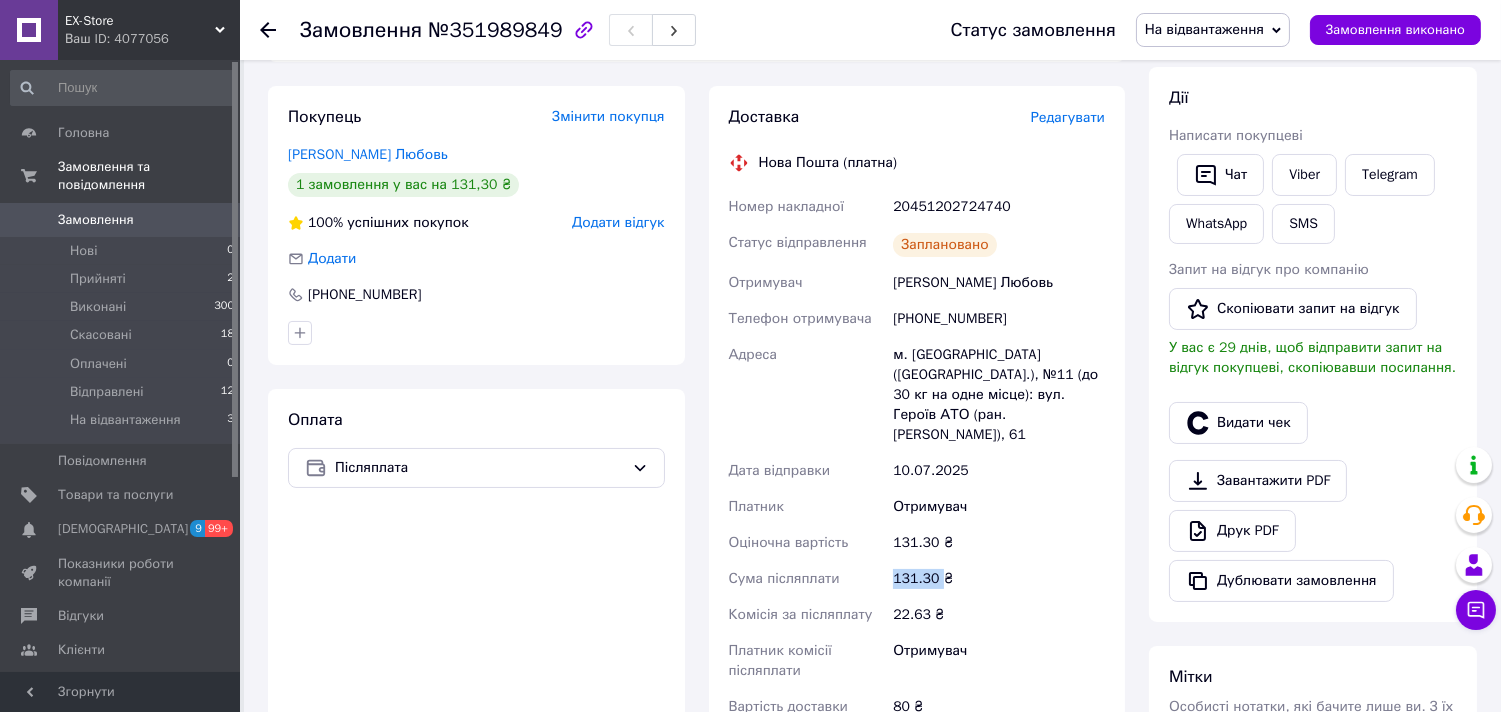 click on "131.30 ₴" at bounding box center (999, 579) 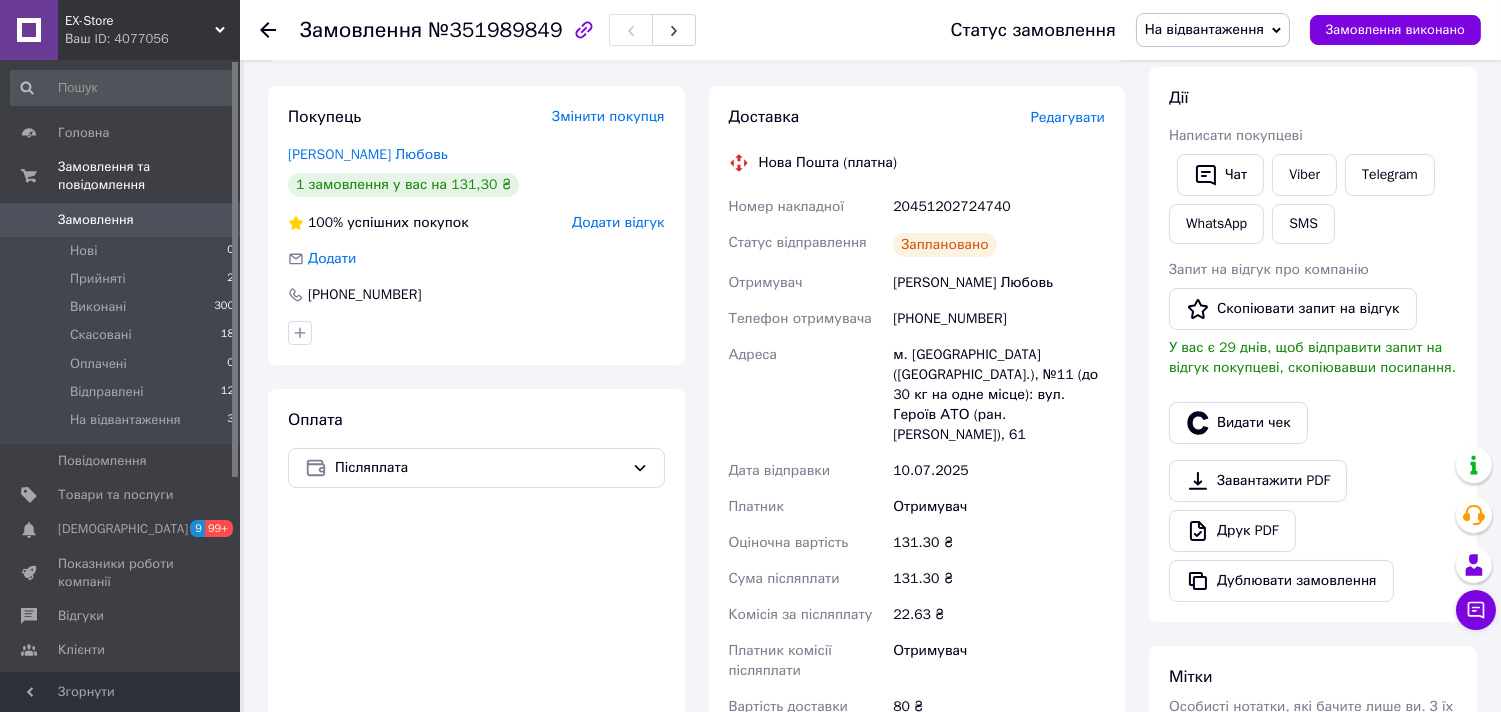 click on "Доставка Редагувати Нова Пошта (платна) Номер накладної 20451202724740 Статус відправлення Заплановано Отримувач Латкина Любовь Телефон отримувача +380968121548 Адреса м. Кривий Ріг (Дніпропетровська обл.), №11 (до 30 кг на одне місце): вул. Героїв АТО (ран. Димитрова), 61 Дата відправки 10.07.2025 Платник Отримувач Оціночна вартість 131.30 ₴ Сума післяплати 131.30 ₴ Комісія за післяплату 22.63 ₴ Платник комісії післяплати Отримувач Вартість доставки 80 ₴ Роздрукувати ЕН Платник Отримувач Відправник Прізвище отримувача Латкина Ім'я отримувача Любовь По батькові отримувача Місто" at bounding box center (917, 443) 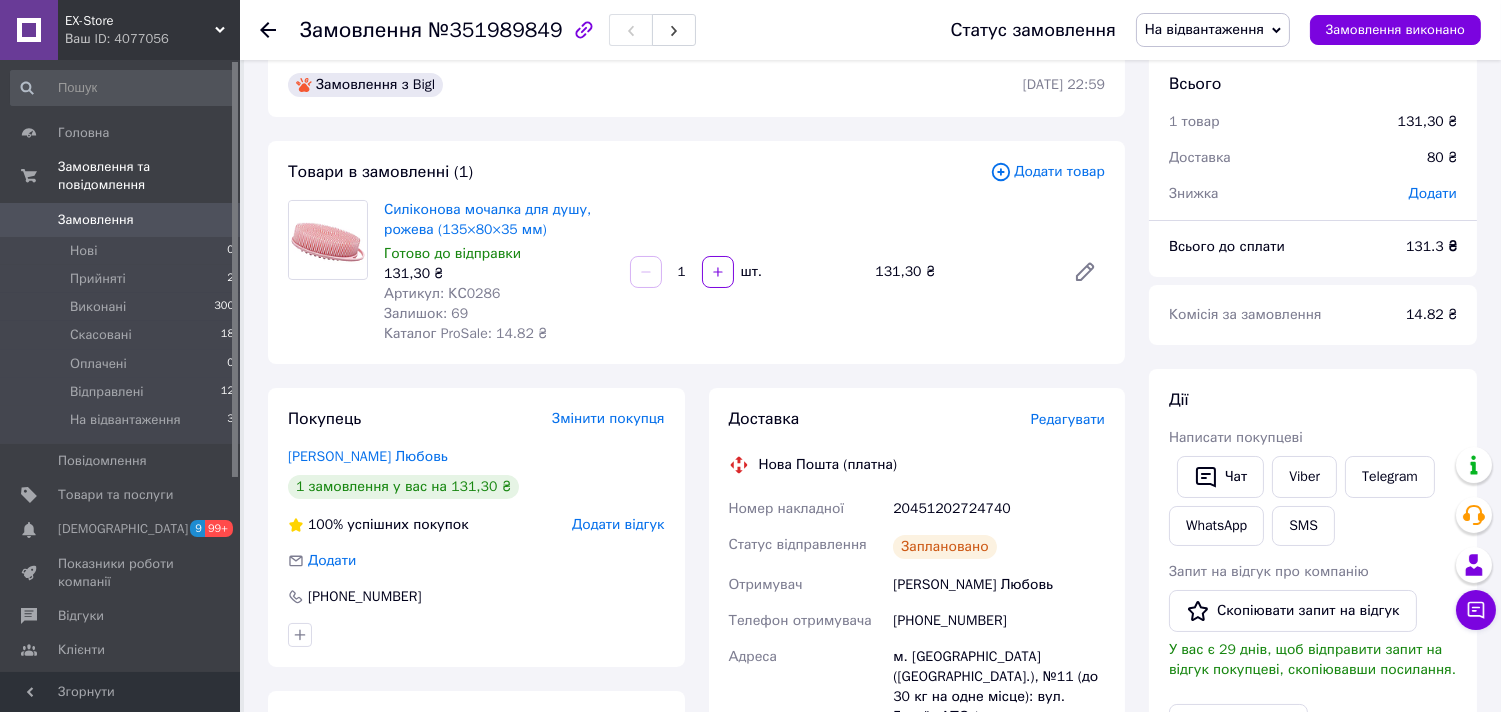 scroll, scrollTop: 0, scrollLeft: 0, axis: both 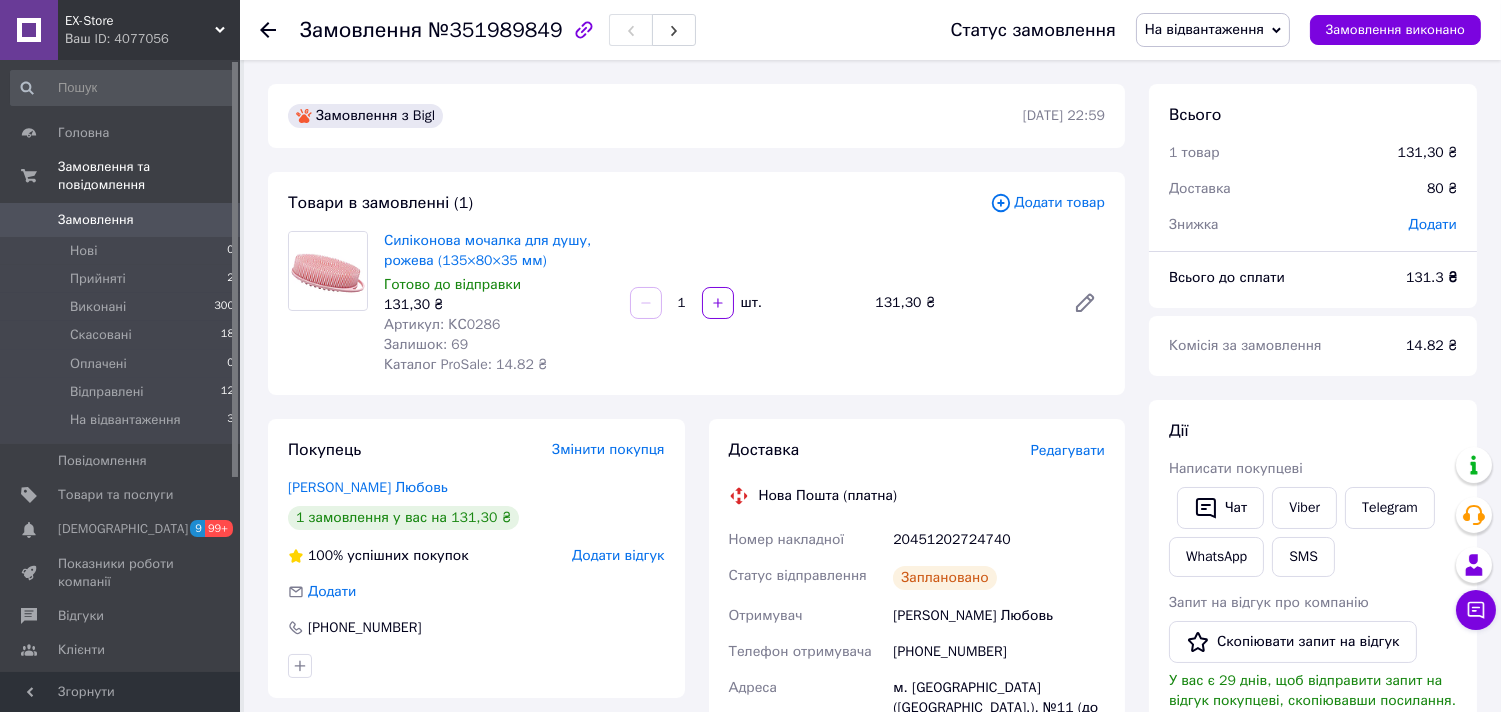 click on "Покупець Змінити покупця Латкина Любовь 1 замовлення у вас на 131,30 ₴ 100%   успішних покупок Додати відгук Додати +380968121548 Оплата Післяплата" at bounding box center [476, 776] 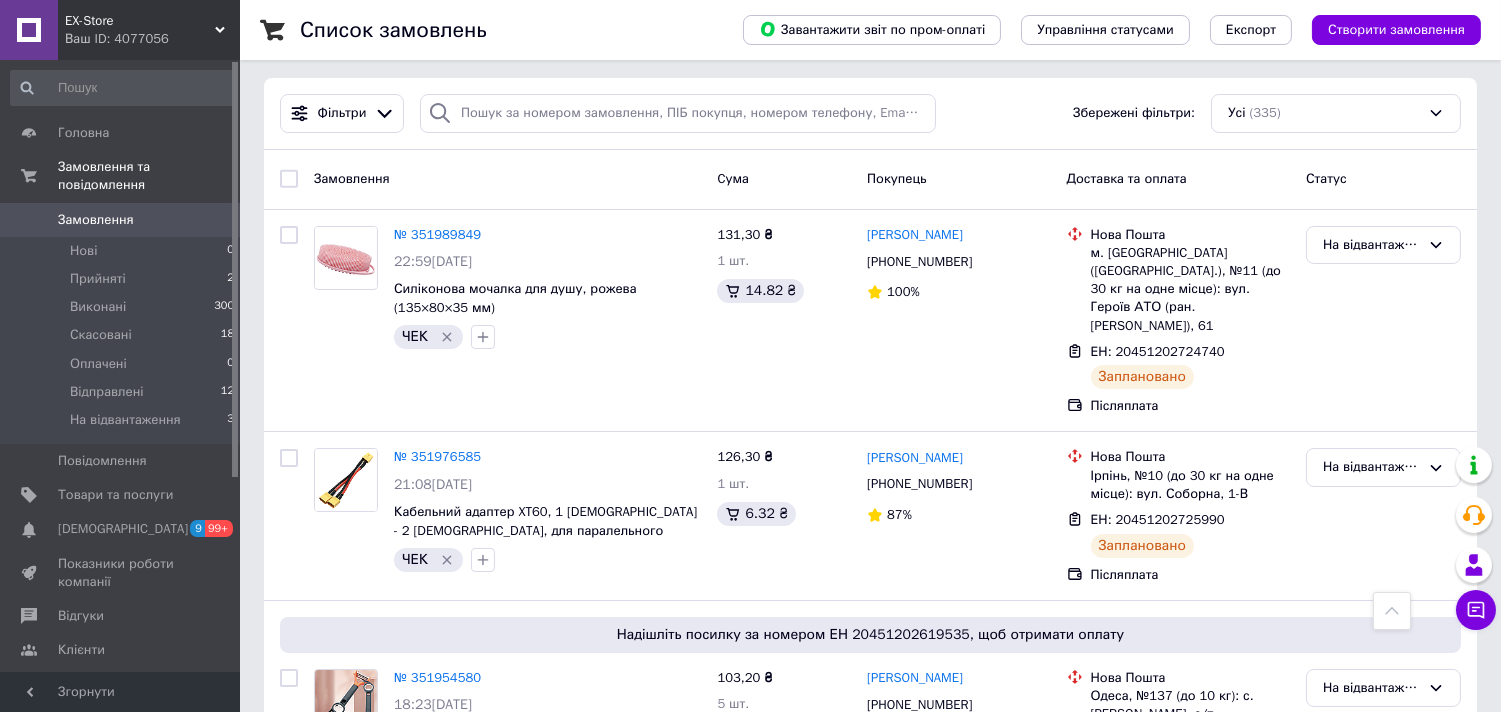 scroll, scrollTop: 0, scrollLeft: 0, axis: both 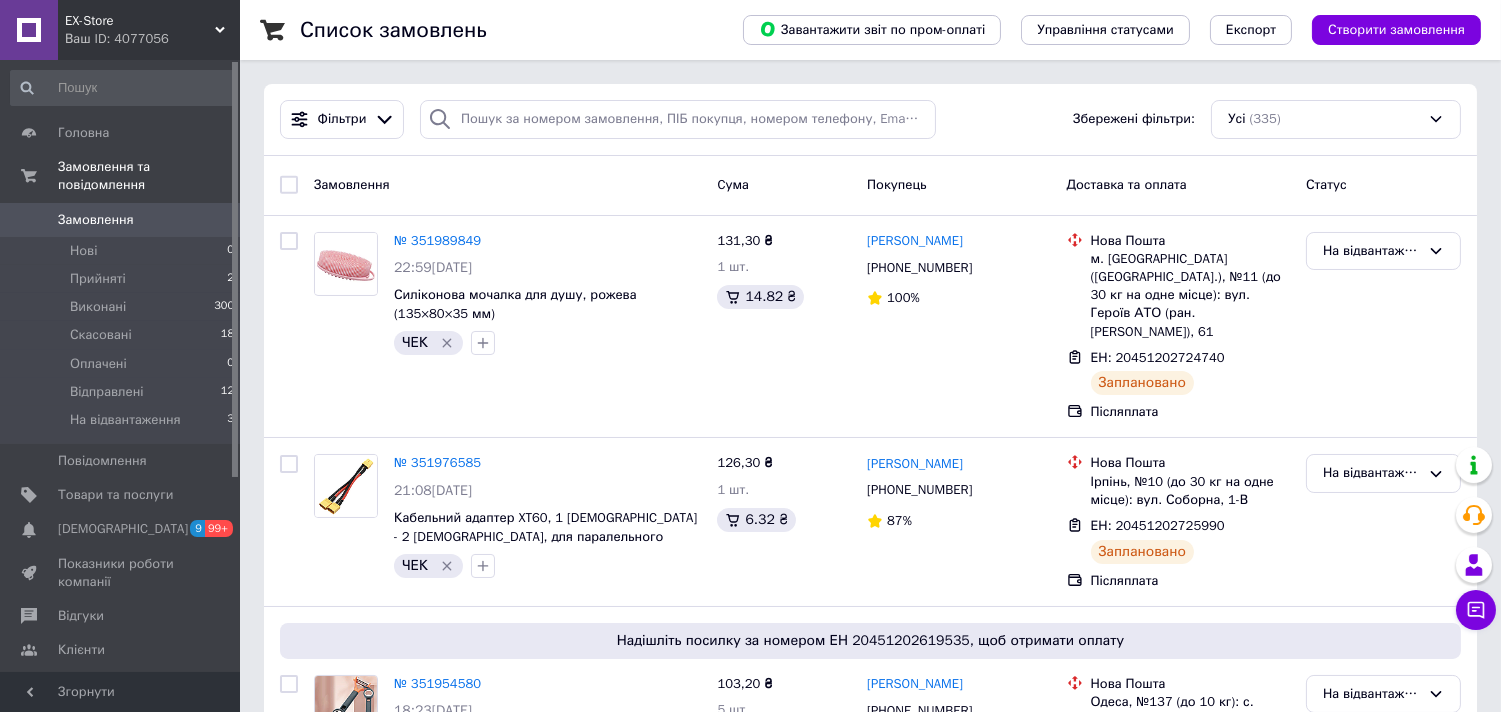 click on "Список замовлень   Завантажити звіт по пром-оплаті Управління статусами Експорт Створити замовлення Фільтри Збережені фільтри: Усі (335) Замовлення Cума Покупець Доставка та оплата Статус № 351989849 22:59, 09.07.2025 Силіконова мочалка для душу, рожева (135×80×35 мм) ЧЕК   131,30 ₴ 1 шт. 14.82 ₴ Любовь Латкина +380968121548 100% Нова Пошта м. Кривий Ріг (Дніпропетровська обл.), №11 (до 30 кг на одне місце): вул. Героїв АТО (ран. Димитрова), 61 ЕН: 20451202724740 Заплановано Післяплата На відвантаження № 351976585 21:08, 09.07.2025 ЧЕК   126,30 ₴ 1 шт. 6.32 ₴ Дмитрий Дудкин +380995544066 87% Нова Пошта ЕН: 20451202725990 Заплановано" at bounding box center (870, 9913) 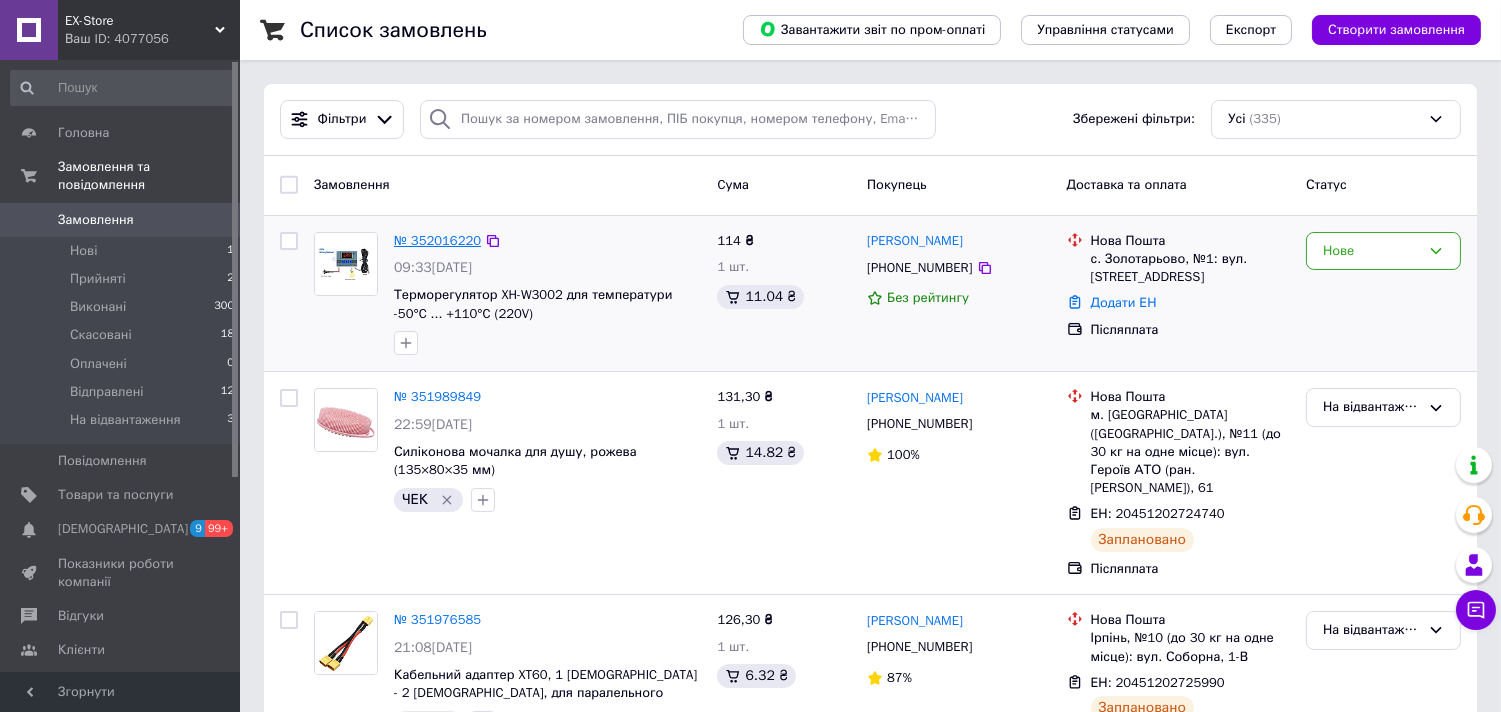 click on "№ 352016220" at bounding box center [437, 240] 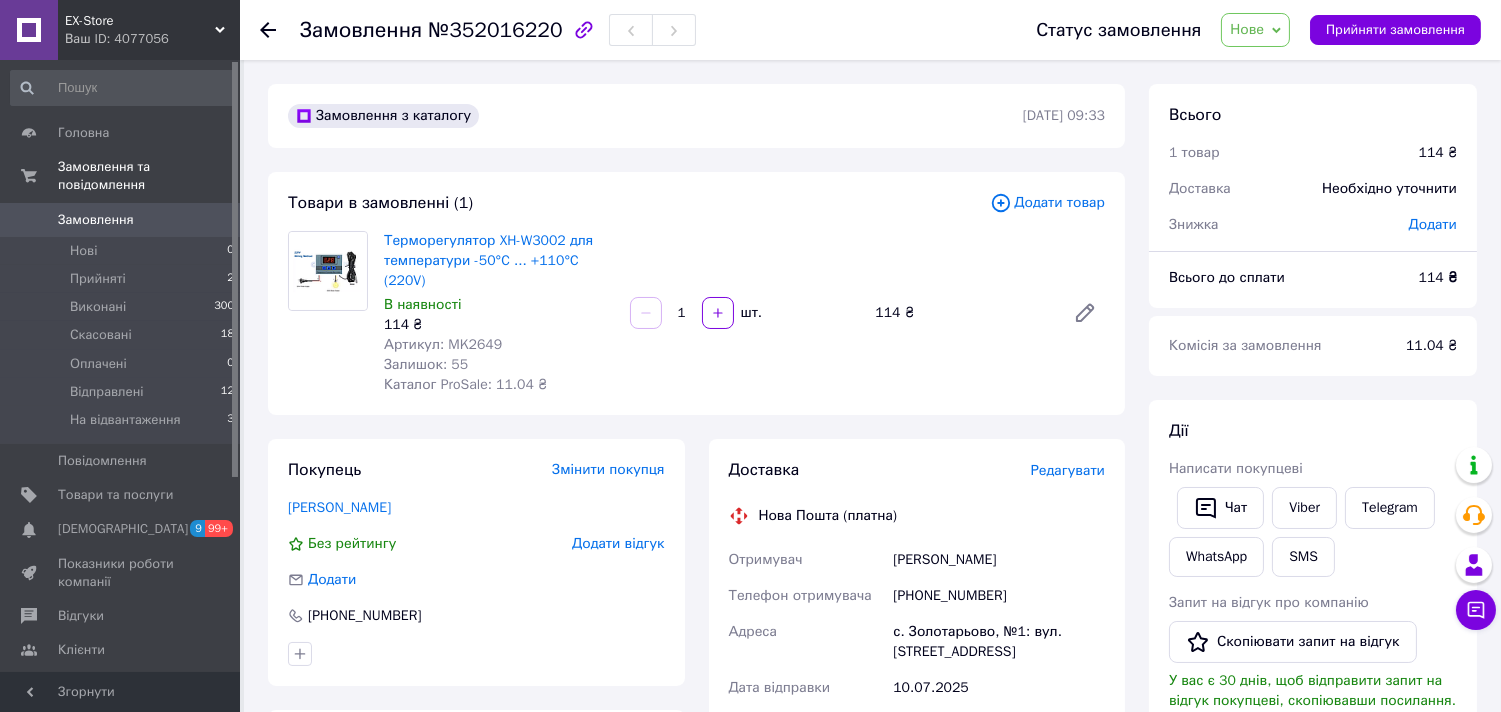 click on "Замовлення з каталогу 10.07.2025 | 09:33 Товари в замовленні (1) Додати товар Терморегулятор XH-W3002 для температури -50°C ... +110°C (220V) В наявності 114 ₴ Артикул: MK2649 Залишок: 55 Каталог ProSale: 11.04 ₴  1   шт. 114 ₴ Покупець Змінити покупця Шпілька Антон Без рейтингу   Додати відгук Додати +380982302270 Оплата Післяплата Доставка Редагувати Нова Пошта (платна) Отримувач Шпілька Антон Телефон отримувача +380982302270 Адреса с. Золотарьово, №1: вул. Центральна, 84а Дата відправки 10.07.2025 Платник Отримувач Оціночна вартість 114 ₴ Сума післяплати 114 ₴ Комісія за післяплату 22.28 ₴ Отримувач або 114 < >" at bounding box center (696, 761) 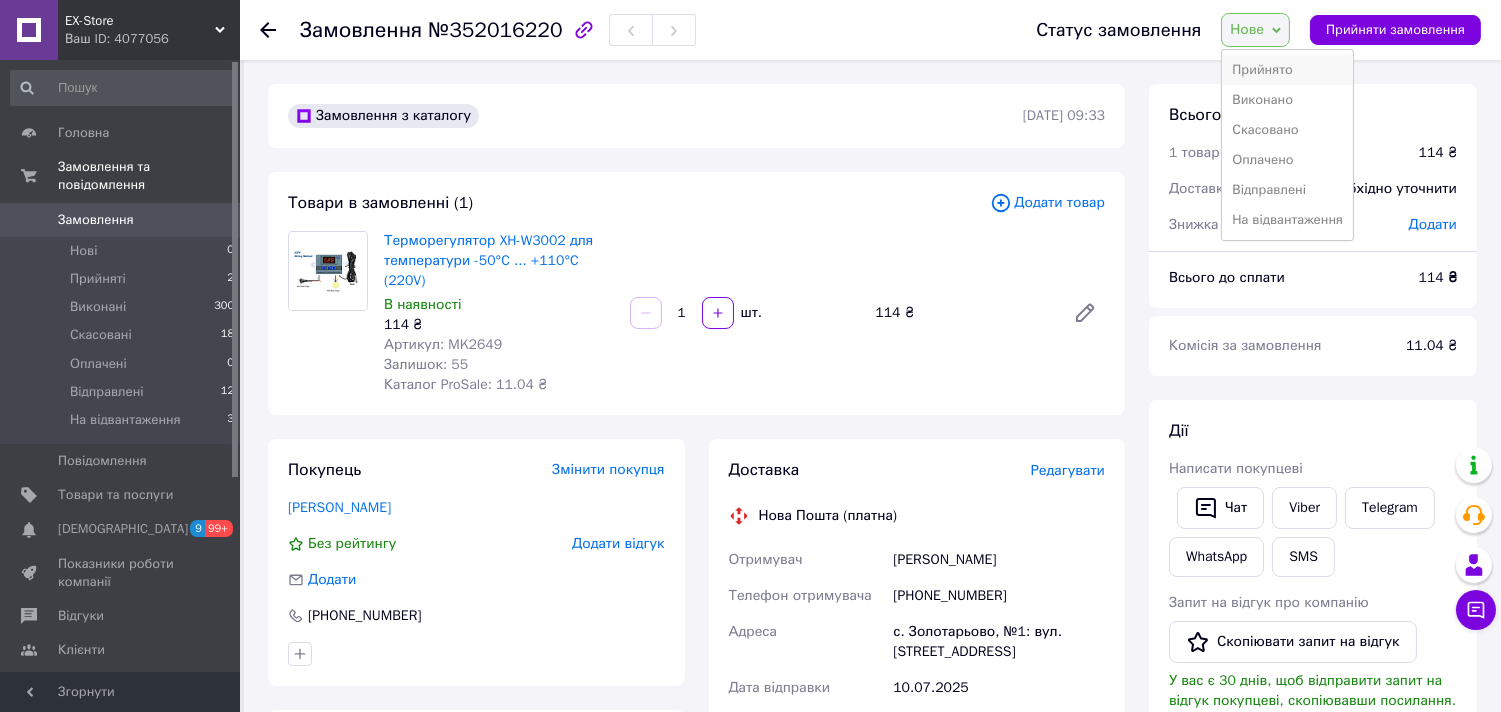 click on "Прийнято" at bounding box center (1287, 70) 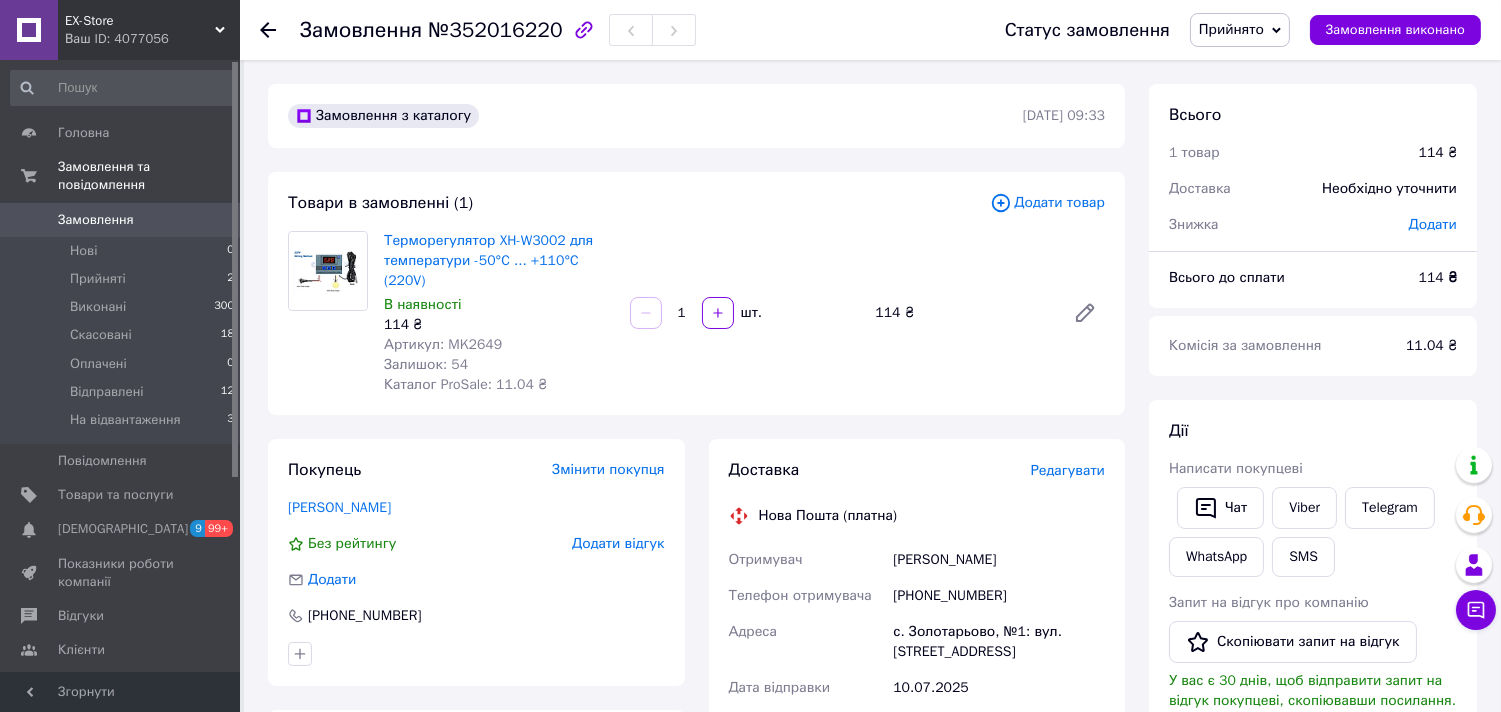 click on "Замовлення з каталогу 10.07.2025 | 09:33 Товари в замовленні (1) Додати товар Терморегулятор XH-W3002 для температури -50°C ... +110°C (220V) В наявності 114 ₴ Артикул: MK2649 Залишок: 54 Каталог ProSale: 11.04 ₴  1   шт. 114 ₴ Покупець Змінити покупця Шпілька Антон Без рейтингу   Додати відгук Додати +380982302270 Оплата Післяплата Доставка Редагувати Нова Пошта (платна) Отримувач Шпілька Антон Телефон отримувача +380982302270 Адреса с. Золотарьово, №1: вул. Центральна, 84а Дата відправки 10.07.2025 Платник Отримувач Оціночна вартість 114 ₴ Сума післяплати 114 ₴ Комісія за післяплату 22.28 ₴ Отримувач або 114 < >" at bounding box center (696, 761) 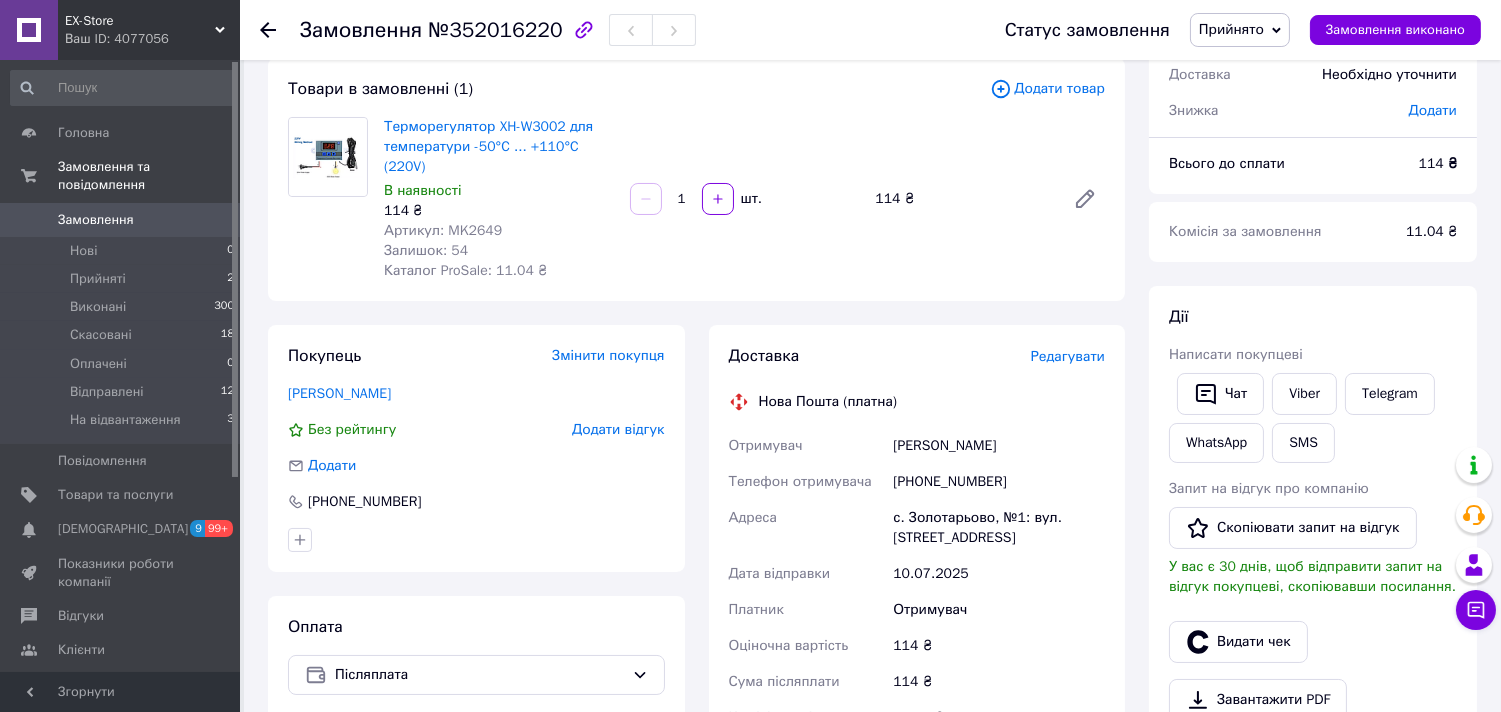 scroll, scrollTop: 222, scrollLeft: 0, axis: vertical 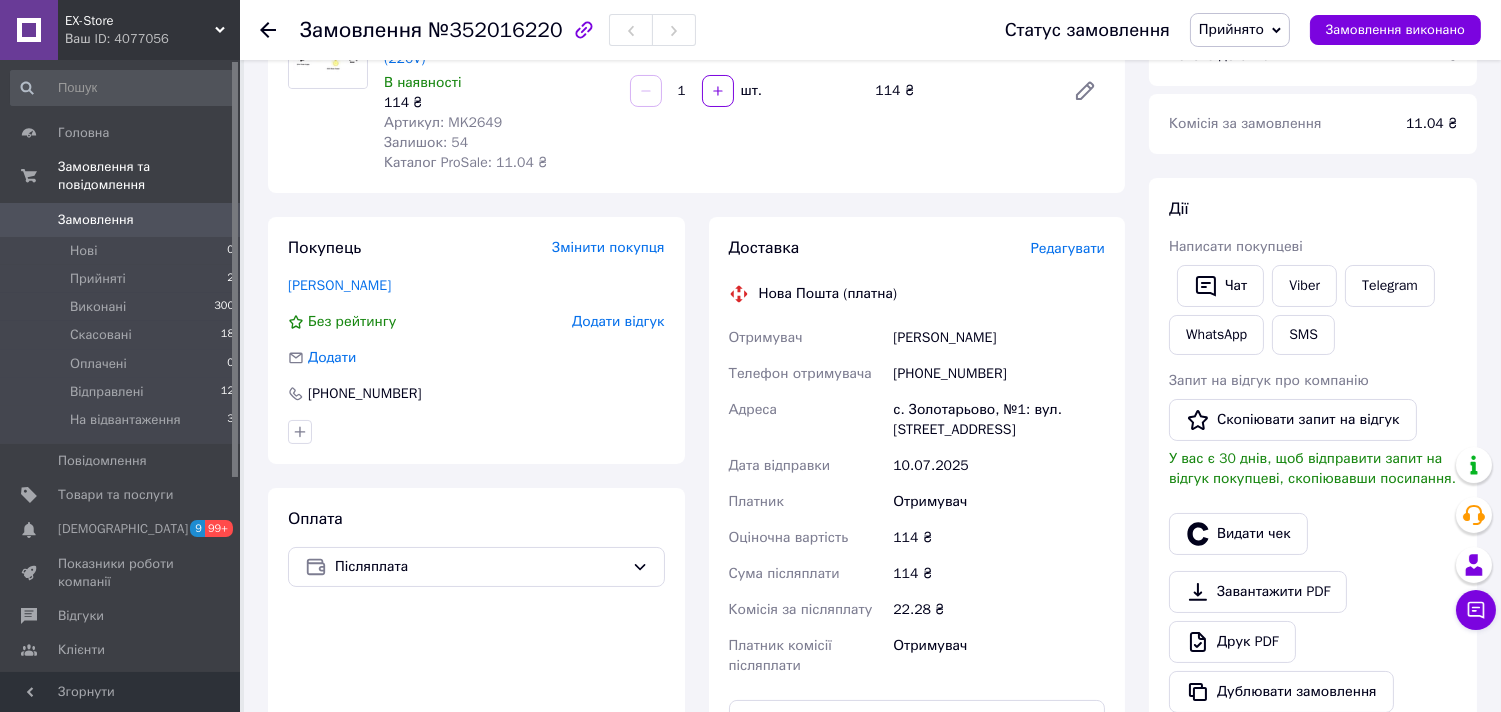click on "Доставка Редагувати Нова Пошта (платна) Отримувач Шпілька Антон Телефон отримувача +380982302270 Адреса с. Золотарьово, №1: вул. Центральна, 84а Дата відправки 10.07.2025 Платник Отримувач Оціночна вартість 114 ₴ Сума післяплати 114 ₴ Комісія за післяплату 22.28 ₴ Платник комісії післяплати Отримувач Передати номер або Згенерувати ЕН Платник Отримувач Відправник Прізвище отримувача Шпілька Ім'я отримувача Антон По батькові отримувача Телефон отримувача +380982302270 Тип доставки У відділенні Кур'єром В поштоматі Місто -- Не обрано -- Відділення №1: вул. Центральна, 84а 114 < 2025" at bounding box center [917, 557] 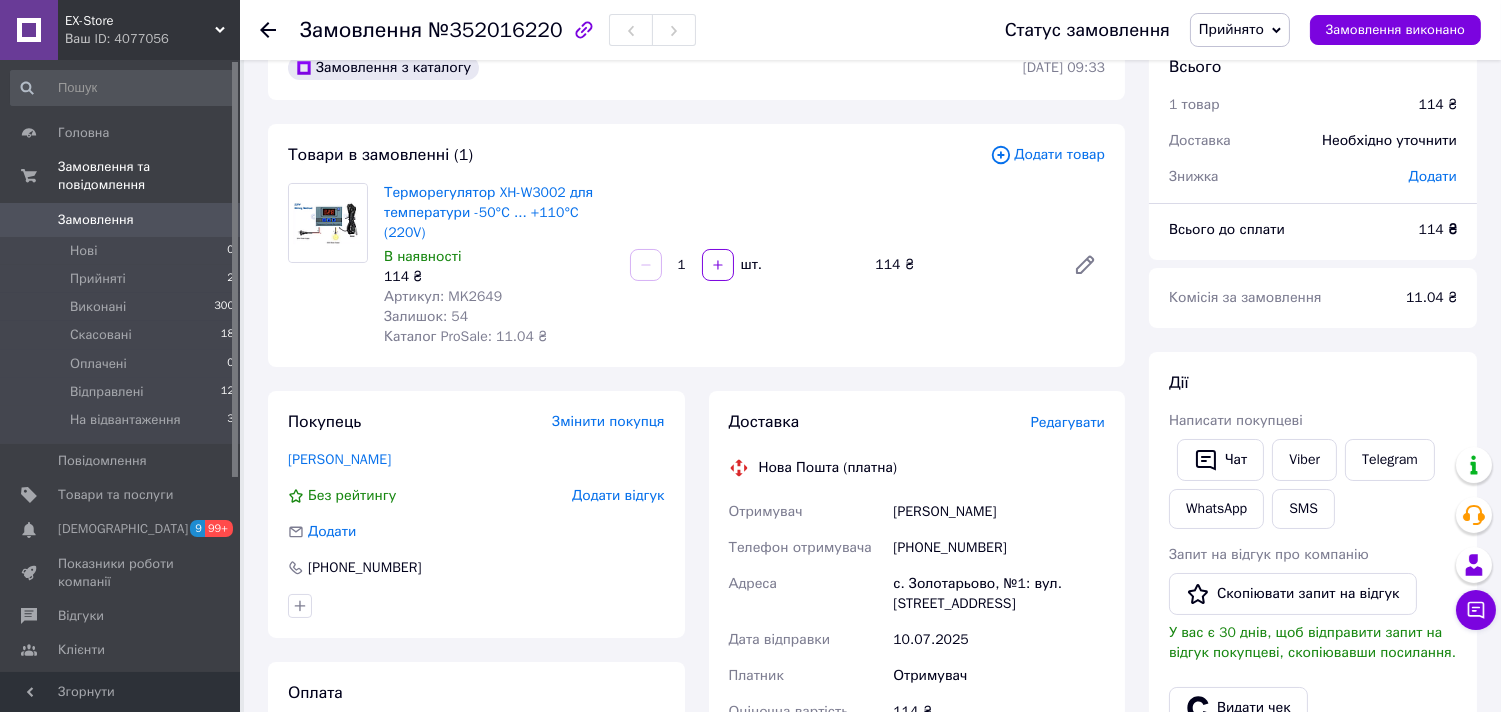 scroll, scrollTop: 0, scrollLeft: 0, axis: both 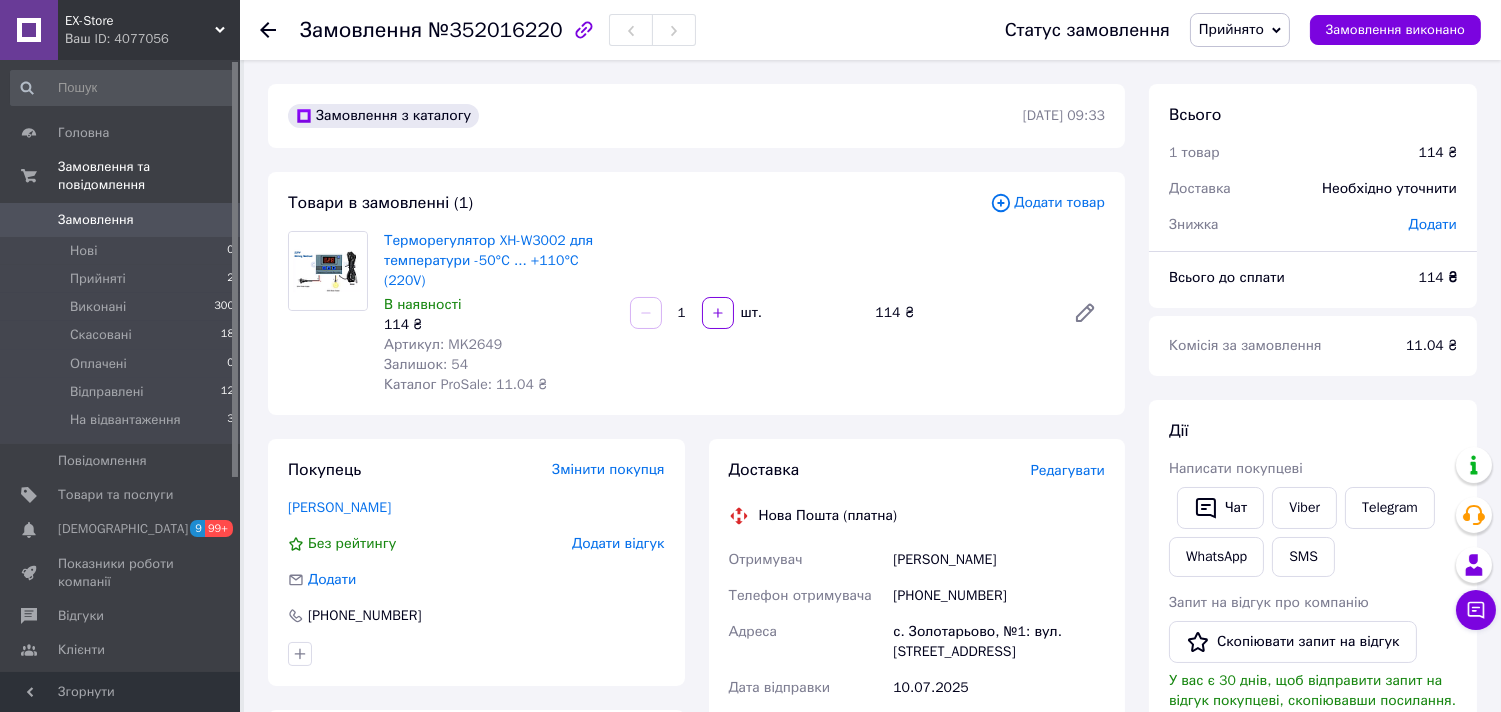 click on "Замовлення з каталогу 10.07.2025 | 09:33 Товари в замовленні (1) Додати товар Терморегулятор XH-W3002 для температури -50°C ... +110°C (220V) В наявності 114 ₴ Артикул: MK2649 Залишок: 54 Каталог ProSale: 11.04 ₴  1   шт. 114 ₴ Покупець Змінити покупця Шпілька Антон Без рейтингу   Додати відгук Додати +380982302270 Оплата Післяплата Доставка Редагувати Нова Пошта (платна) Отримувач Шпілька Антон Телефон отримувача +380982302270 Адреса с. Золотарьово, №1: вул. Центральна, 84а Дата відправки 10.07.2025 Платник Отримувач Оціночна вартість 114 ₴ Сума післяплати 114 ₴ Комісія за післяплату 22.28 ₴ Отримувач або 114 < >" at bounding box center [696, 761] 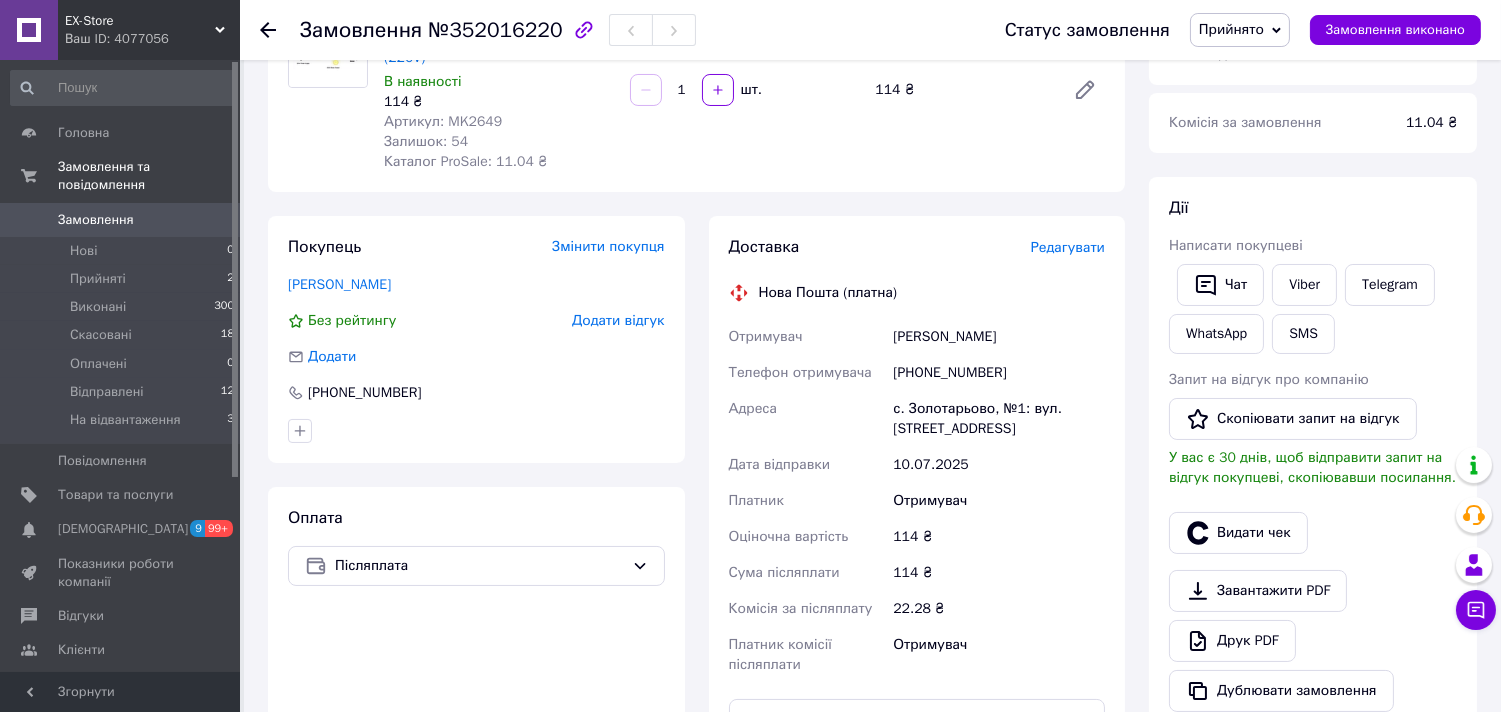 scroll, scrollTop: 333, scrollLeft: 0, axis: vertical 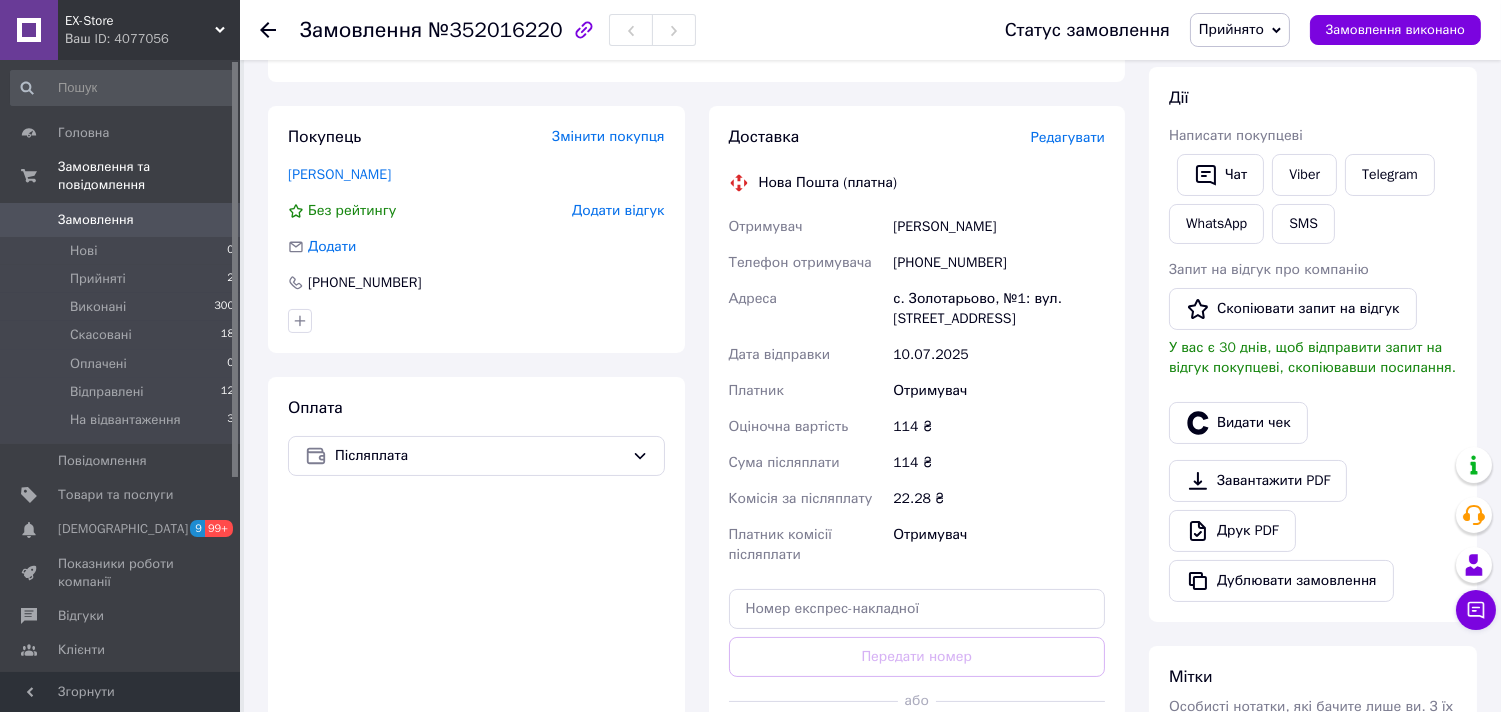 click on "Доставка Редагувати Нова Пошта (платна) Отримувач Шпілька Антон Телефон отримувача +380982302270 Адреса с. Золотарьово, №1: вул. Центральна, 84а Дата відправки 10.07.2025 Платник Отримувач Оціночна вартість 114 ₴ Сума післяплати 114 ₴ Комісія за післяплату 22.28 ₴ Платник комісії післяплати Отримувач Передати номер або Згенерувати ЕН Платник Отримувач Відправник Прізвище отримувача Шпілька Ім'я отримувача Антон По батькові отримувача Телефон отримувача +380982302270 Тип доставки У відділенні Кур'єром В поштоматі Місто -- Не обрано -- Відділення №1: вул. Центральна, 84а 114 < 2025" at bounding box center [917, 446] 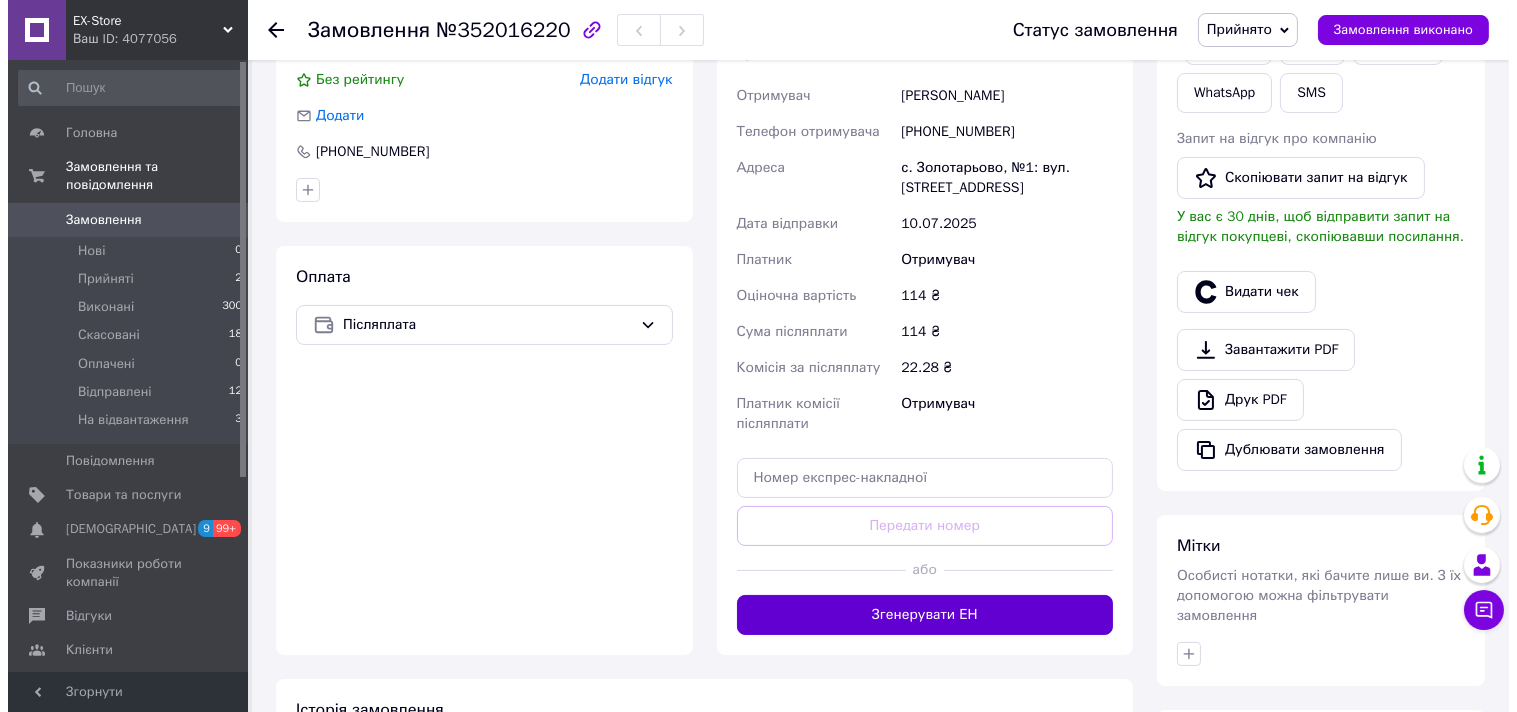 scroll, scrollTop: 555, scrollLeft: 0, axis: vertical 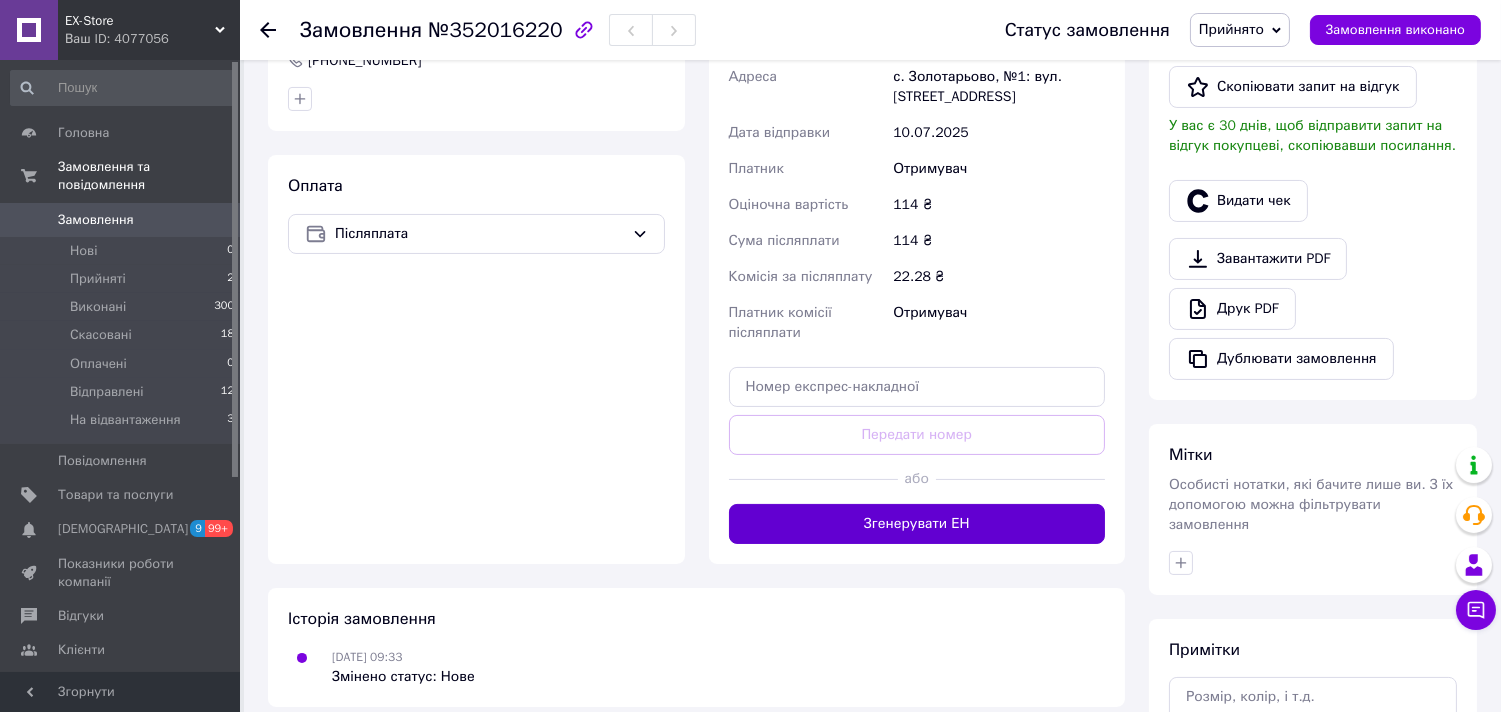 click on "Згенерувати ЕН" at bounding box center [917, 524] 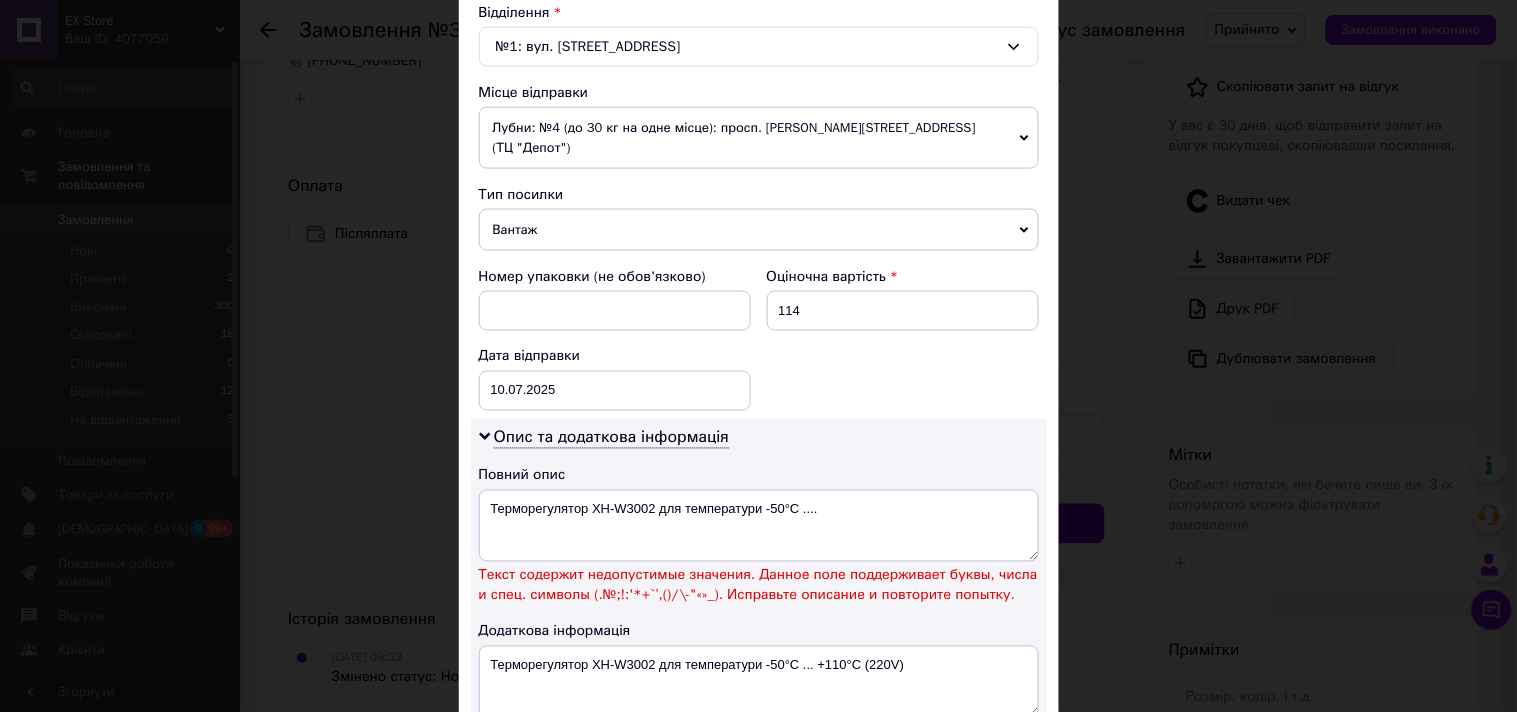 scroll, scrollTop: 666, scrollLeft: 0, axis: vertical 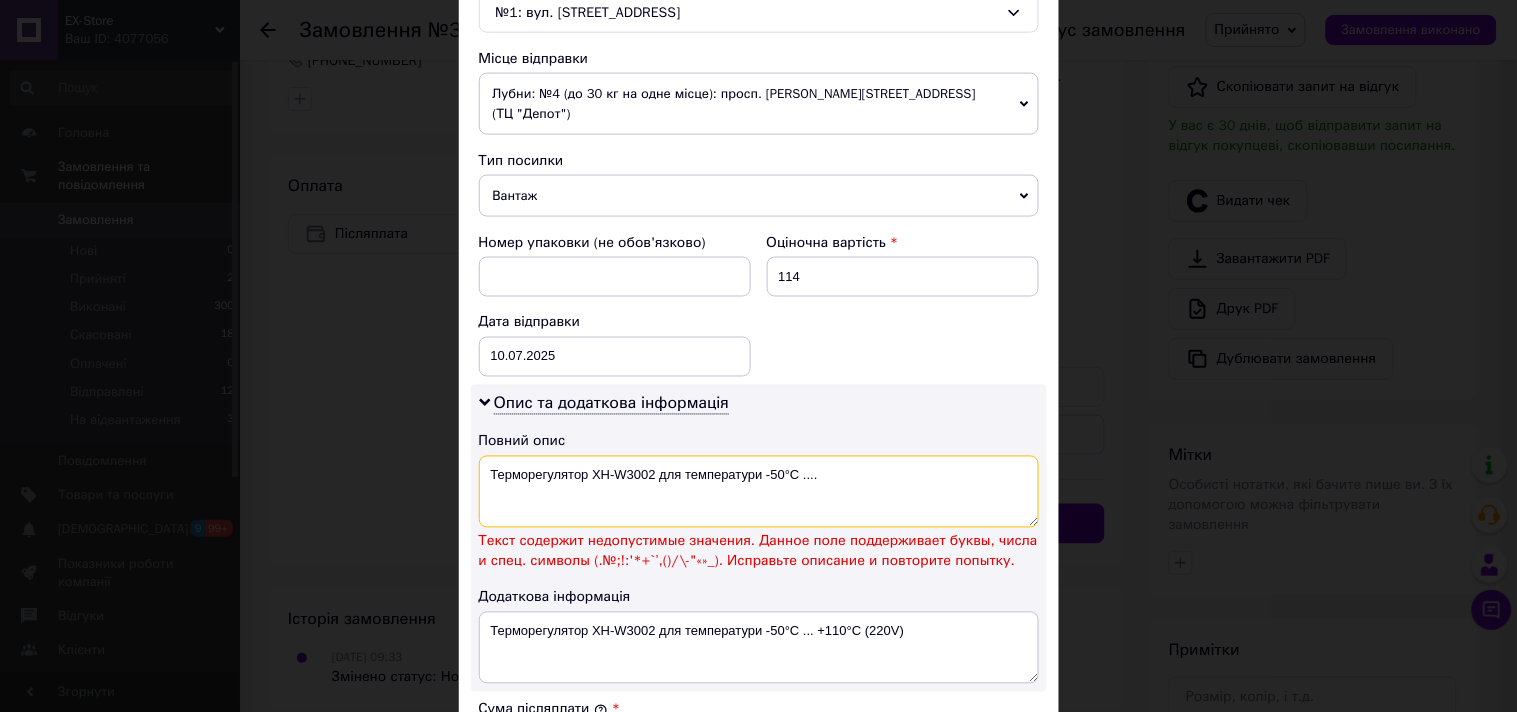 drag, startPoint x: 846, startPoint y: 452, endPoint x: 762, endPoint y: 466, distance: 85.158676 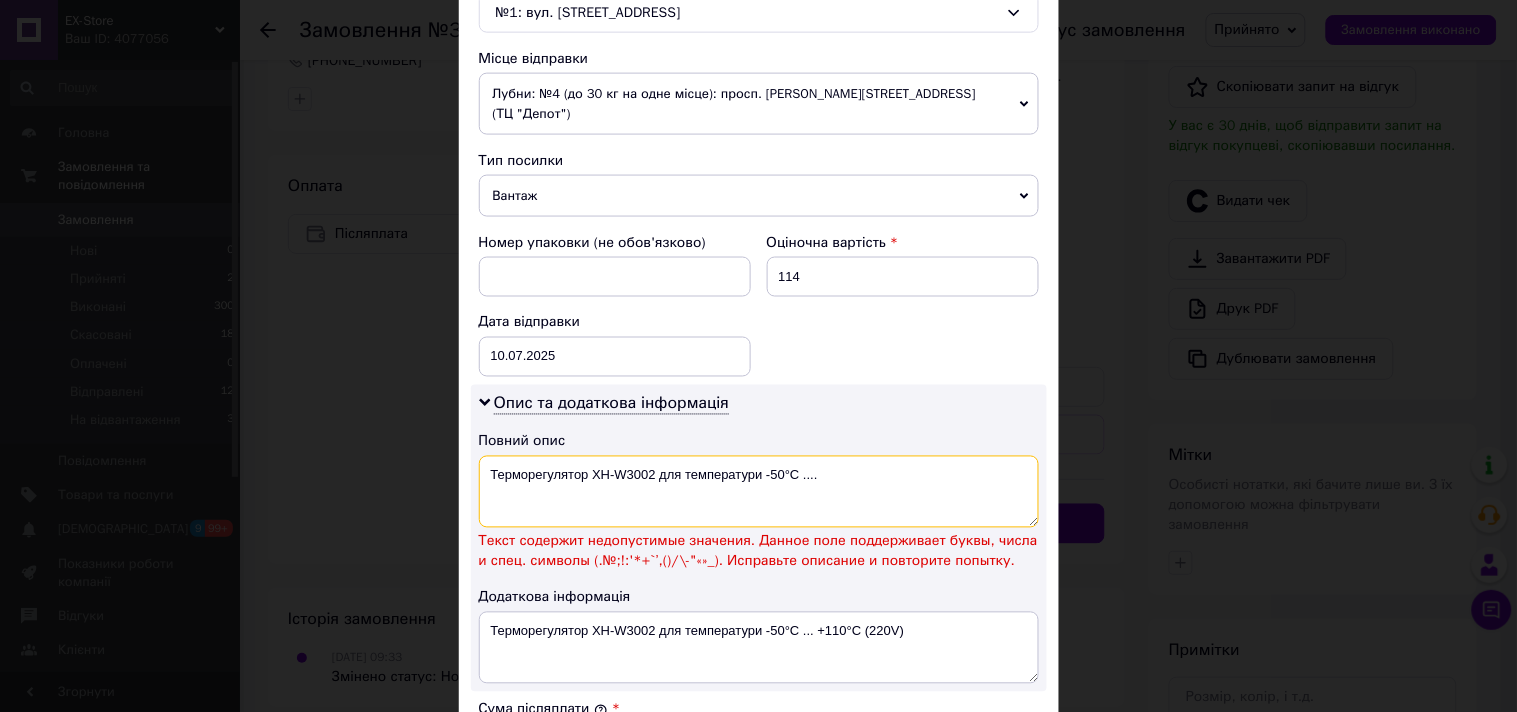 click on "Терморегулятор XH-W3002 для температури -50°C ...." at bounding box center (759, 492) 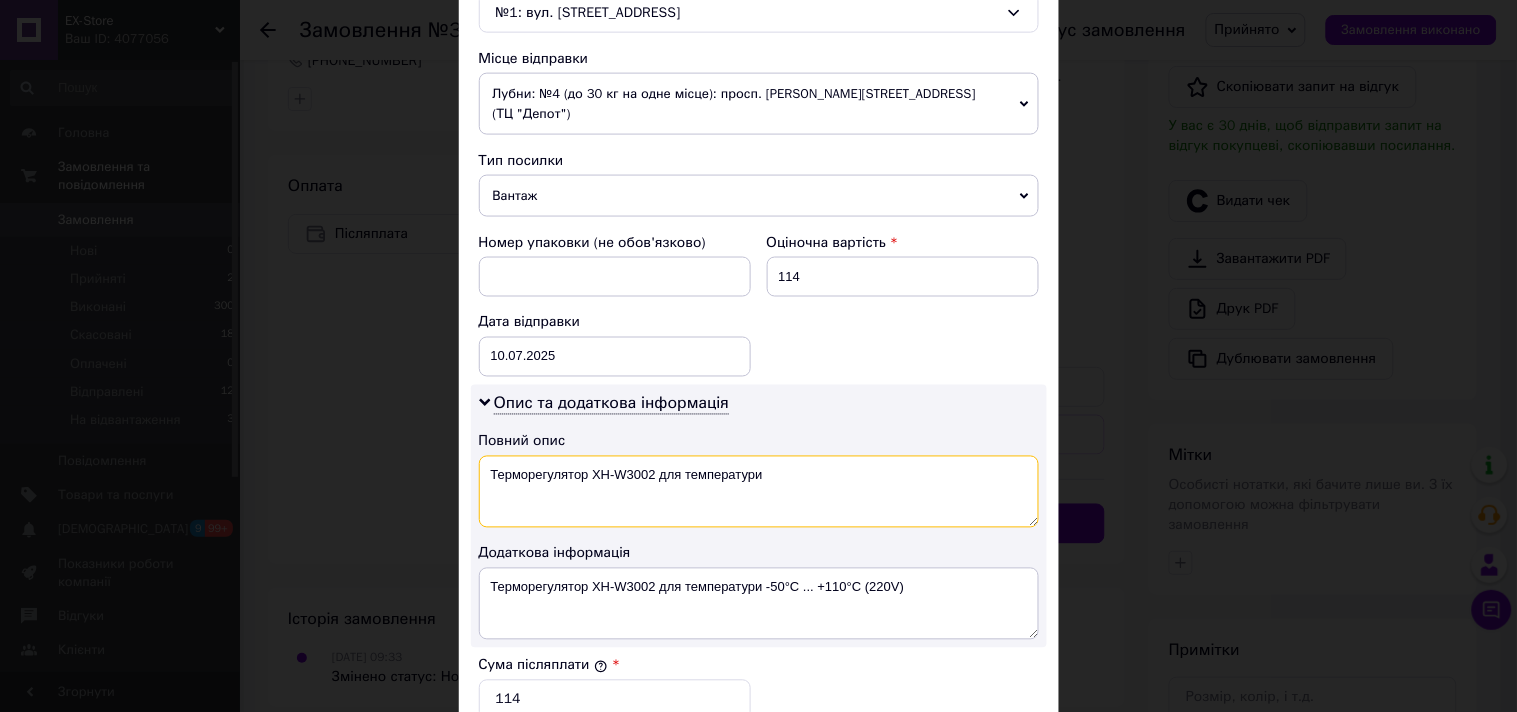 type on "Терморегулятор XH-W3002 для температури" 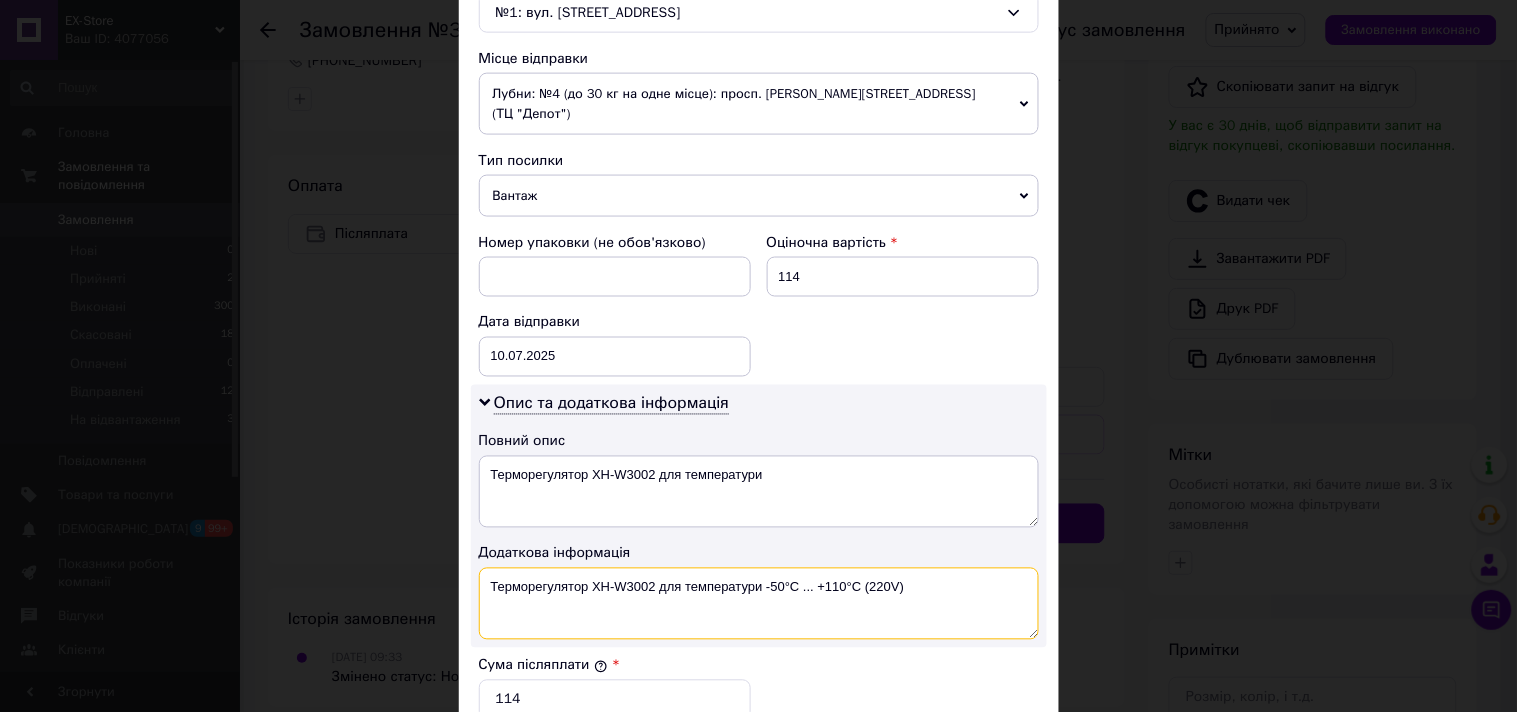 drag, startPoint x: 950, startPoint y: 584, endPoint x: 653, endPoint y: 598, distance: 297.32977 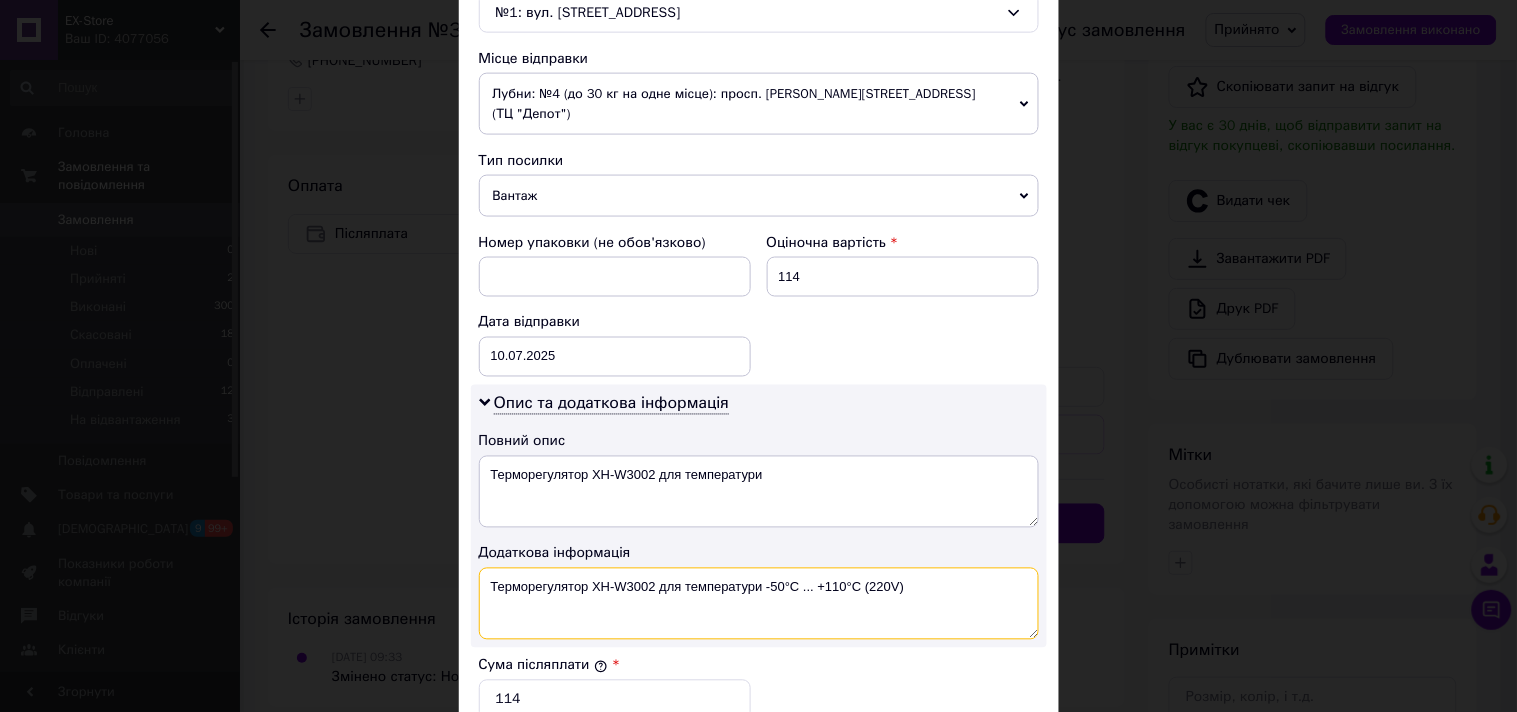 click on "Терморегулятор XH-W3002 для температури -50°C ... +110°C (220V)" at bounding box center [759, 604] 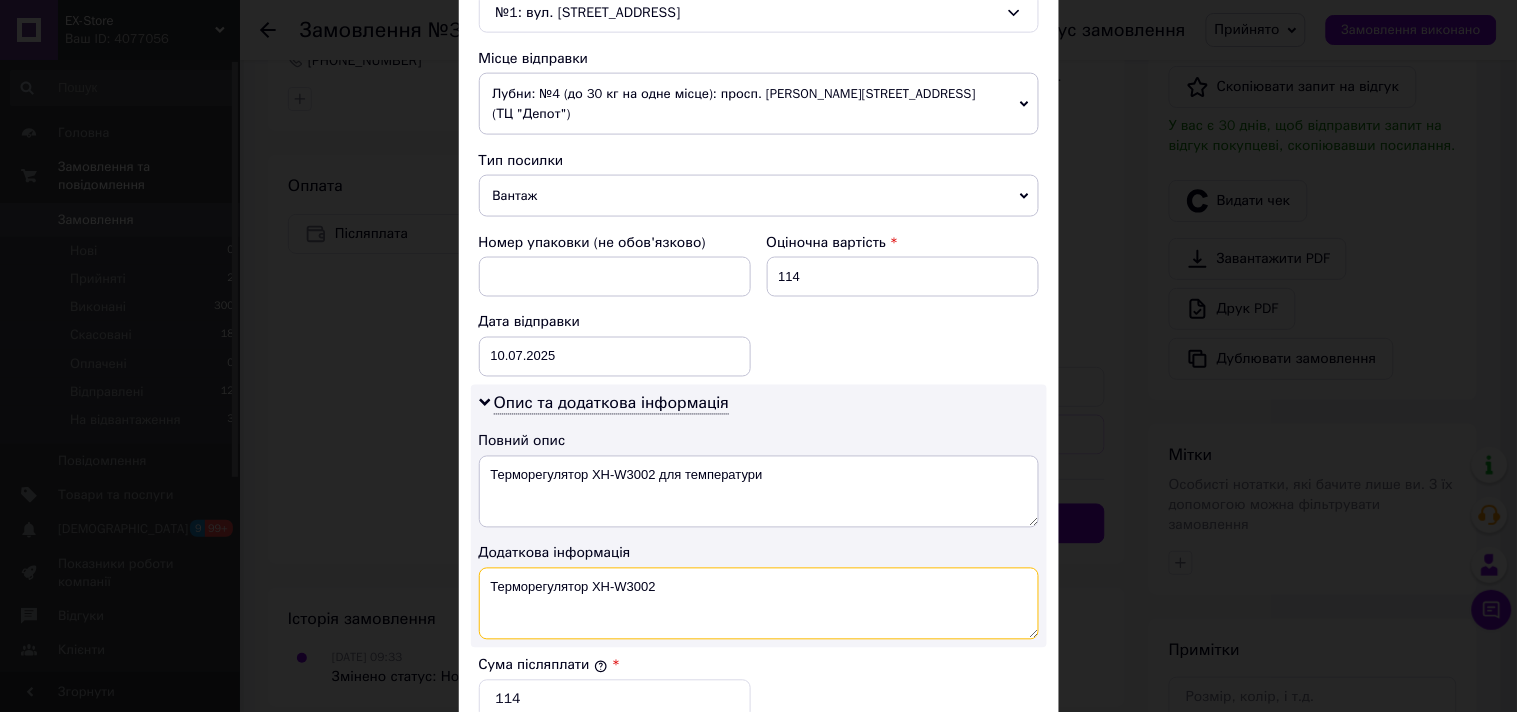 type on "Терморегулятор XH-W3002" 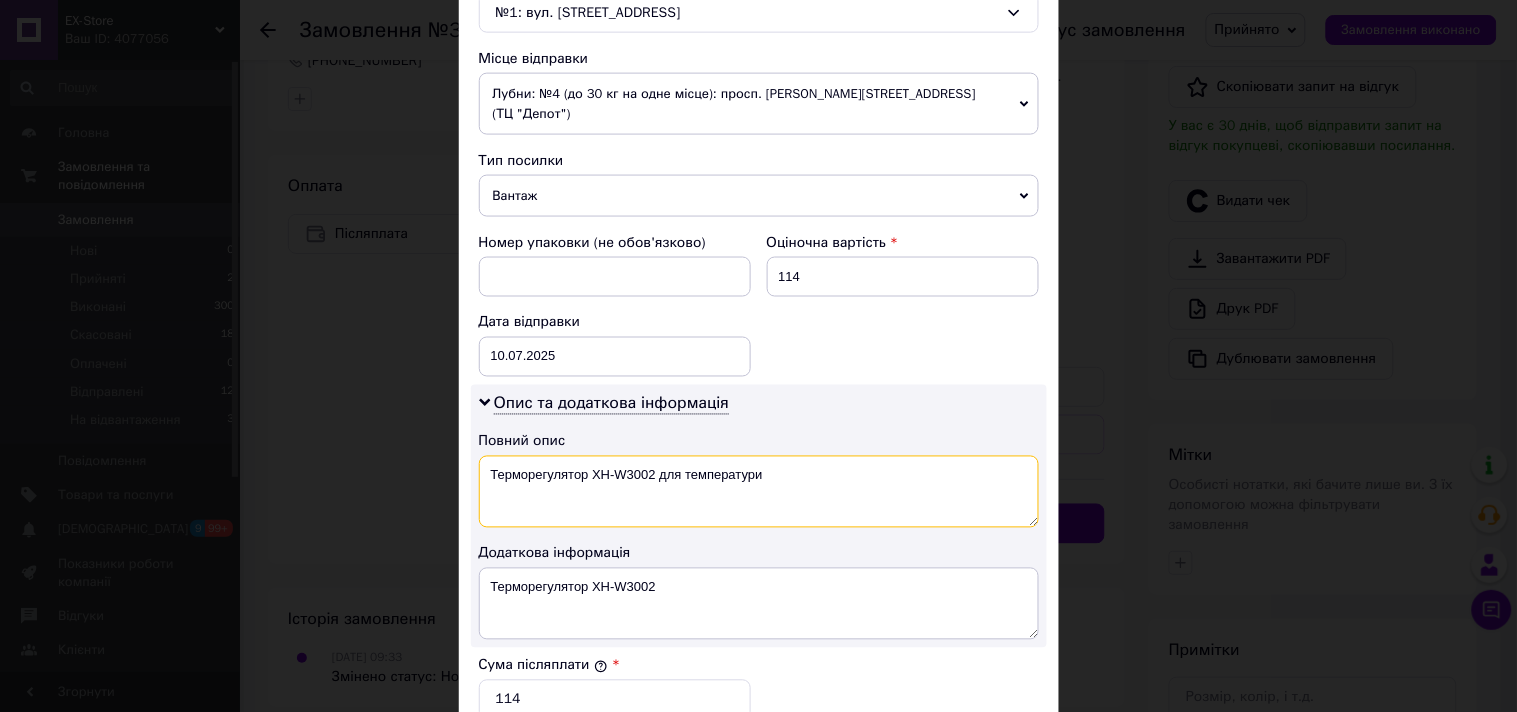 drag, startPoint x: 820, startPoint y: 456, endPoint x: 652, endPoint y: 488, distance: 171.02046 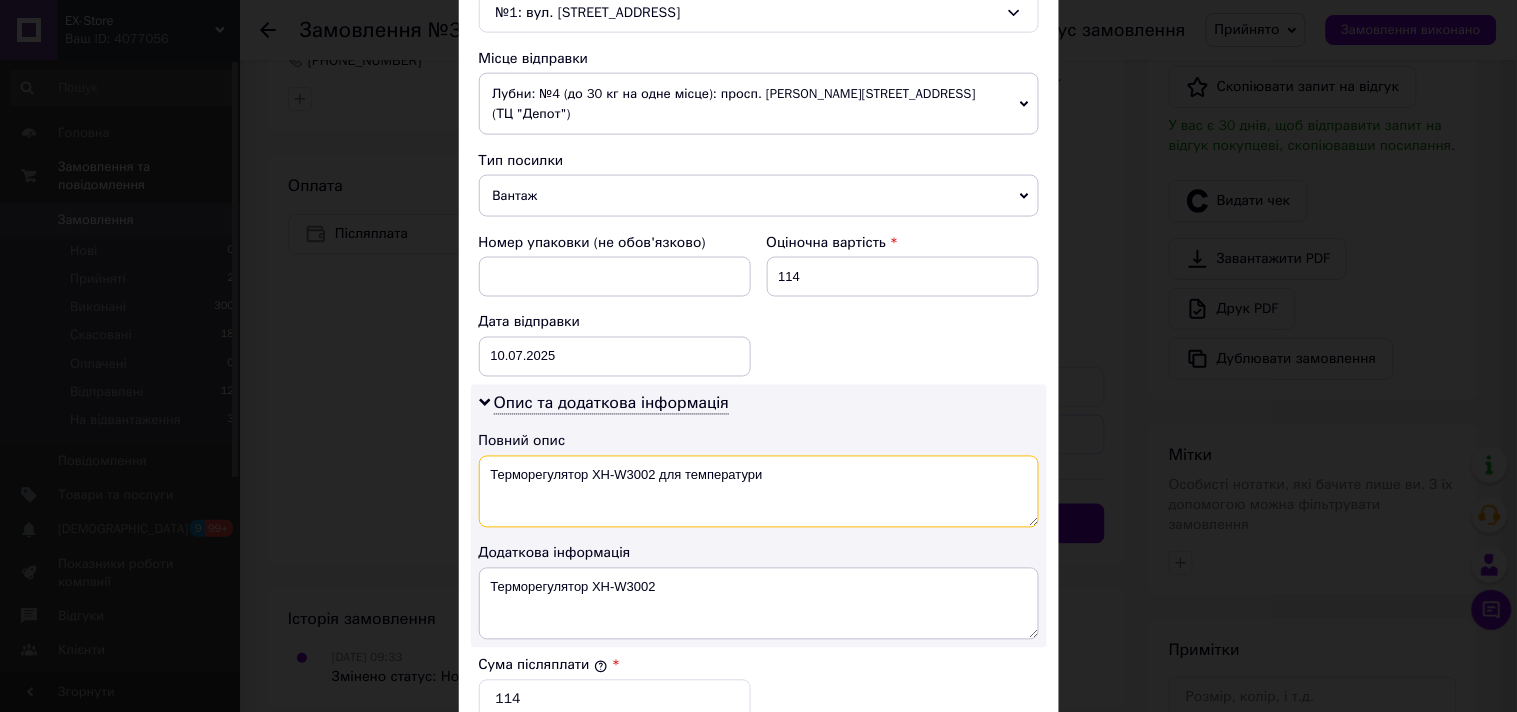 click on "Терморегулятор XH-W3002 для температури" at bounding box center (759, 492) 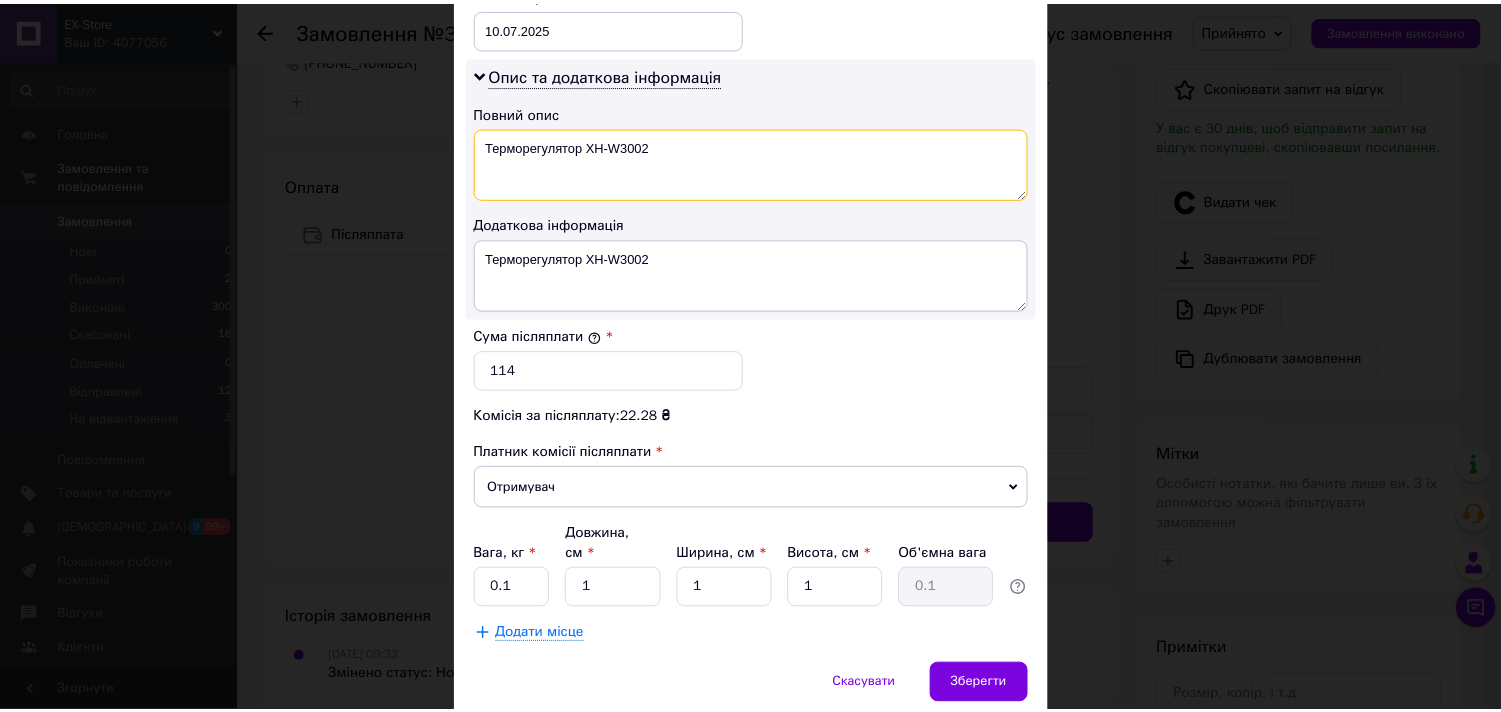 scroll, scrollTop: 1041, scrollLeft: 0, axis: vertical 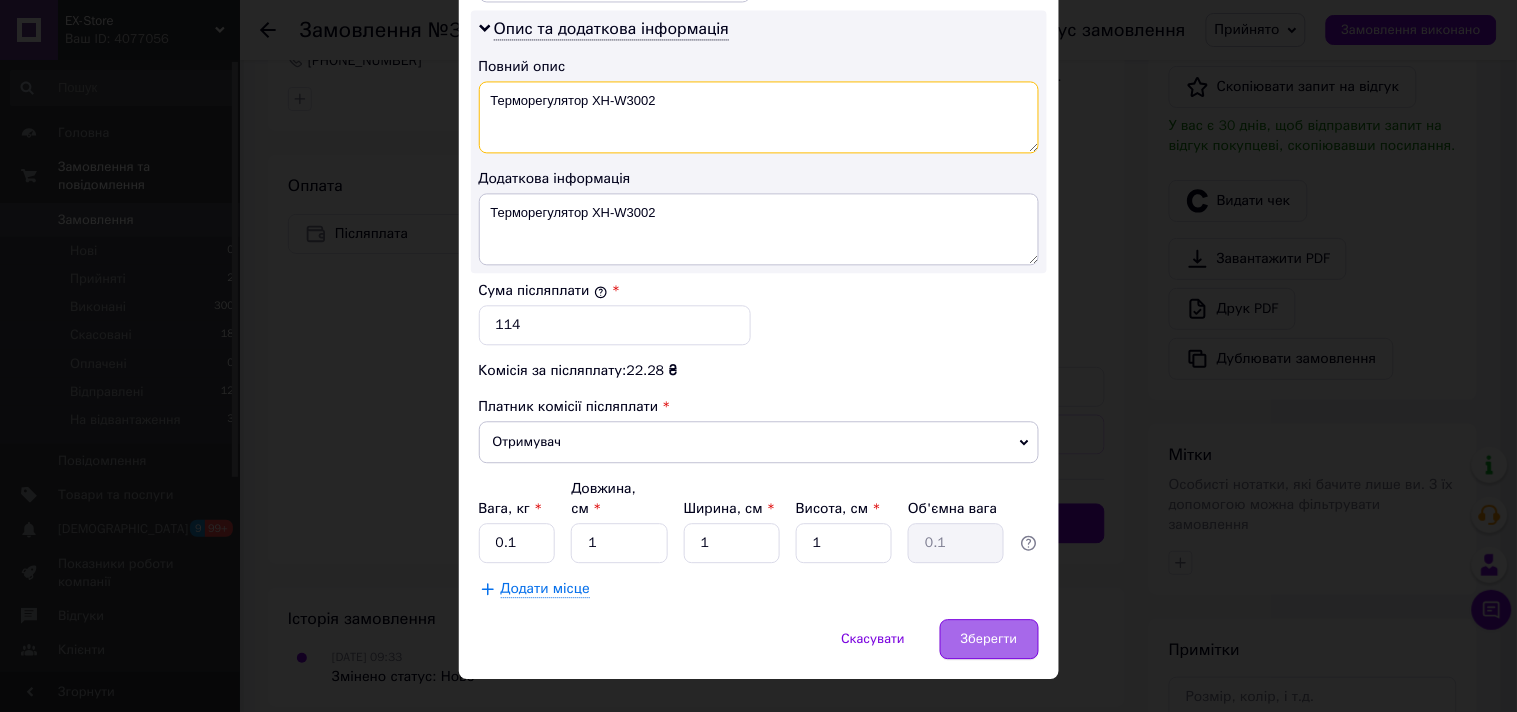 type on "Терморегулятор XH-W3002" 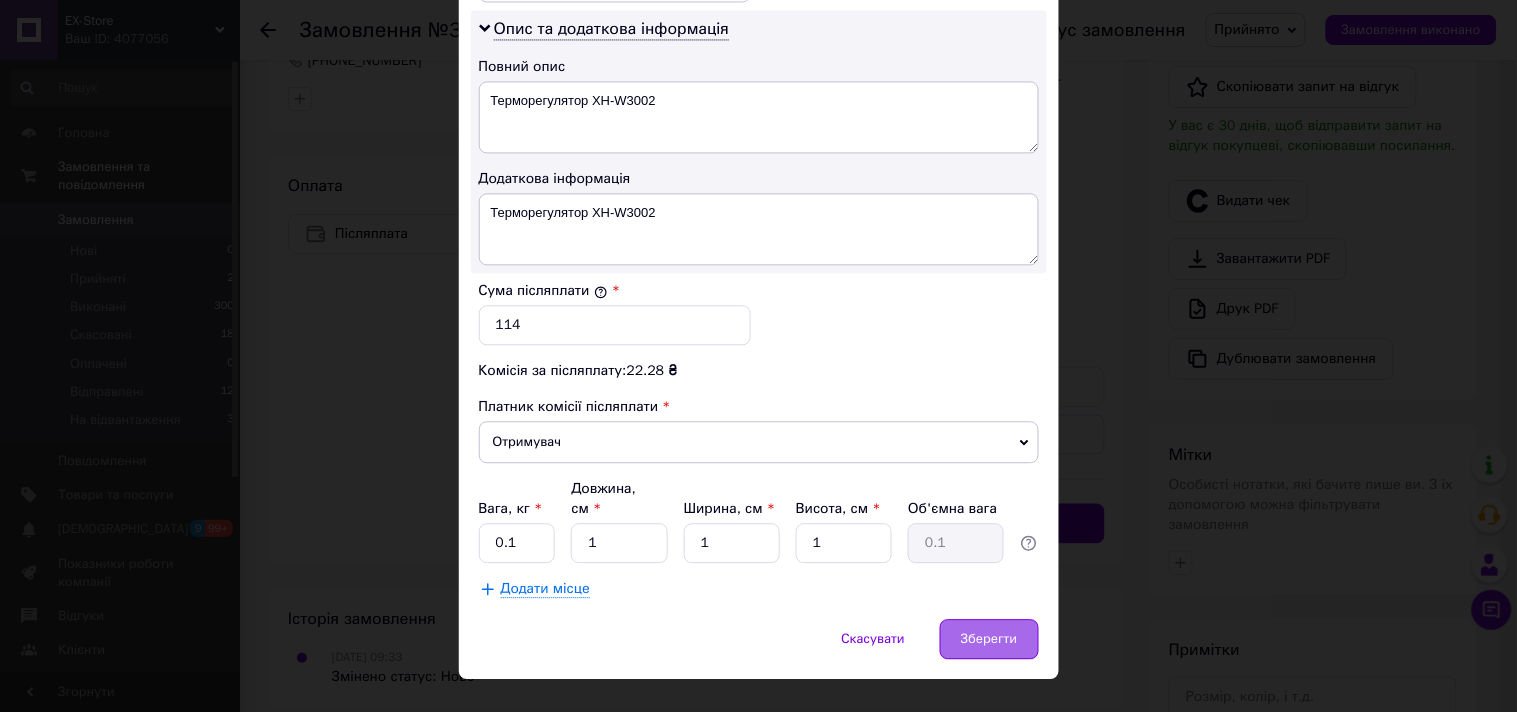 drag, startPoint x: 983, startPoint y: 590, endPoint x: 1002, endPoint y: 605, distance: 24.207438 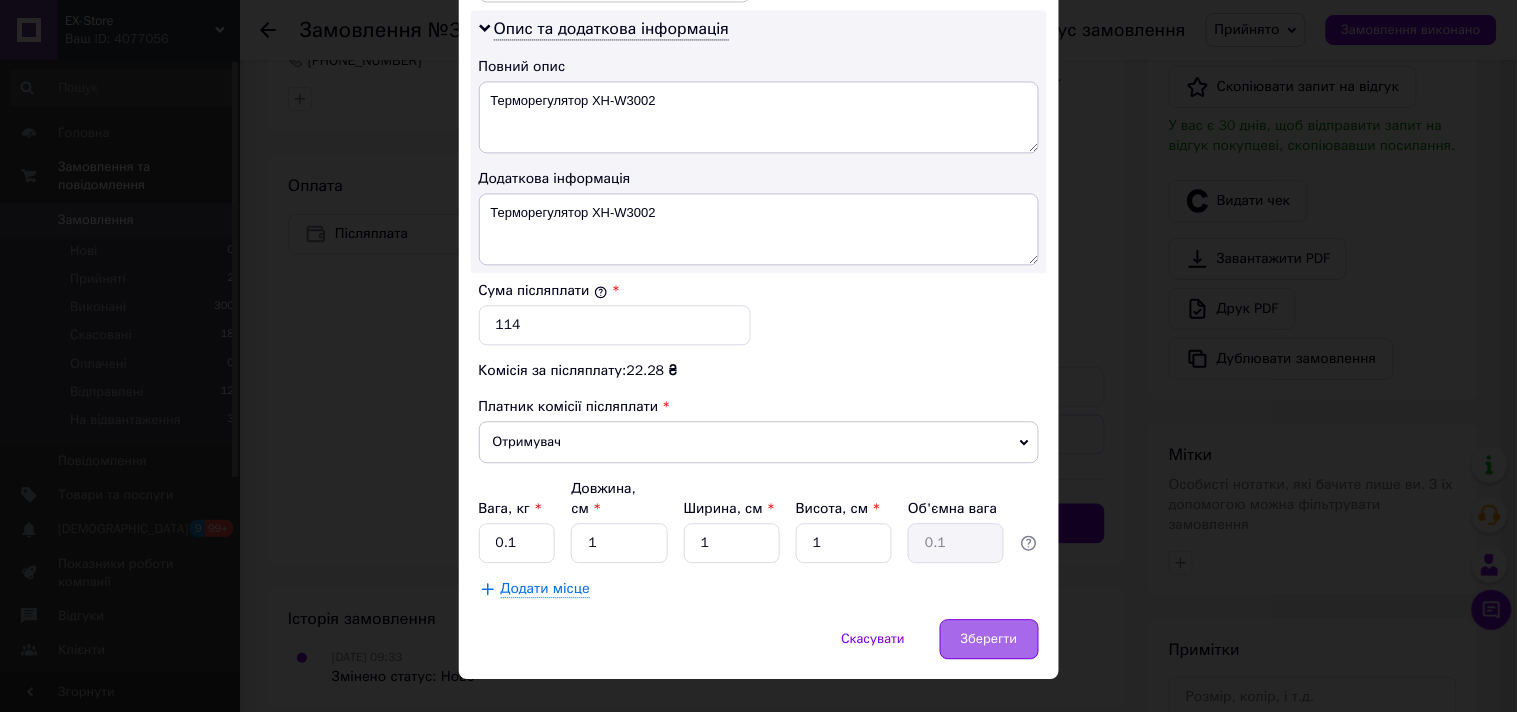 click on "Зберегти" at bounding box center [989, 639] 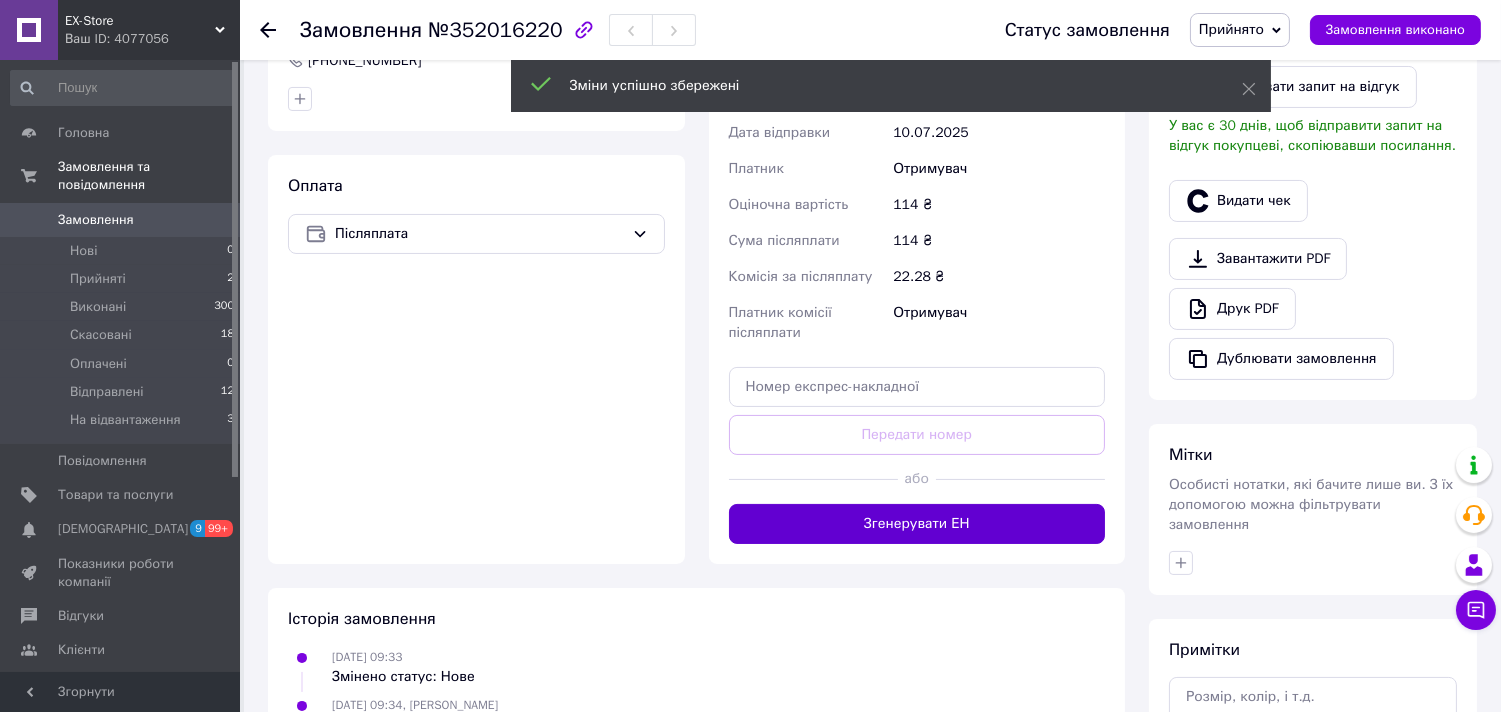 click on "Згенерувати ЕН" at bounding box center (917, 524) 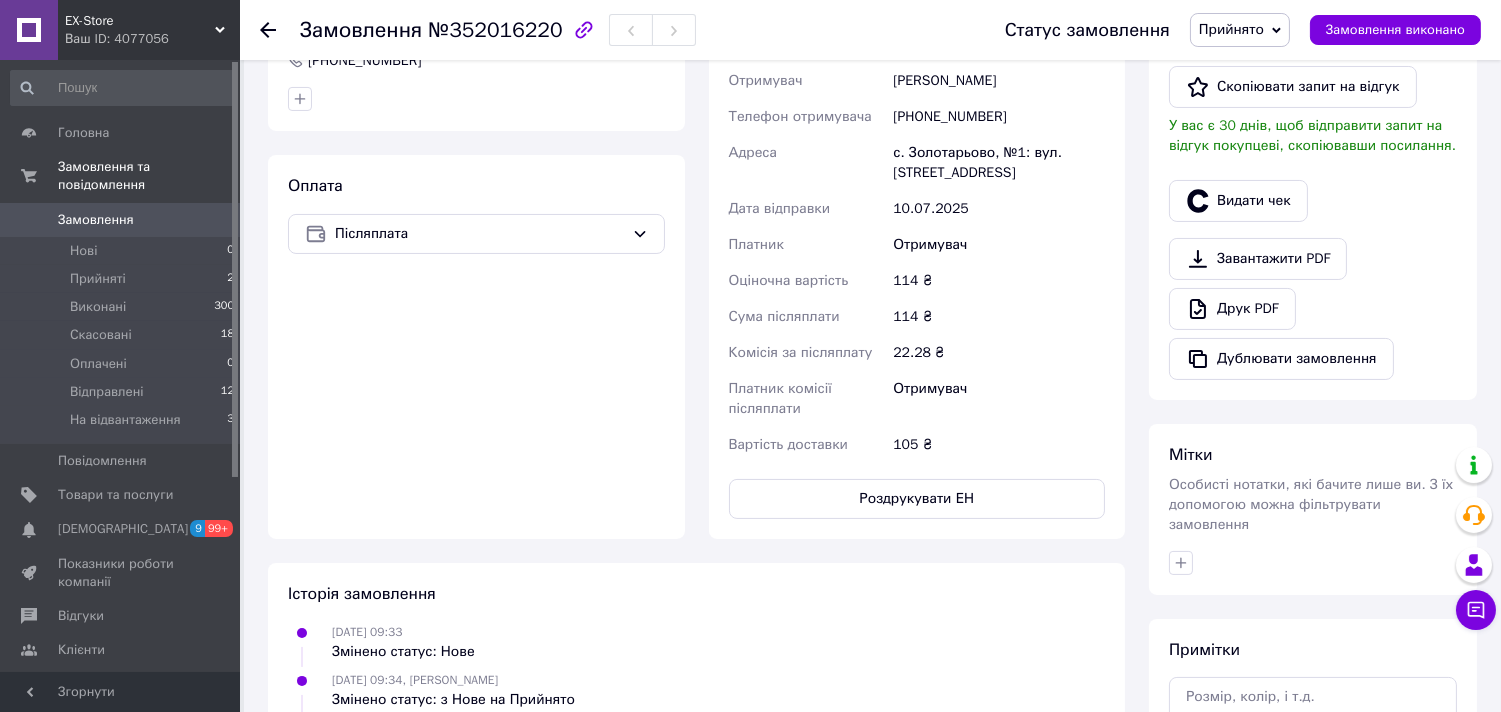 click on "Доставка Редагувати Нова Пошта (платна) Номер накладної 20451202751045 Статус відправлення Замовлення в обробці Отримувач Шпілька Антон Телефон отримувача +380982302270 Адреса с. Золотарьово, №1: вул. Центральна, 84а Дата відправки 10.07.2025 Платник Отримувач Оціночна вартість 114 ₴ Сума післяплати 114 ₴ Комісія за післяплату 22.28 ₴ Платник комісії післяплати Отримувач Вартість доставки 105 ₴ Роздрукувати ЕН Платник Отримувач Відправник Прізвище отримувача Шпілька Ім'я отримувача Антон По батькові отримувача Телефон отримувача +380982302270 Тип доставки У відділенні Місто <" at bounding box center (917, 211) 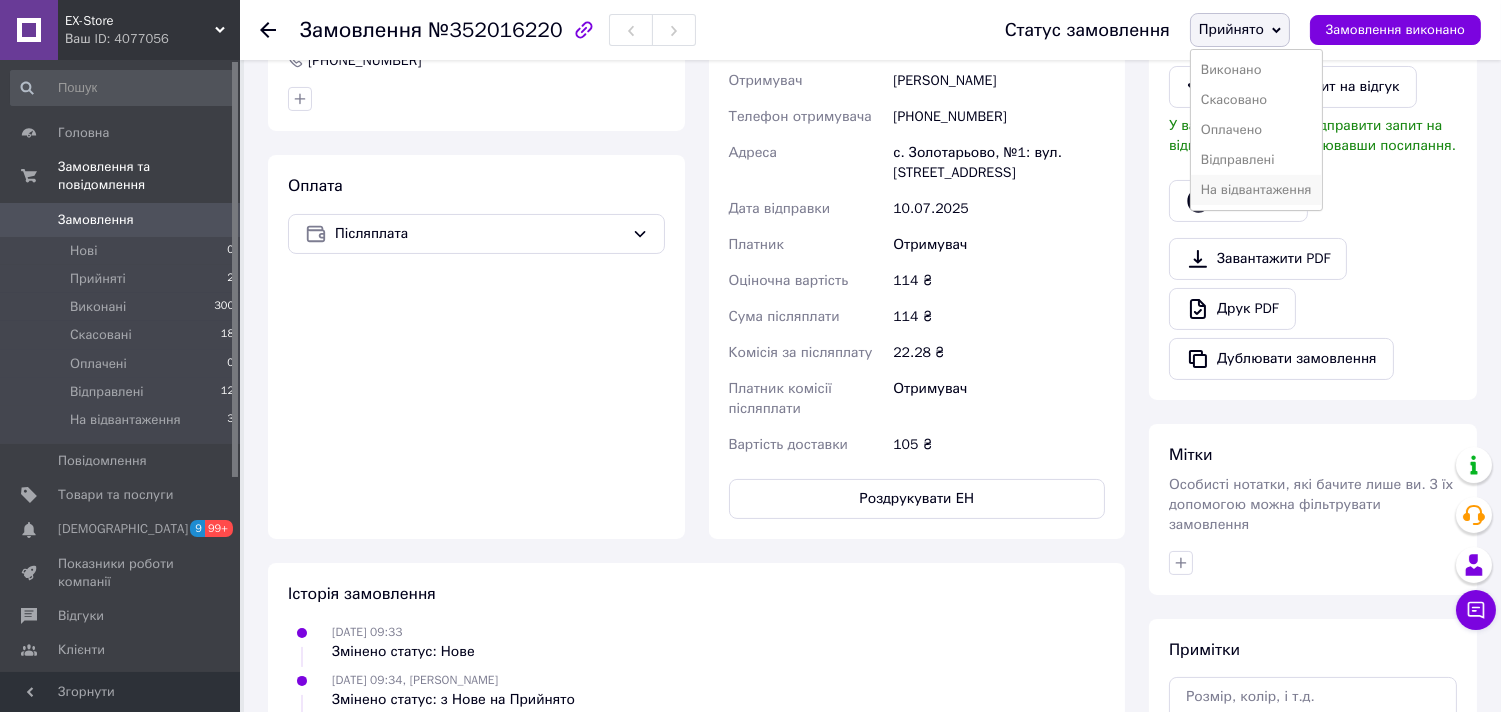 click on "На відвантаження" at bounding box center (1256, 190) 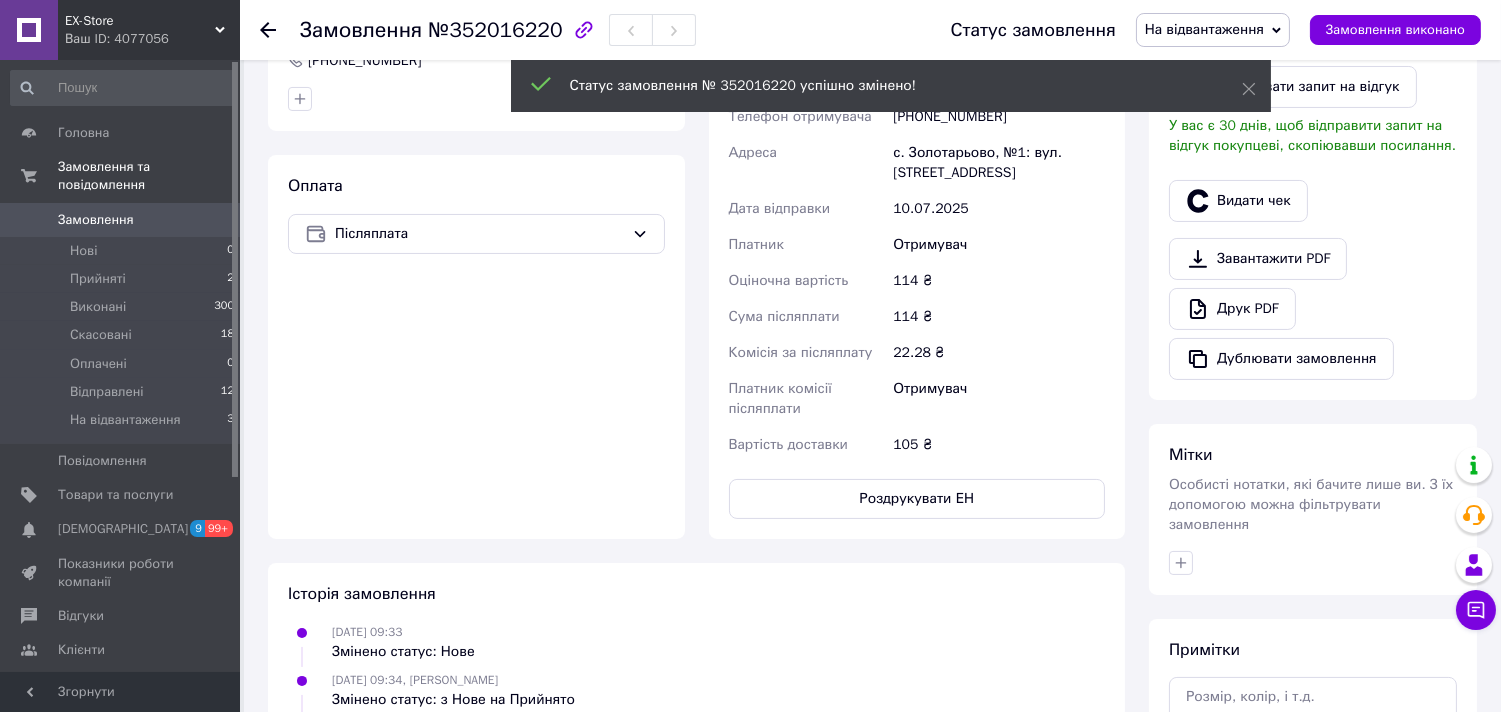 click on "Доставка Редагувати Нова Пошта (платна) Номер накладної 20451202751045 Статус відправлення Заплановано Отримувач Шпілька Антон Телефон отримувача +380982302270 Адреса с. Золотарьово, №1: вул. Центральна, 84а Дата відправки 10.07.2025 Платник Отримувач Оціночна вартість 114 ₴ Сума післяплати 114 ₴ Комісія за післяплату 22.28 ₴ Платник комісії післяплати Отримувач Вартість доставки 105 ₴ Роздрукувати ЕН Платник Отримувач Відправник Прізвище отримувача Шпілька Ім'я отримувача Антон По батькові отримувача Телефон отримувача +380982302270 Тип доставки У відділенні Кур'єром Місто <" at bounding box center [917, 211] 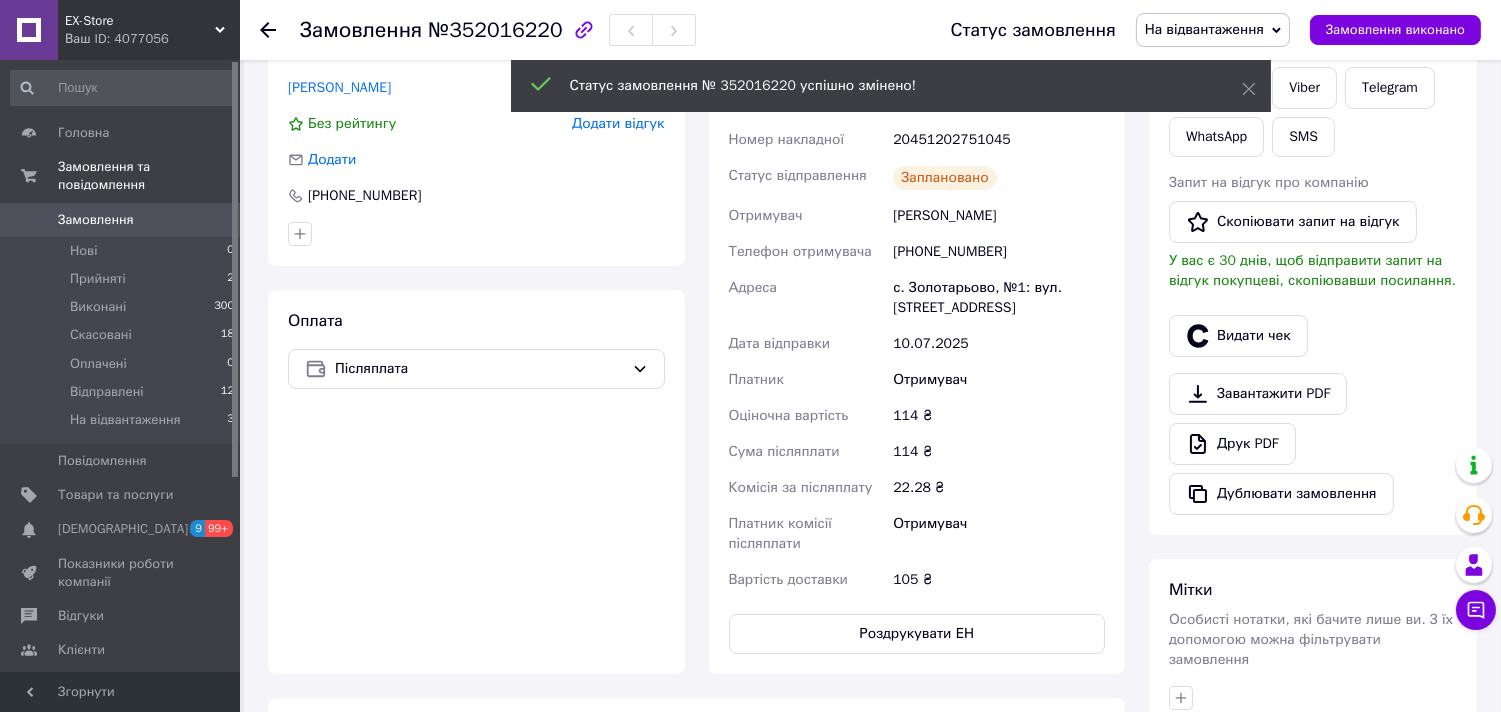 scroll, scrollTop: 0, scrollLeft: 0, axis: both 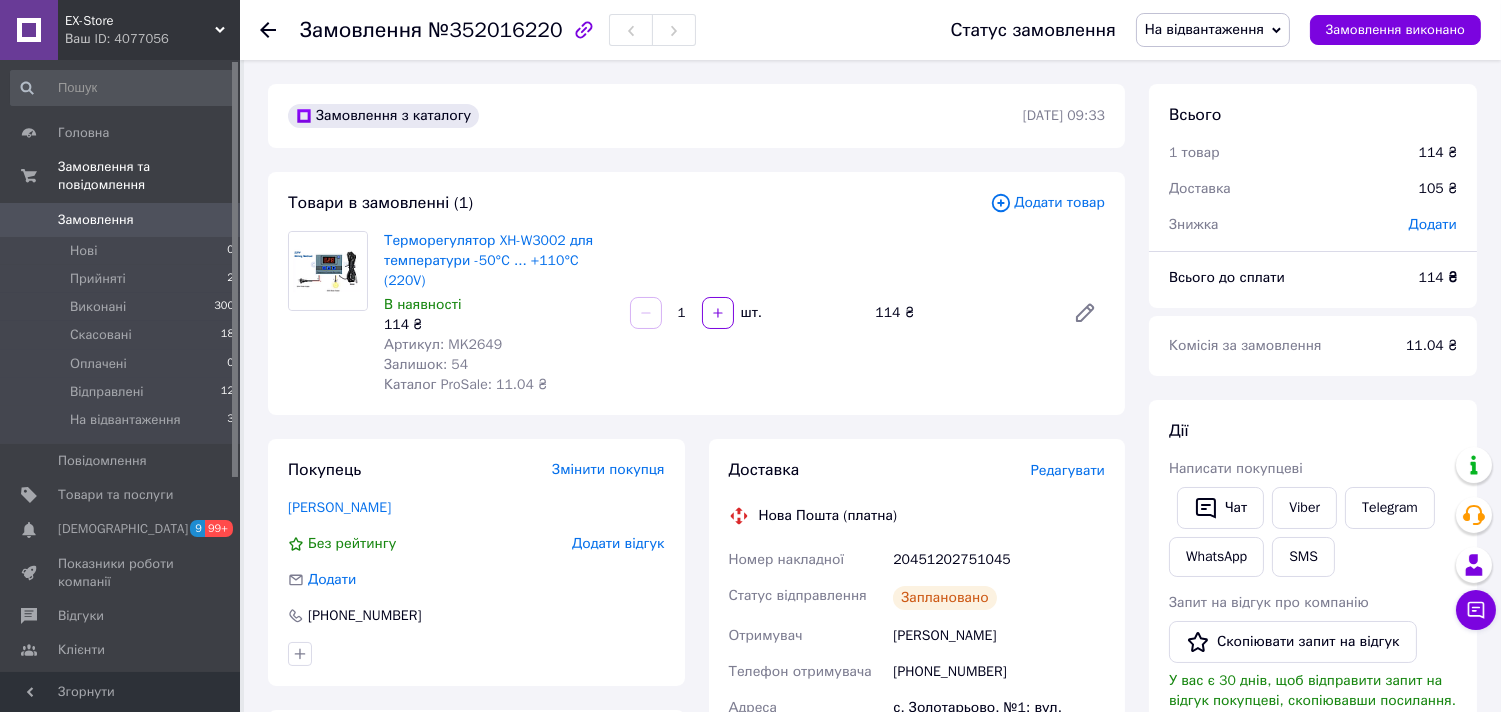 click on "Артикул: MK2649" at bounding box center [443, 344] 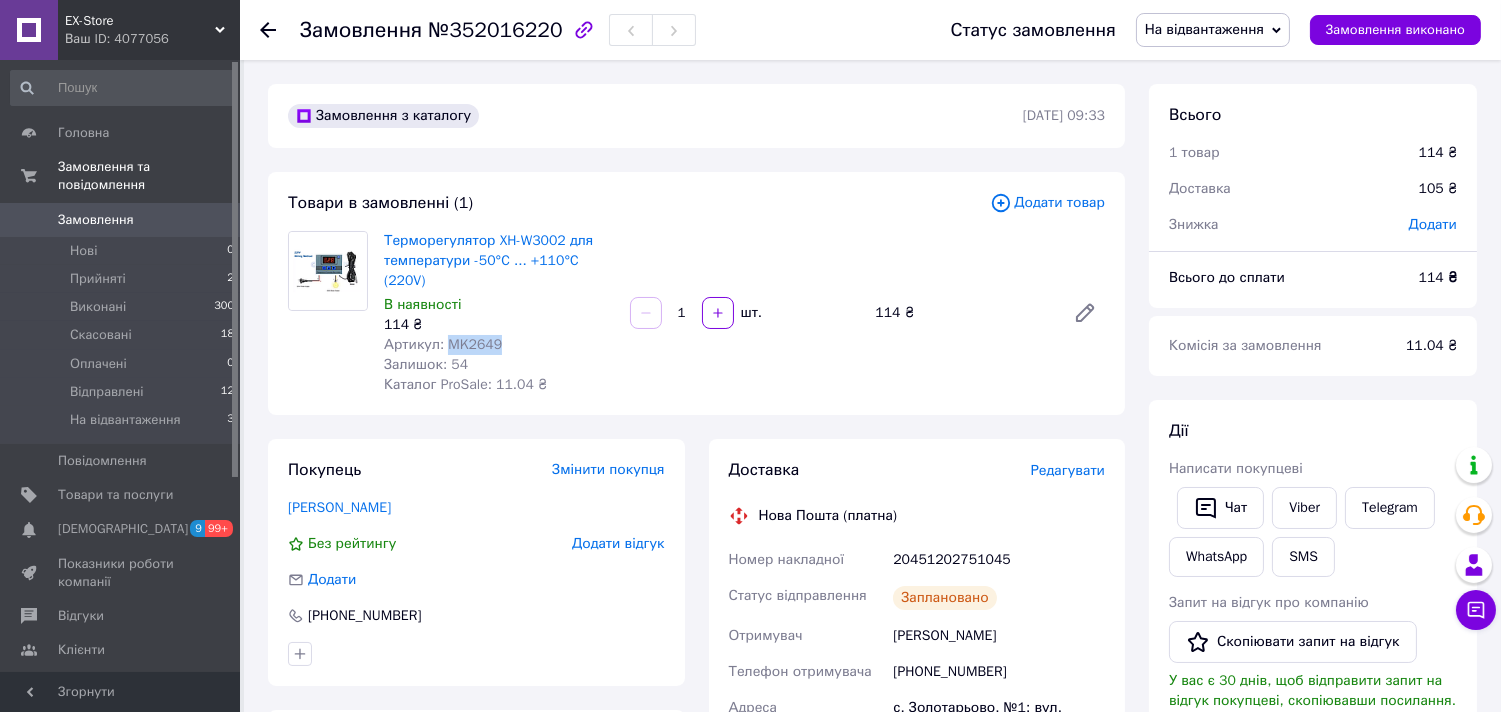 click on "Артикул: MK2649" at bounding box center (443, 344) 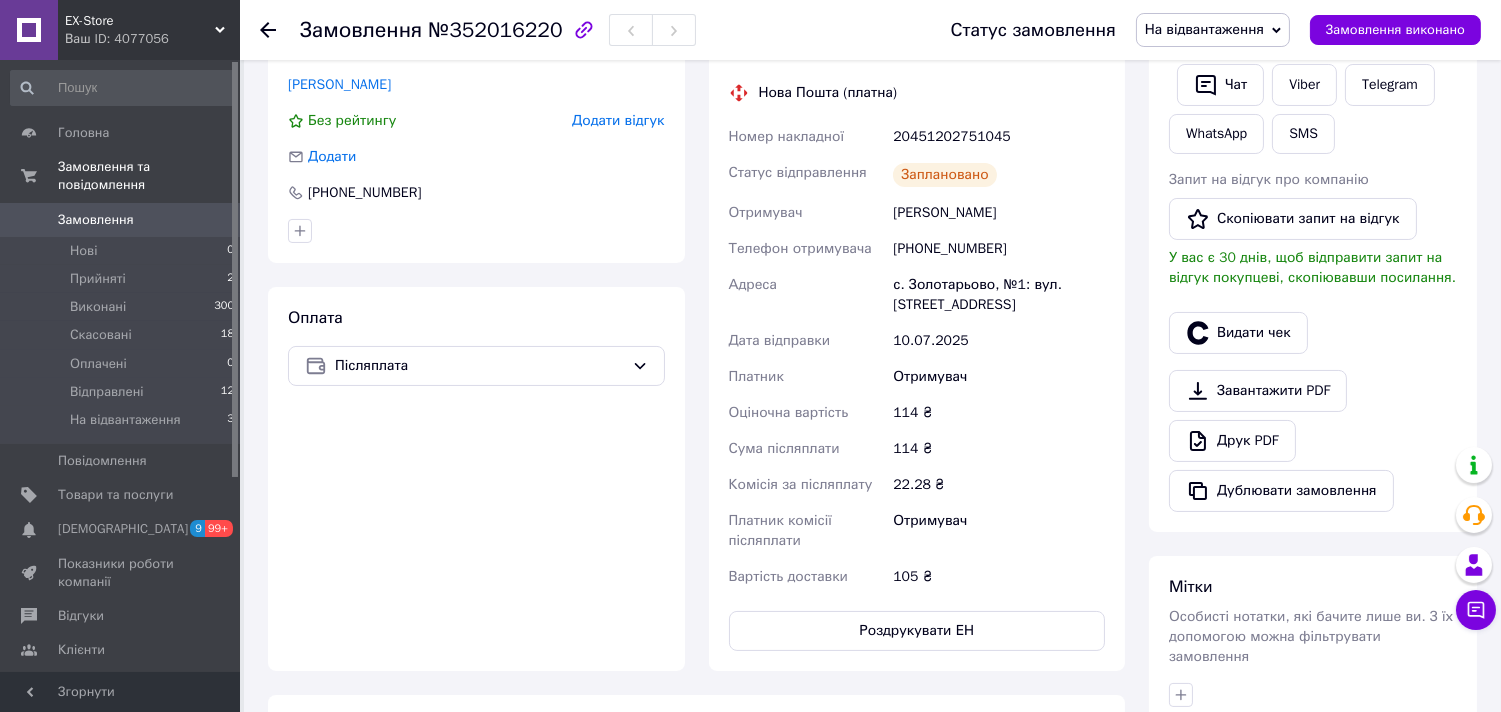 scroll, scrollTop: 222, scrollLeft: 0, axis: vertical 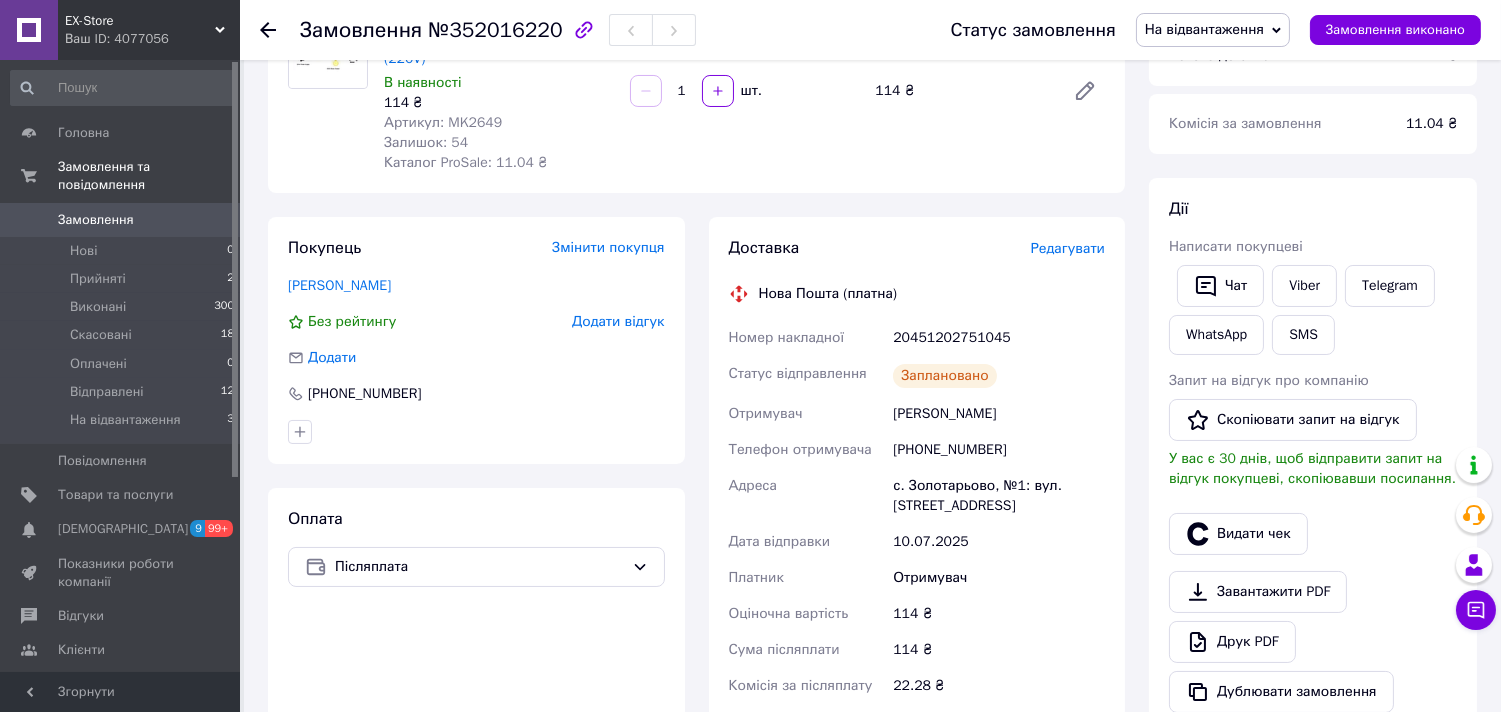 click on "20451202751045" at bounding box center [999, 338] 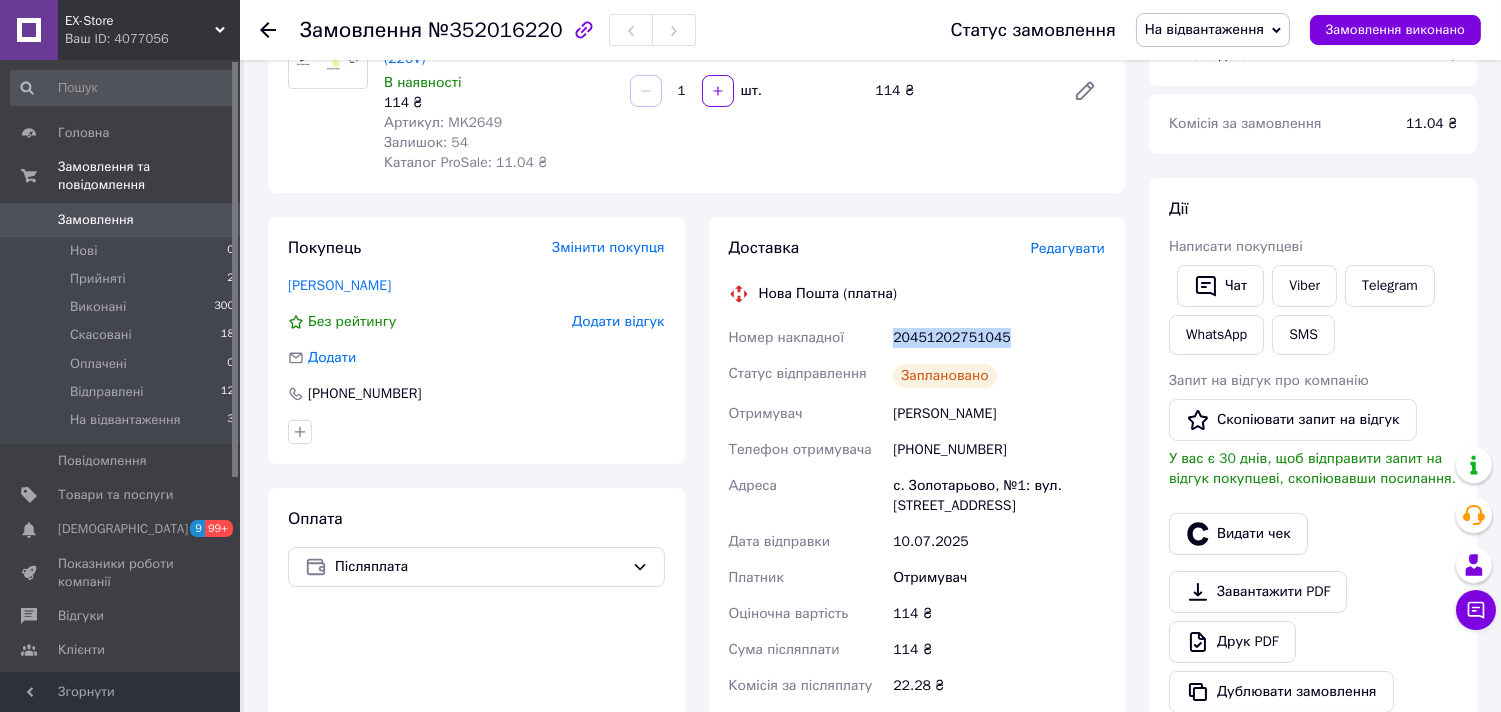 click on "20451202751045" at bounding box center [999, 338] 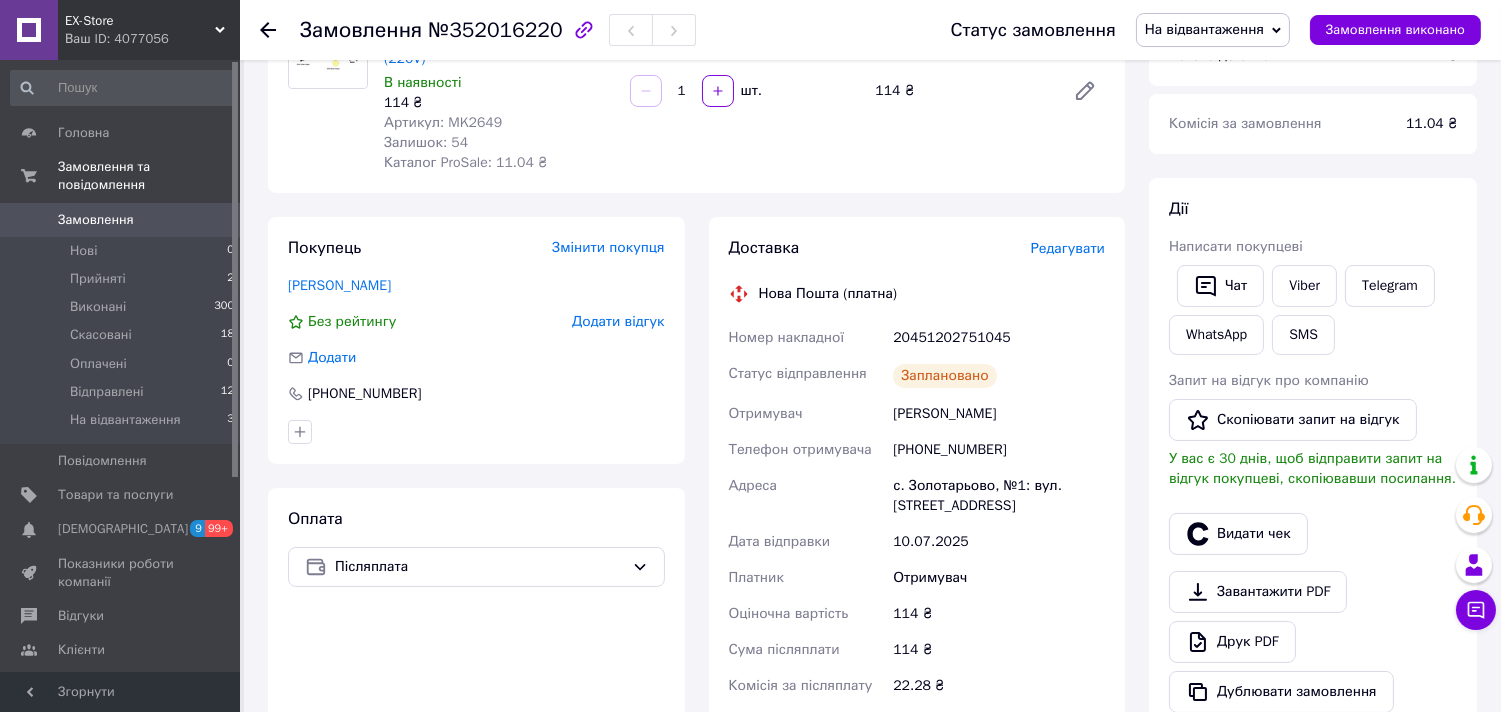 click on "Всього 1 товар 114 ₴ Доставка 105 ₴ Знижка Додати Всього до сплати 114 ₴ Комісія за замовлення 11.04 ₴ Дії Написати покупцеві   Чат Viber Telegram WhatsApp SMS Запит на відгук про компанію   Скопіювати запит на відгук У вас є 30 днів, щоб відправити запит на відгук покупцеві, скопіювавши посилання.   Видати чек   Завантажити PDF   Друк PDF   Дублювати замовлення Мітки Особисті нотатки, які бачите лише ви. З їх допомогою можна фільтрувати замовлення Примітки Залишилося 300 символів Очистити Зберегти" at bounding box center (1313, 598) 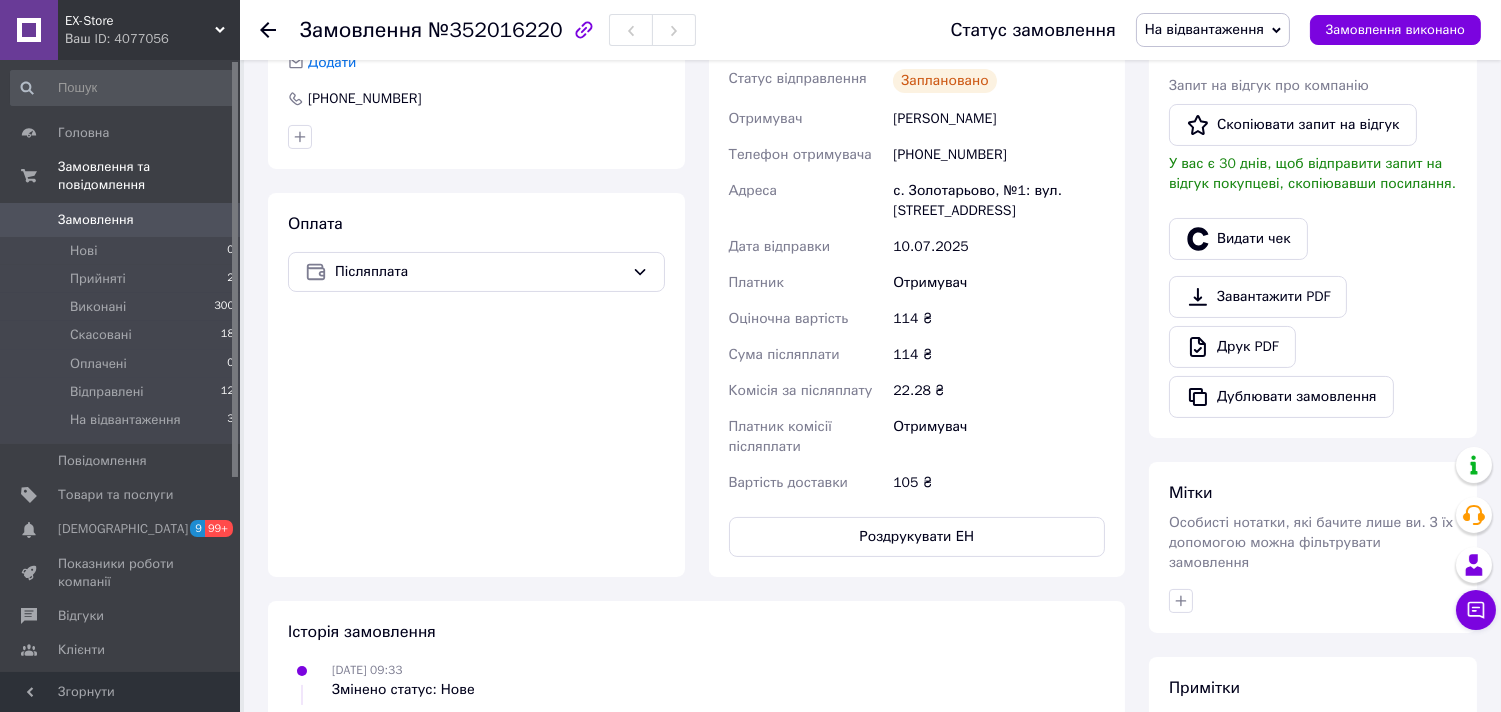 scroll, scrollTop: 555, scrollLeft: 0, axis: vertical 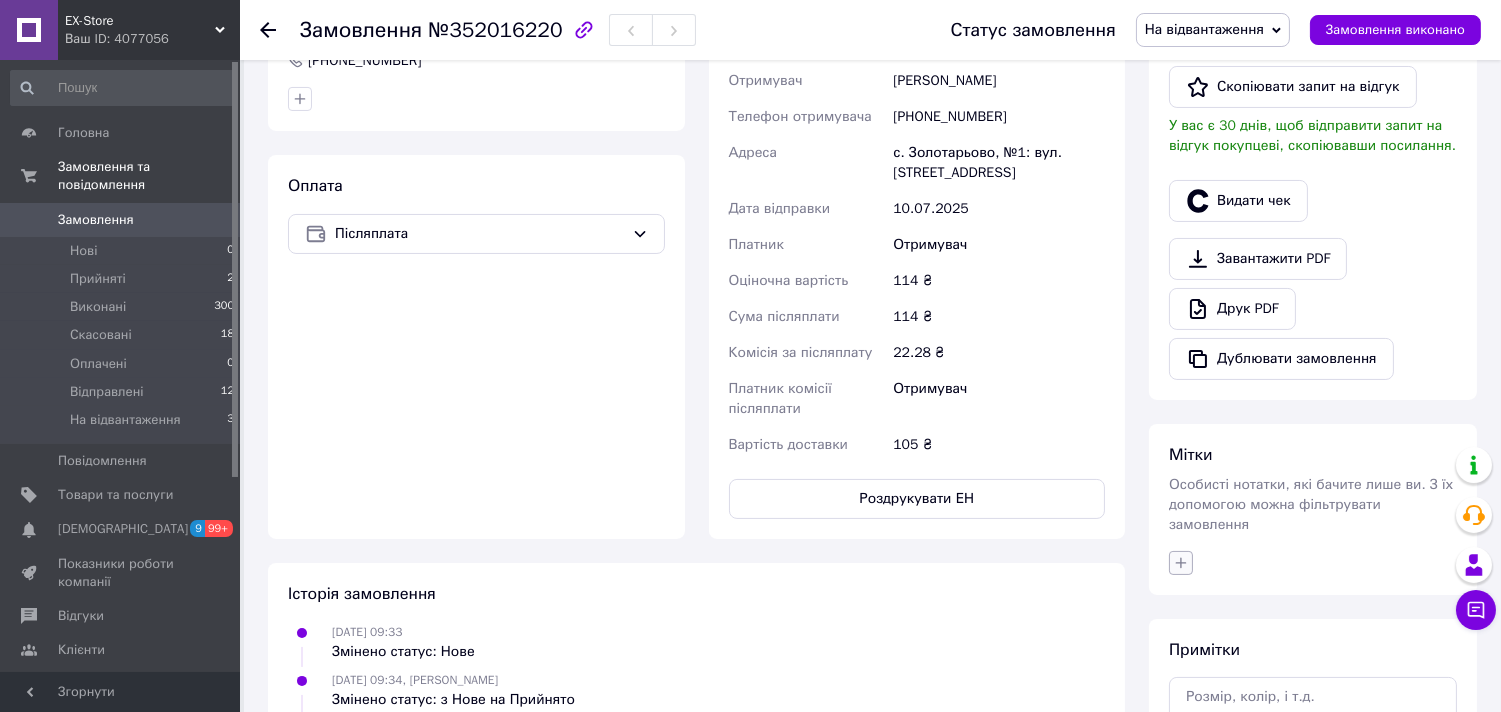 click 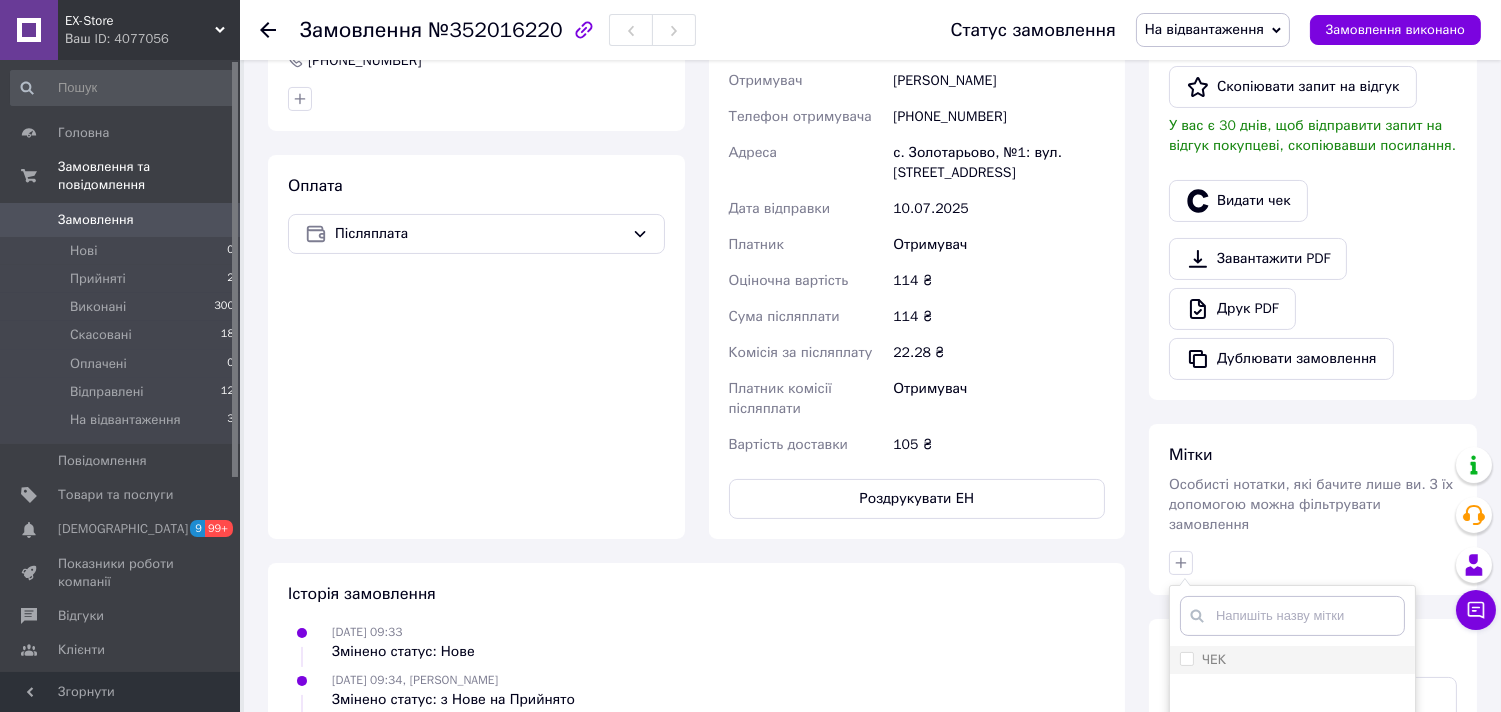 click on "ЧЕК" at bounding box center [1186, 658] 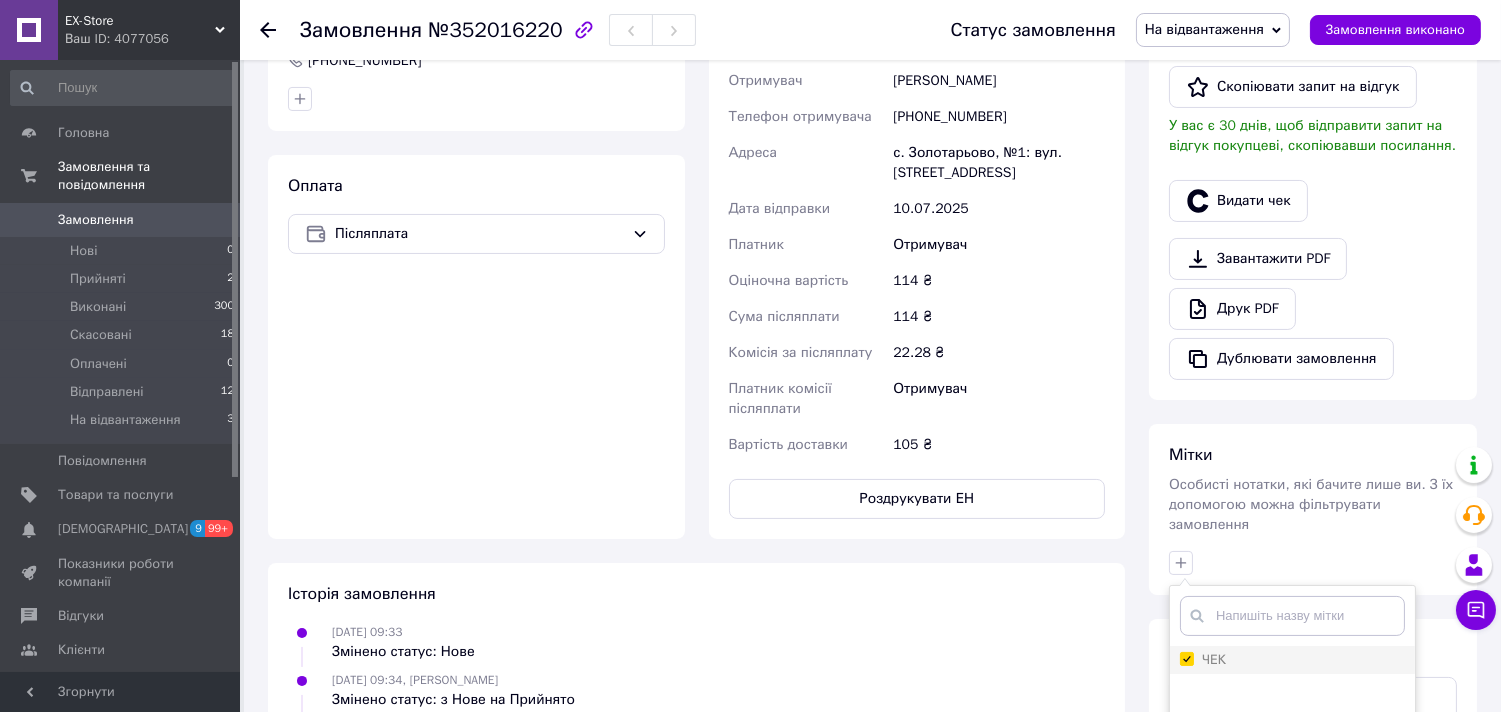 checkbox on "true" 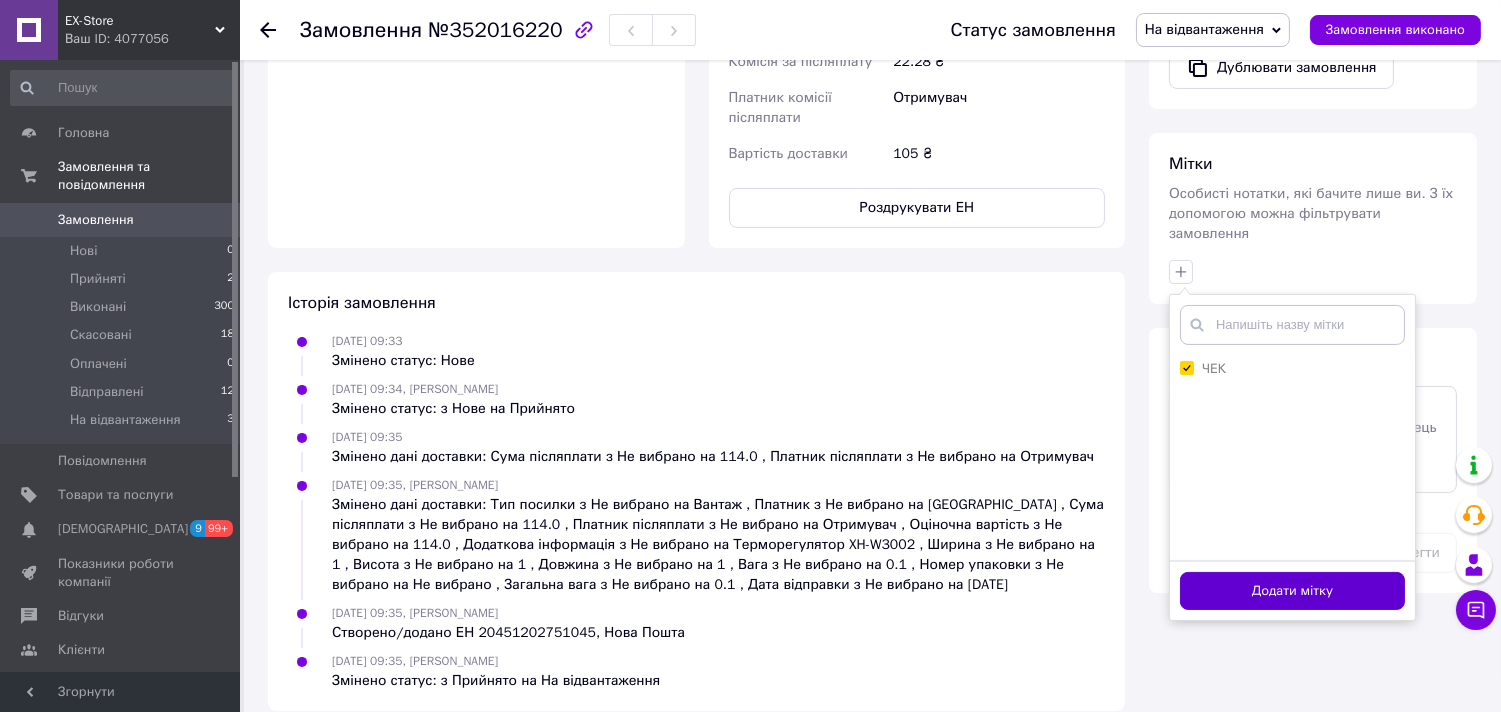 scroll, scrollTop: 847, scrollLeft: 0, axis: vertical 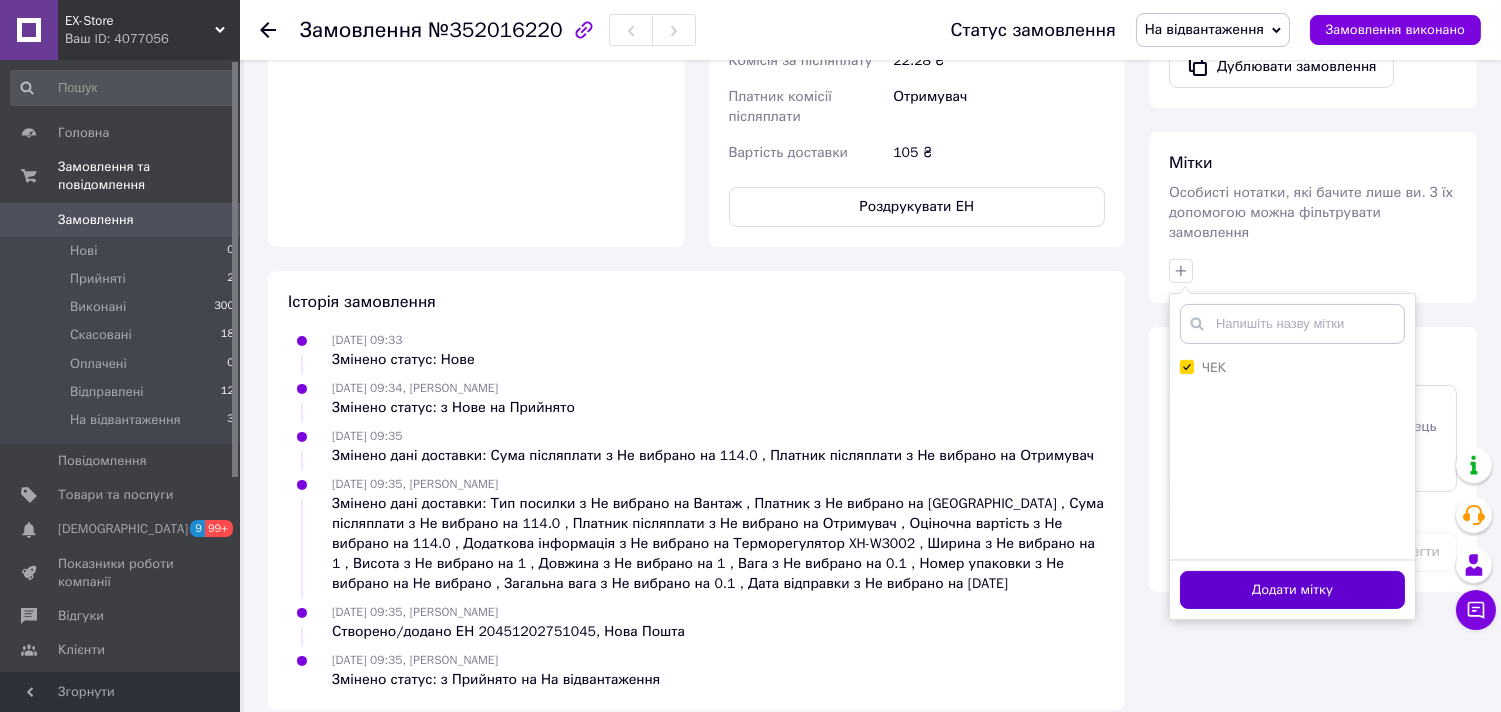 click on "Додати мітку" at bounding box center [1292, 590] 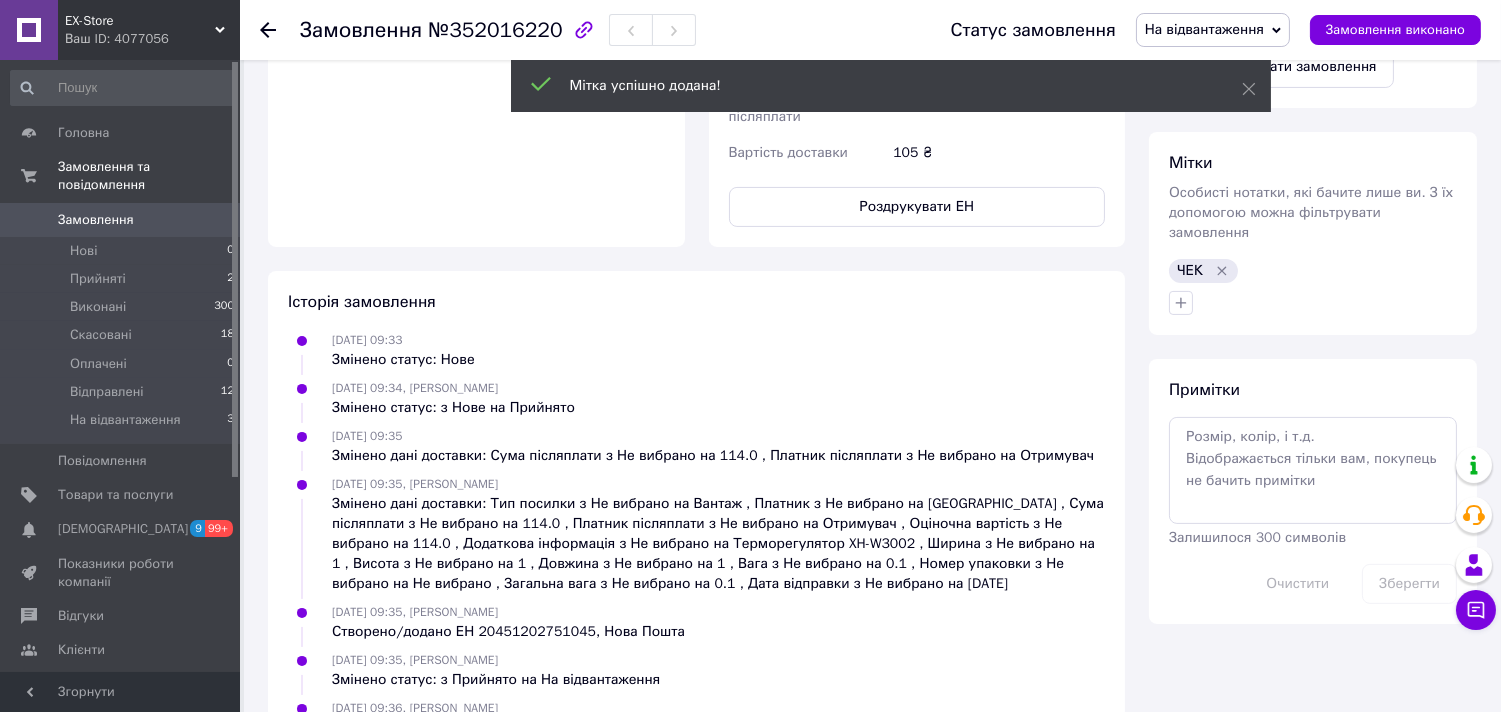 click on "Замовлення з каталогу 10.07.2025 | 09:33 Товари в замовленні (1) Додати товар Терморегулятор XH-W3002 для температури -50°C ... +110°C (220V) В наявності 114 ₴ Артикул: MK2649 Залишок: 54 Каталог ProSale: 11.04 ₴  1   шт. 114 ₴ Покупець Змінити покупця Шпілька Антон Без рейтингу   Додати відгук Додати +380982302270 Оплата Післяплата Доставка Редагувати Нова Пошта (платна) Номер накладної 20451202751045 Статус відправлення Заплановано Отримувач Шпілька Антон Телефон отримувача +380982302270 Адреса с. Золотарьово, №1: вул. Центральна, 84а Дата відправки 10.07.2025 Платник Отримувач Оціночна вартість 114 ₴ 114 ₴ 105 ₴" at bounding box center [696, -3] 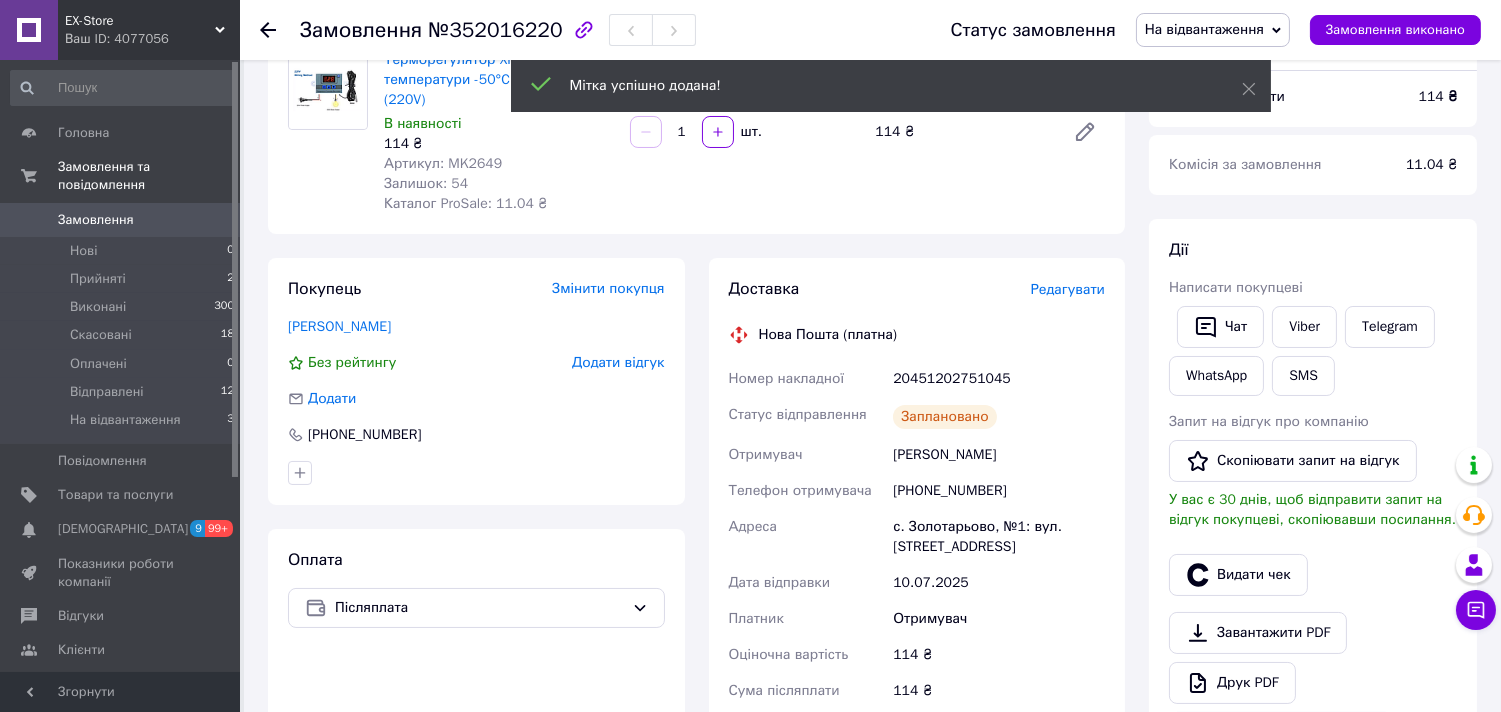 scroll, scrollTop: 0, scrollLeft: 0, axis: both 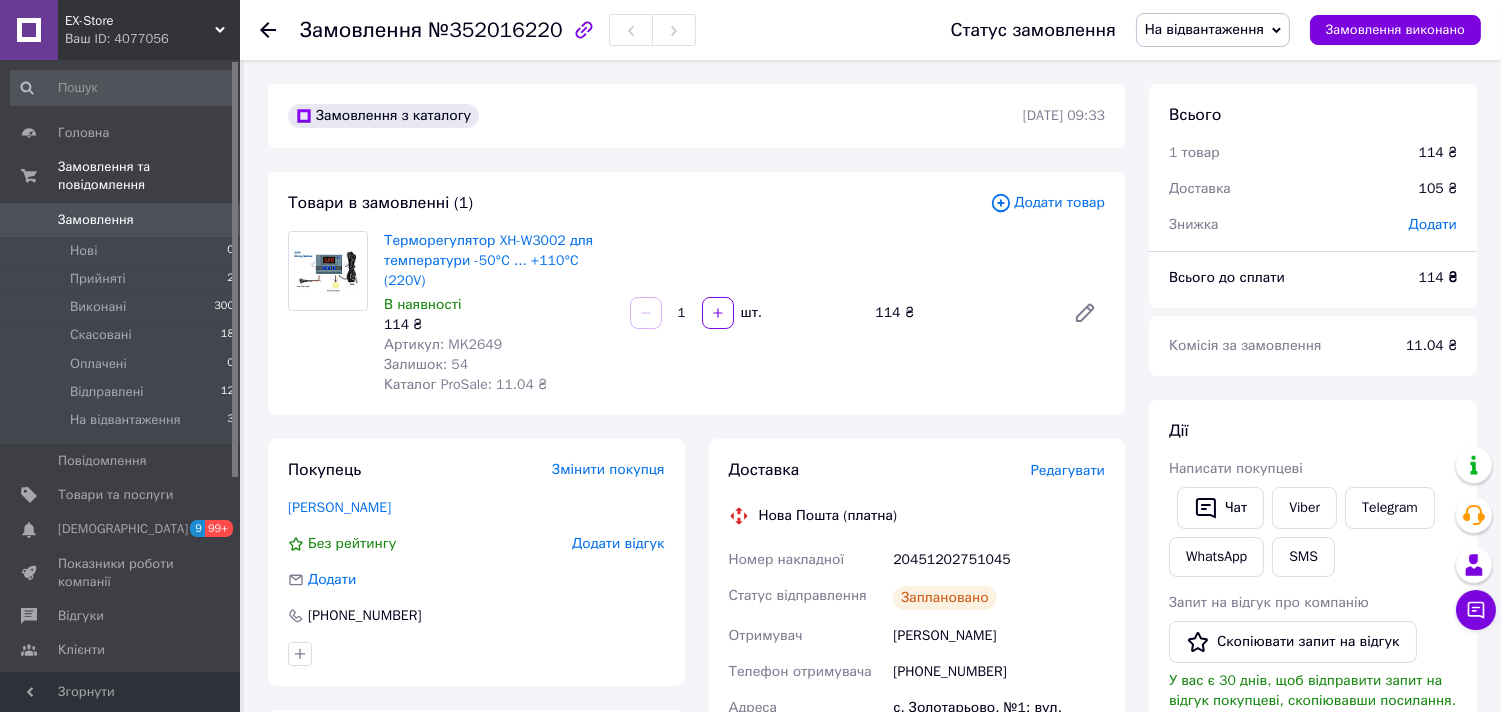 click on "Замовлення з каталогу 10.07.2025 | 09:33 Товари в замовленні (1) Додати товар Терморегулятор XH-W3002 для температури -50°C ... +110°C (220V) В наявності 114 ₴ Артикул: MK2649 Залишок: 54 Каталог ProSale: 11.04 ₴  1   шт. 114 ₴ Покупець Змінити покупця Шпілька Антон Без рейтингу   Додати відгук Додати +380982302270 Оплата Післяплата Доставка Редагувати Нова Пошта (платна) Номер накладної 20451202751045 Статус відправлення Заплановано Отримувач Шпілька Антон Телефон отримувача +380982302270 Адреса с. Золотарьово, №1: вул. Центральна, 84а Дата відправки 10.07.2025 Платник Отримувач Оціночна вартість 114 ₴ 114 ₴ 105 ₴" at bounding box center [696, 844] 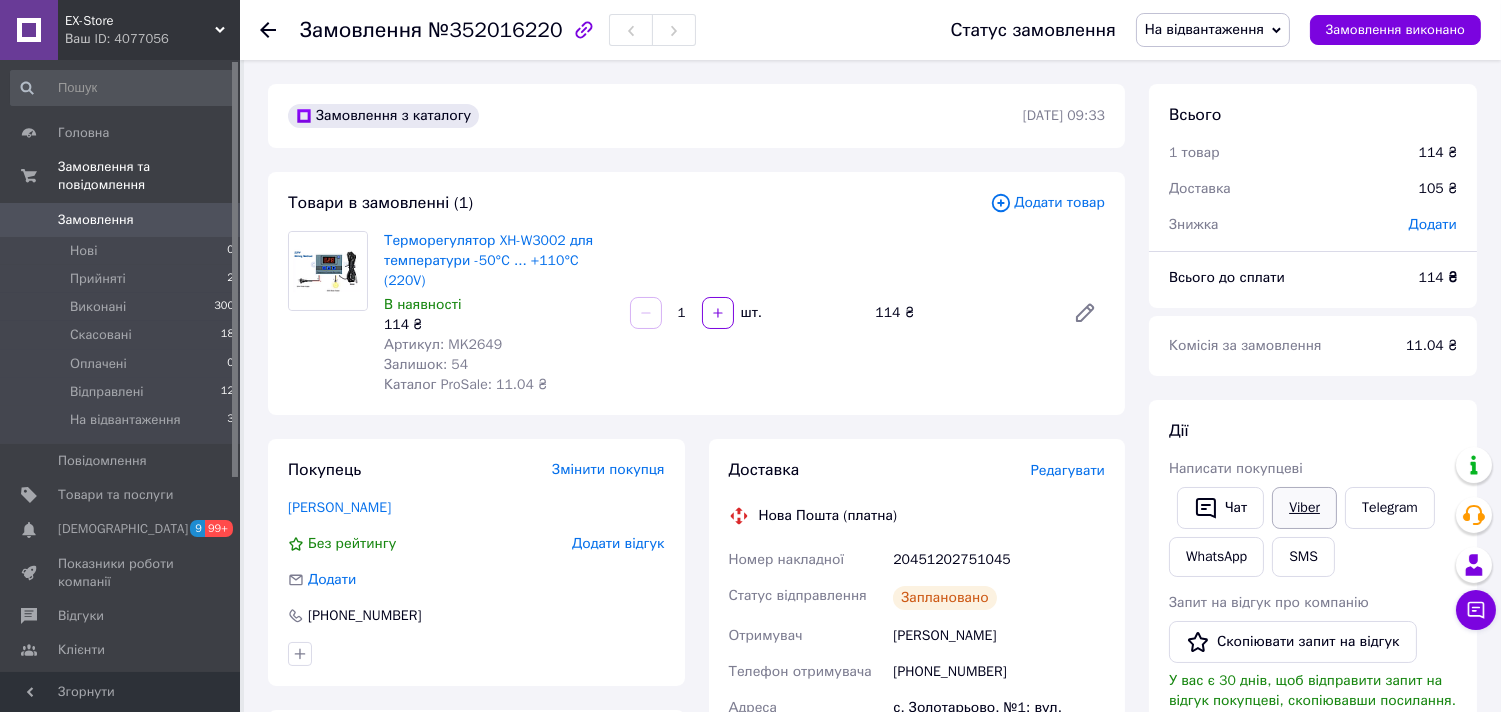 click on "Viber" at bounding box center (1304, 508) 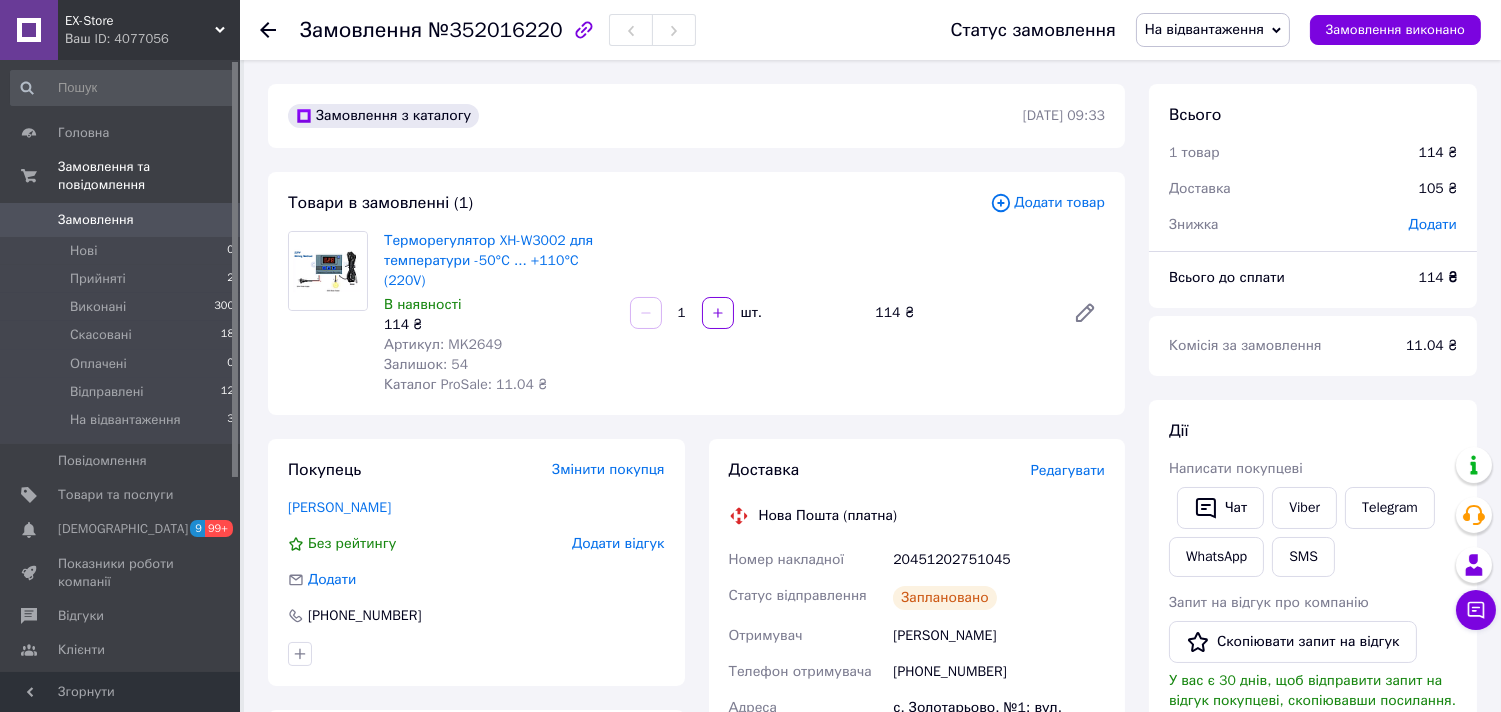click on "№352016220" at bounding box center [495, 30] 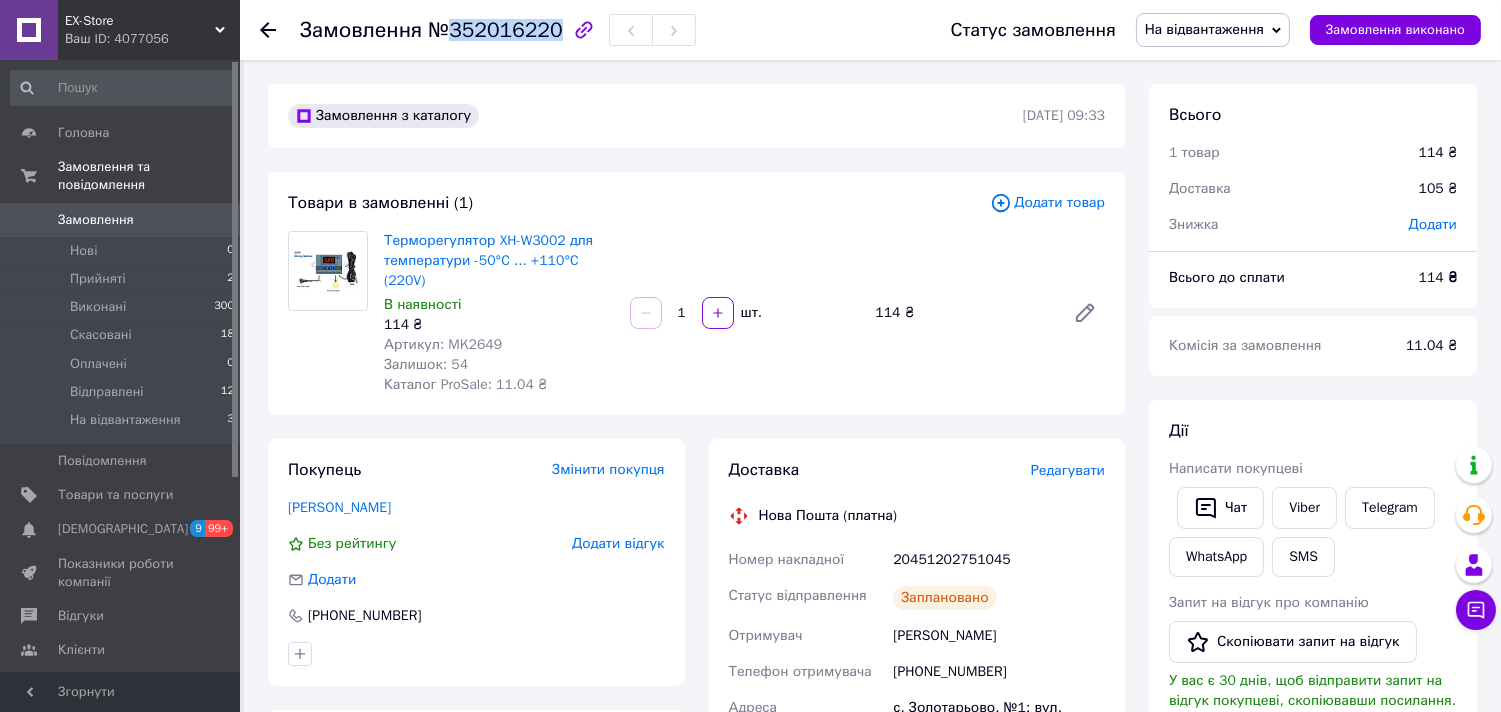 click on "№352016220" at bounding box center [495, 30] 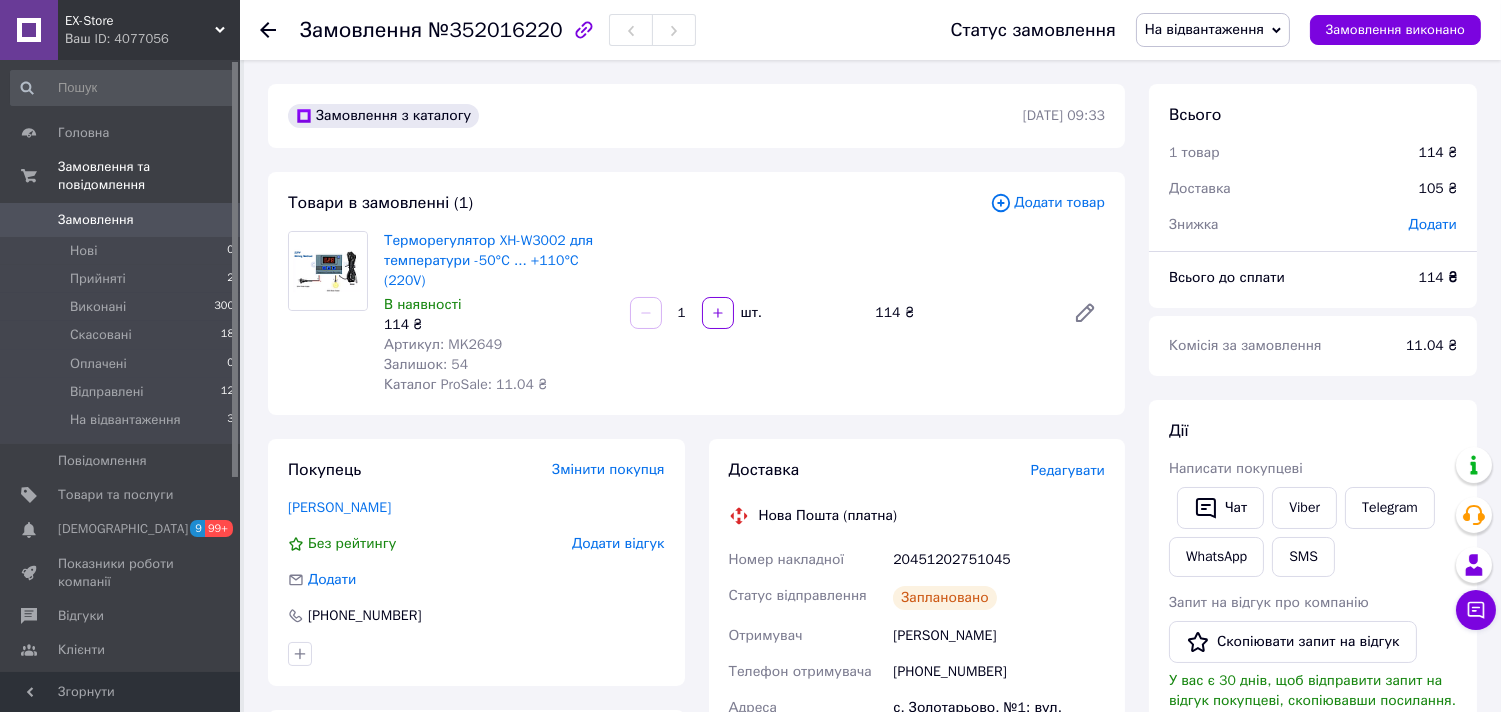 click on "20451202751045" at bounding box center (999, 560) 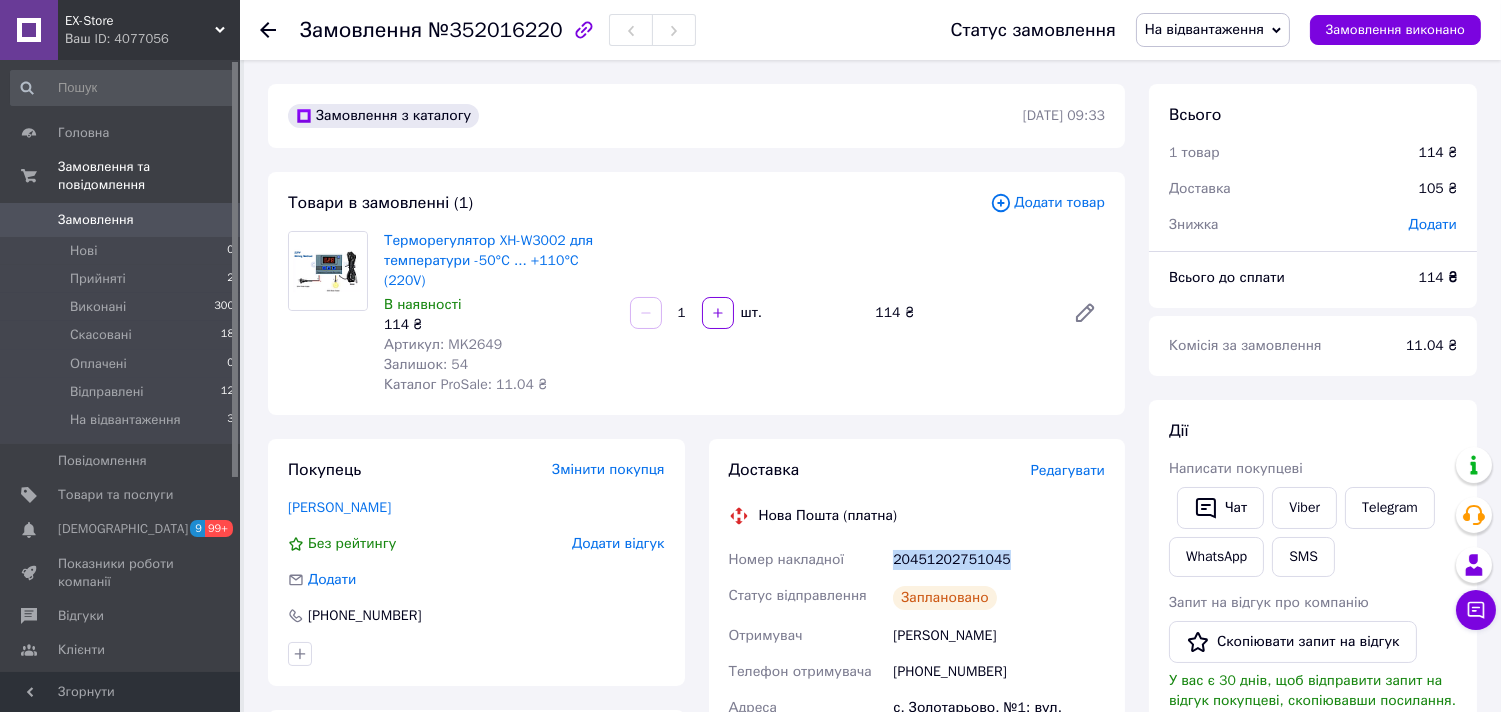 click on "20451202751045" at bounding box center [999, 560] 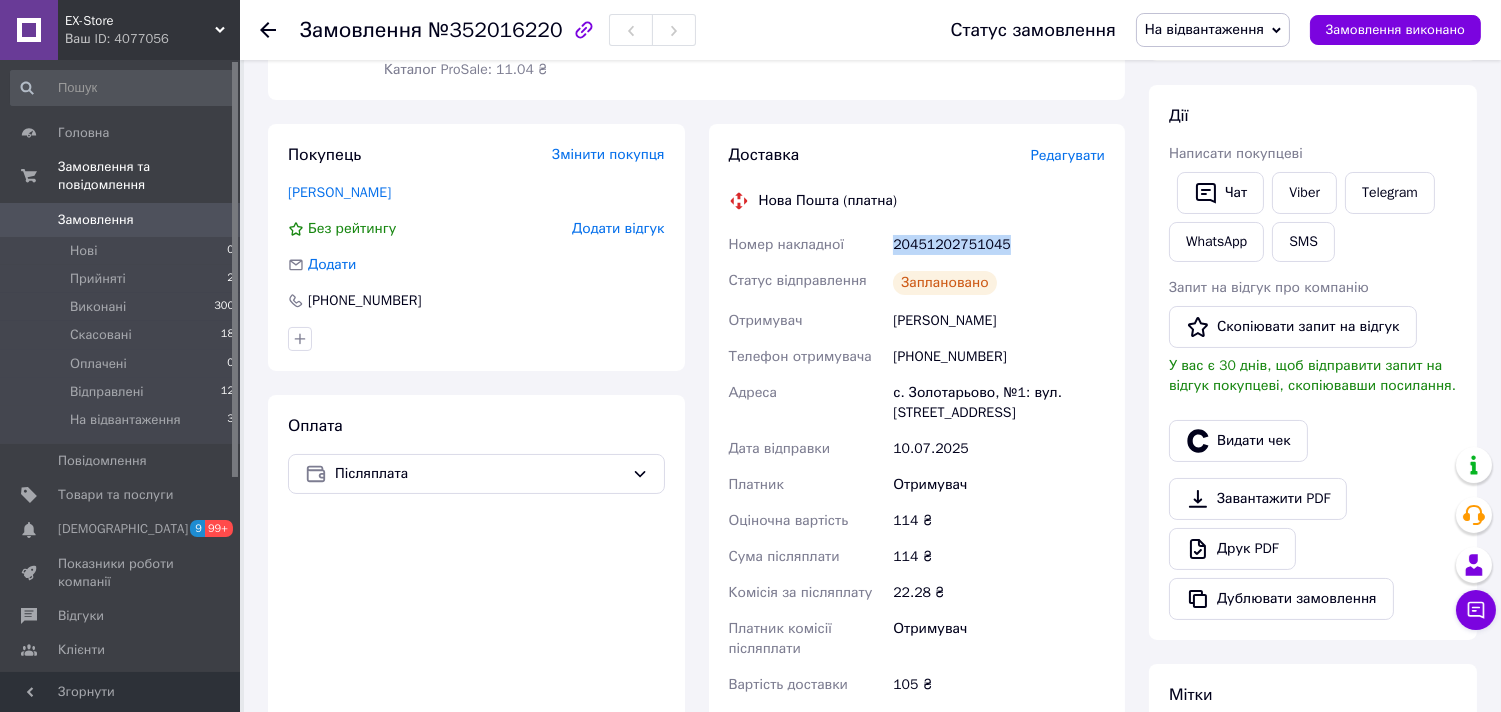 scroll, scrollTop: 333, scrollLeft: 0, axis: vertical 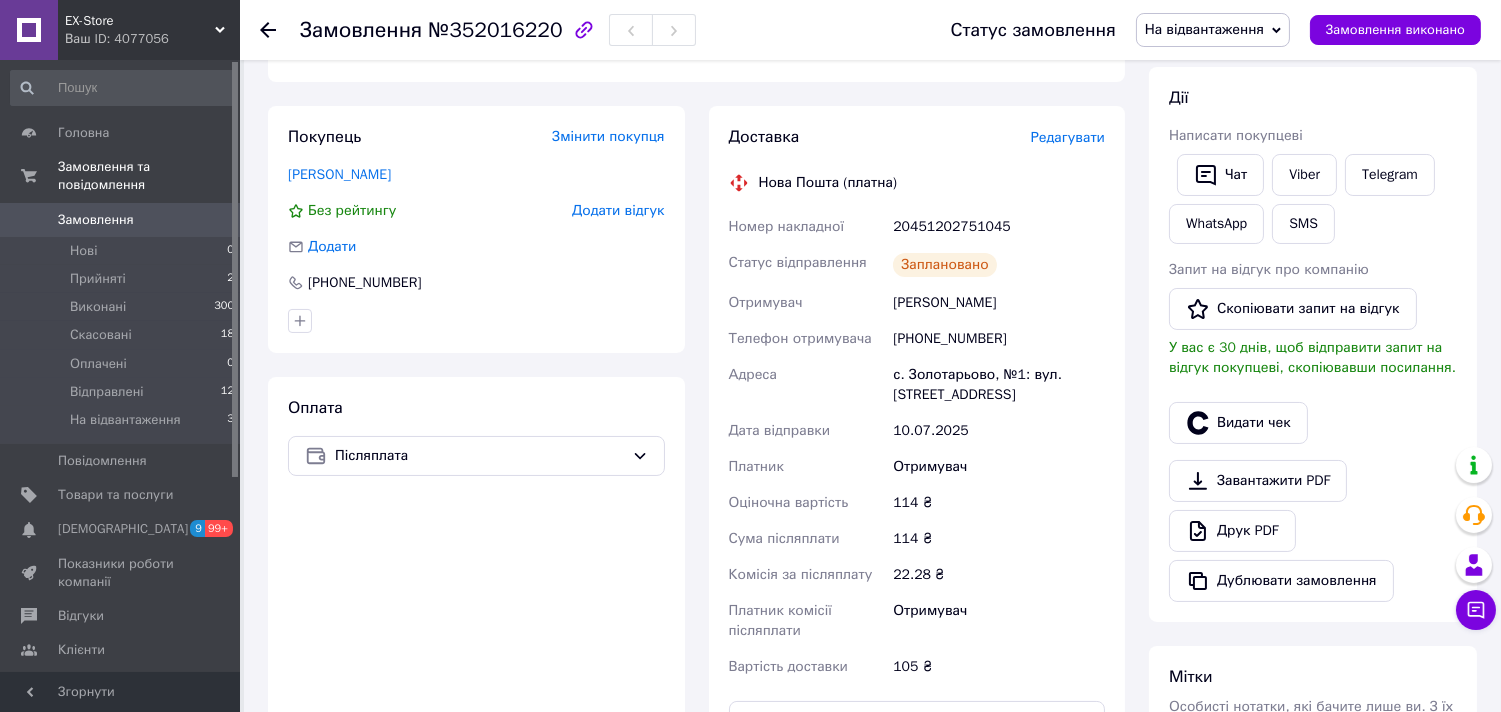 click on "114 ₴" at bounding box center (999, 539) 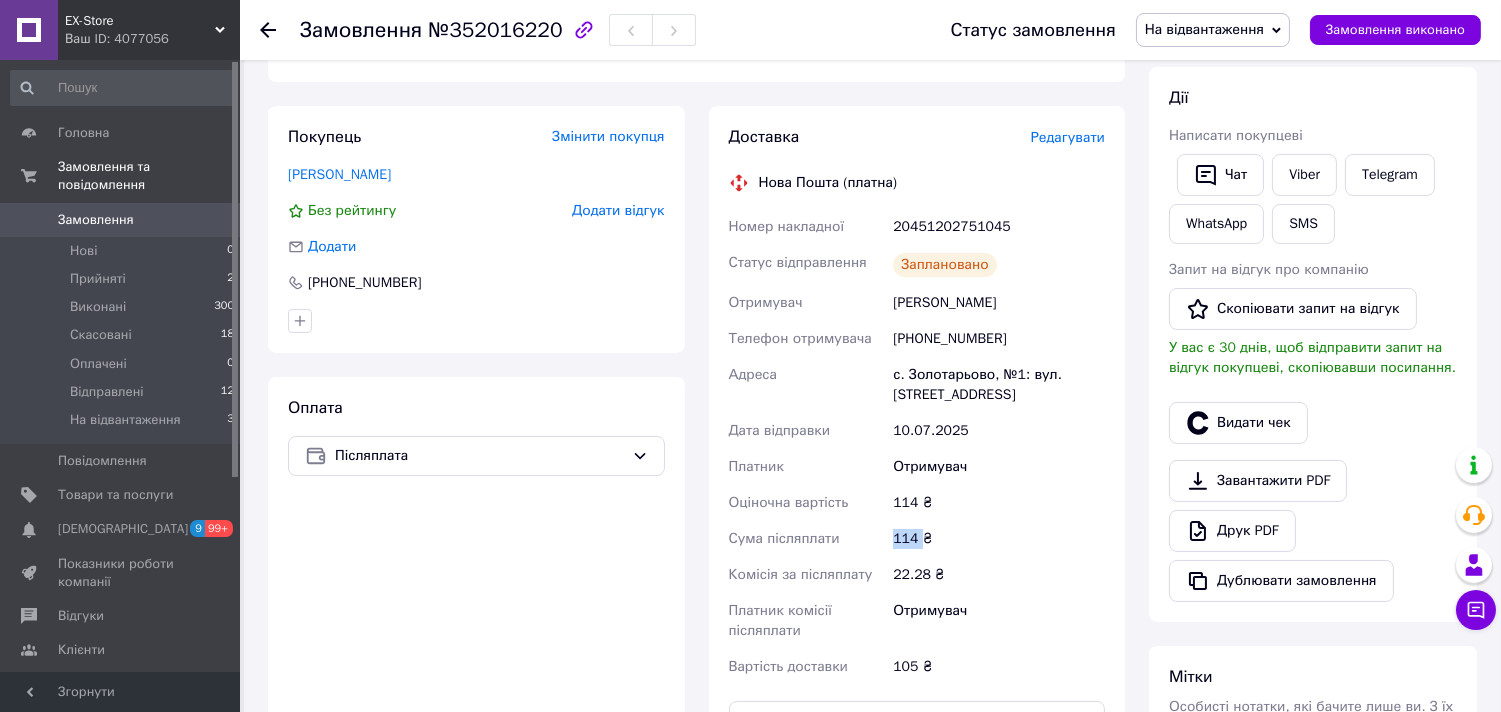 click on "114 ₴" at bounding box center (999, 539) 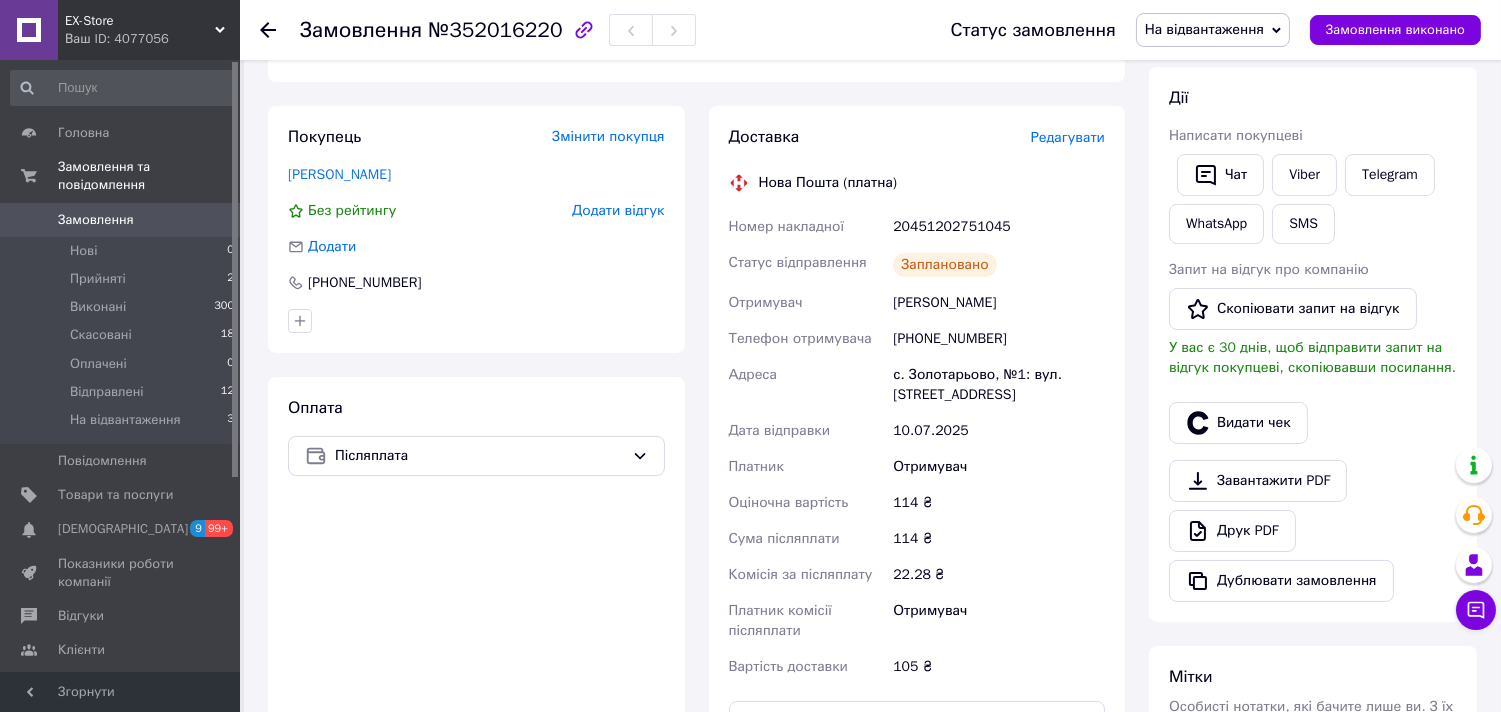 click on "Всього 1 товар 114 ₴ Доставка 105 ₴ Знижка Додати Всього до сплати 114 ₴ Комісія за замовлення 11.04 ₴ Дії Написати покупцеві   Чат Viber Telegram WhatsApp SMS Запит на відгук про компанію   Скопіювати запит на відгук У вас є 30 днів, щоб відправити запит на відгук покупцеві, скопіювавши посилання.   Видати чек   Завантажити PDF   Друк PDF   Дублювати замовлення Мітки Особисті нотатки, які бачите лише ви. З їх допомогою можна фільтрувати замовлення ЧЕК   Примітки Залишилося 300 символів Очистити Зберегти" at bounding box center [1313, 511] 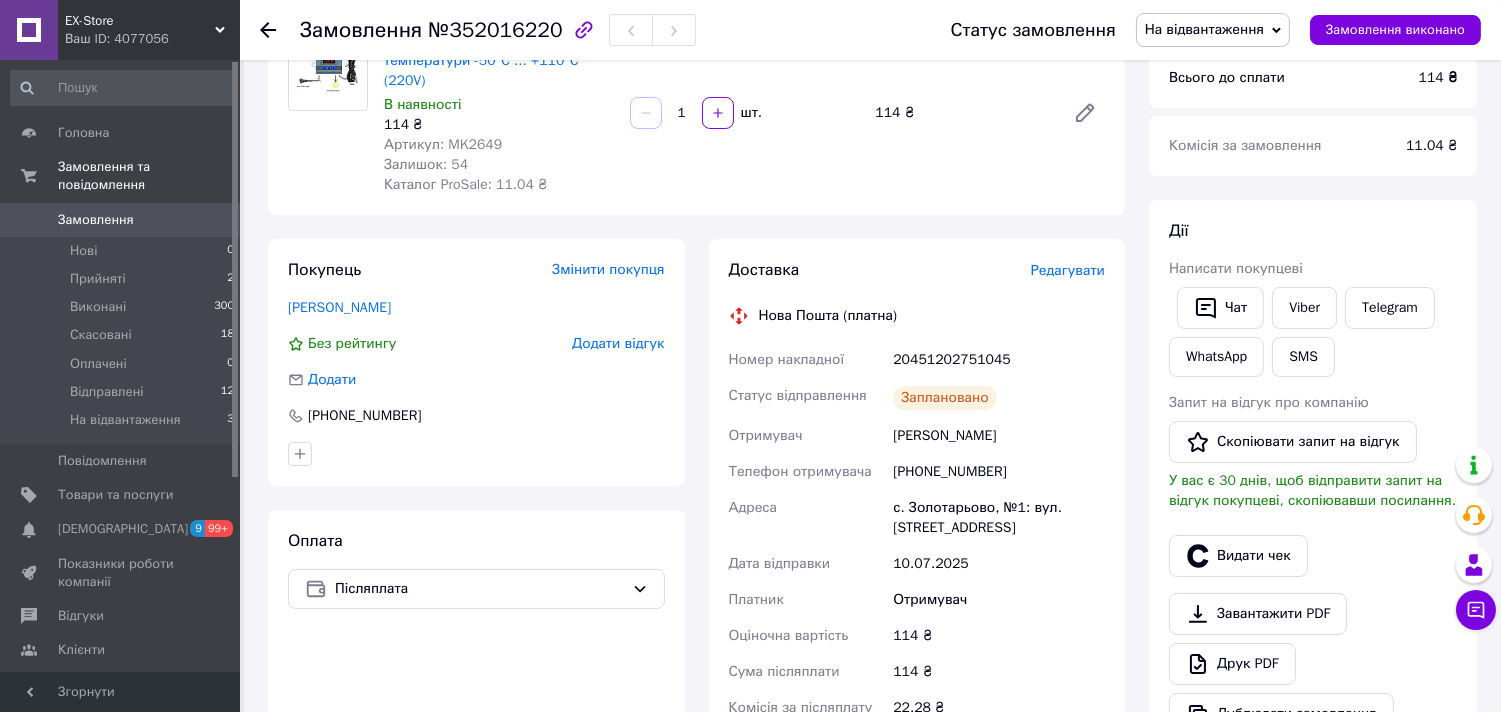 scroll, scrollTop: 0, scrollLeft: 0, axis: both 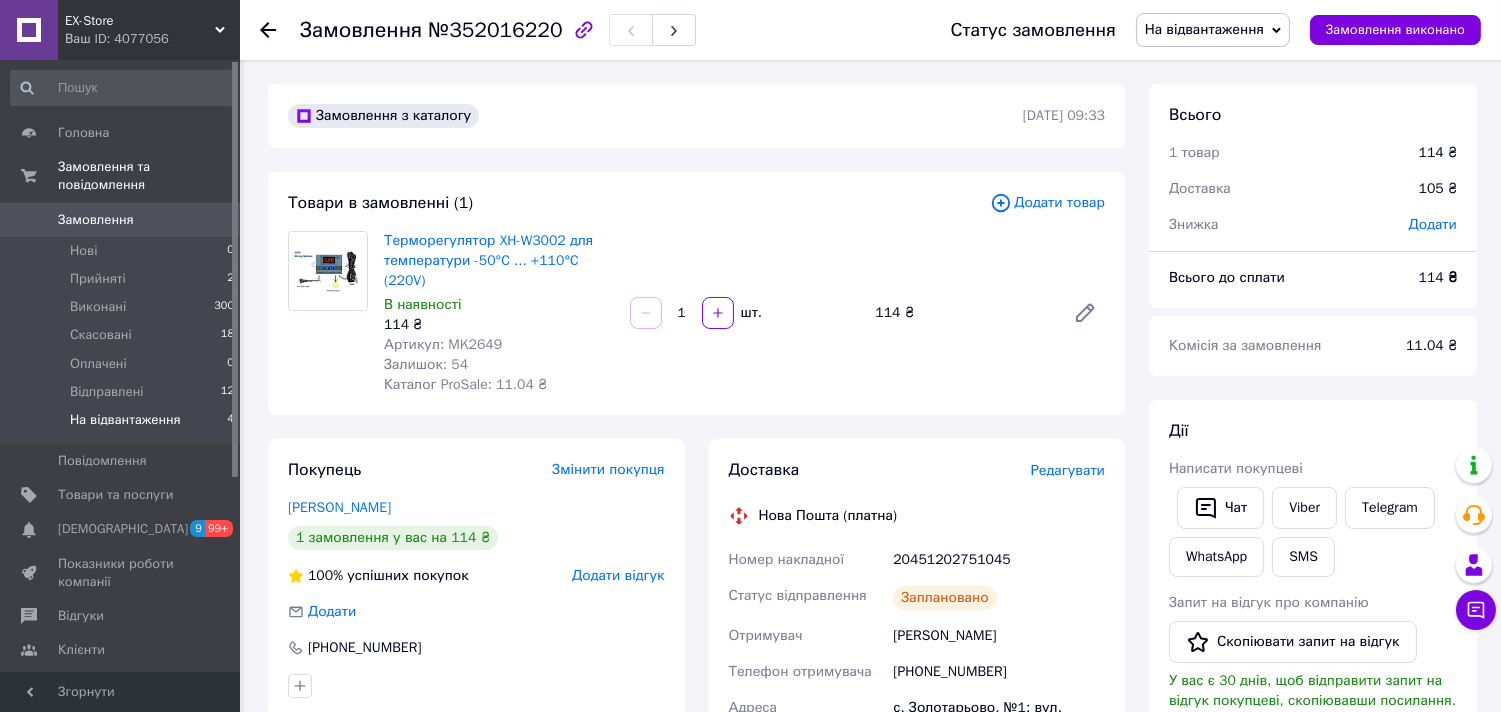 click on "На відвантаження" at bounding box center (125, 420) 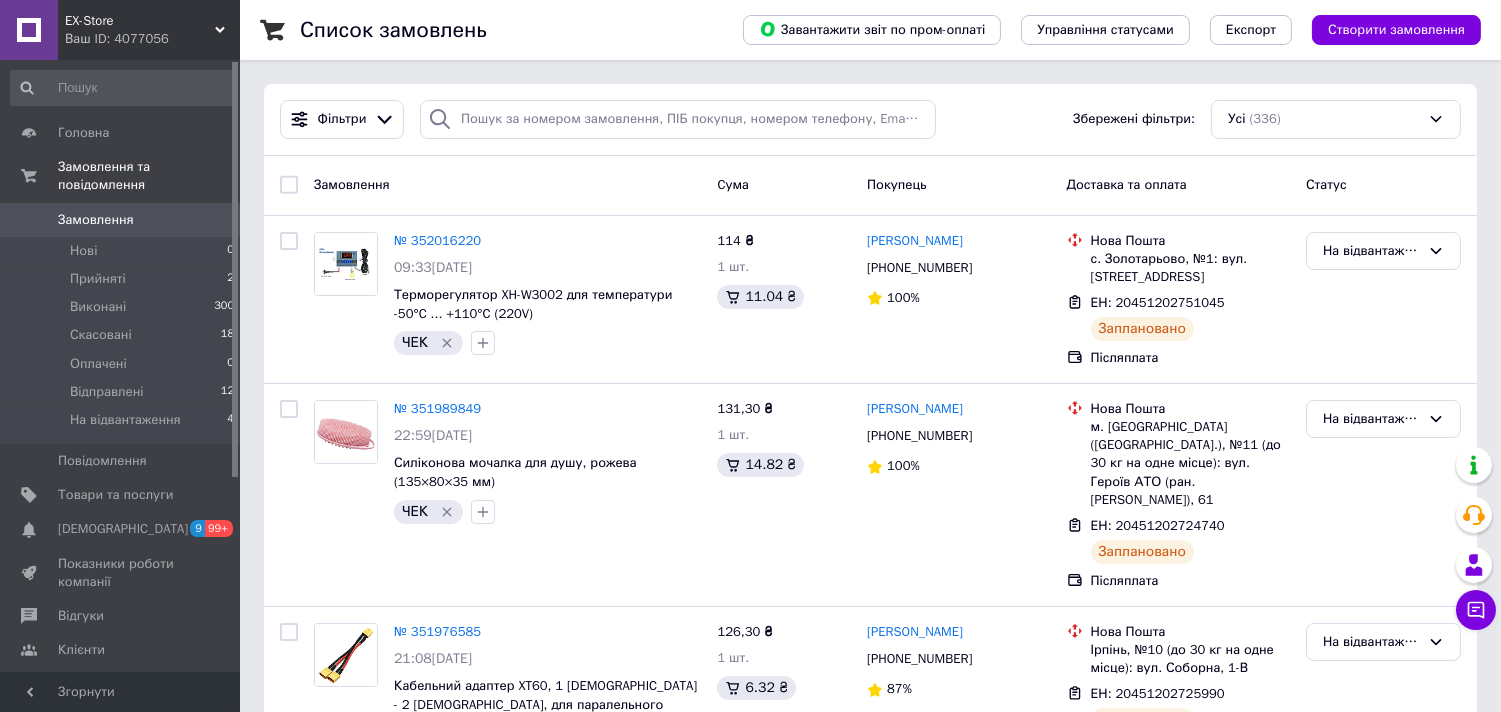 click on "Список замовлень   Завантажити звіт по пром-оплаті Управління статусами Експорт Створити замовлення Фільтри Збережені фільтри: Усі (336) Замовлення Cума Покупець Доставка та оплата Статус № 352016220 09:33, 10.07.2025 Терморегулятор XH-W3002 для температури -50°C ... +110°C (220V) ЧЕК   114 ₴ 1 шт. 11.04 ₴ Антон Шпілька +380982302270 100% Нова Пошта с. Золотарьово, №1: вул. Центральна, 84а ЕН: 20451202751045 Заплановано Післяплата На відвантаження № 351989849 22:59, 09.07.2025 Силіконова мочалка для душу, рожева (135×80×35 мм) ЧЕК   131,30 ₴ 1 шт. 14.82 ₴ Любовь Латкина +380968121548 100% Нова Пошта ЕН: 20451202724740 Заплановано № 351976585 1" at bounding box center [870, 9919] 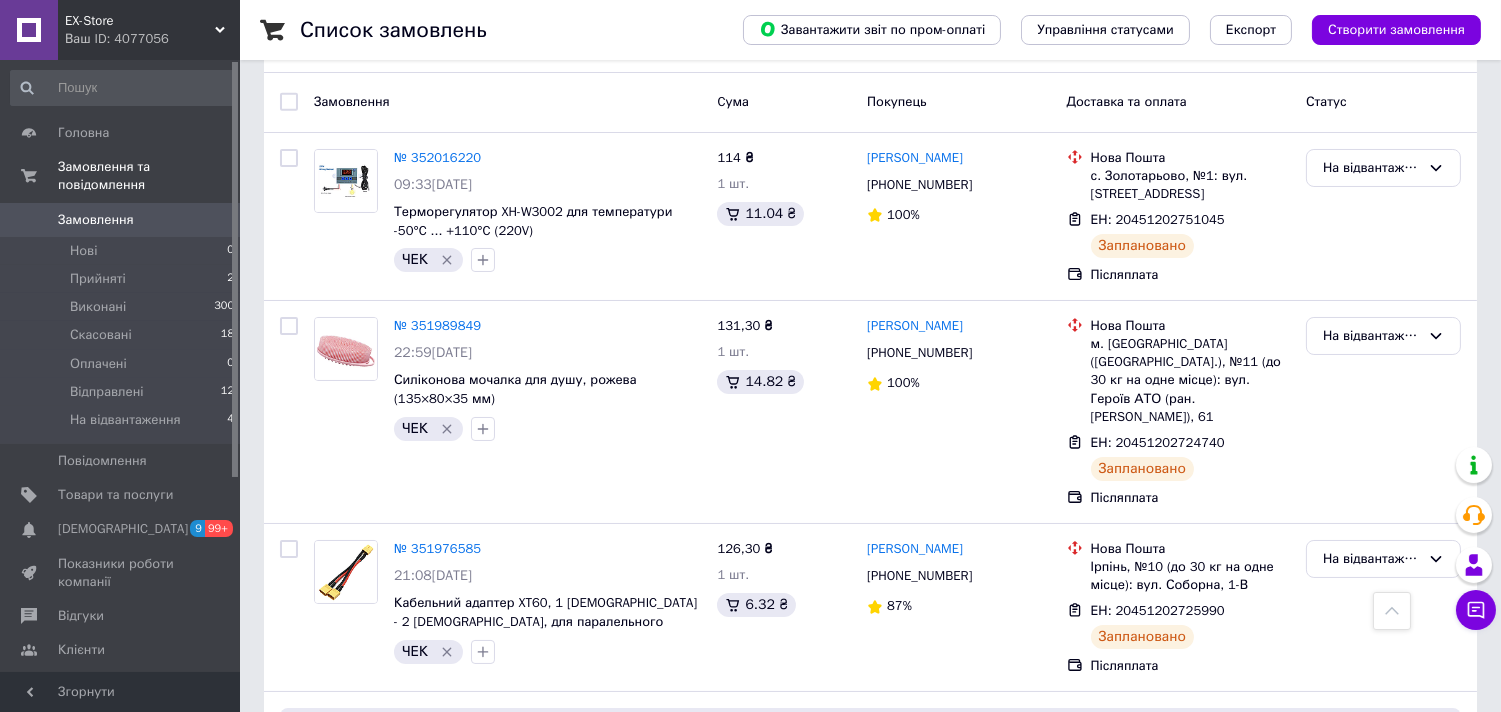 scroll, scrollTop: 0, scrollLeft: 0, axis: both 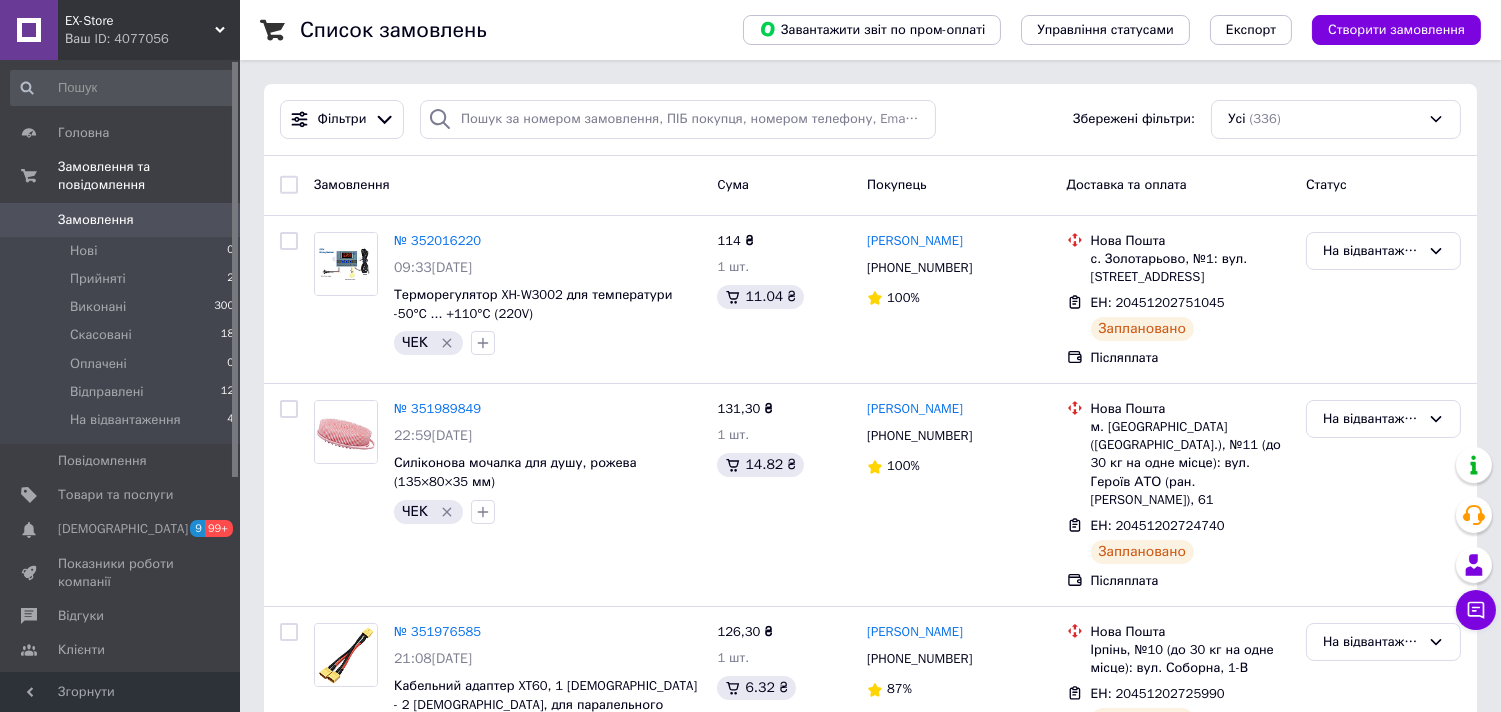 click on "Список замовлень   Завантажити звіт по пром-оплаті Управління статусами Експорт Створити замовлення Фільтри Збережені фільтри: Усі (336) Замовлення Cума Покупець Доставка та оплата Статус № 352016220 09:33, 10.07.2025 Терморегулятор XH-W3002 для температури -50°C ... +110°C (220V) ЧЕК   114 ₴ 1 шт. 11.04 ₴ Антон Шпілька +380982302270 100% Нова Пошта с. Золотарьово, №1: вул. Центральна, 84а ЕН: 20451202751045 Заплановано Післяплата На відвантаження № 351989849 22:59, 09.07.2025 Силіконова мочалка для душу, рожева (135×80×35 мм) ЧЕК   131,30 ₴ 1 шт. 14.82 ₴ Любовь Латкина +380968121548 100% Нова Пошта ЕН: 20451202724740 Заплановано № 351976585 1" at bounding box center [870, 9919] 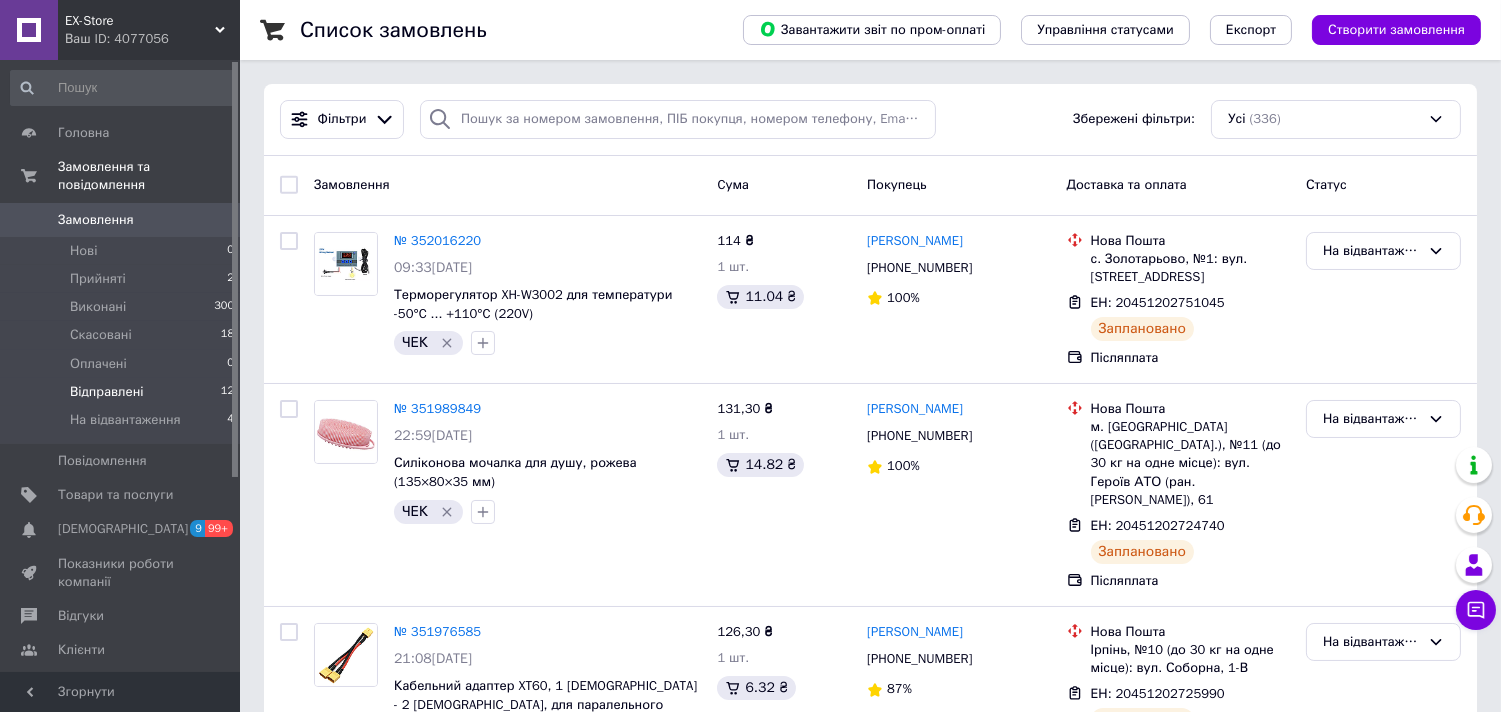 click on "Відправлені" at bounding box center [107, 392] 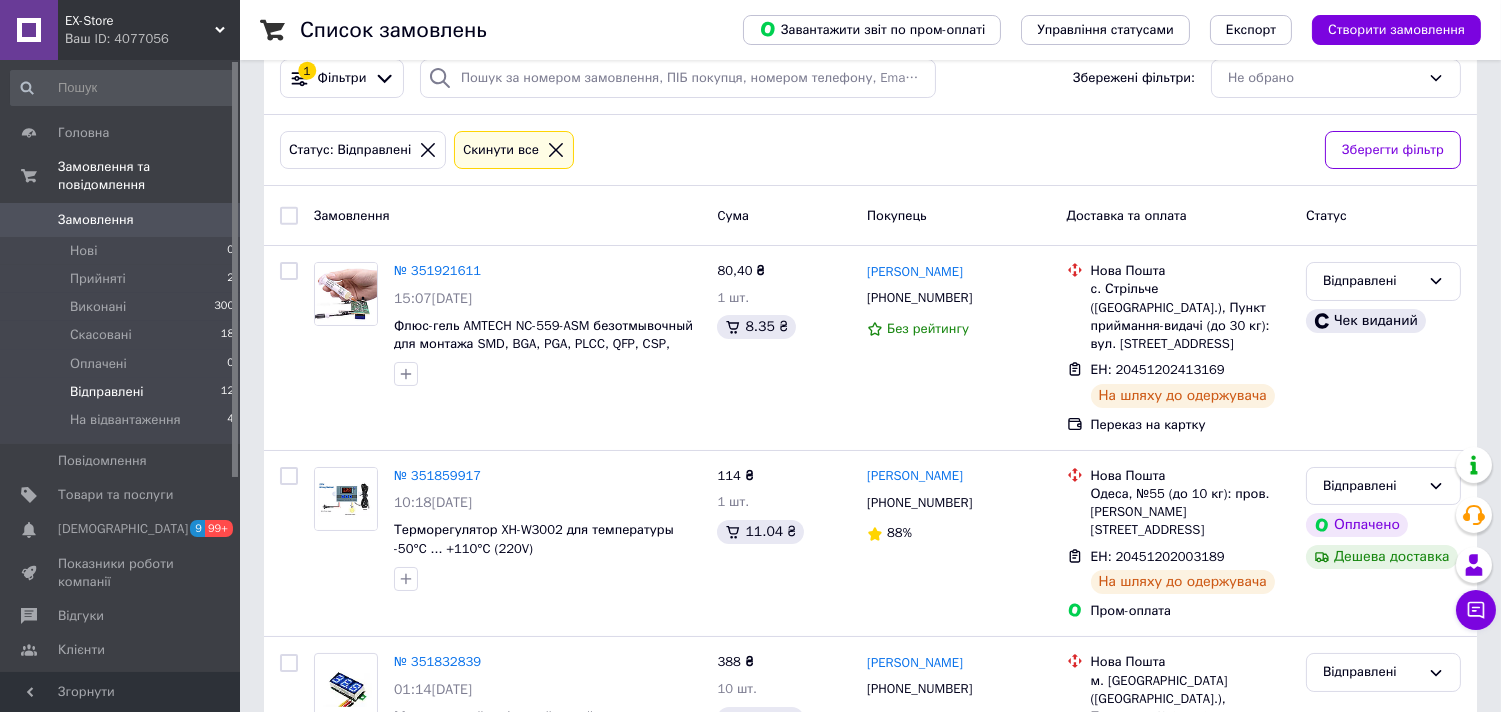 scroll, scrollTop: 0, scrollLeft: 0, axis: both 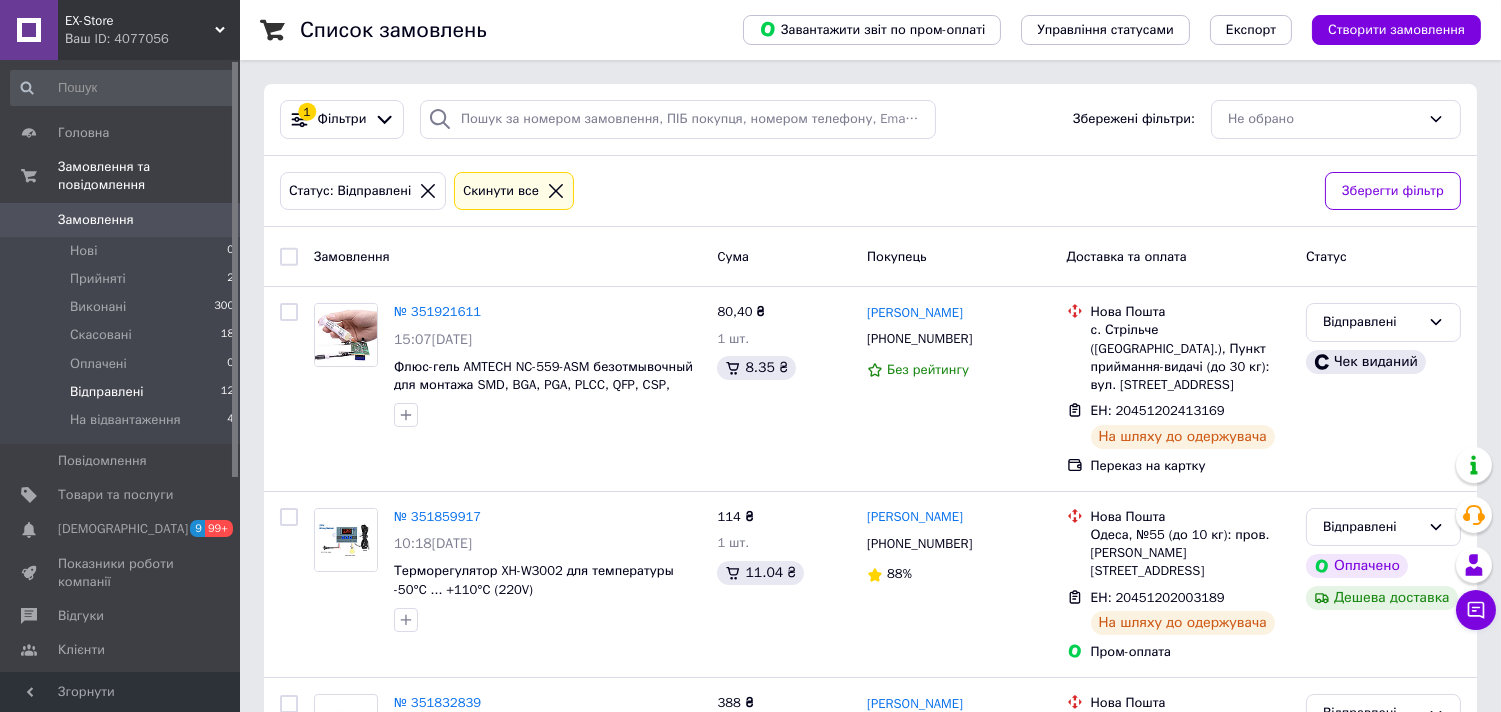 click on "Список замовлень   Завантажити звіт по пром-оплаті Управління статусами Експорт Створити замовлення 1 Фільтри Збережені фільтри: Не обрано Статус: Відправлені Cкинути все Зберегти фільтр Замовлення Cума Покупець Доставка та оплата Статус № 351921611 15:07, 09.07.2025 Флюс-гель AMTECH NC-559-ASM безотмывочный для монтажа SMD, BGA, PGA, PLCC, QFP, CSP, 10cc 80,40 ₴ 1 шт. 8.35 ₴ Алла Гринюк +380962756229 Без рейтингу Нова Пошта с. Стрільче (Івано-Франківська обл.), Пункт приймання-видачі (до 30 кг): вул. Бандери, 64 ЕН: 20451202413169 На шляху до одержувача Переказ на картку Відправлені Чек виданий № 351859917 10:18, 09.07.2025" at bounding box center [870, 1350] 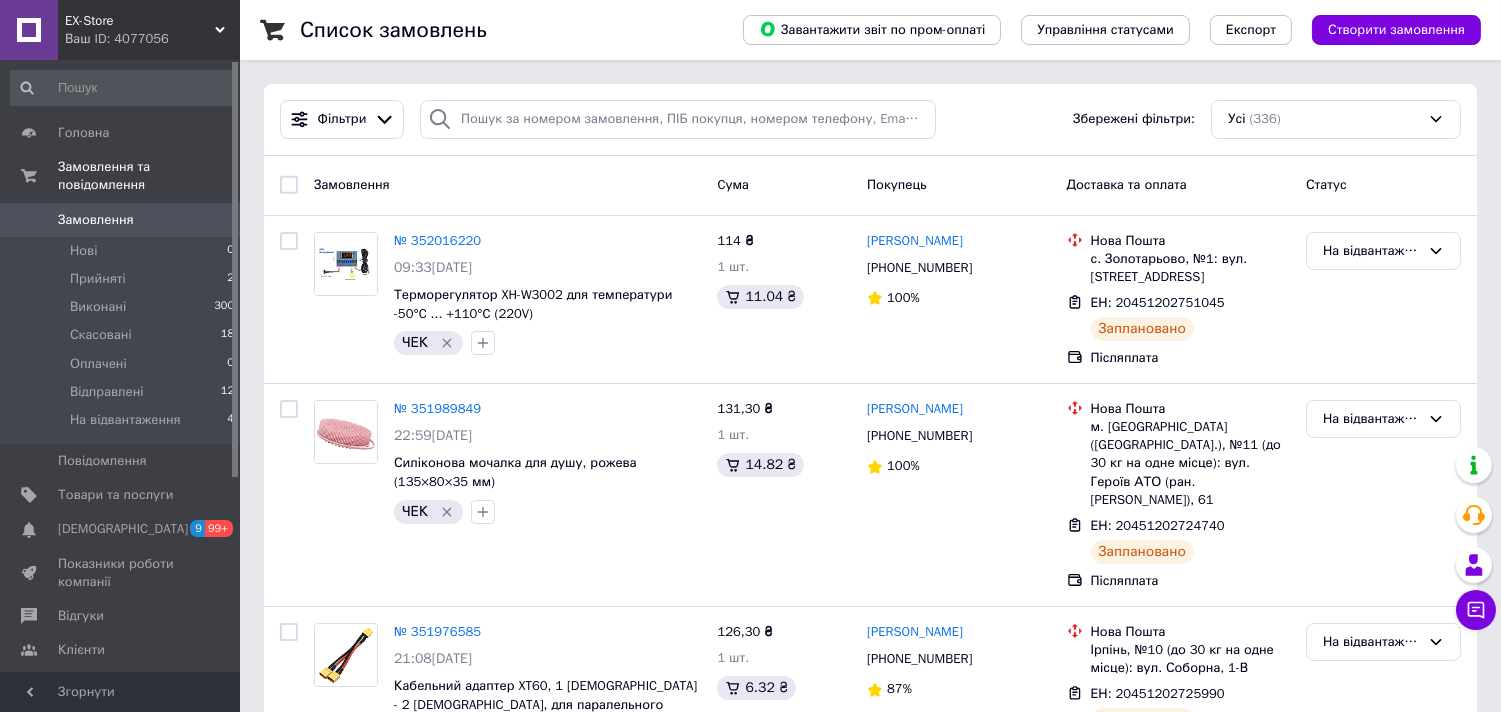 click on "Список замовлень   Завантажити звіт по пром-оплаті Управління статусами Експорт Створити замовлення Фільтри Збережені фільтри: Усі (336) Замовлення Cума Покупець Доставка та оплата Статус № 352016220 09:33, 10.07.2025 Терморегулятор XH-W3002 для температури -50°C ... +110°C (220V) ЧЕК   114 ₴ 1 шт. 11.04 ₴ Антон Шпілька +380982302270 100% Нова Пошта с. Золотарьово, №1: вул. Центральна, 84а ЕН: 20451202751045 Заплановано Післяплата На відвантаження № 351989849 22:59, 09.07.2025 Силіконова мочалка для душу, рожева (135×80×35 мм) ЧЕК   131,30 ₴ 1 шт. 14.82 ₴ Любовь Латкина +380968121548 100% Нова Пошта ЕН: 20451202724740 Заплановано № 351976585 1" at bounding box center (870, 9919) 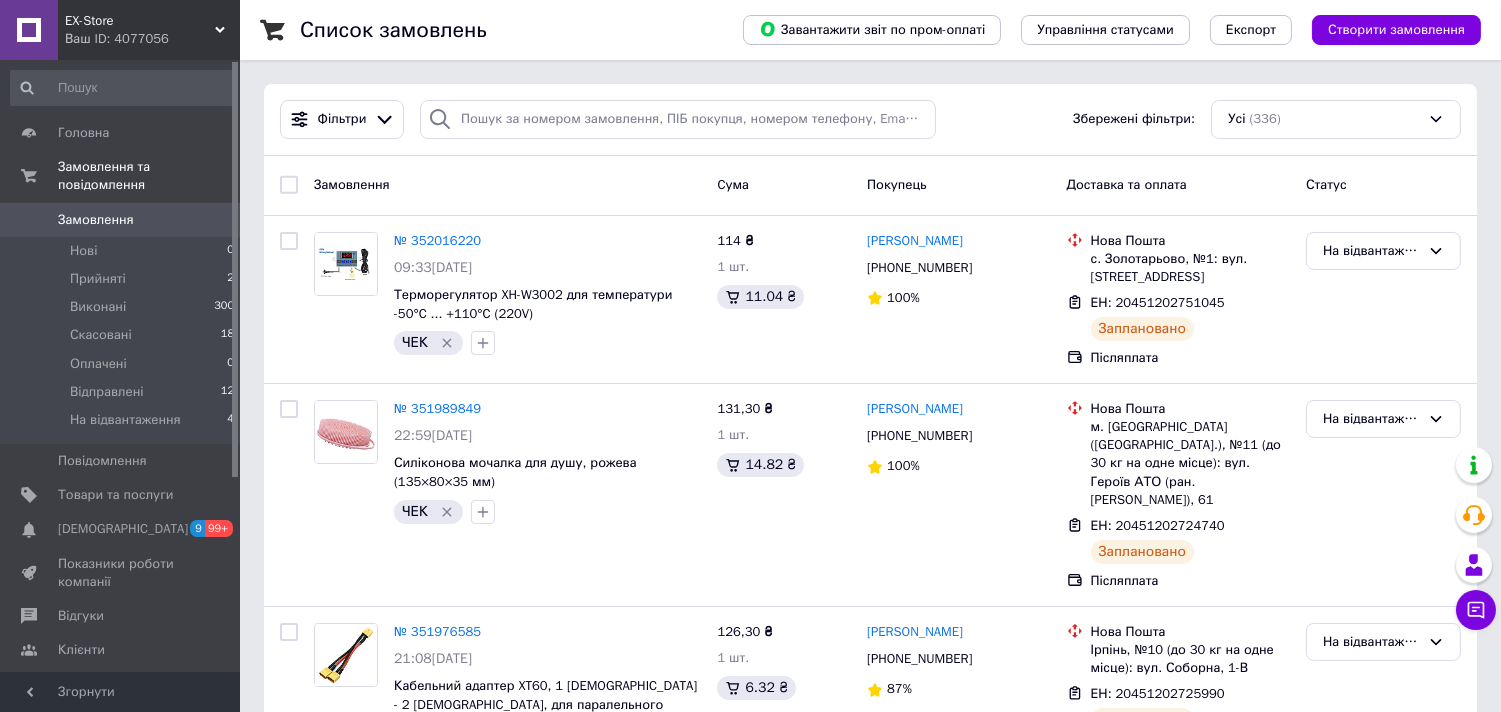 click on "Список замовлень   Завантажити звіт по пром-оплаті Управління статусами Експорт Створити замовлення Фільтри Збережені фільтри: Усі (336) Замовлення Cума Покупець Доставка та оплата Статус № 352016220 09:33, 10.07.2025 Терморегулятор XH-W3002 для температури -50°C ... +110°C (220V) ЧЕК   114 ₴ 1 шт. 11.04 ₴ Антон Шпілька +380982302270 100% Нова Пошта с. Золотарьово, №1: вул. Центральна, 84а ЕН: 20451202751045 Заплановано Післяплата На відвантаження № 351989849 22:59, 09.07.2025 Силіконова мочалка для душу, рожева (135×80×35 мм) ЧЕК   131,30 ₴ 1 шт. 14.82 ₴ Любовь Латкина +380968121548 100% Нова Пошта ЕН: 20451202724740 Заплановано № 351976585 1" at bounding box center (870, 9919) 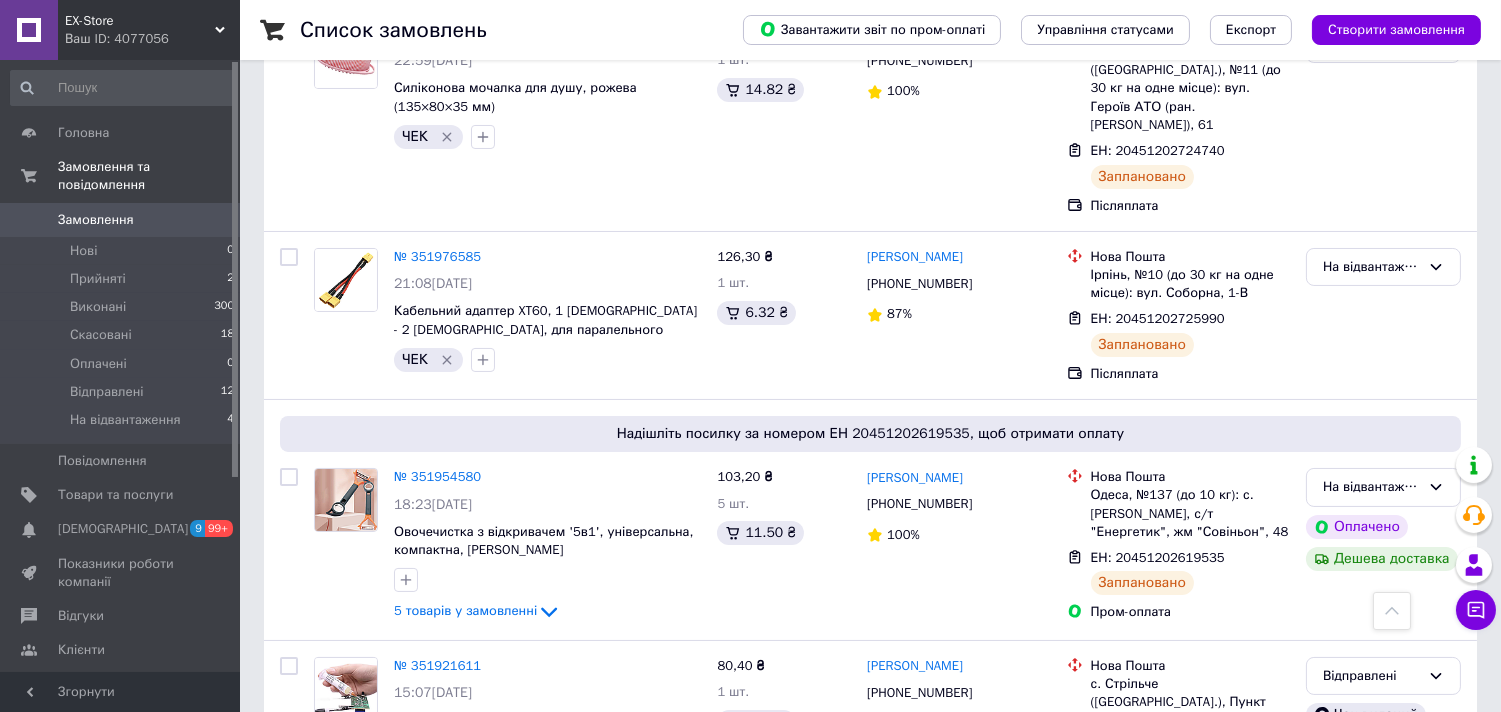 scroll, scrollTop: 0, scrollLeft: 0, axis: both 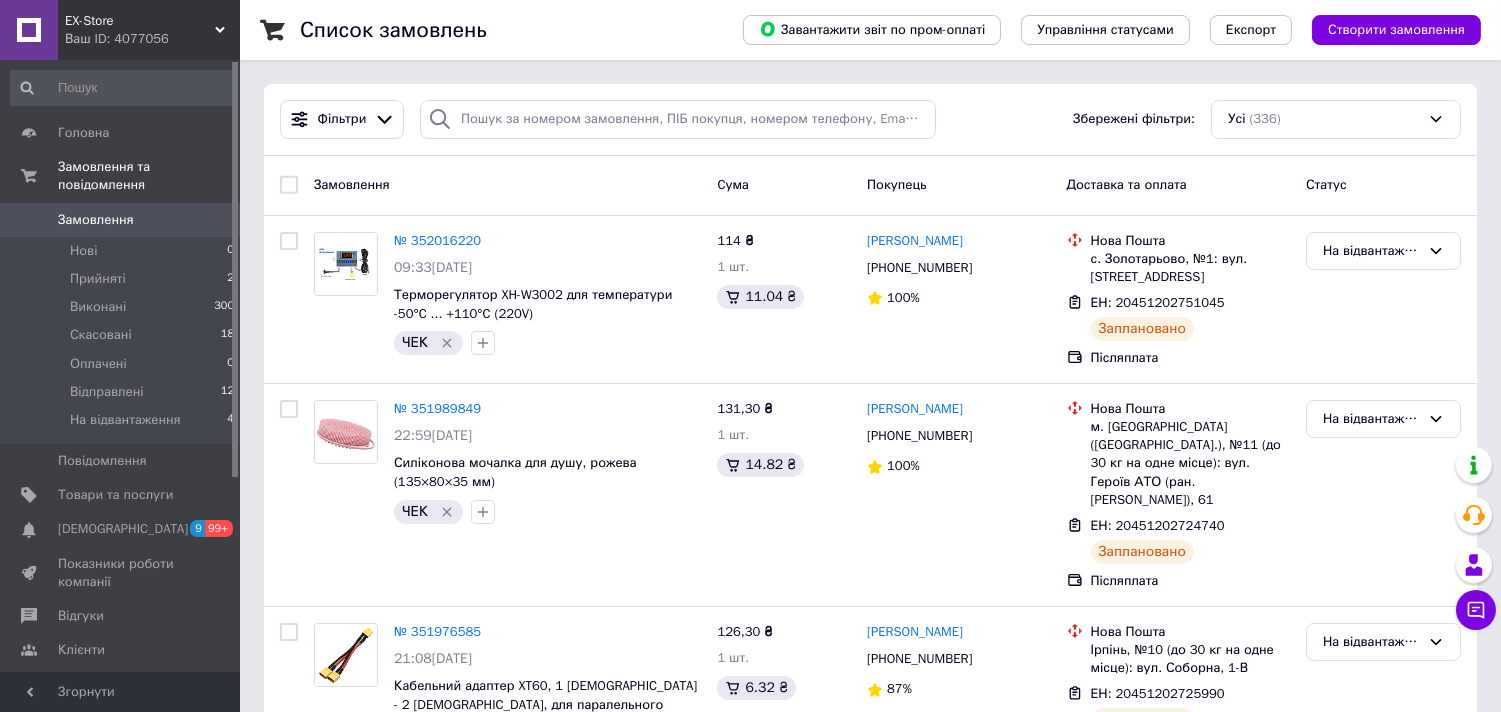 click on "Список замовлень   Завантажити звіт по пром-оплаті Управління статусами Експорт Створити замовлення Фільтри Збережені фільтри: Усі (336) Замовлення Cума Покупець Доставка та оплата Статус № 352016220 09:33, 10.07.2025 Терморегулятор XH-W3002 для температури -50°C ... +110°C (220V) ЧЕК   114 ₴ 1 шт. 11.04 ₴ Антон Шпілька +380982302270 100% Нова Пошта с. Золотарьово, №1: вул. Центральна, 84а ЕН: 20451202751045 Заплановано Післяплата На відвантаження № 351989849 22:59, 09.07.2025 Силіконова мочалка для душу, рожева (135×80×35 мм) ЧЕК   131,30 ₴ 1 шт. 14.82 ₴ Любовь Латкина +380968121548 100% Нова Пошта ЕН: 20451202724740 Заплановано № 351976585 1" at bounding box center (870, 9919) 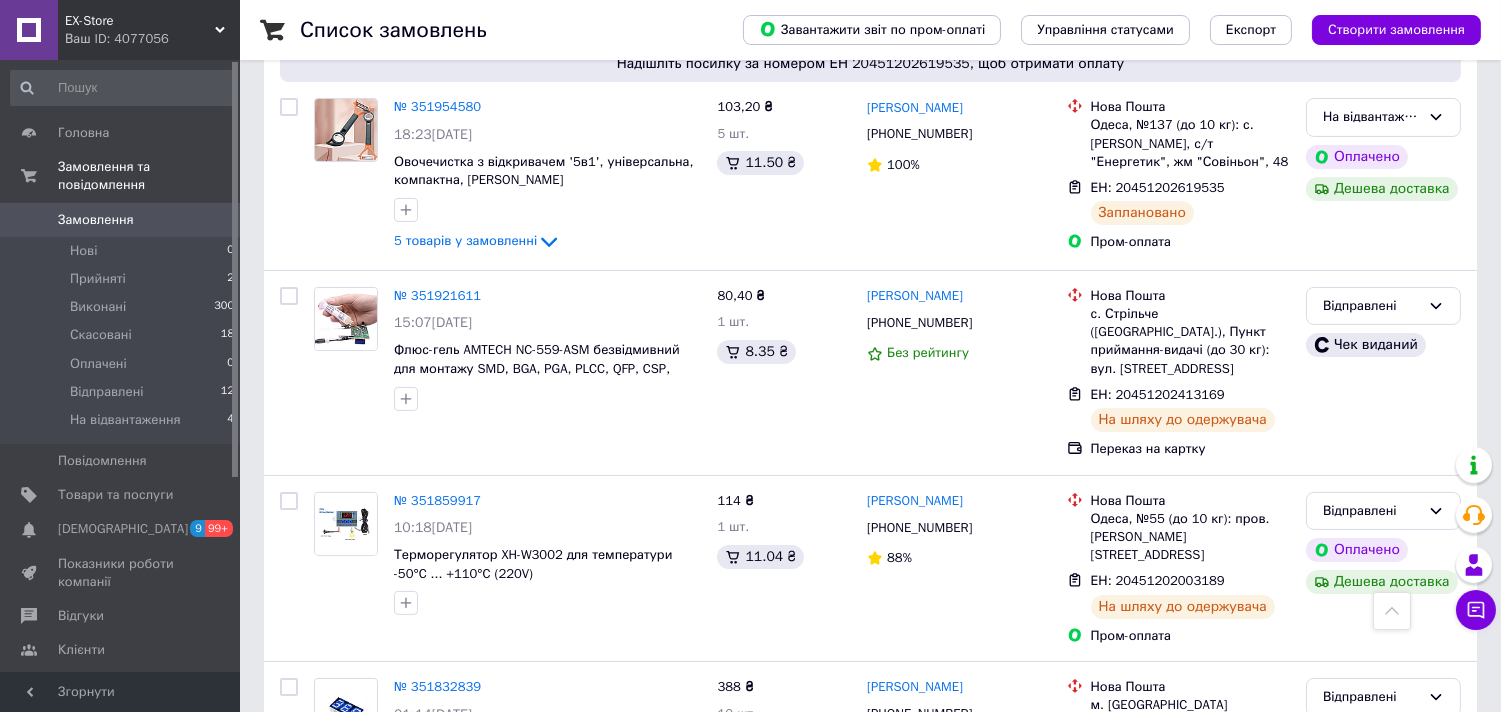 scroll, scrollTop: 777, scrollLeft: 0, axis: vertical 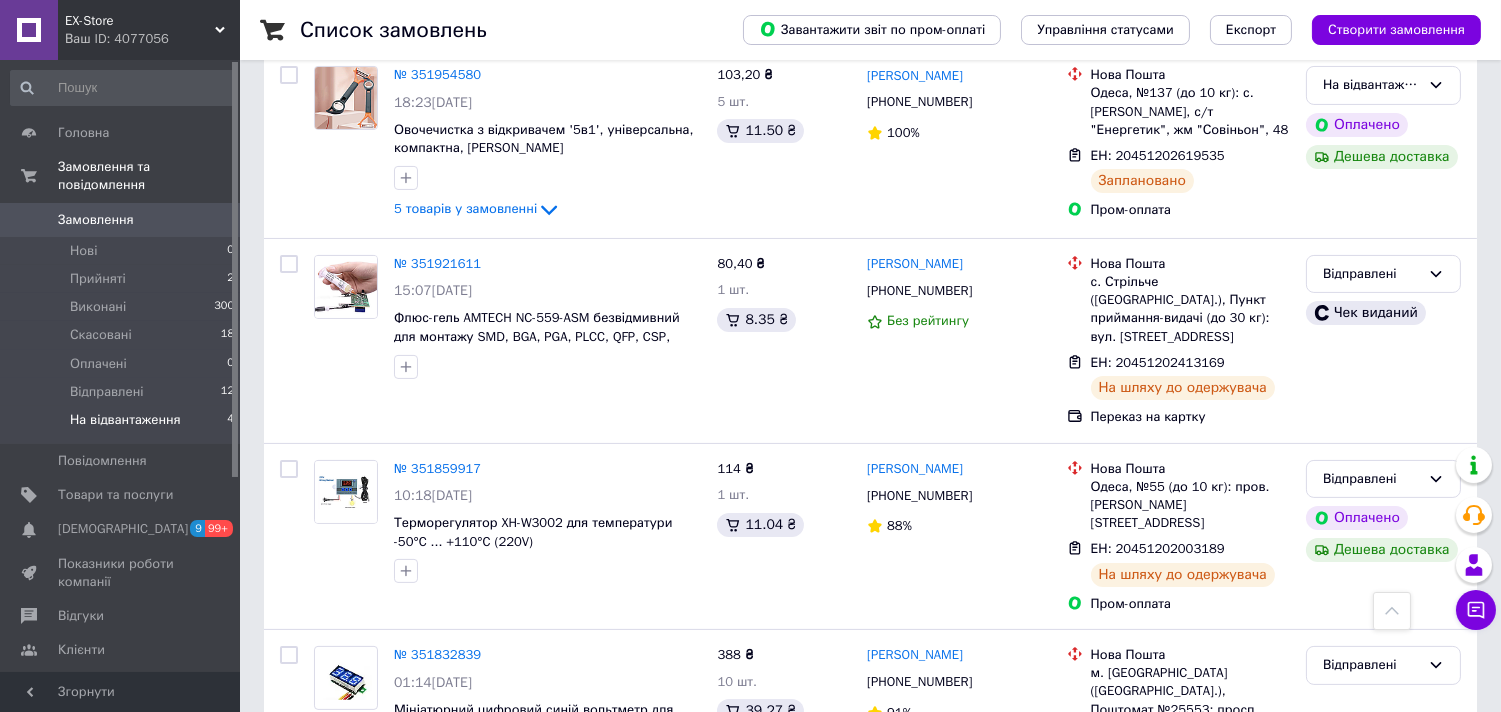 click on "На відвантаження" at bounding box center (125, 420) 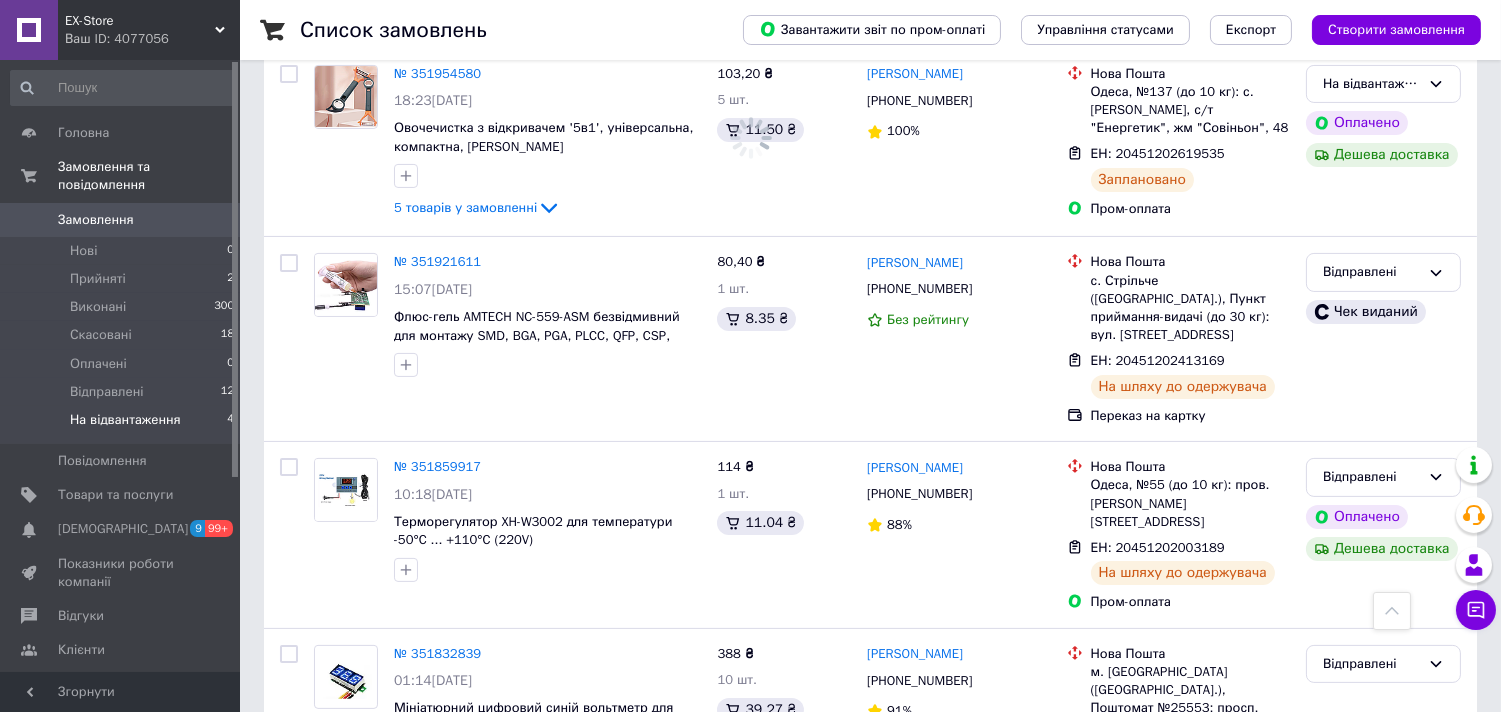 scroll, scrollTop: 0, scrollLeft: 0, axis: both 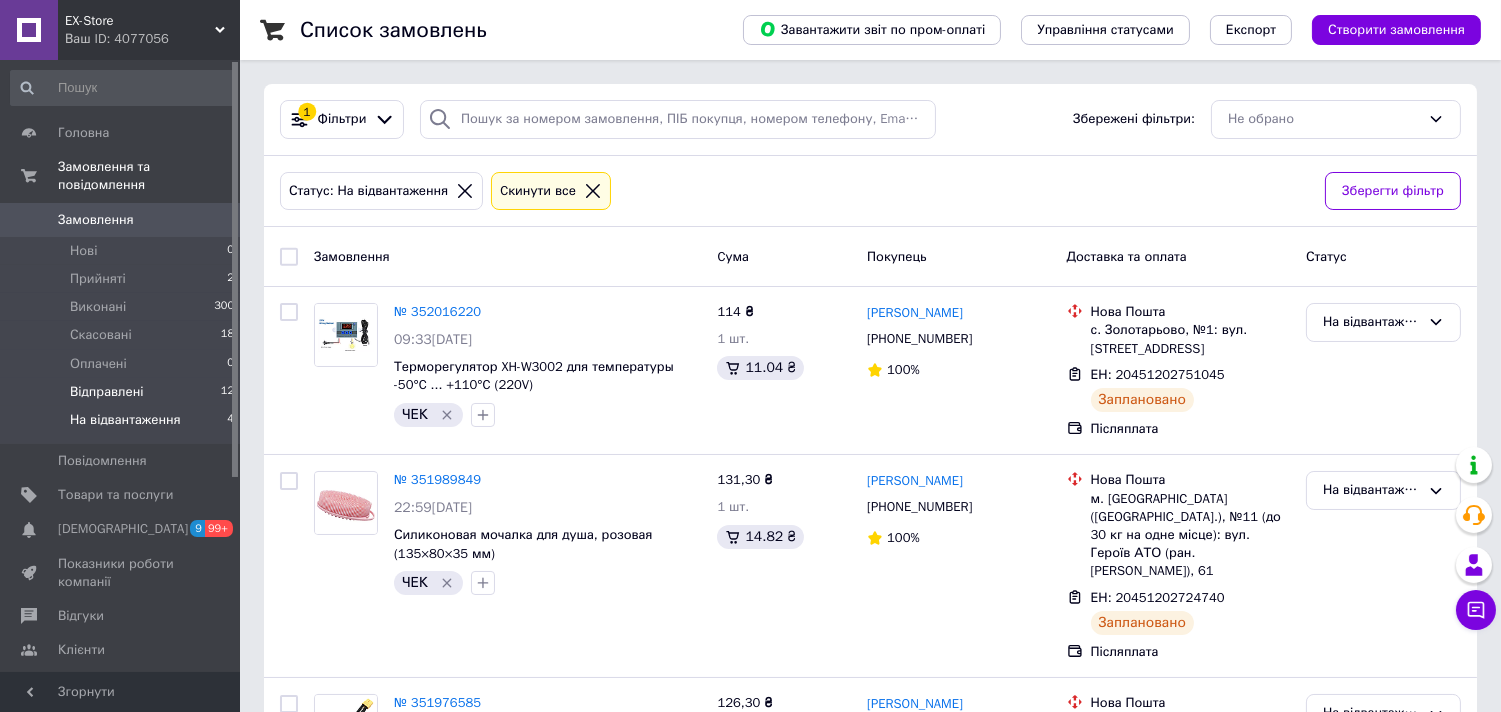 click on "Відправлені" at bounding box center [107, 392] 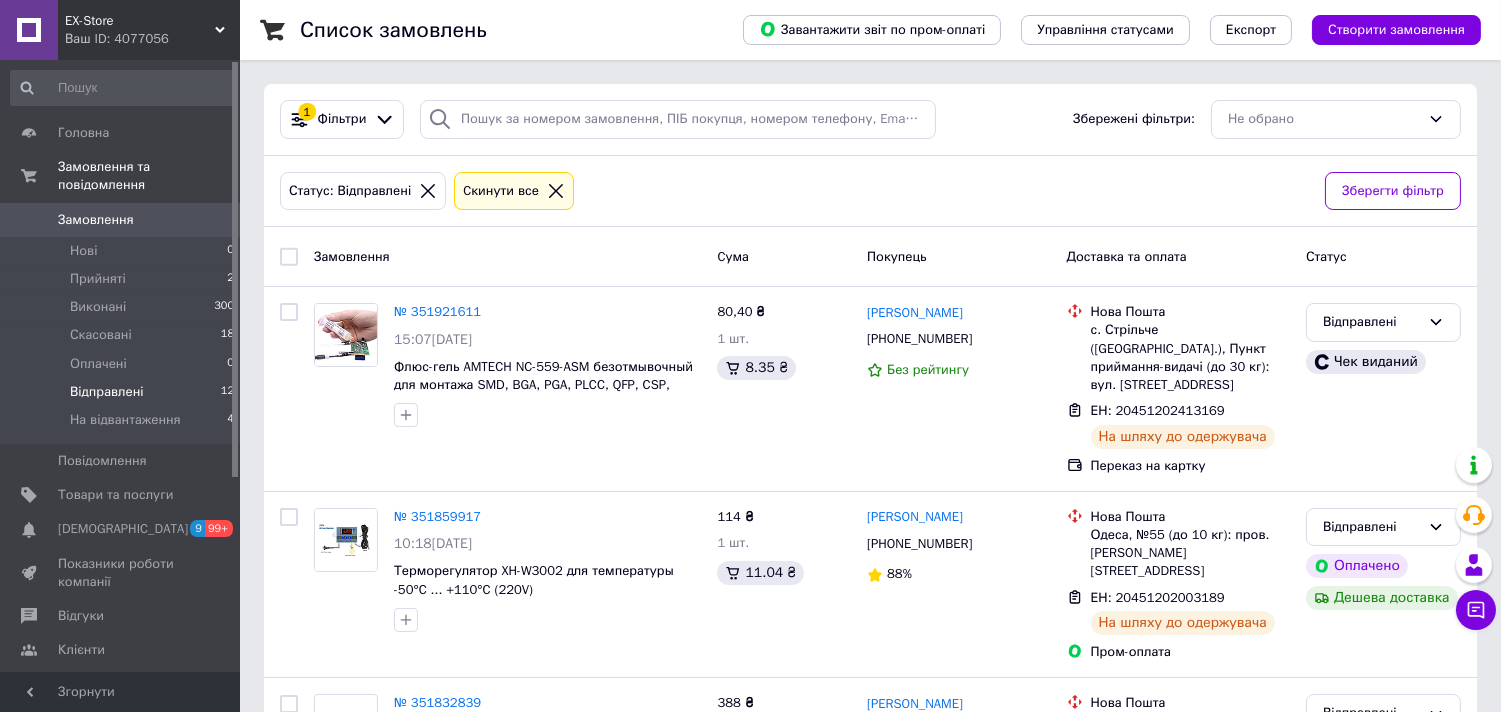 click on "Список замовлень   Завантажити звіт по пром-оплаті Управління статусами Експорт Створити замовлення 1 Фільтри Збережені фільтри: Не обрано Статус: Відправлені Cкинути все Зберегти фільтр Замовлення Cума Покупець Доставка та оплата Статус № 351921611 15:07, 09.07.2025 Флюс-гель AMTECH NC-559-ASM безотмывочный для монтажа SMD, BGA, PGA, PLCC, QFP, CSP, 10cc 80,40 ₴ 1 шт. 8.35 ₴ Алла Гринюк +380962756229 Без рейтингу Нова Пошта с. Стрільче (Івано-Франківська обл.), Пункт приймання-видачі (до 30 кг): вул. Бандери, 64 ЕН: 20451202413169 На шляху до одержувача Переказ на картку Відправлені Чек виданий № 351859917 10:18, 09.07.2025" at bounding box center [870, 1350] 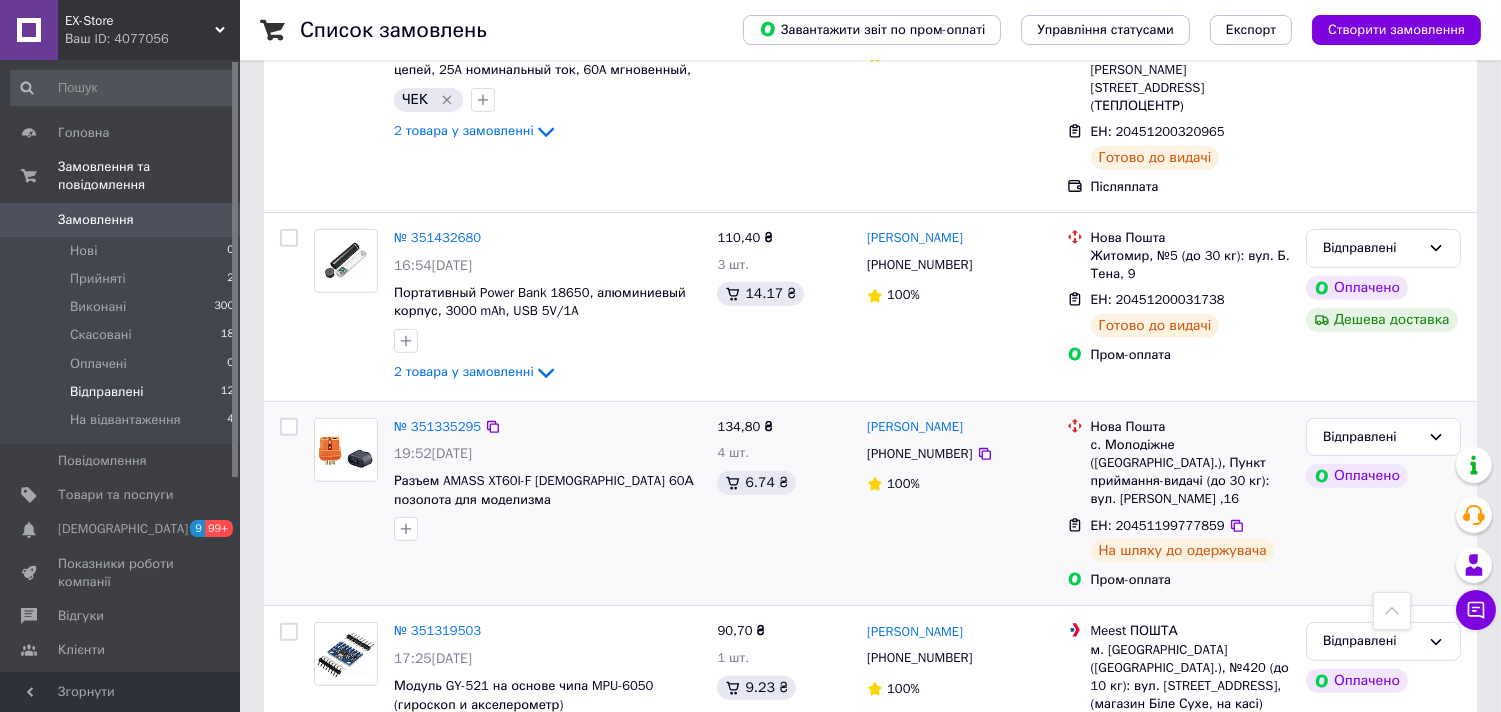 scroll, scrollTop: 1791, scrollLeft: 0, axis: vertical 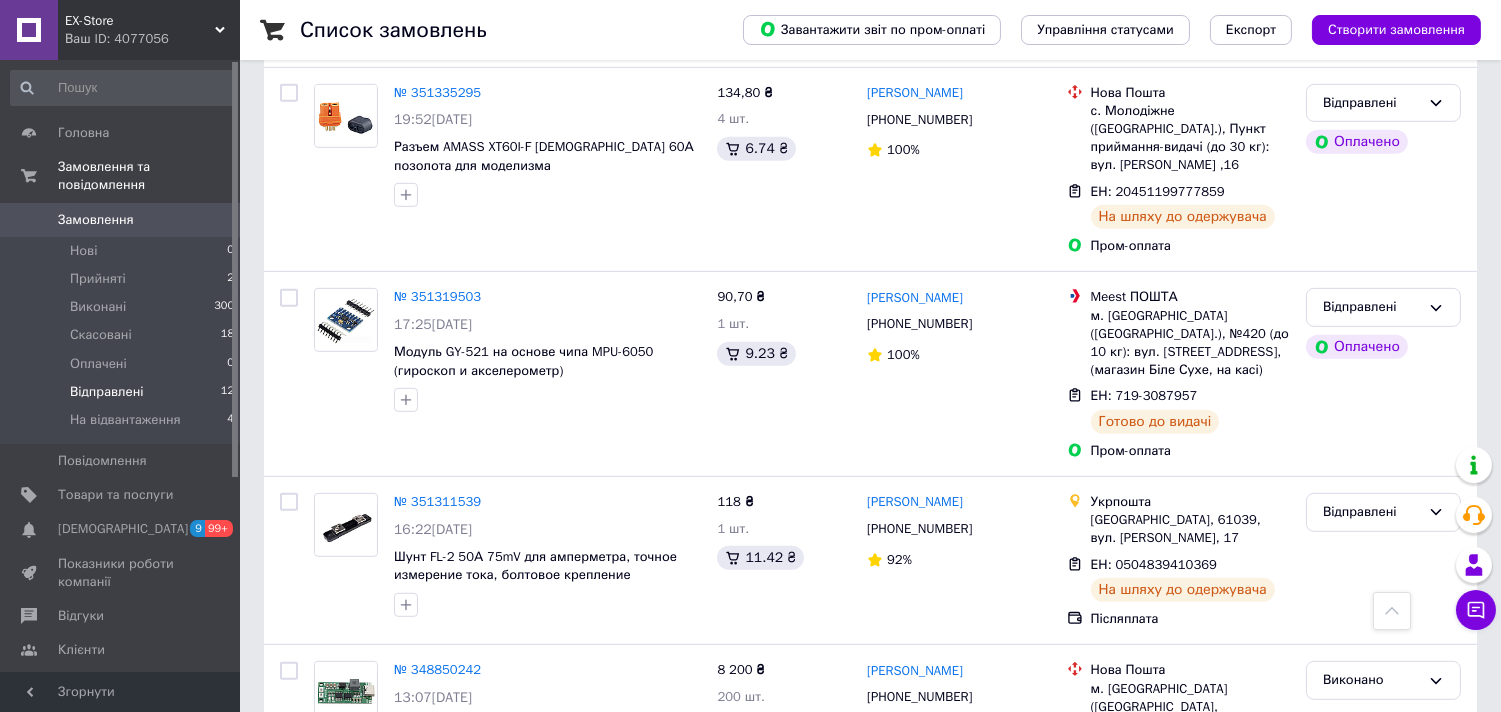 click on "Список замовлень   Завантажити звіт по пром-оплаті Управління статусами Експорт Створити замовлення 1 Фільтри Збережені фільтри: Не обрано Статус: Відправлені Cкинути все Зберегти фільтр Замовлення Cума Покупець Доставка та оплата Статус № 351921611 15:07, 09.07.2025 Флюс-гель AMTECH NC-559-ASM безотмывочный для монтажа SMD, BGA, PGA, PLCC, QFP, CSP, 10cc 80,40 ₴ 1 шт. 8.35 ₴ Алла Гринюк +380962756229 Без рейтингу Нова Пошта с. Стрільче (Івано-Франківська обл.), Пункт приймання-видачі (до 30 кг): вул. Бандери, 64 ЕН: 20451202413169 На шляху до одержувача Переказ на картку Відправлені Чек виданий № 351859917 10:18, 09.07.2025" at bounding box center (870, -441) 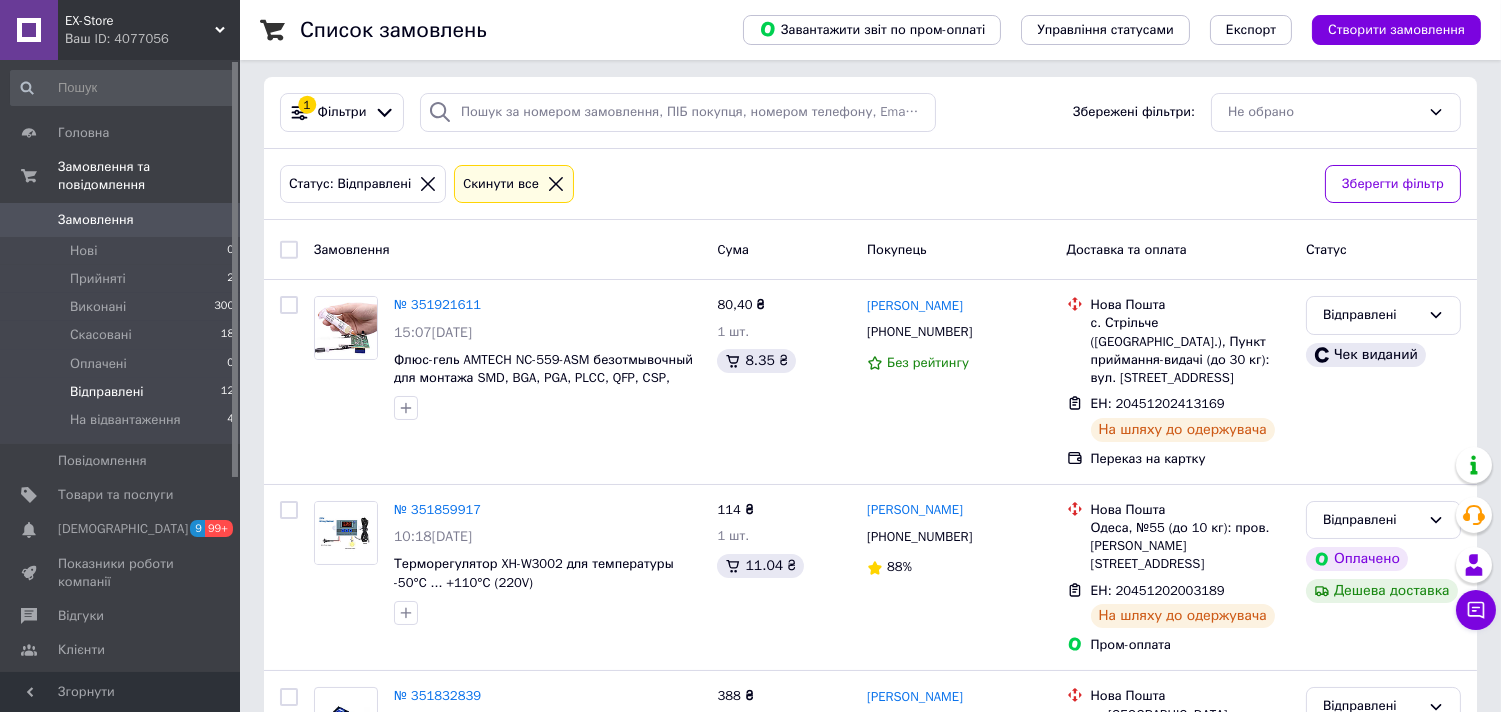 scroll, scrollTop: 0, scrollLeft: 0, axis: both 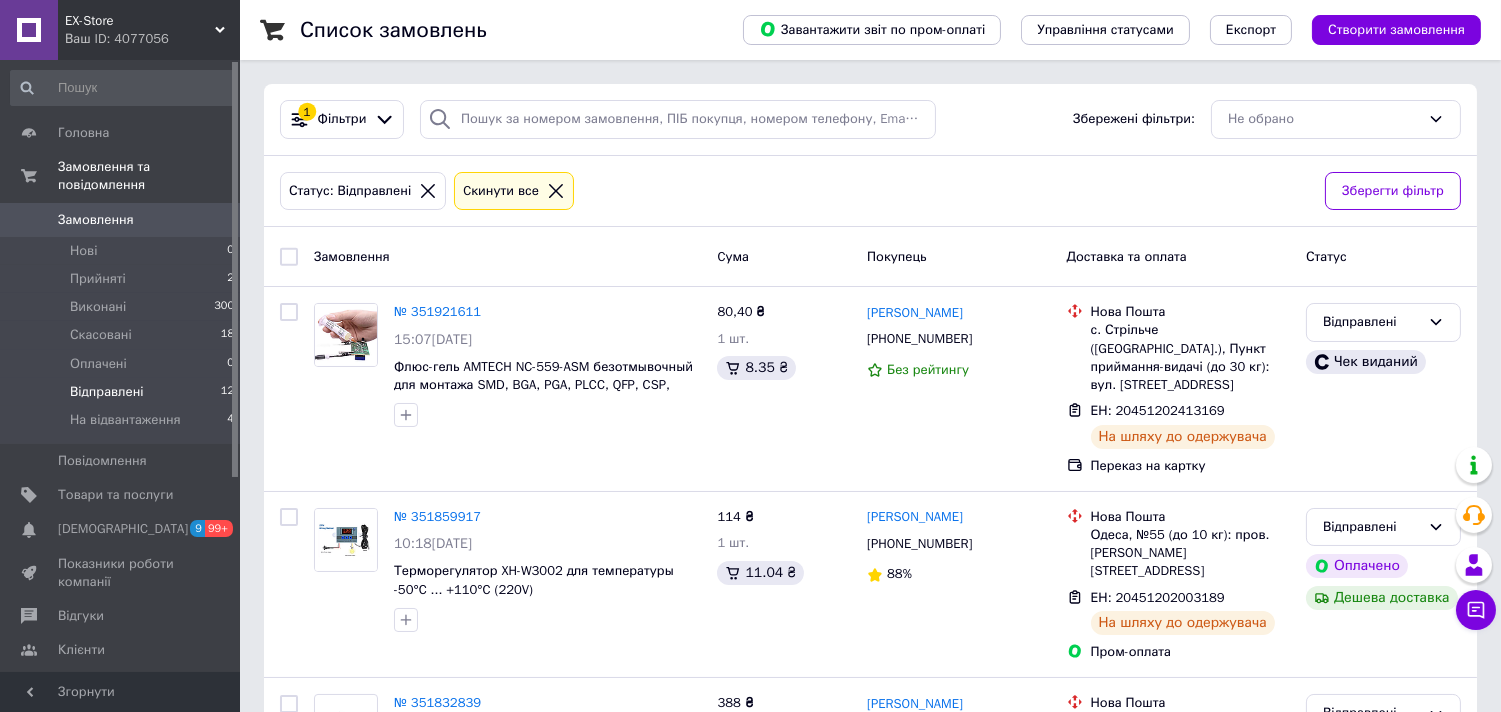 click on "Замовлення" at bounding box center (96, 220) 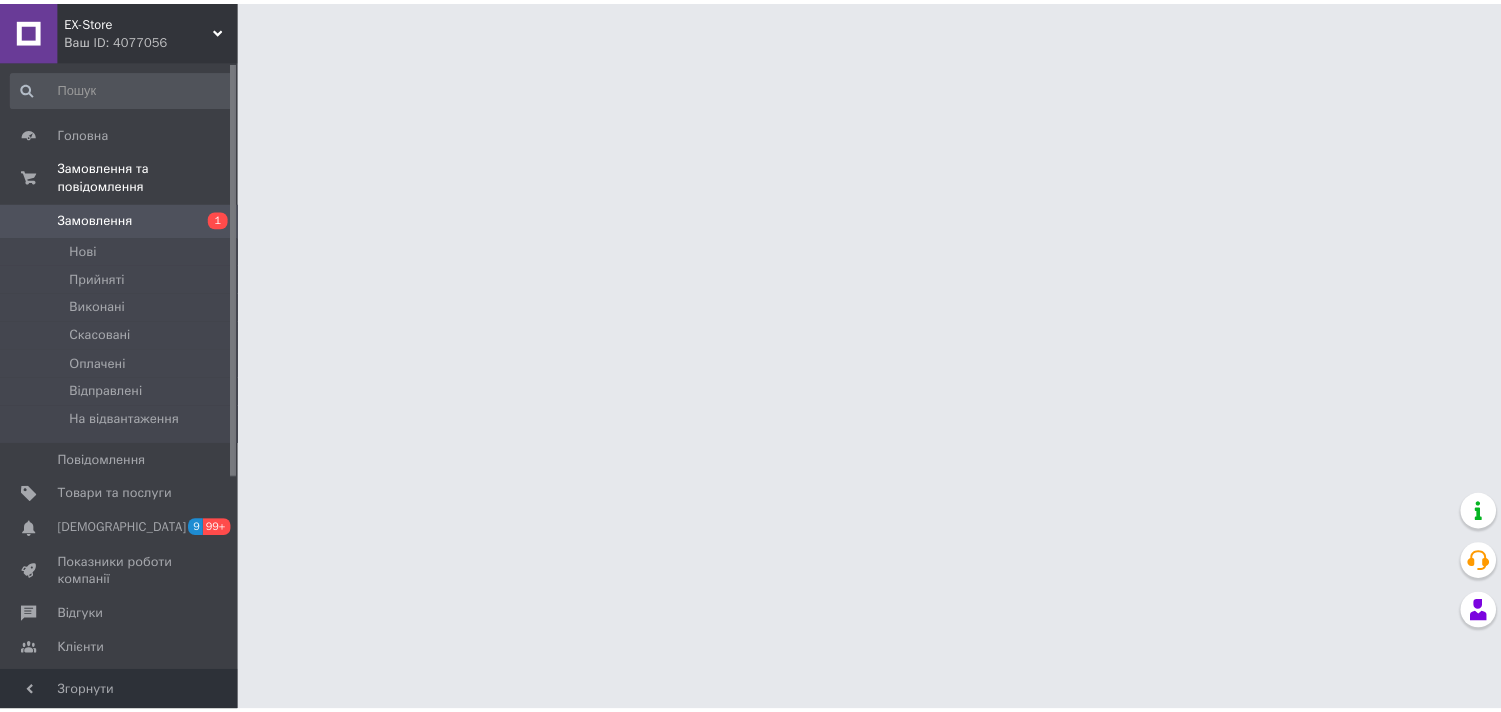 scroll, scrollTop: 0, scrollLeft: 0, axis: both 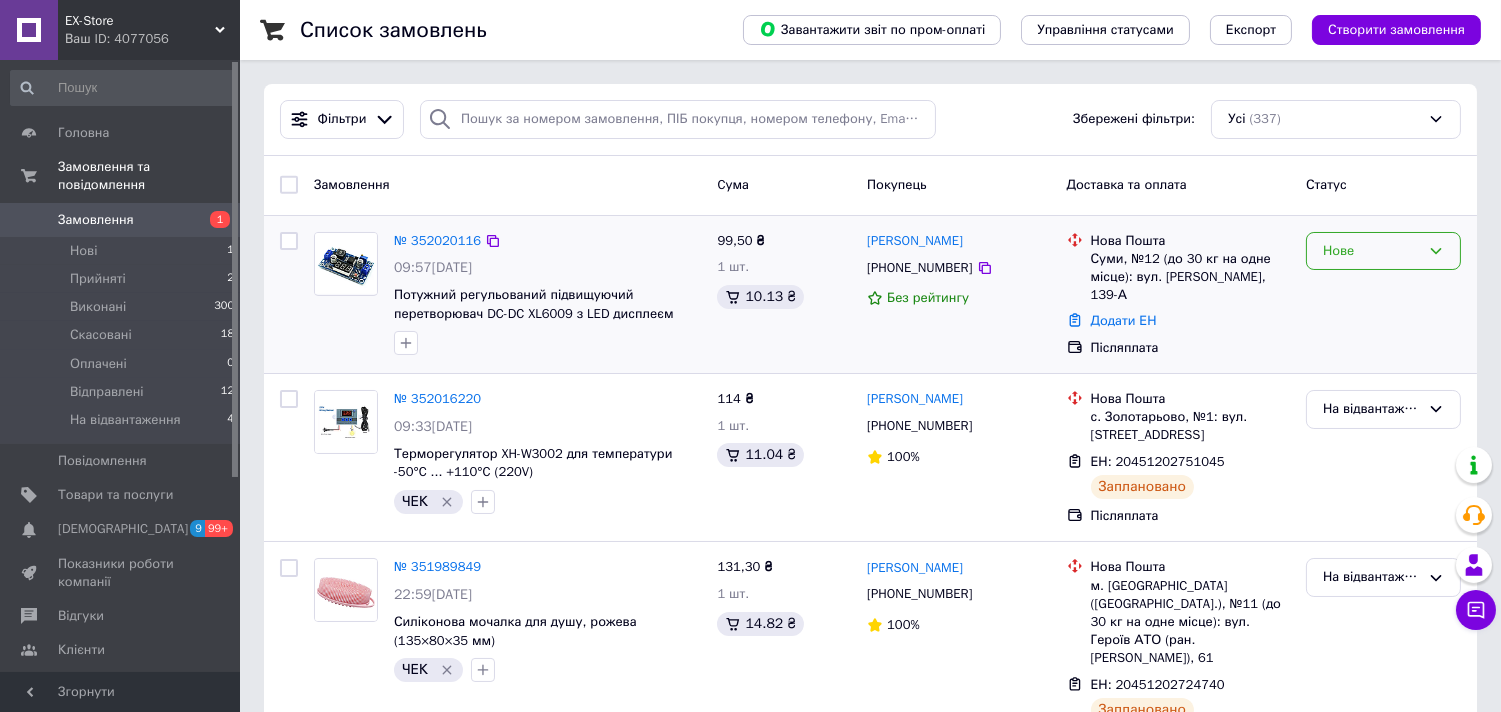 click on "Нове" at bounding box center (1371, 251) 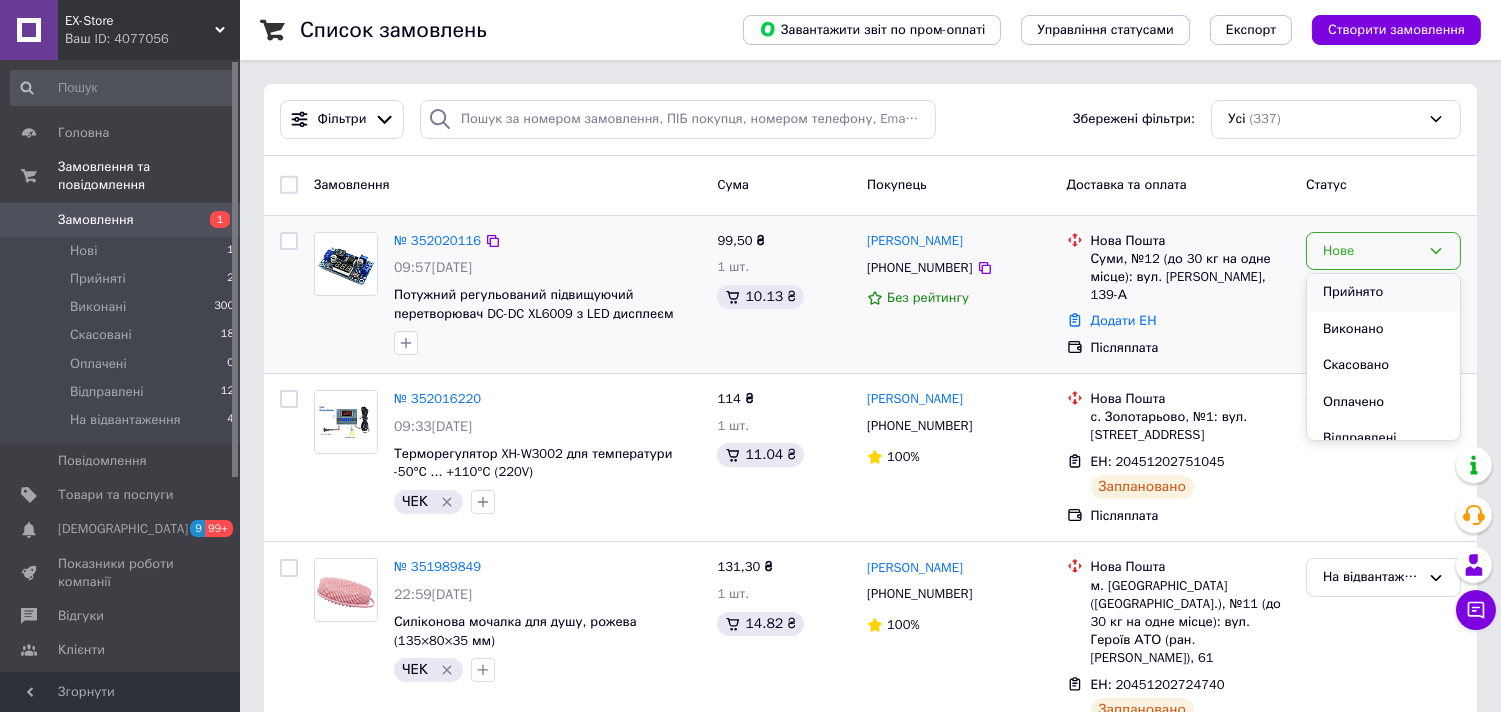 click on "Прийнято" at bounding box center (1383, 292) 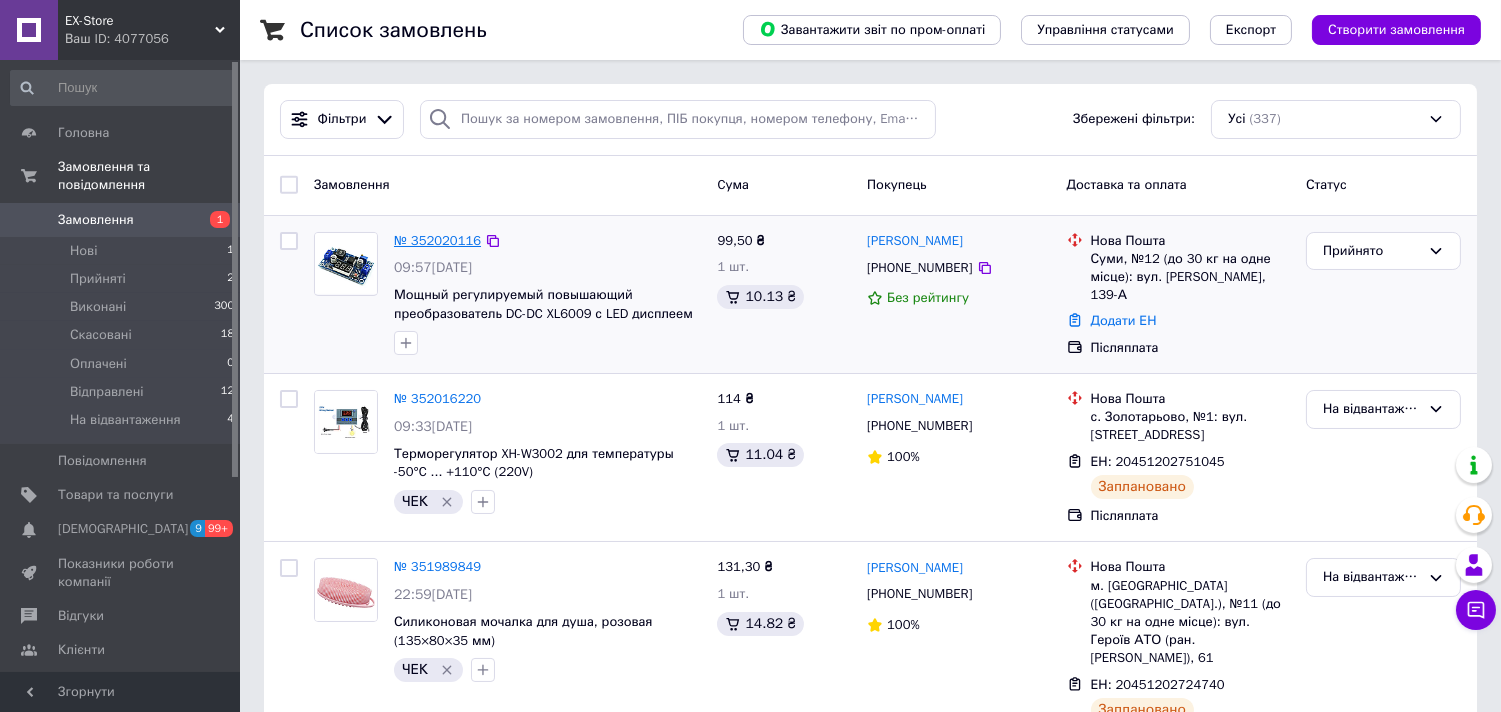 click on "№ 352020116" at bounding box center (437, 240) 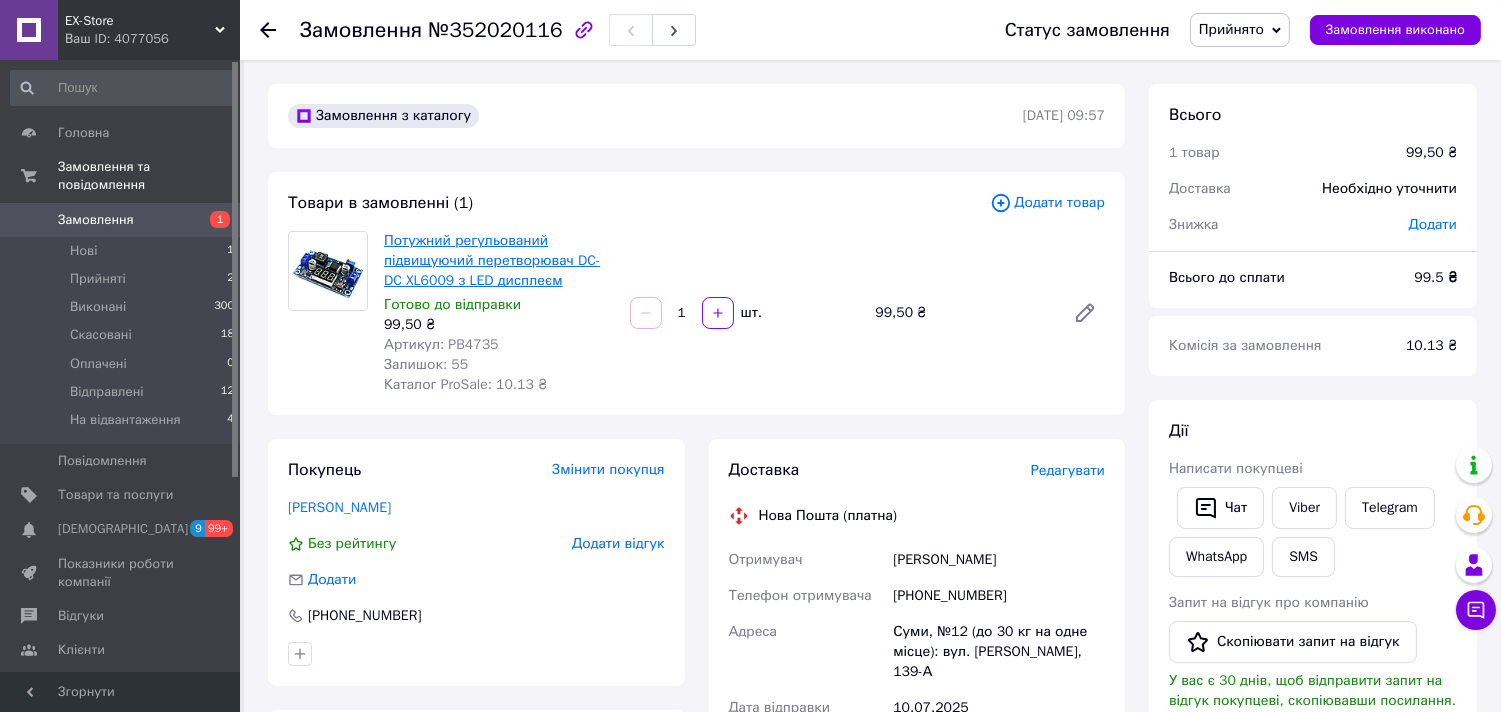 click on "Потужний регульований підвищуючий перетворювач DC-DC XL6009 з LED дисплеєм" at bounding box center [492, 260] 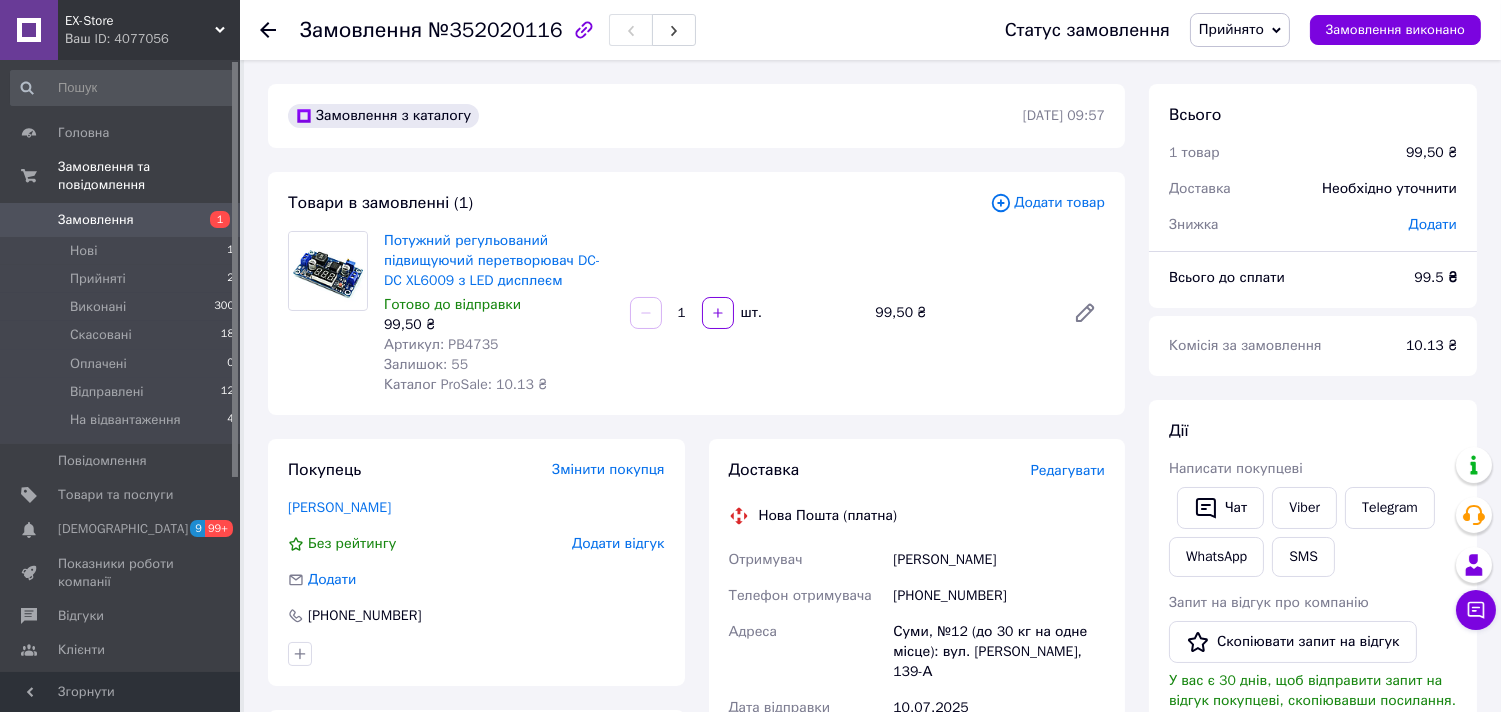 click on "Замовлення з каталогу [DATE] 09:57 Товари в замовленні (1) Додати товар Потужний регульований підвищуючий перетворювач DC-DC XL6009 з LED дисплеєм Готово до відправки 99,50 ₴ Артикул: PB4735 Залишок: 55 Каталог ProSale: 10.13 ₴  1   шт. 99,50 ₴ Покупець Змінити покупця [PERSON_NAME] рейтингу   Додати відгук Додати [PHONE_NUMBER] Оплата Післяплата Доставка Редагувати Нова Пошта (платна) Отримувач [PERSON_NAME] Телефон отримувача [PHONE_NUMBER] Адреса Суми, №12 (до 30 кг на одне місце): вул. [PERSON_NAME], 139-А Дата відправки [DATE] Платник Отримувач Оціночна вартість 99.50 ₴ <" at bounding box center (696, 761) 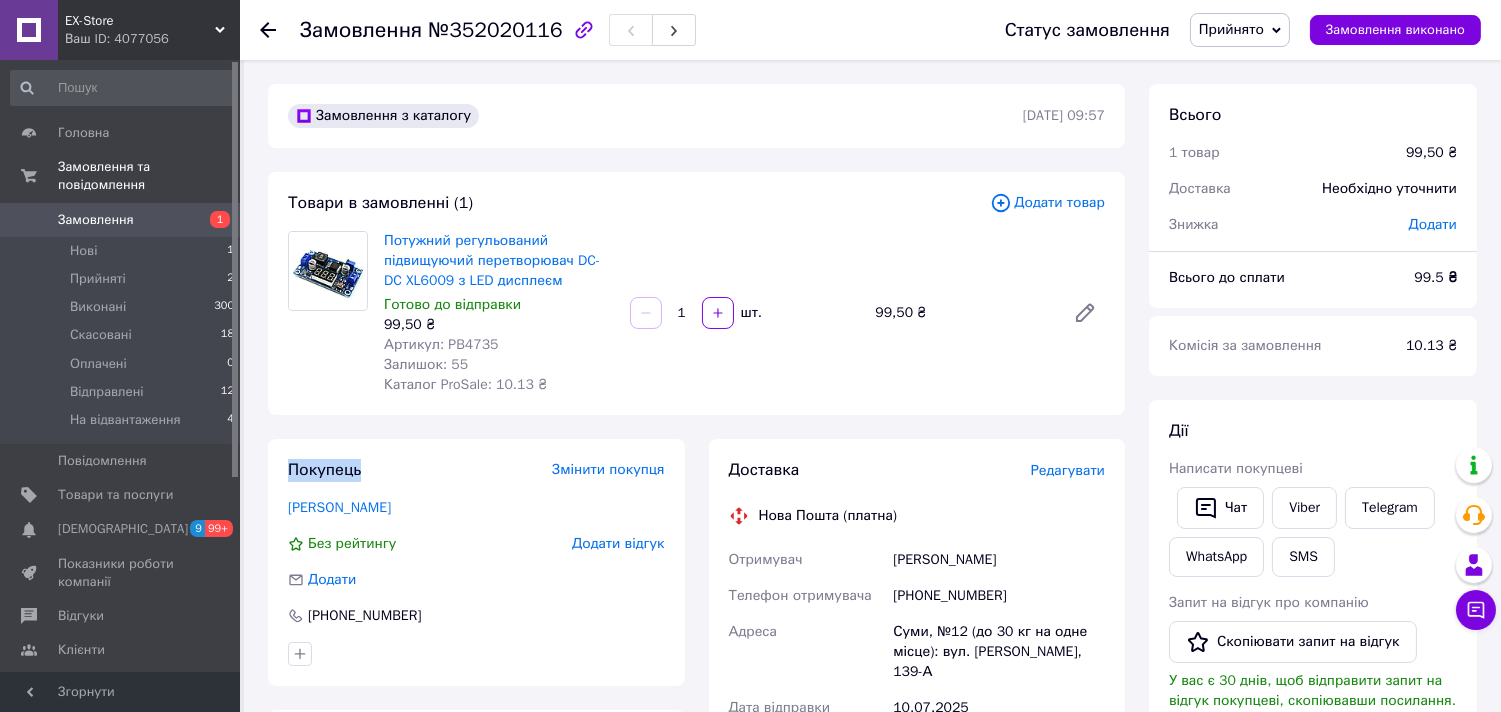 click on "Замовлення з каталогу [DATE] 09:57 Товари в замовленні (1) Додати товар Потужний регульований підвищуючий перетворювач DC-DC XL6009 з LED дисплеєм Готово до відправки 99,50 ₴ Артикул: PB4735 Залишок: 55 Каталог ProSale: 10.13 ₴  1   шт. 99,50 ₴ Покупець Змінити покупця [PERSON_NAME] рейтингу   Додати відгук Додати [PHONE_NUMBER] Оплата Післяплата Доставка Редагувати Нова Пошта (платна) Отримувач [PERSON_NAME] Телефон отримувача [PHONE_NUMBER] Адреса Суми, №12 (до 30 кг на одне місце): вул. [PERSON_NAME], 139-А Дата відправки [DATE] Платник Отримувач Оціночна вартість 99.50 ₴ <" at bounding box center (696, 761) 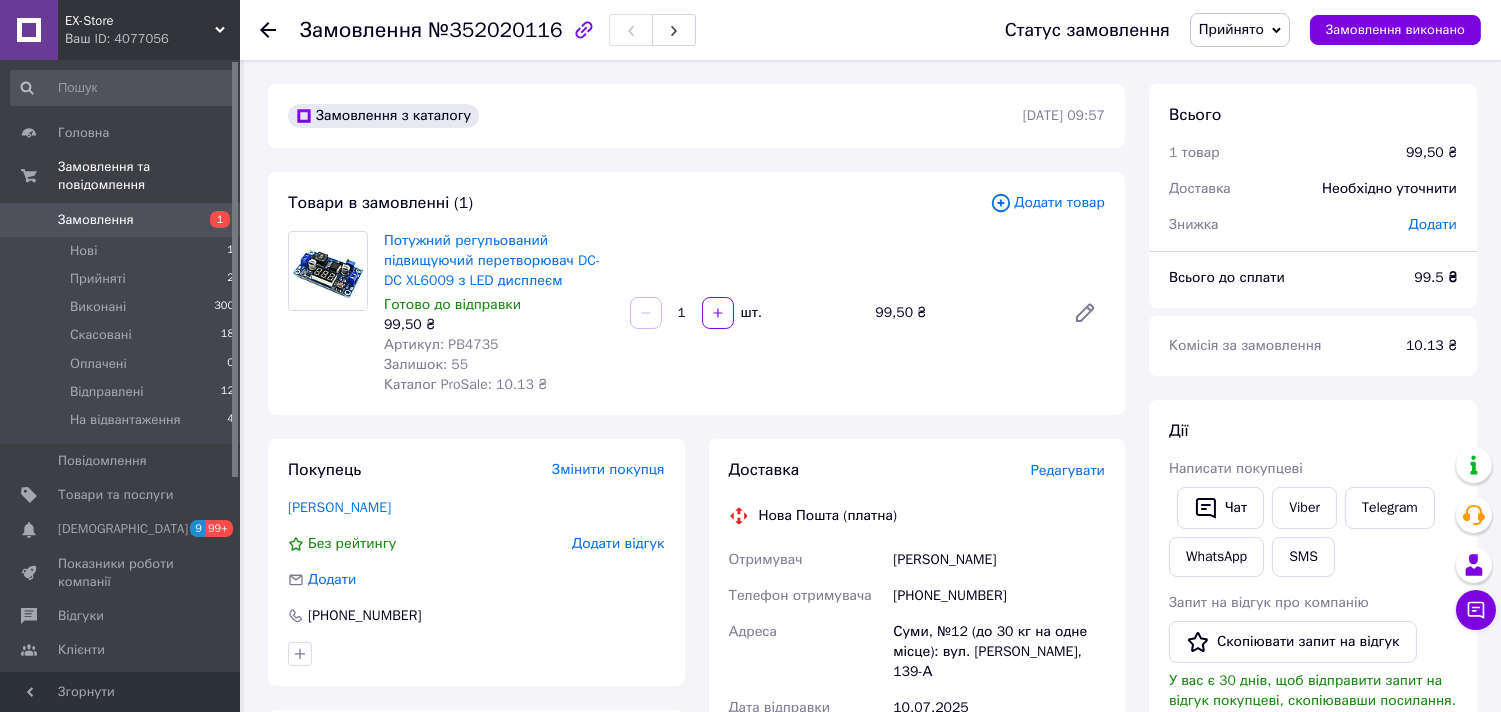 click on "Замовлення з каталогу [DATE] 09:57 Товари в замовленні (1) Додати товар Потужний регульований підвищуючий перетворювач DC-DC XL6009 з LED дисплеєм Готово до відправки 99,50 ₴ Артикул: PB4735 Залишок: 55 Каталог ProSale: 10.13 ₴  1   шт. 99,50 ₴ Покупець Змінити покупця [PERSON_NAME] рейтингу   Додати відгук Додати [PHONE_NUMBER] Оплата Післяплата Доставка Редагувати Нова Пошта (платна) Отримувач [PERSON_NAME] Телефон отримувача [PHONE_NUMBER] Адреса Суми, №12 (до 30 кг на одне місце): вул. [PERSON_NAME], 139-А Дата відправки [DATE] Платник Отримувач Оціночна вартість 99.50 ₴ <" at bounding box center (696, 761) 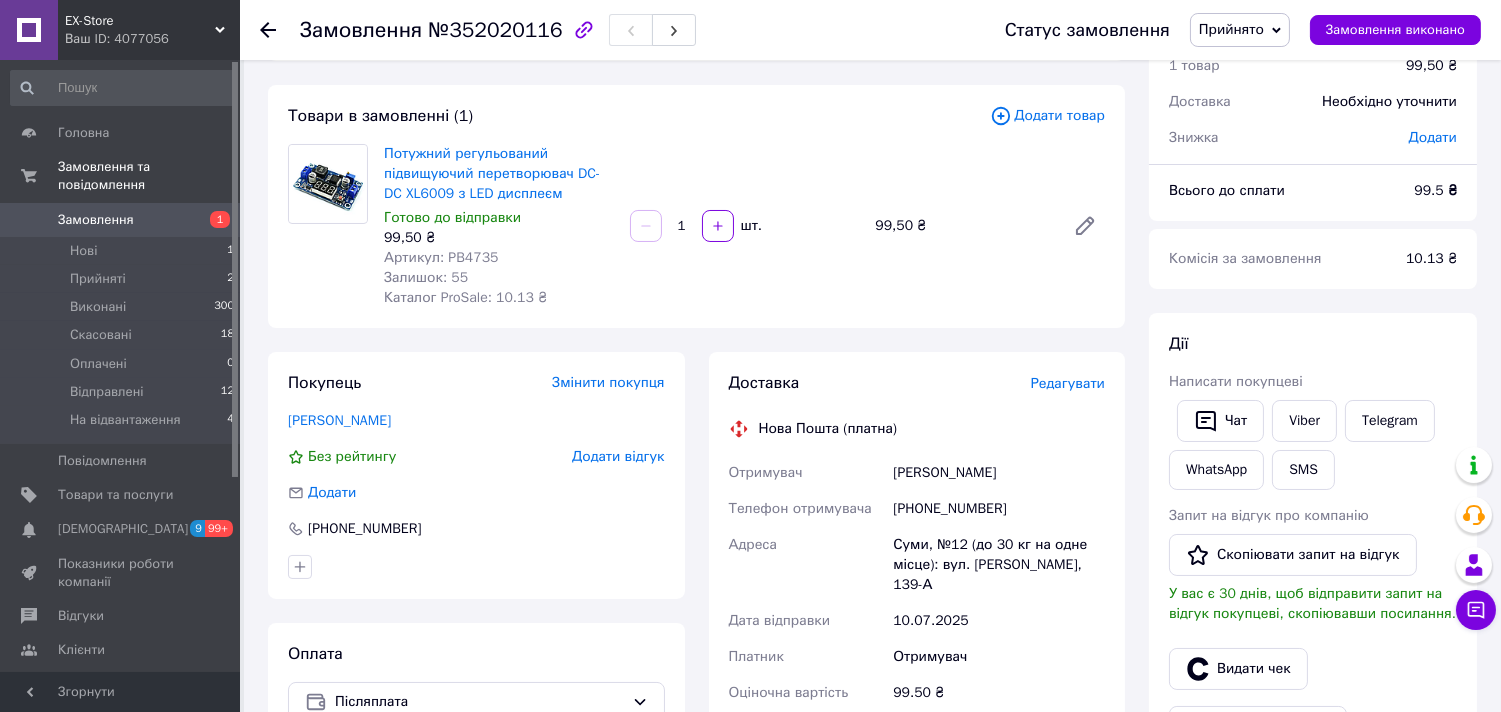 scroll, scrollTop: 222, scrollLeft: 0, axis: vertical 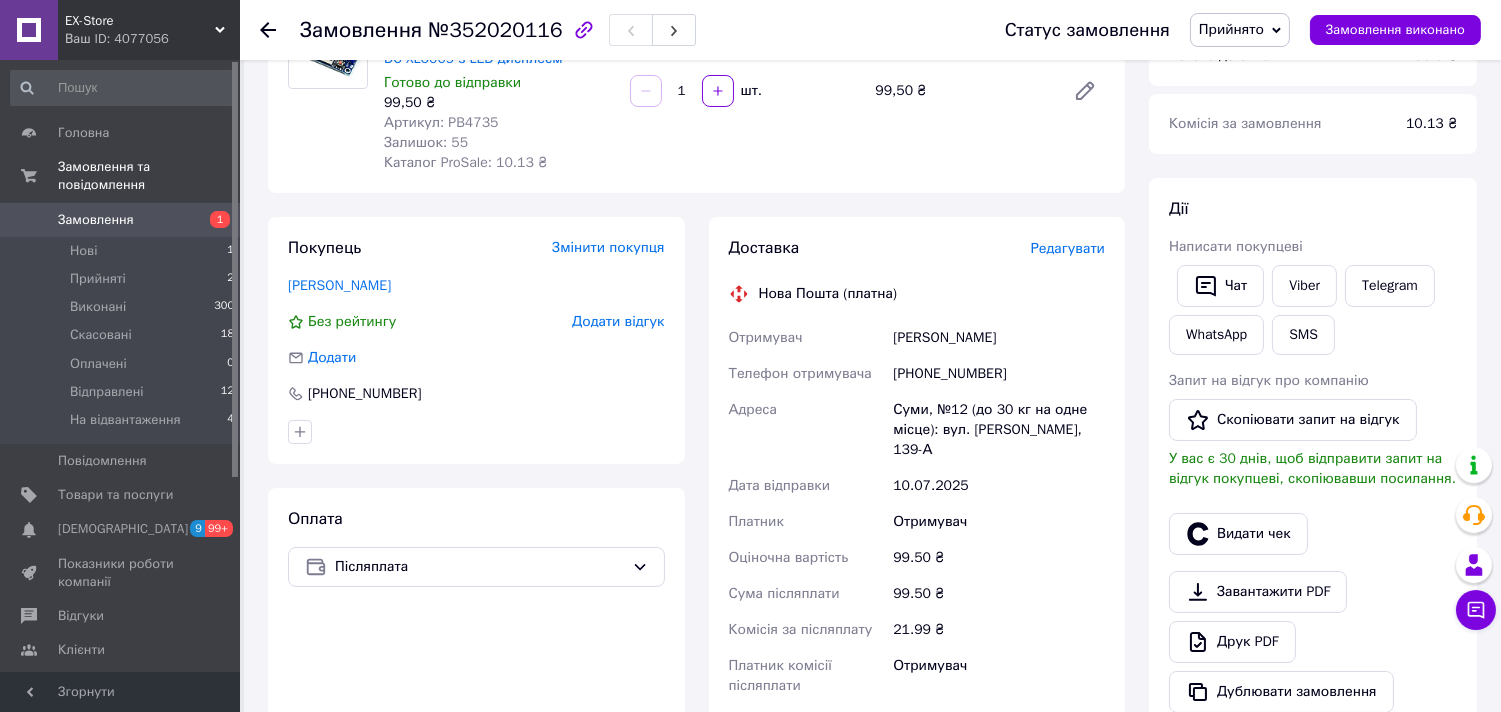 click on "Доставка Редагувати Нова Пошта (платна) Отримувач [PERSON_NAME] Телефон отримувача [PHONE_NUMBER] Адреса Суми, №12 (до 30 кг на одне місце): вул. [PERSON_NAME], 139-А Дата відправки [DATE] Платник Отримувач Оціночна вартість 99.50 ₴ Сума післяплати 99.50 ₴ Комісія за післяплату 21.99 ₴ Платник комісії післяплати Отримувач Передати номер або Згенерувати ЕН Платник Отримувач Відправник Прізвище отримувача [PERSON_NAME] Ім'я отримувача [PERSON_NAME] батькові отримувача Телефон отримувача [PHONE_NUMBER] Тип доставки У відділенні Кур'єром В поштоматі Місто [PERSON_NAME] <" at bounding box center (917, 567) 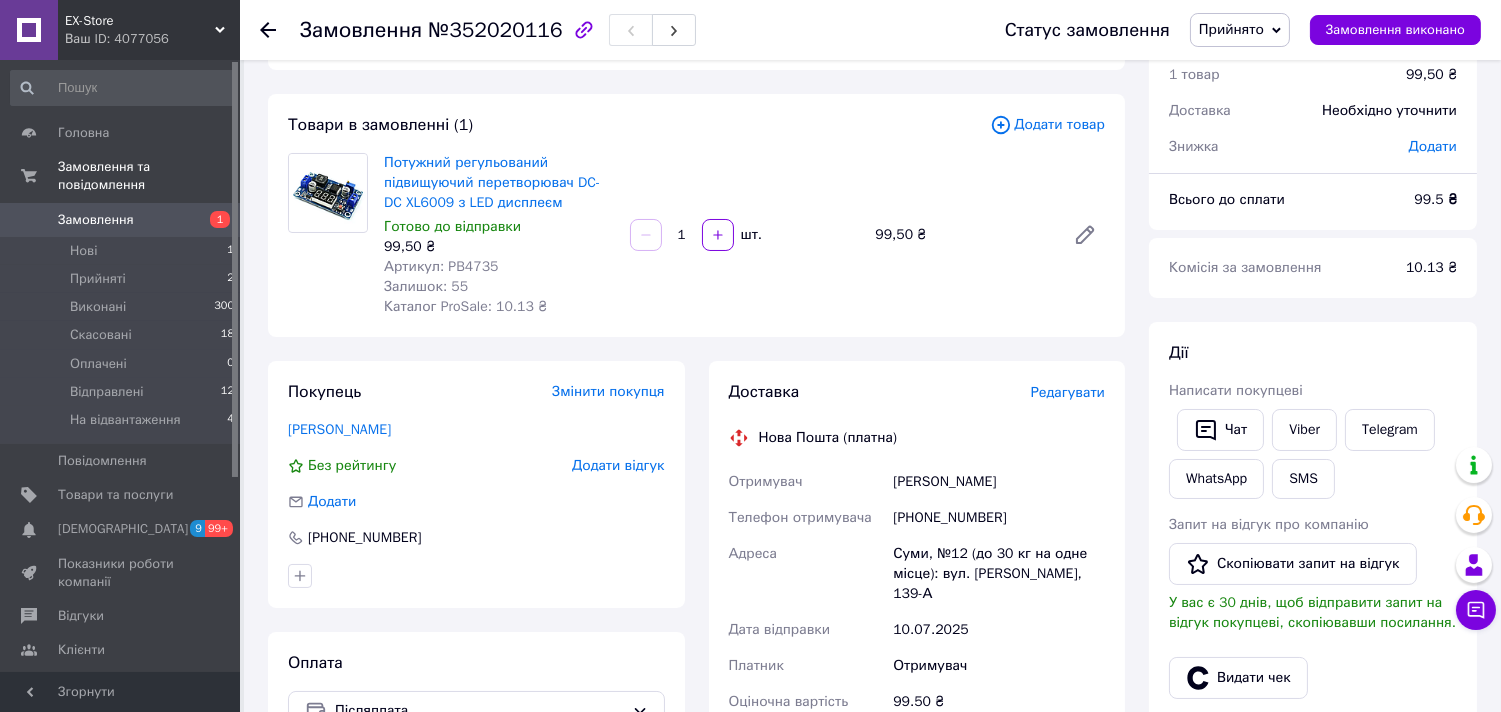 scroll, scrollTop: 0, scrollLeft: 0, axis: both 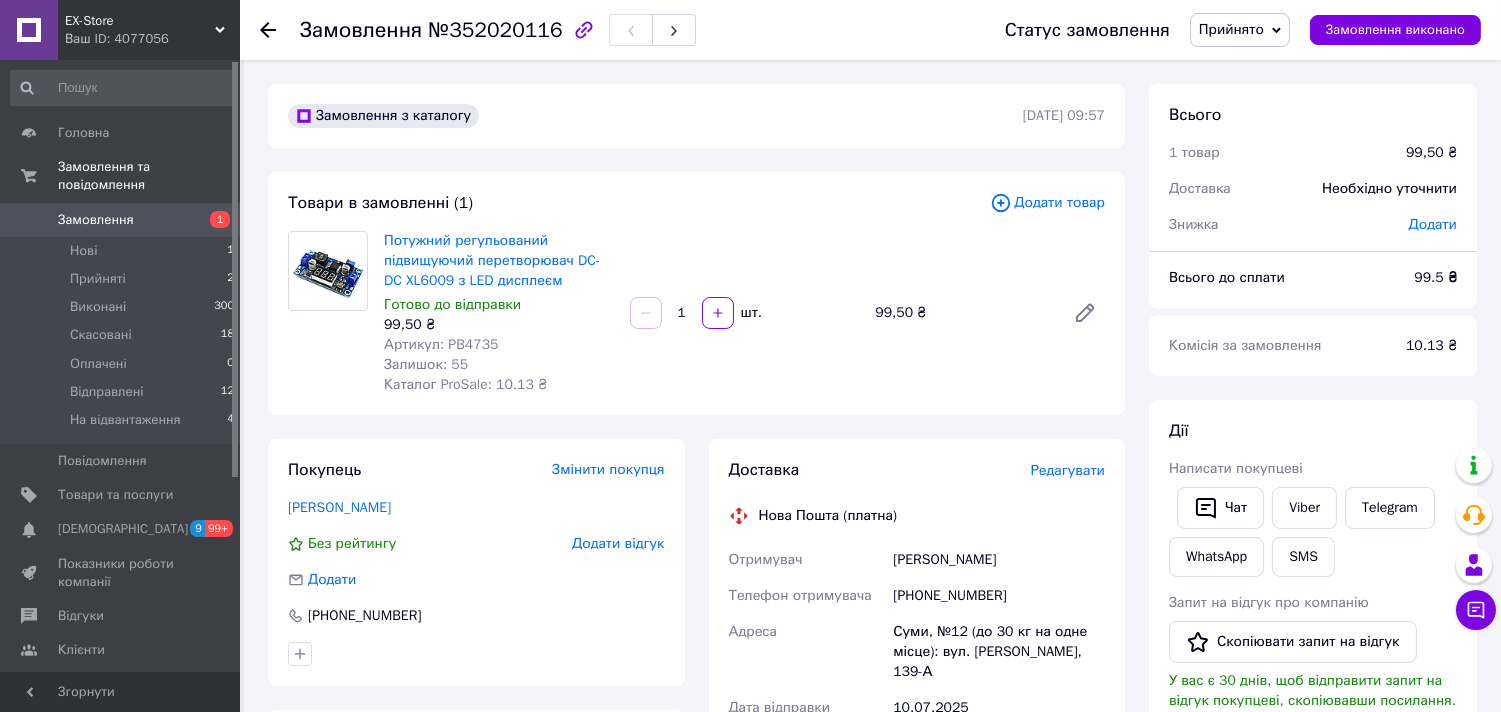 click on "Замовлення з каталогу [DATE] 09:57 Товари в замовленні (1) Додати товар Потужний регульований підвищуючий перетворювач DC-DC XL6009 з LED дисплеєм Готово до відправки 99,50 ₴ Артикул: PB4735 Залишок: 55 Каталог ProSale: 10.13 ₴  1   шт. 99,50 ₴ Покупець Змінити покупця [PERSON_NAME] рейтингу   Додати відгук Додати [PHONE_NUMBER] Оплата Післяплата Доставка Редагувати Нова Пошта (платна) Отримувач [PERSON_NAME] Телефон отримувача [PHONE_NUMBER] Адреса Суми, №12 (до 30 кг на одне місце): вул. [PERSON_NAME], 139-А Дата відправки [DATE] Платник Отримувач Оціночна вартість 99.50 ₴ <" at bounding box center [696, 761] 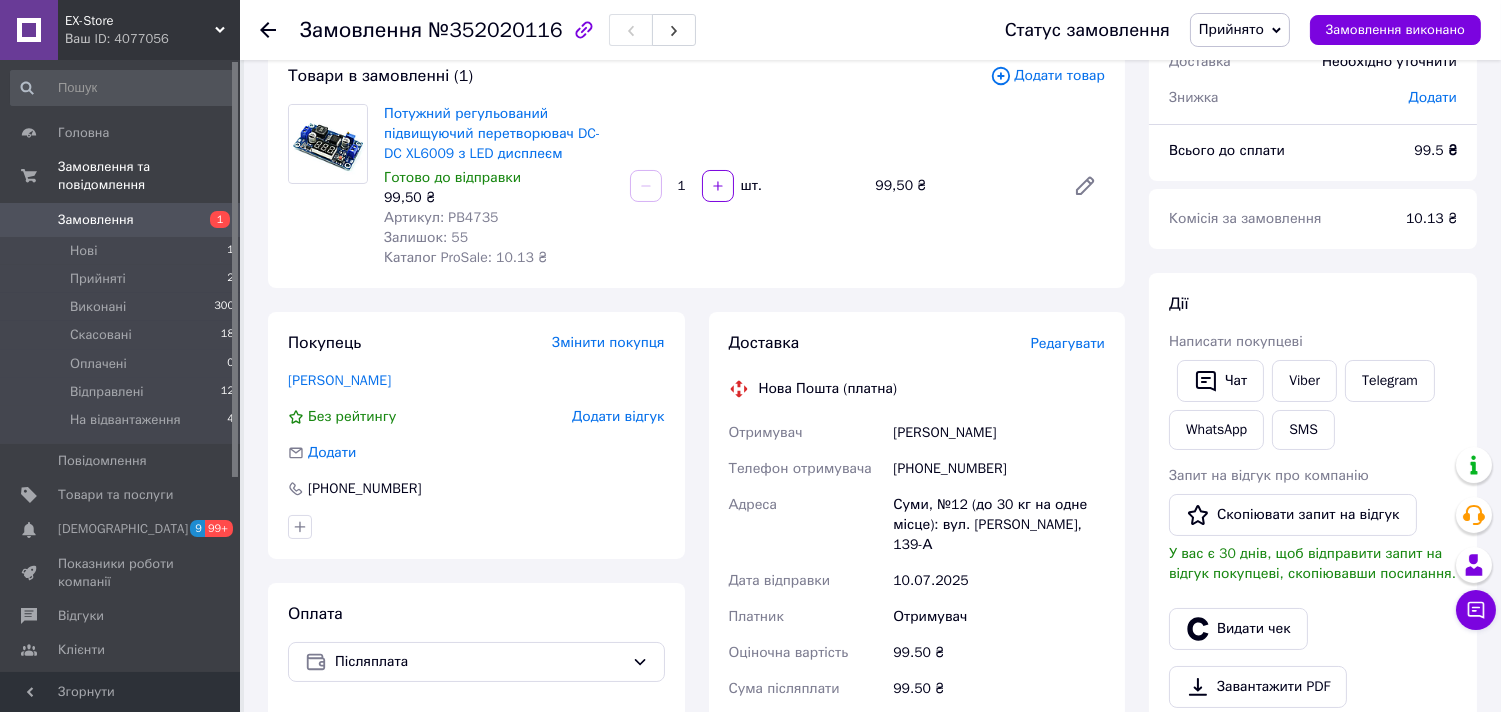 scroll, scrollTop: 555, scrollLeft: 0, axis: vertical 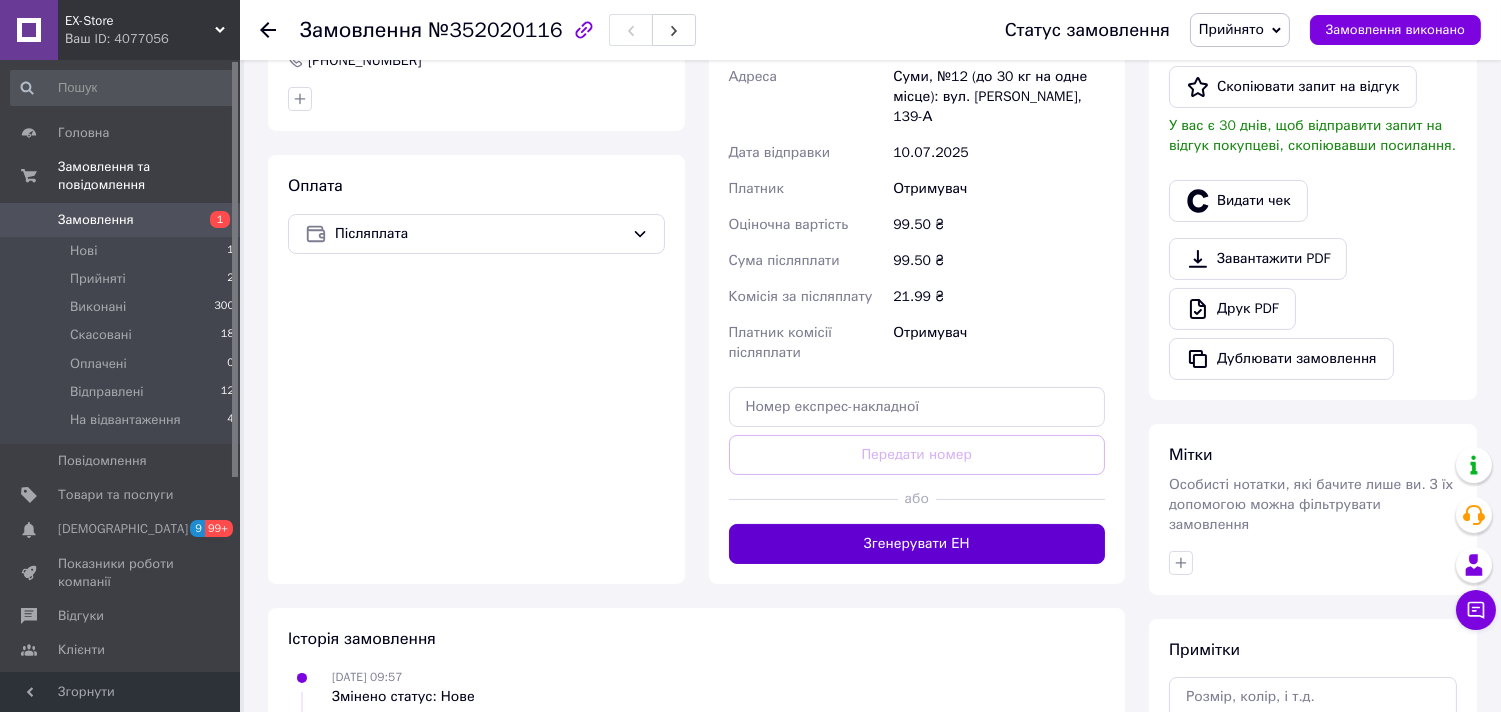 click on "Згенерувати ЕН" at bounding box center (917, 544) 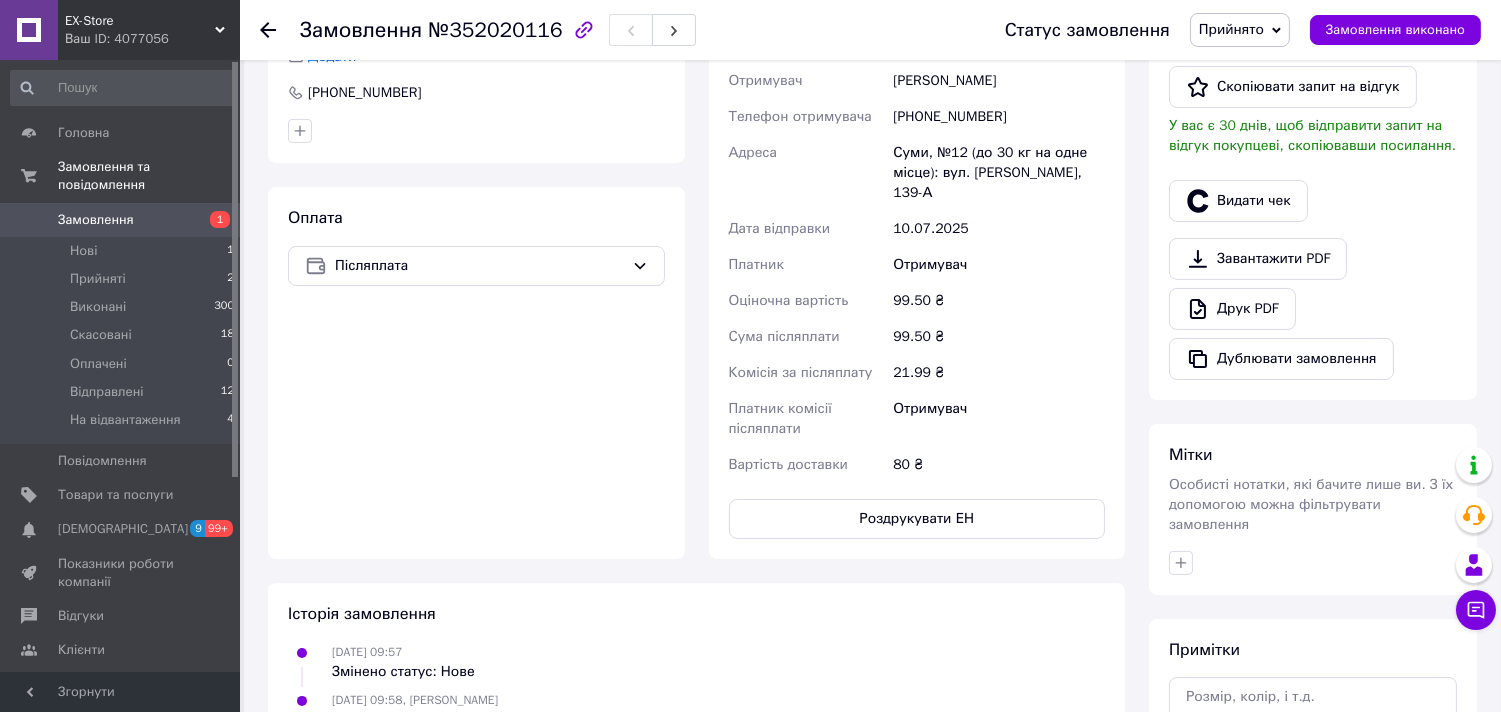 scroll, scrollTop: 587, scrollLeft: 0, axis: vertical 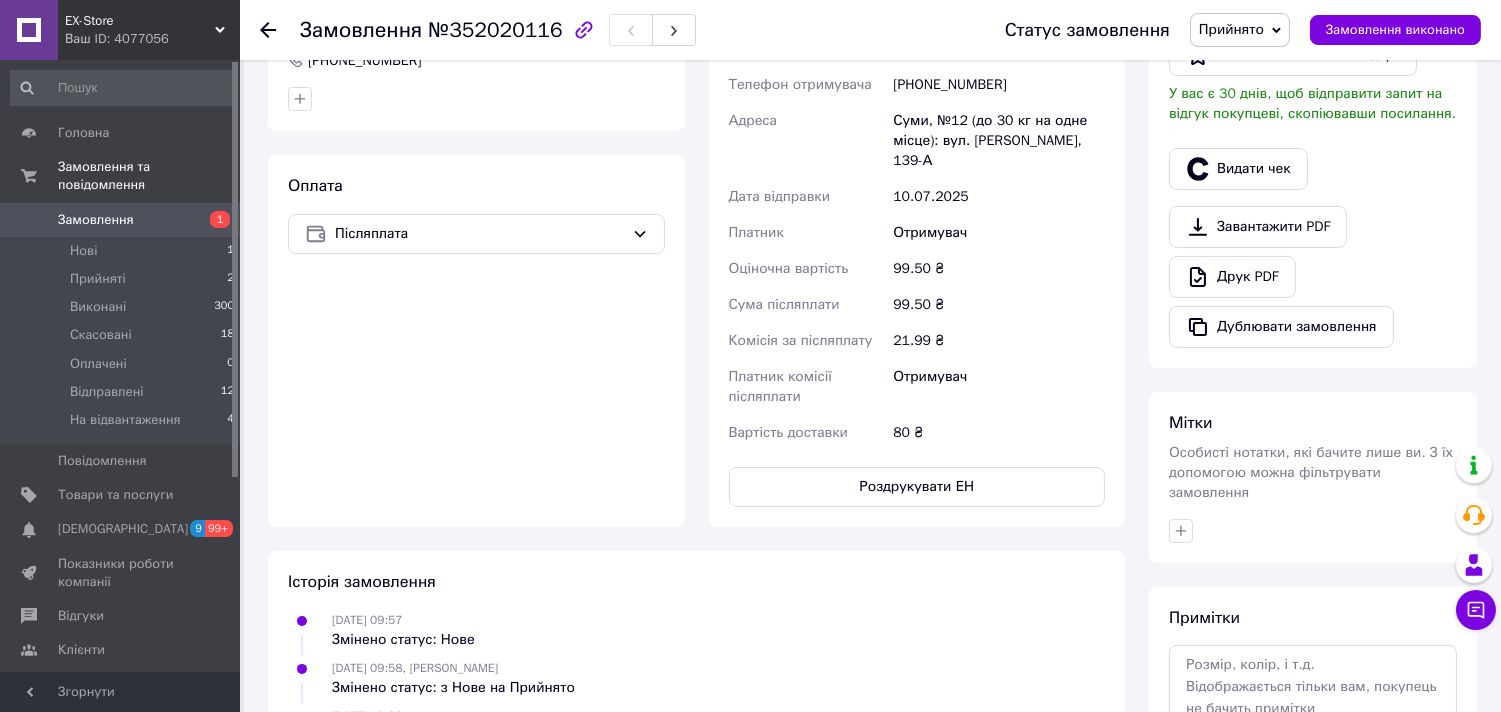 click on "Прийнято" at bounding box center [1231, 29] 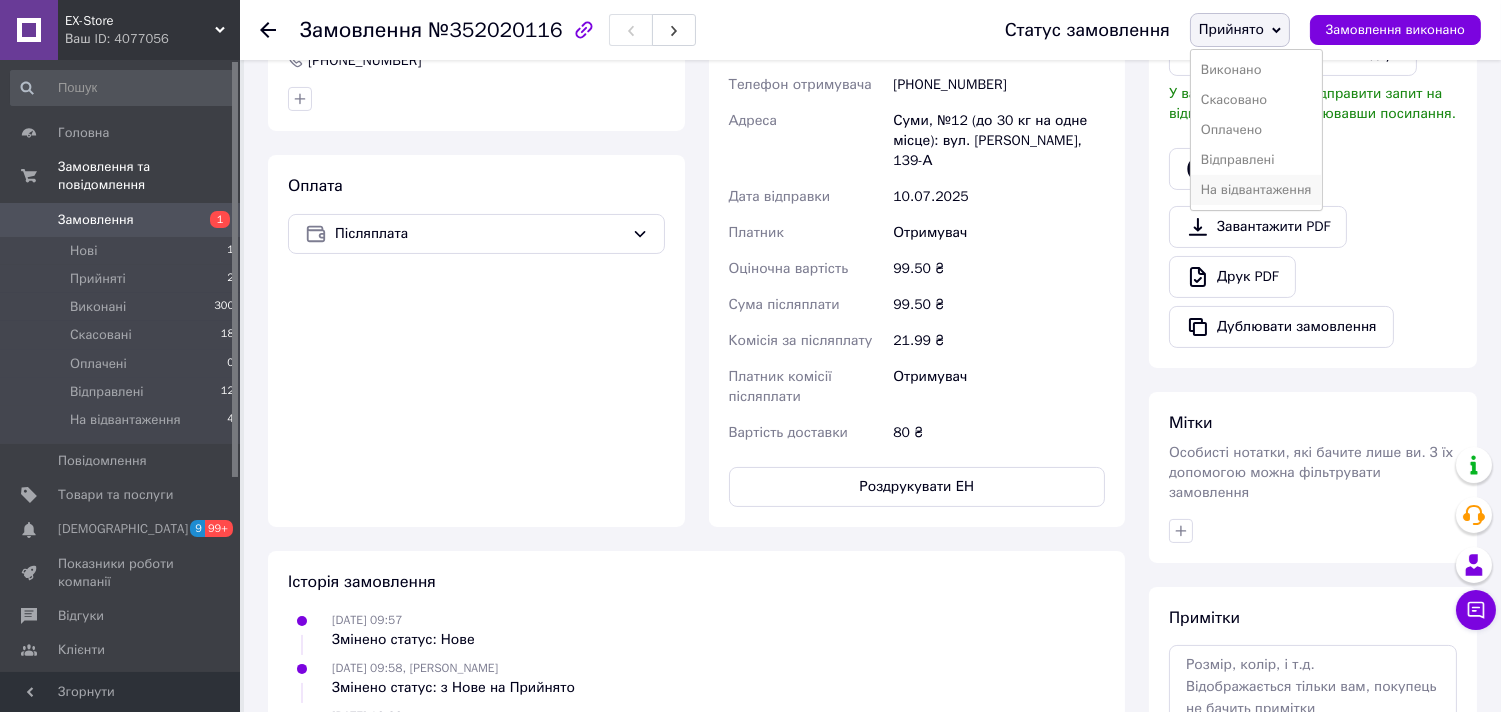 click on "На відвантаження" at bounding box center [1256, 190] 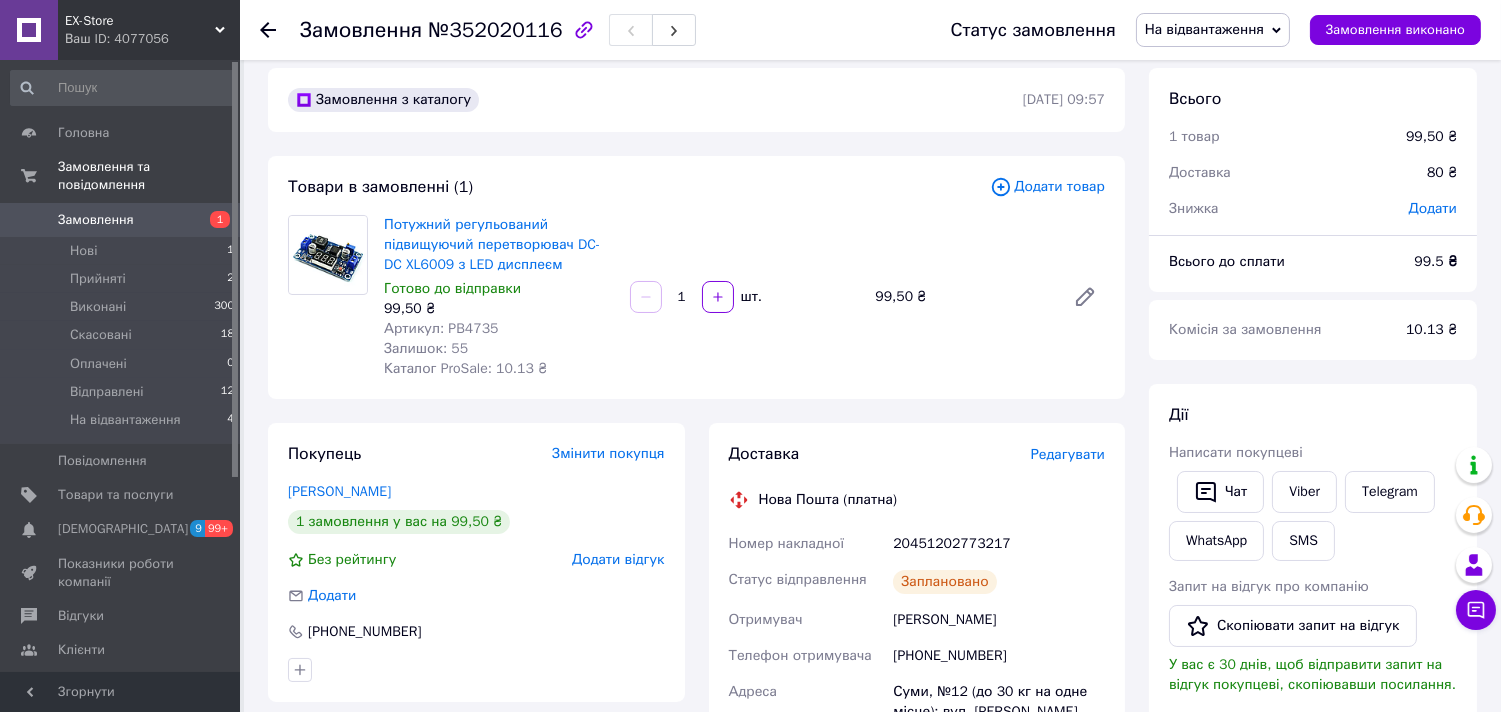 scroll, scrollTop: 0, scrollLeft: 0, axis: both 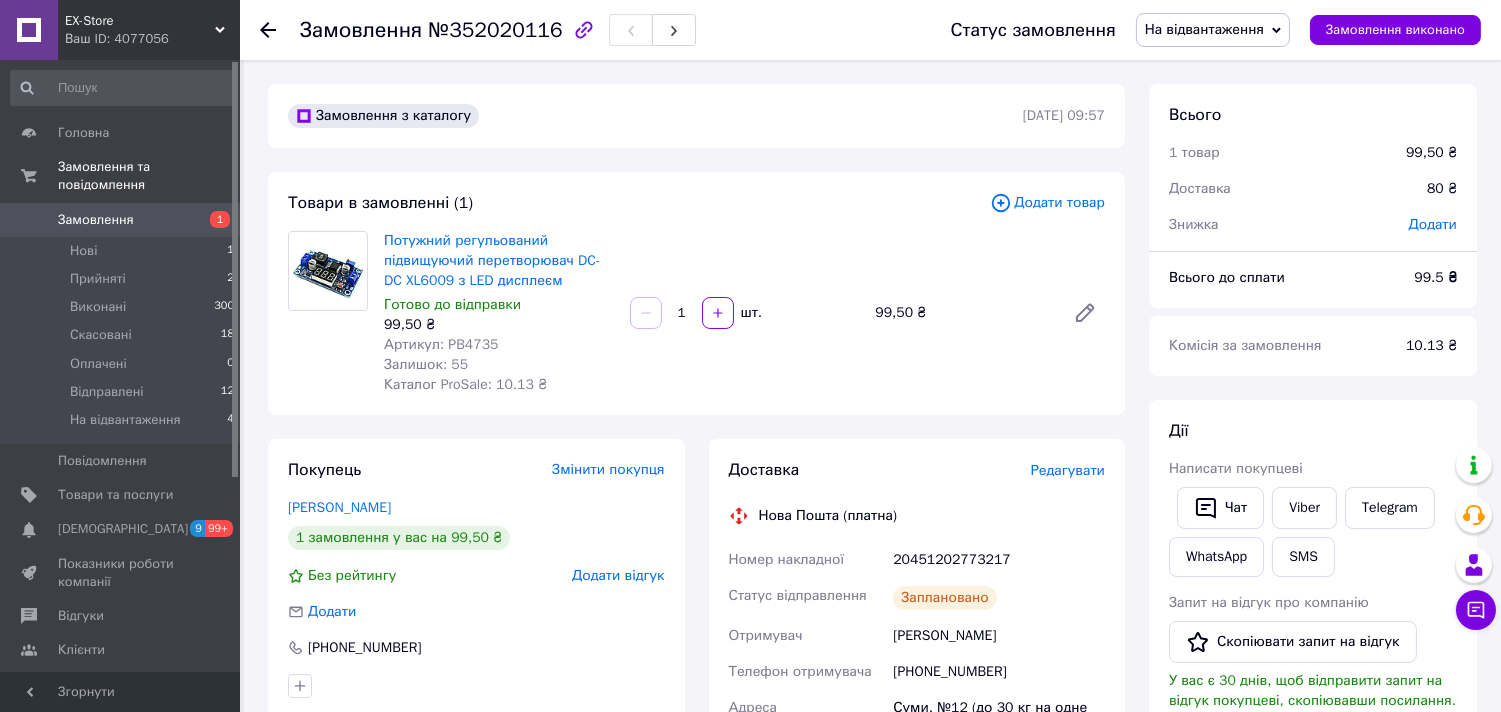 click on "Артикул: PB4735" at bounding box center [441, 344] 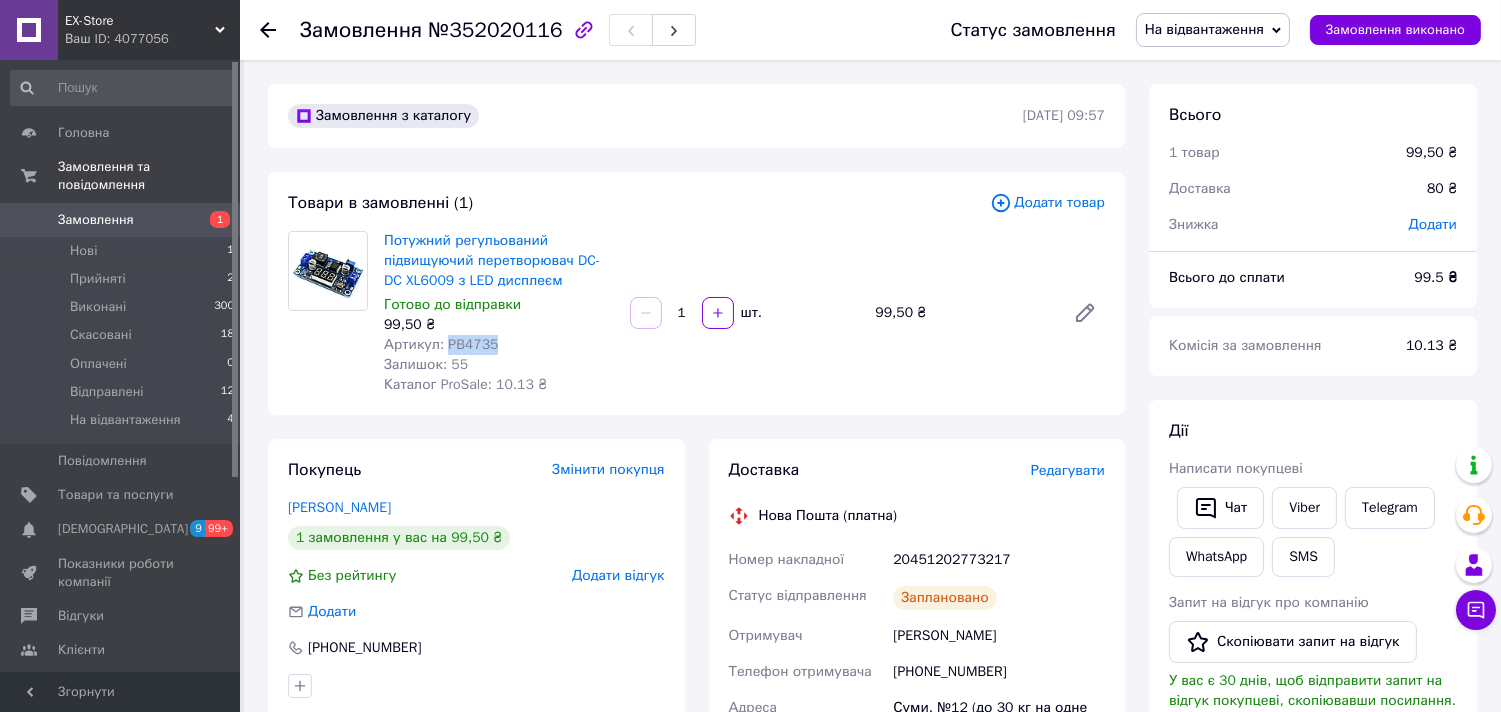 click on "Артикул: PB4735" at bounding box center (441, 344) 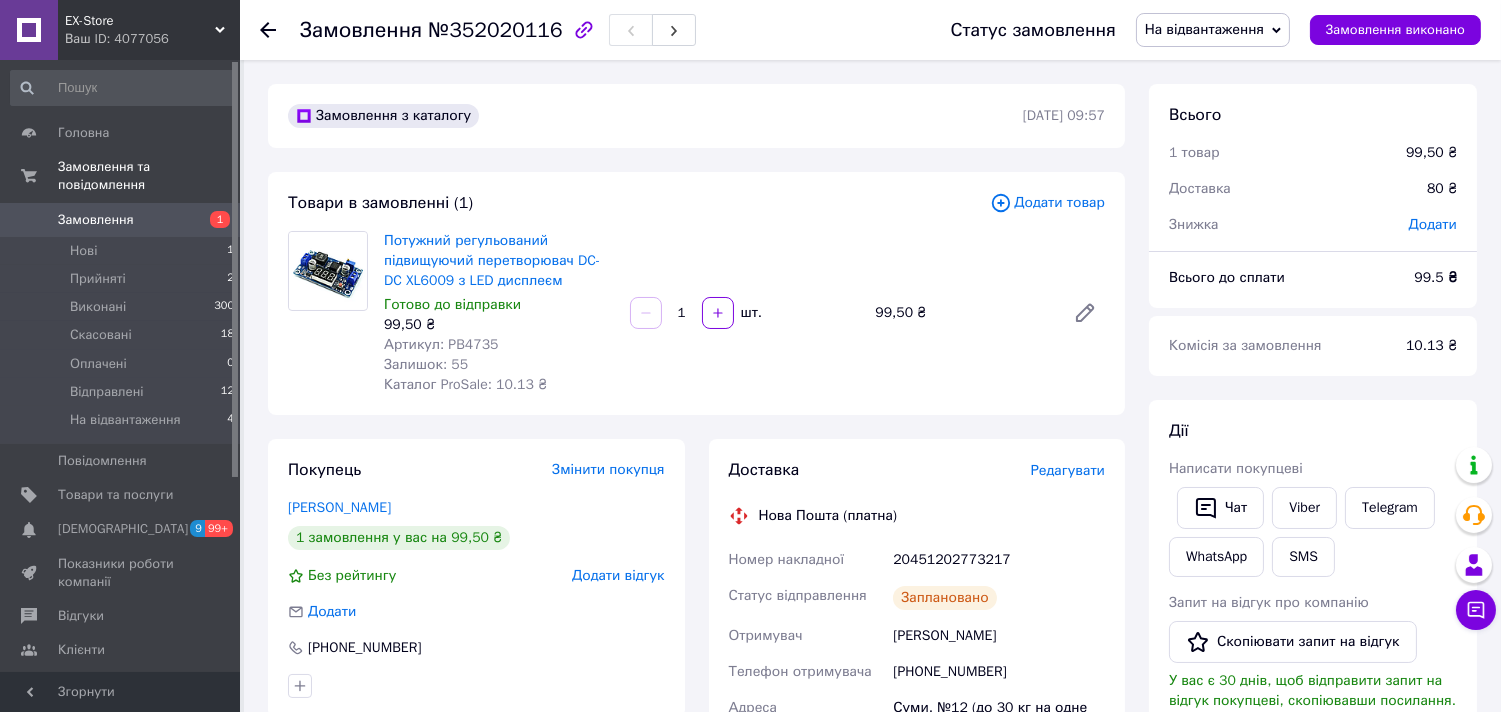 click on "Всього 1 товар 99,50 ₴ Доставка 80 ₴ Знижка Додати Всього до сплати 99.5 ₴ Комісія за замовлення 10.13 ₴ Дії Написати покупцеві   Чат Viber Telegram WhatsApp SMS Запит на відгук про компанію   Скопіювати запит на відгук У вас є 30 днів, щоб відправити запит на відгук покупцеві, скопіювавши посилання.   Видати чек   Завантажити PDF   Друк PDF   Дублювати замовлення Мітки Особисті нотатки, які бачите лише ви. З їх допомогою можна фільтрувати замовлення Примітки Залишилося 300 символів Очистити Зберегти" at bounding box center (1313, 766) 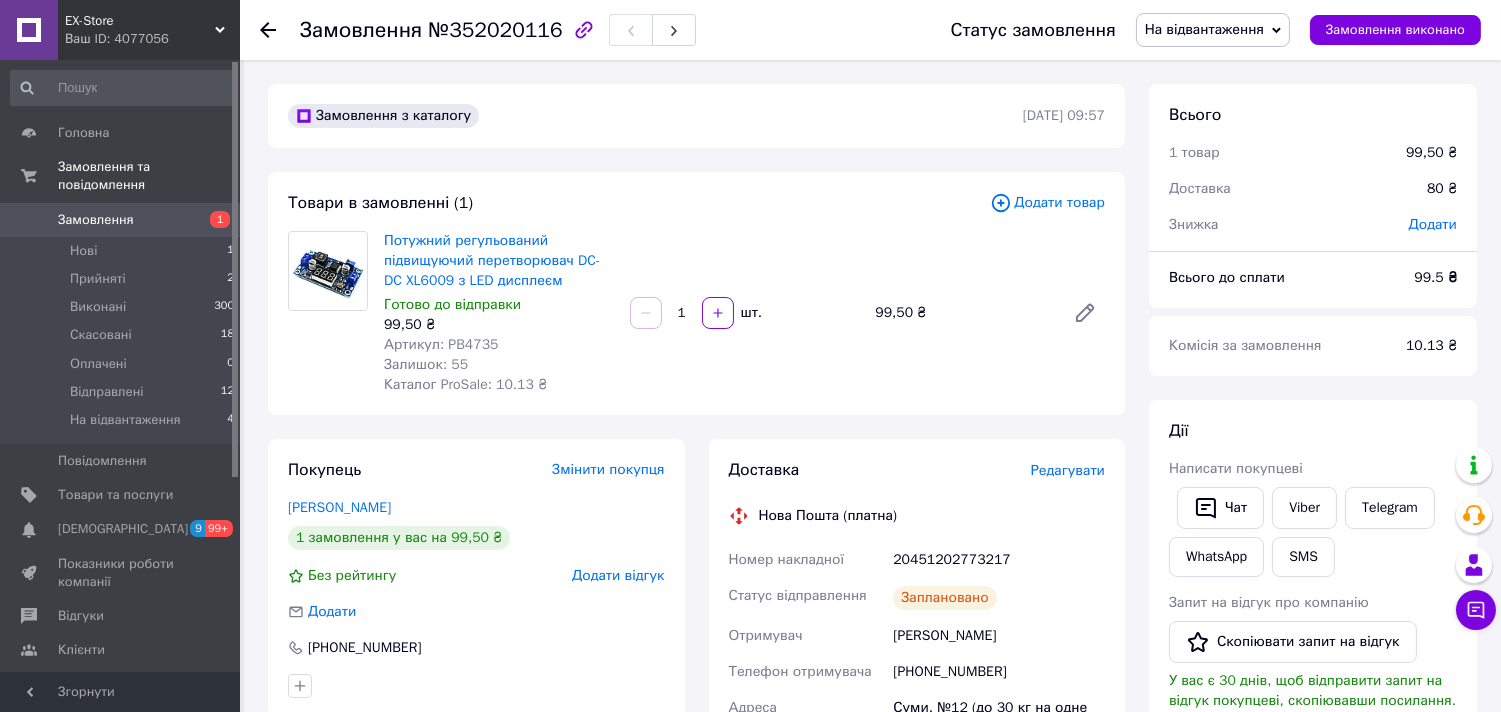 click on "Замовлення з каталогу [DATE] 09:57 Товари в замовленні (1) Додати товар Потужний регульований підвищуючий перетворювач DC-DC XL6009 з LED дисплеєм Готово до відправки 99,50 ₴ Артикул: PB4735 Залишок: 55 Каталог ProSale: 10.13 ₴  1   шт. 99,50 ₴ Покупець Змінити покупця [PERSON_NAME] 1 замовлення у вас на 99,50 ₴ Без рейтингу   Додати відгук Додати [PHONE_NUMBER] Оплата Післяплата Доставка Редагувати Нова Пошта (платна) Номер накладної 20451202773217 Статус відправлення Заплановано Отримувач [PERSON_NAME] Телефон отримувача [PHONE_NUMBER] Адреса Дата відправки [DATE] Платник Отримувач 99.5 <" at bounding box center [696, 766] 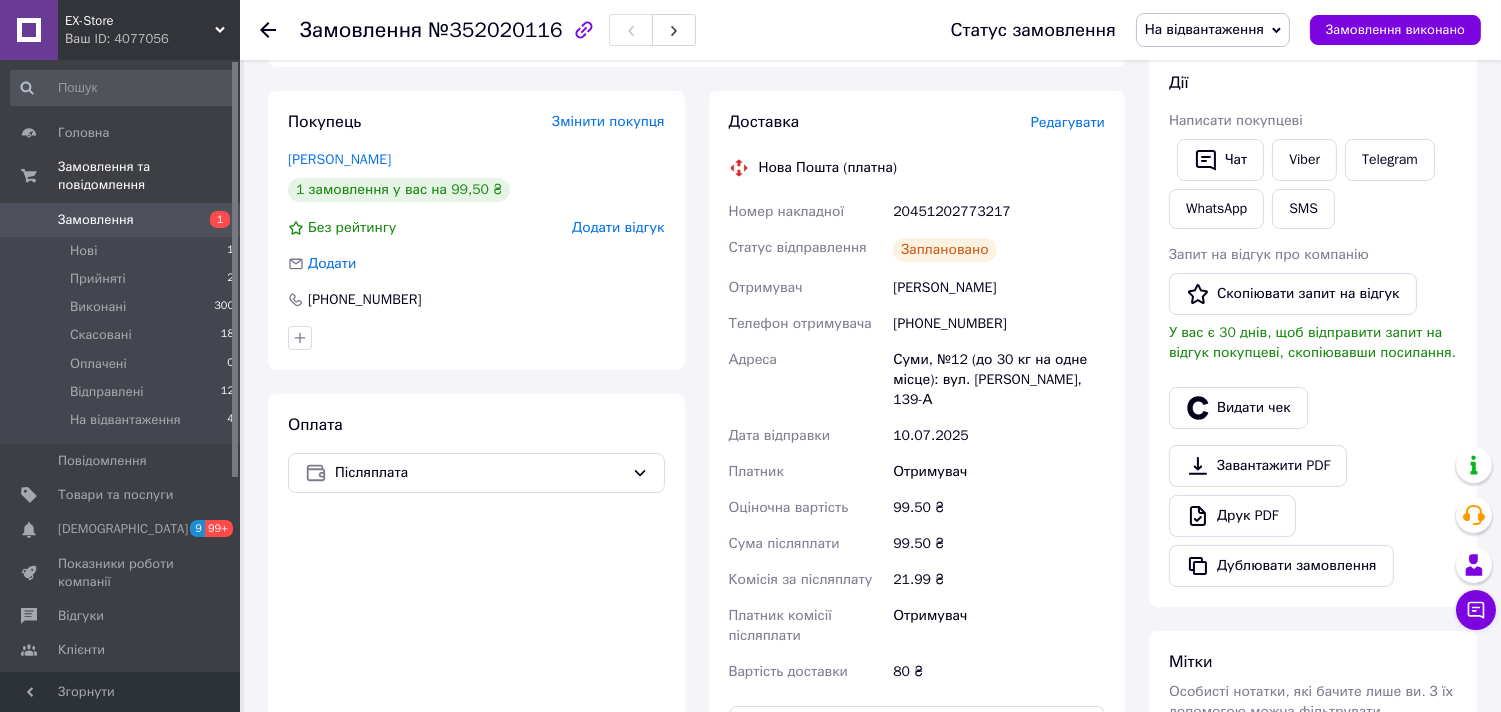 scroll, scrollTop: 444, scrollLeft: 0, axis: vertical 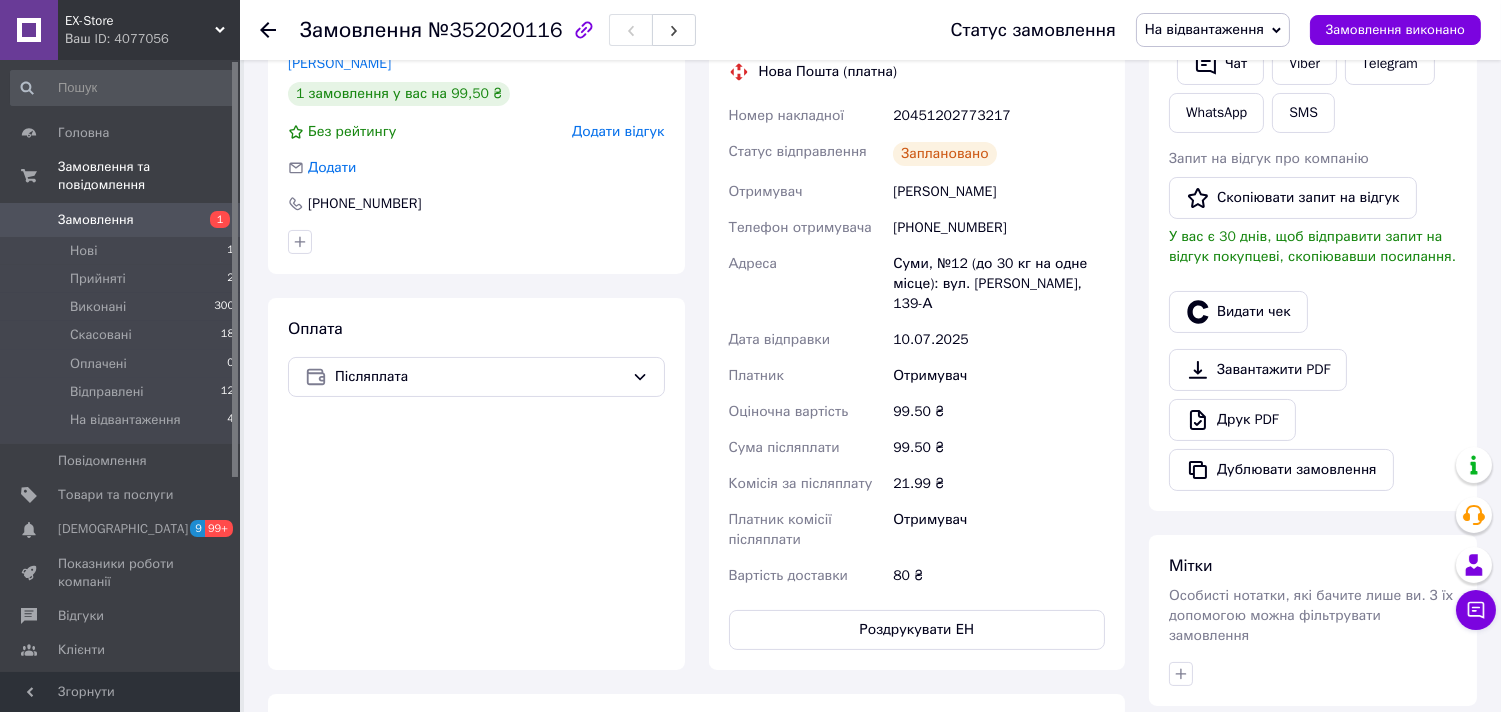 click on "20451202773217" at bounding box center [999, 116] 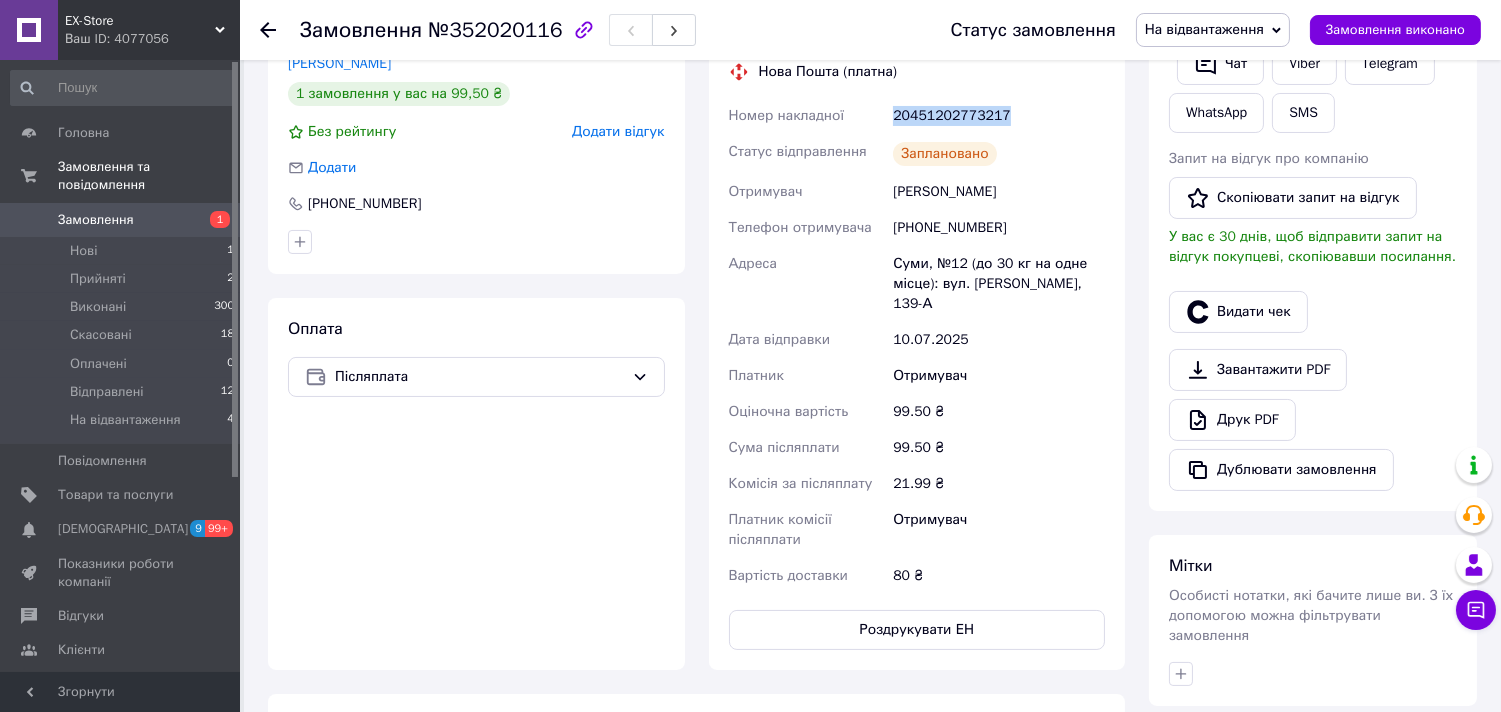click on "20451202773217" at bounding box center [999, 116] 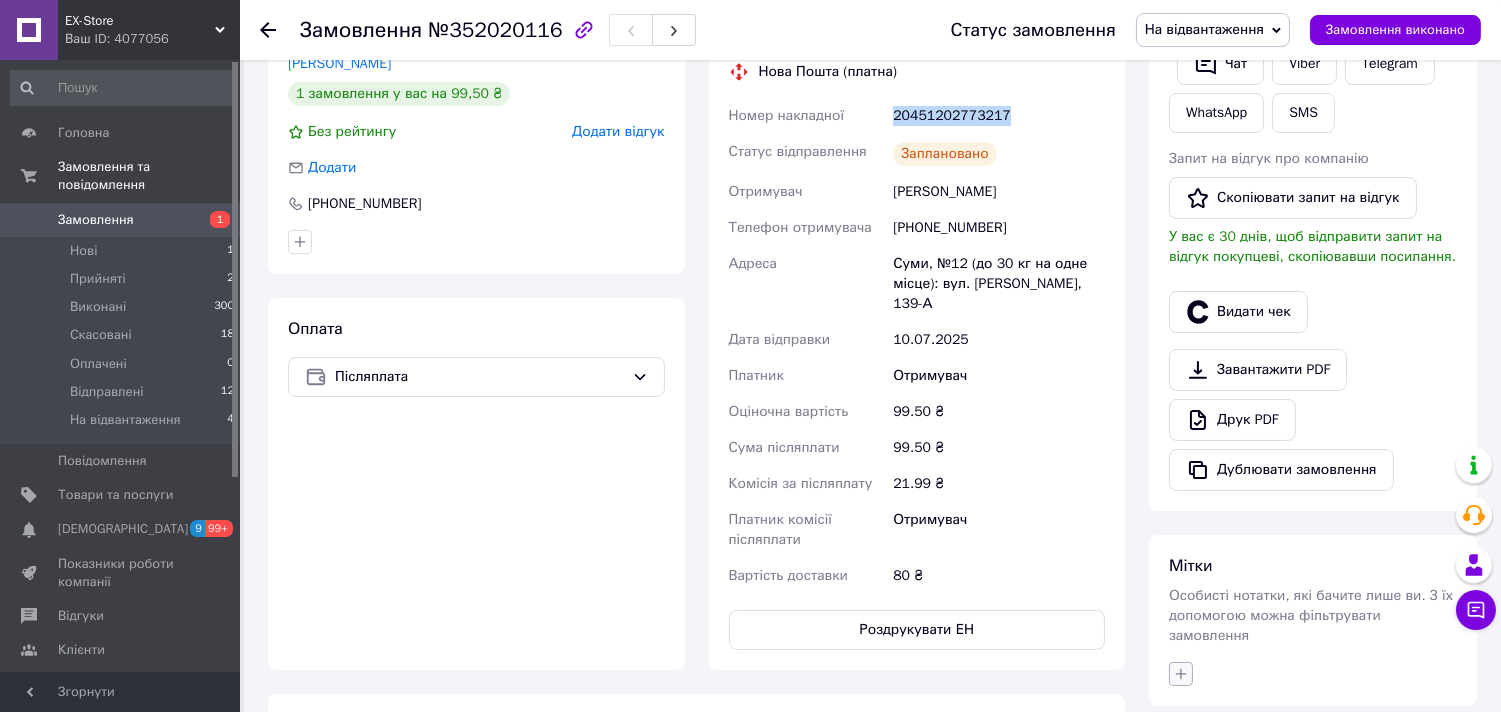 click at bounding box center (1181, 674) 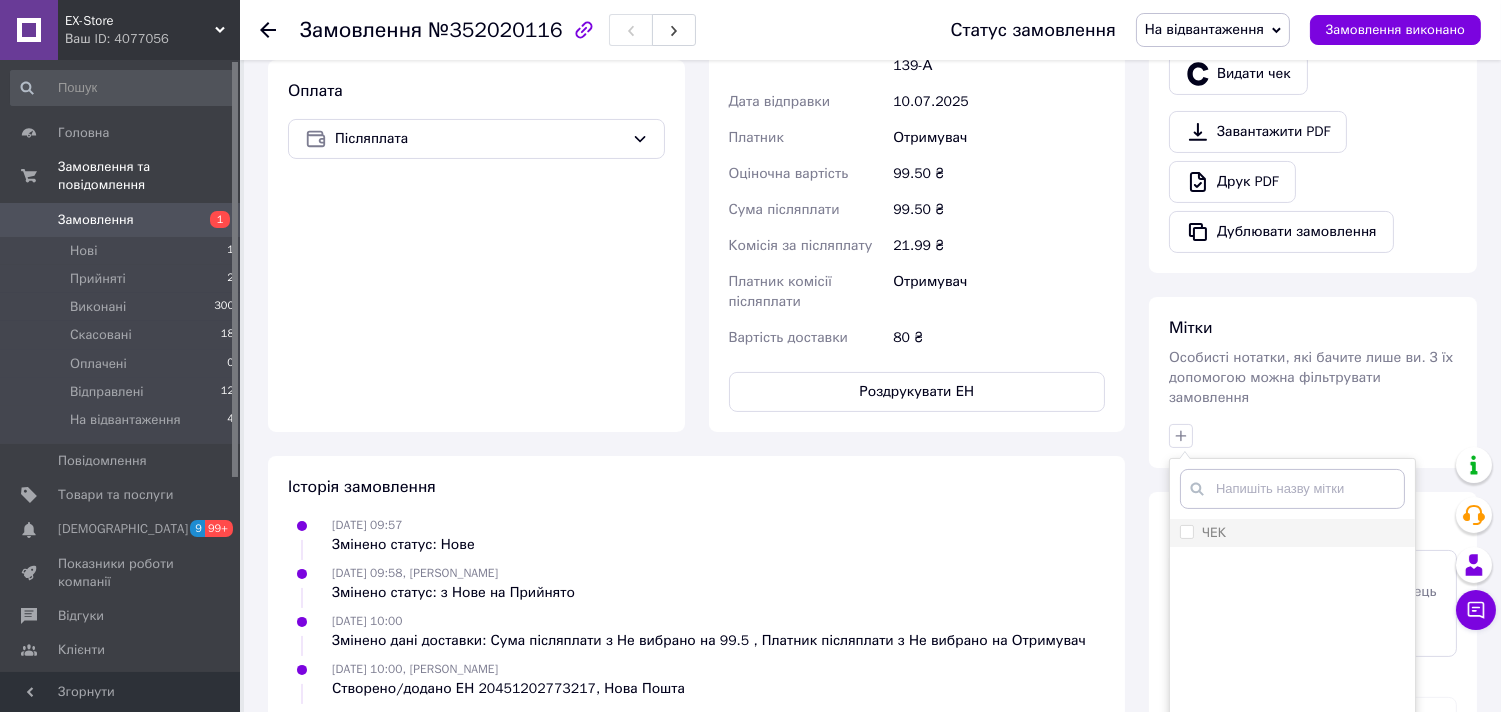 click on "ЧЕК" at bounding box center [1186, 531] 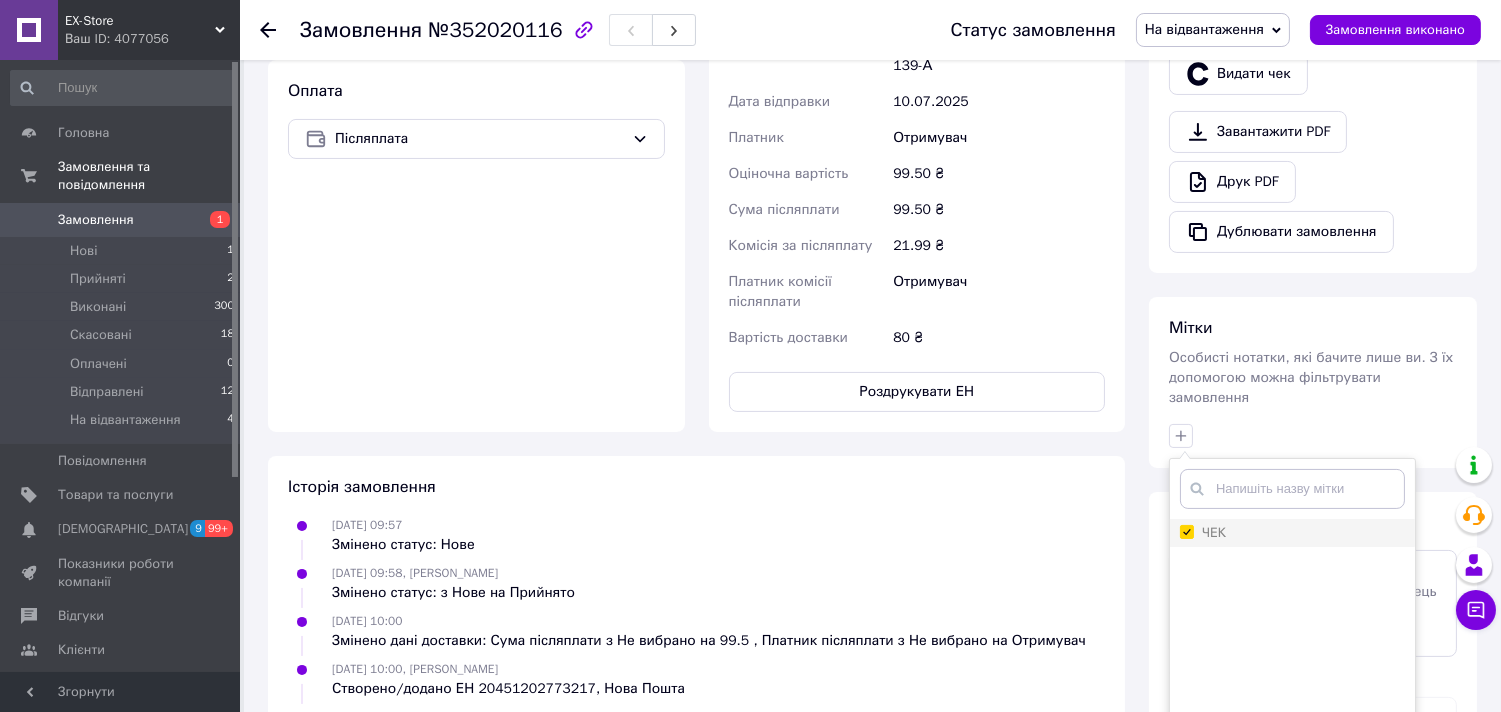 checkbox on "true" 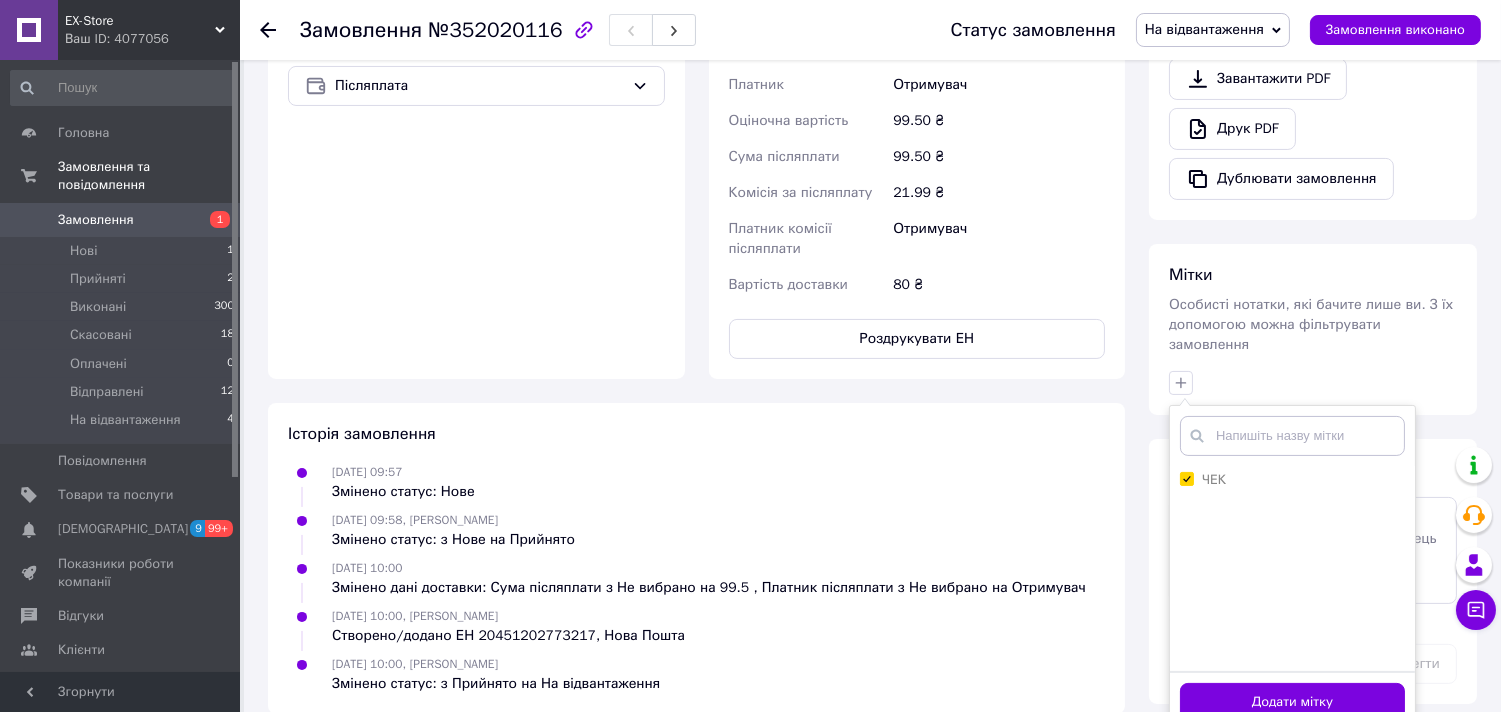 scroll, scrollTop: 760, scrollLeft: 0, axis: vertical 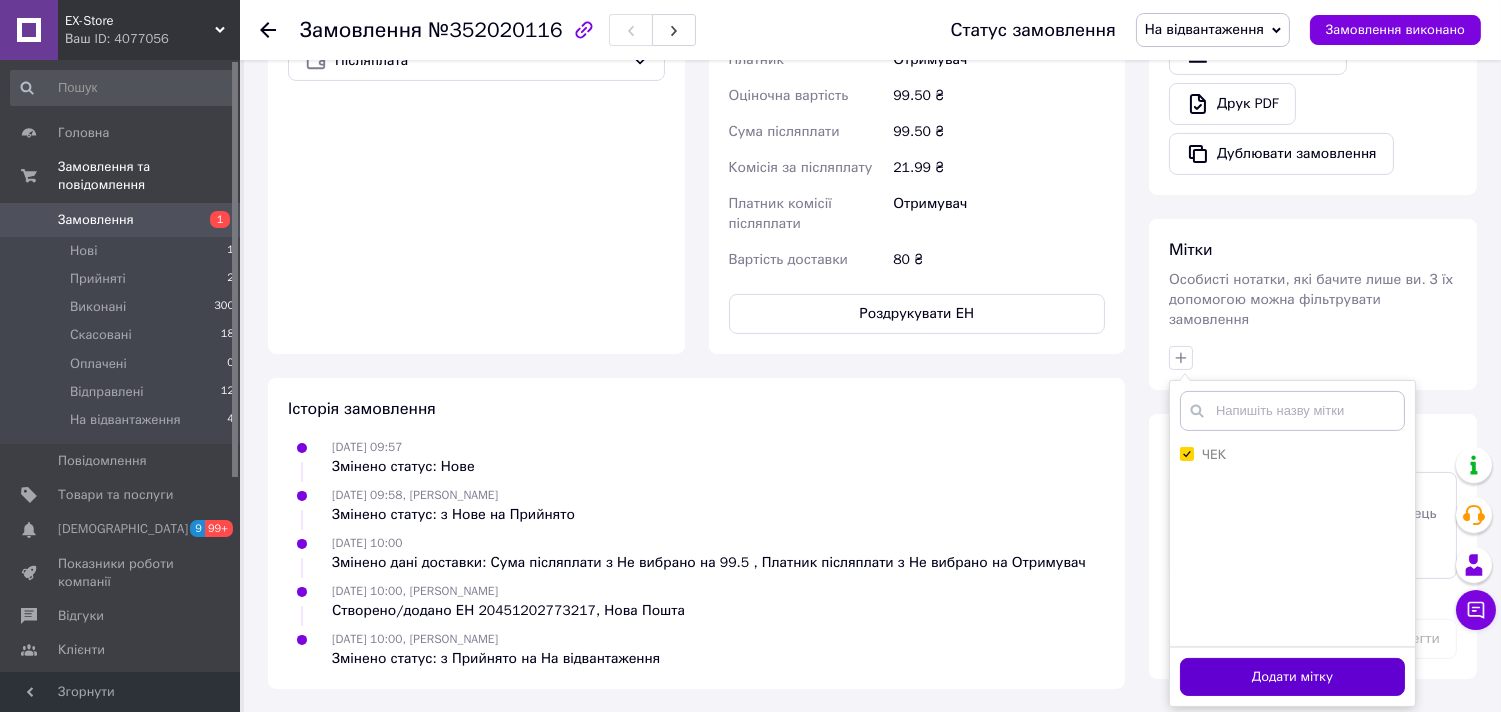 click on "Додати мітку" at bounding box center (1292, 677) 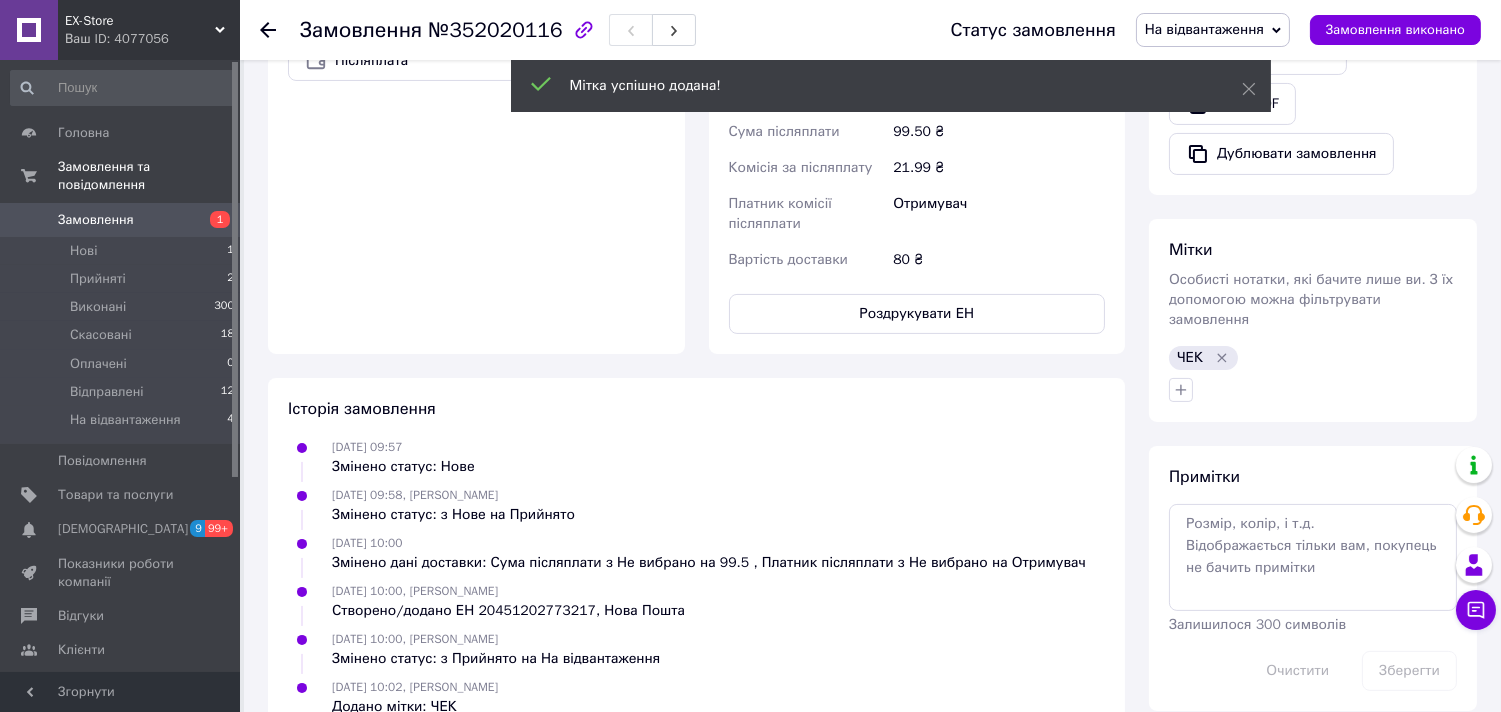 click on "Замовлення з каталогу [DATE] 09:57 Товари в замовленні (1) Додати товар Потужний регульований підвищуючий перетворювач DC-DC XL6009 з LED дисплеєм Готово до відправки 99,50 ₴ Артикул: PB4735 Залишок: 55 Каталог ProSale: 10.13 ₴  1   шт. 99,50 ₴ Покупець Змінити покупця [PERSON_NAME] 1 замовлення у вас на 99,50 ₴ Без рейтингу   Додати відгук Додати [PHONE_NUMBER] Оплата Післяплата Доставка Редагувати Нова Пошта (платна) Номер накладної 20451202773217 Статус відправлення Заплановано Отримувач [PERSON_NAME] Телефон отримувача [PHONE_NUMBER] Адреса Дата відправки [DATE] Платник Отримувач 99.5 <" at bounding box center [696, 30] 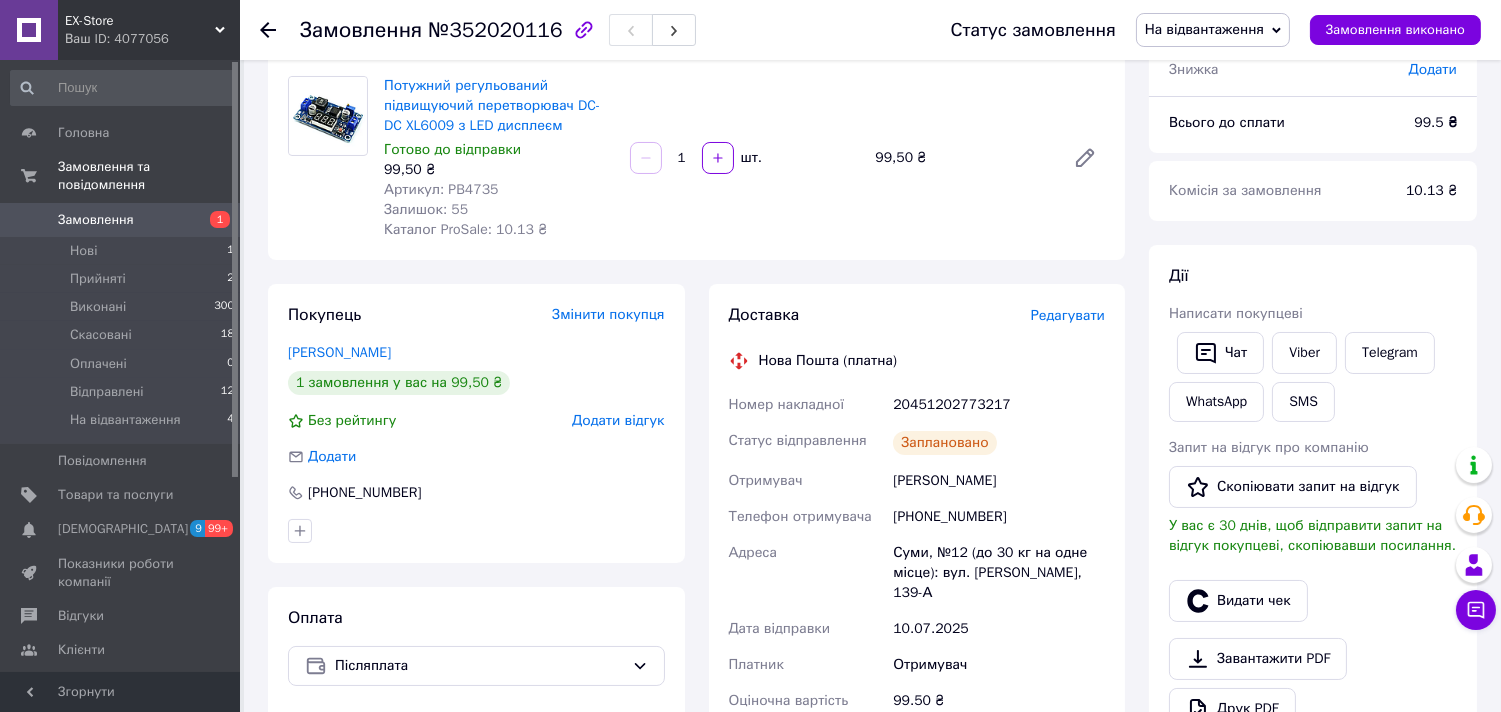 scroll, scrollTop: 204, scrollLeft: 0, axis: vertical 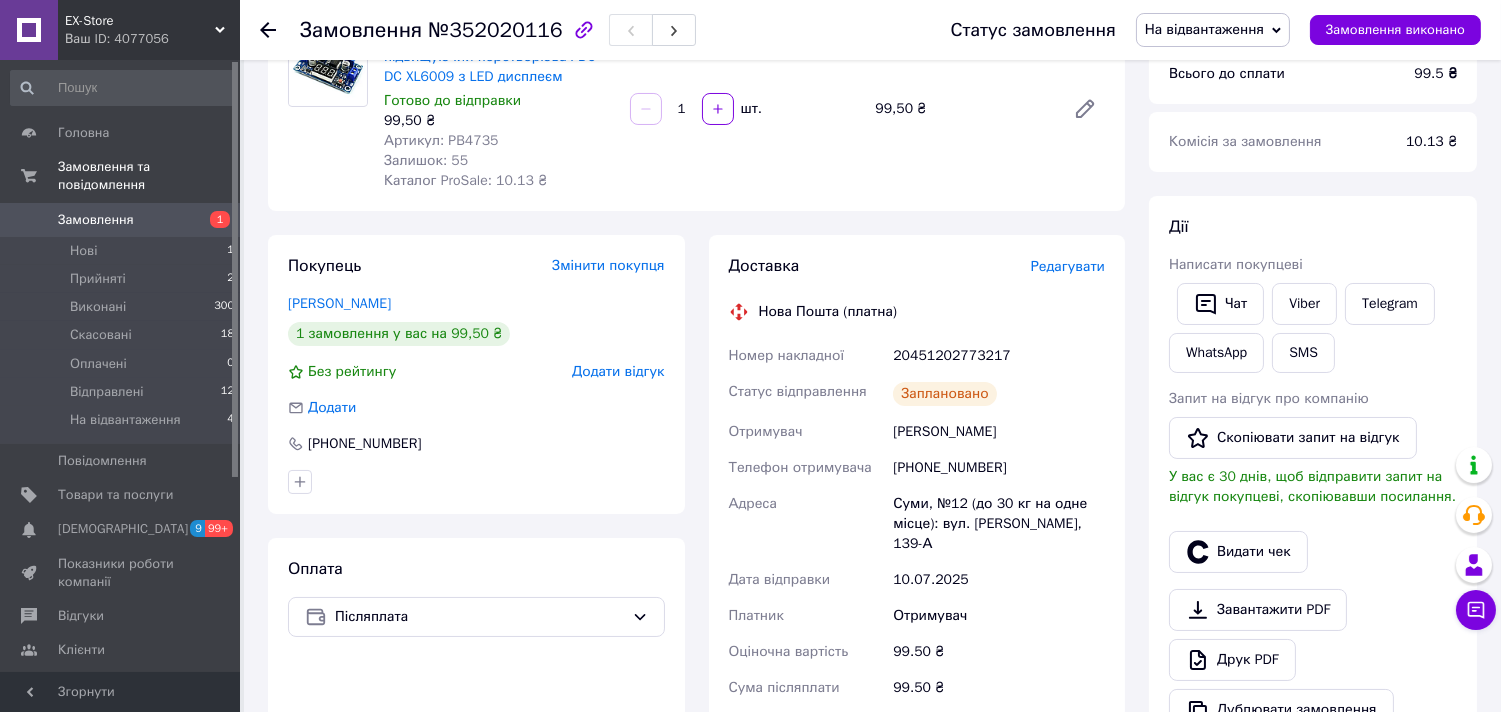 click on "Доставка Редагувати Нова Пошта (платна) Номер накладної 20451202773217 Статус відправлення Заплановано Отримувач [PERSON_NAME] Телефон отримувача [PHONE_NUMBER] Адреса Суми, №12 (до 30 кг на одне місце): вул. [PERSON_NAME], 139-А Дата відправки [DATE] Платник Отримувач Оціночна вартість 99.50 ₴ Сума післяплати 99.50 ₴ Комісія за післяплату 21.99 ₴ Платник комісії післяплати Отримувач Вартість доставки 80 ₴ Роздрукувати ЕН Платник Отримувач Відправник Прізвище отримувача [PERSON_NAME] Ім'я отримувача [PERSON_NAME] батькові отримувача Телефон отримувача [PHONE_NUMBER] 99.5 <" at bounding box center [917, 572] 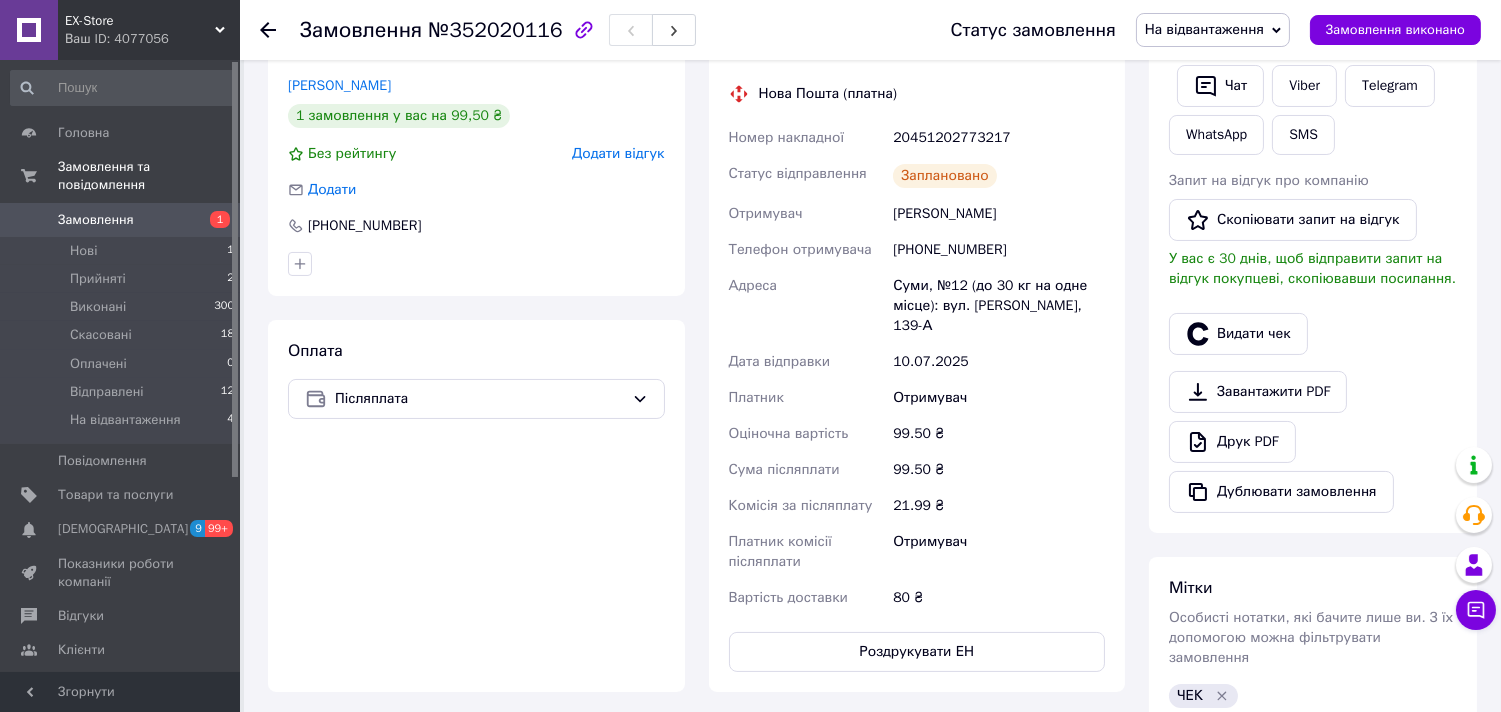 scroll, scrollTop: 537, scrollLeft: 0, axis: vertical 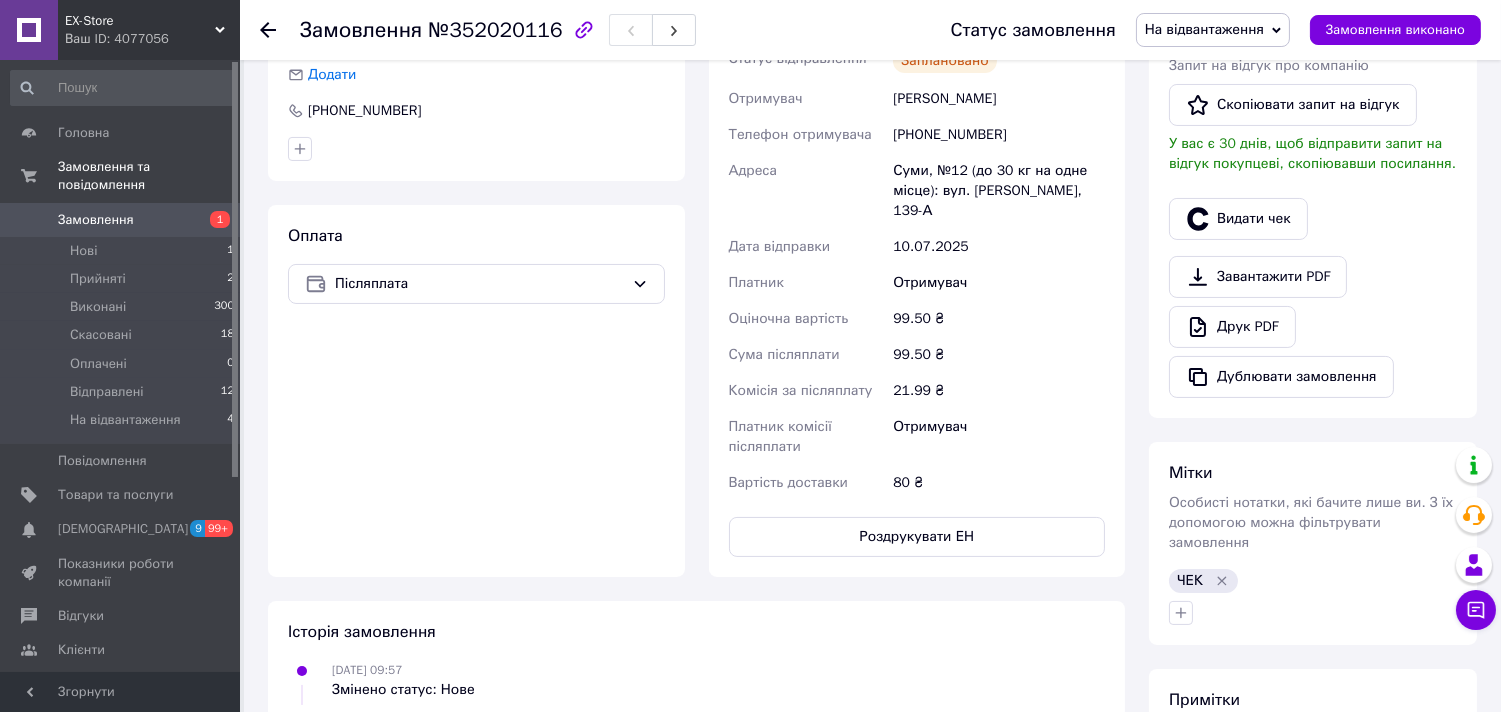 click on "Всього 1 товар 99,50 ₴ Доставка 80 ₴ Знижка Додати Всього до сплати 99.5 ₴ Комісія за замовлення 10.13 ₴ Дії Написати покупцеві   Чат Viber Telegram WhatsApp SMS Запит на відгук про компанію   Скопіювати запит на відгук У вас є 30 днів, щоб відправити запит на відгук покупцеві, скопіювавши посилання.   Видати чек   Завантажити PDF   Друк PDF   Дублювати замовлення Мітки Особисті нотатки, які бачите лише ви. З їх допомогою можна фільтрувати замовлення ЧЕК   Примітки Залишилося 300 символів Очистити Зберегти" at bounding box center (1313, 253) 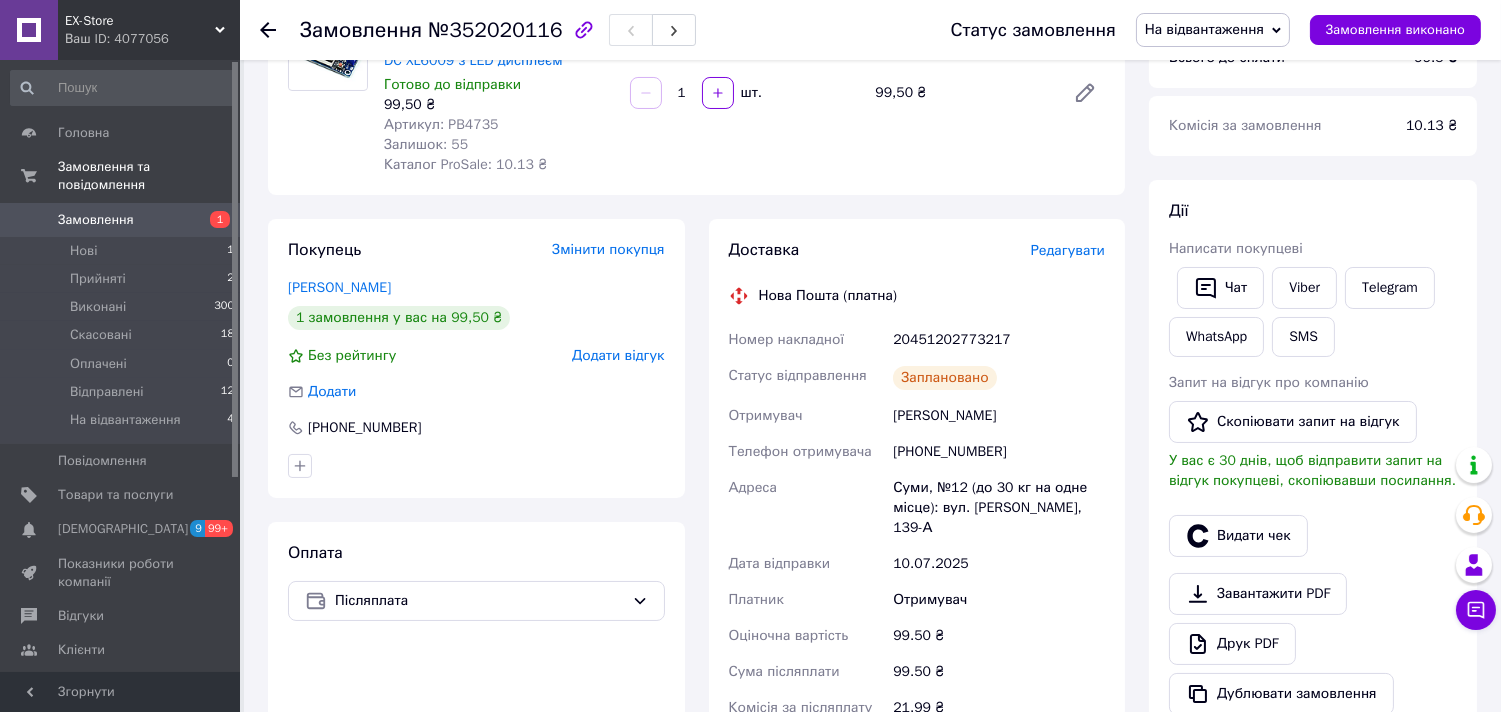 scroll, scrollTop: 222, scrollLeft: 0, axis: vertical 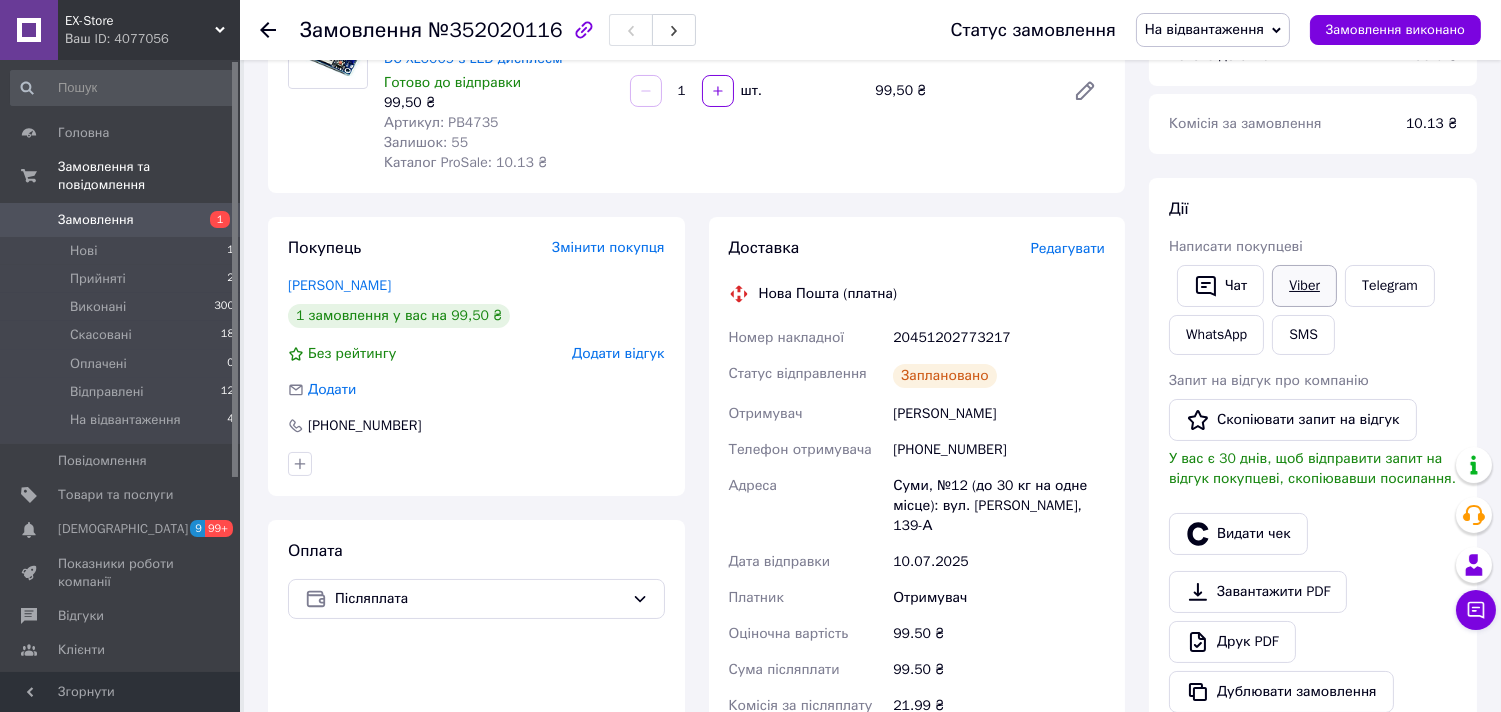 click on "Viber" at bounding box center [1304, 286] 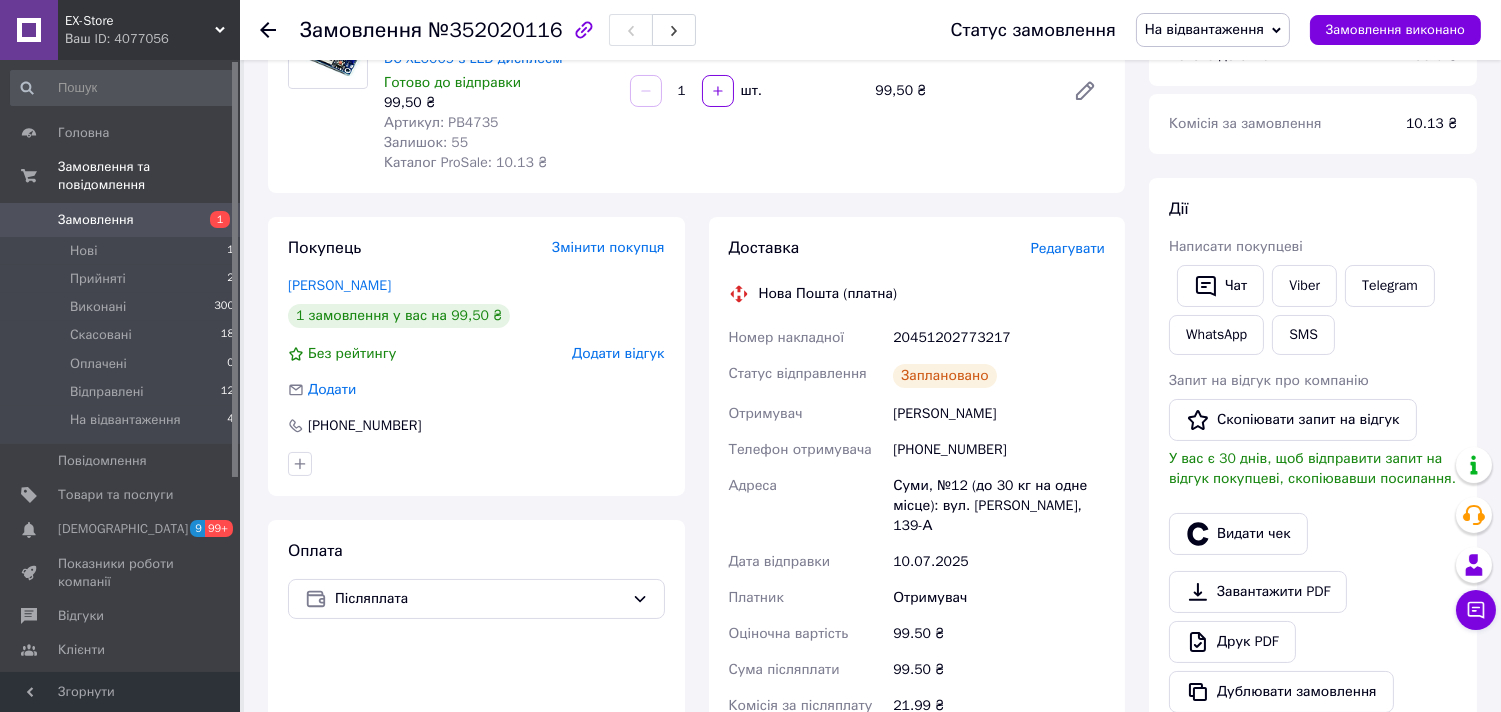click on "№352020116" at bounding box center (495, 30) 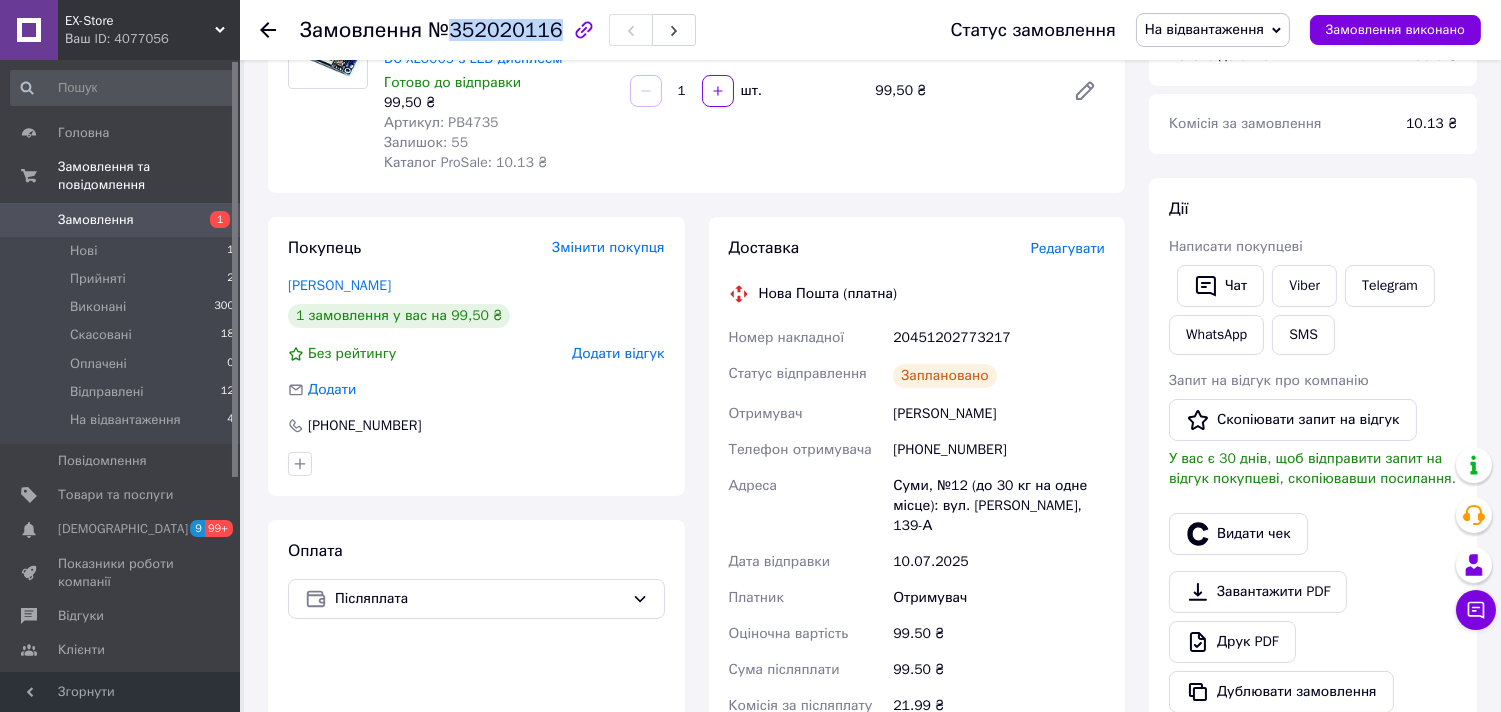 click on "№352020116" at bounding box center [495, 30] 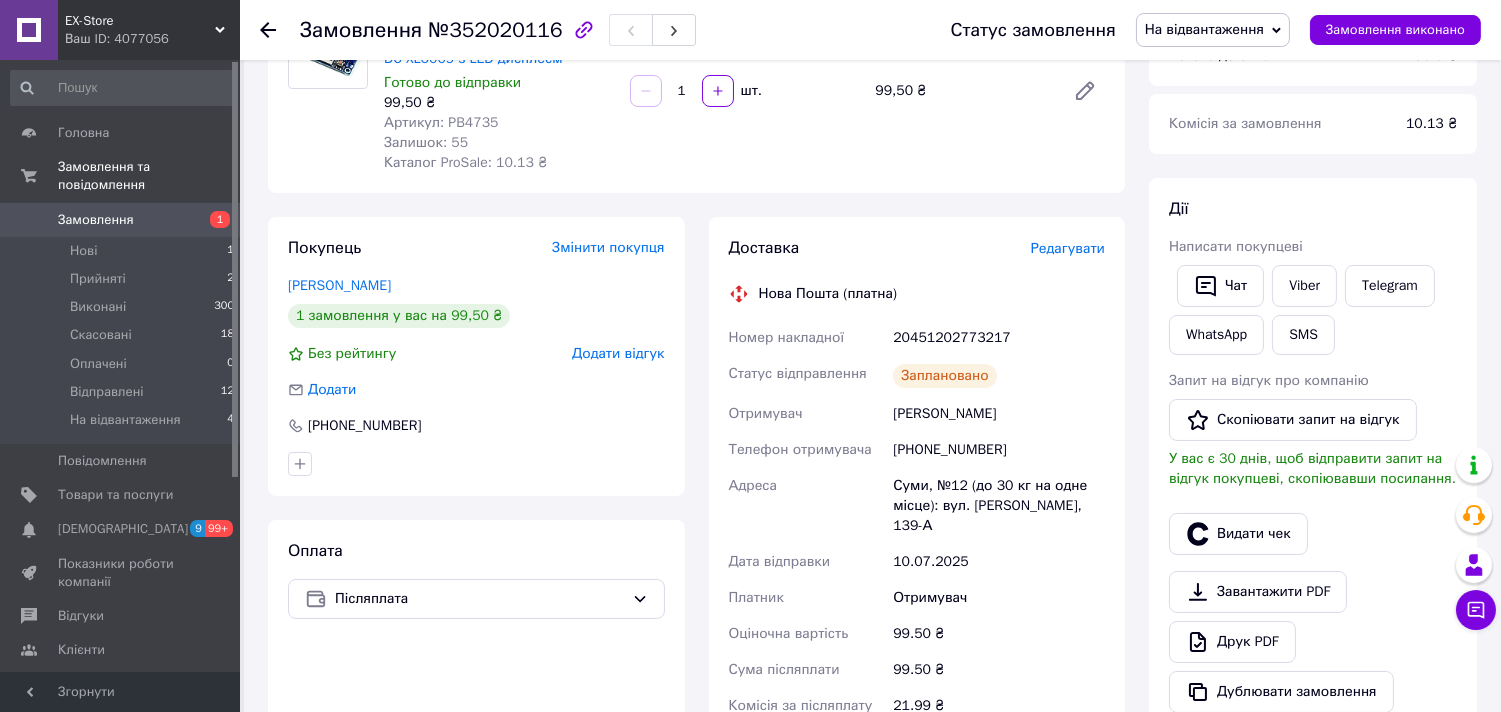 click on "20451202773217" at bounding box center (999, 338) 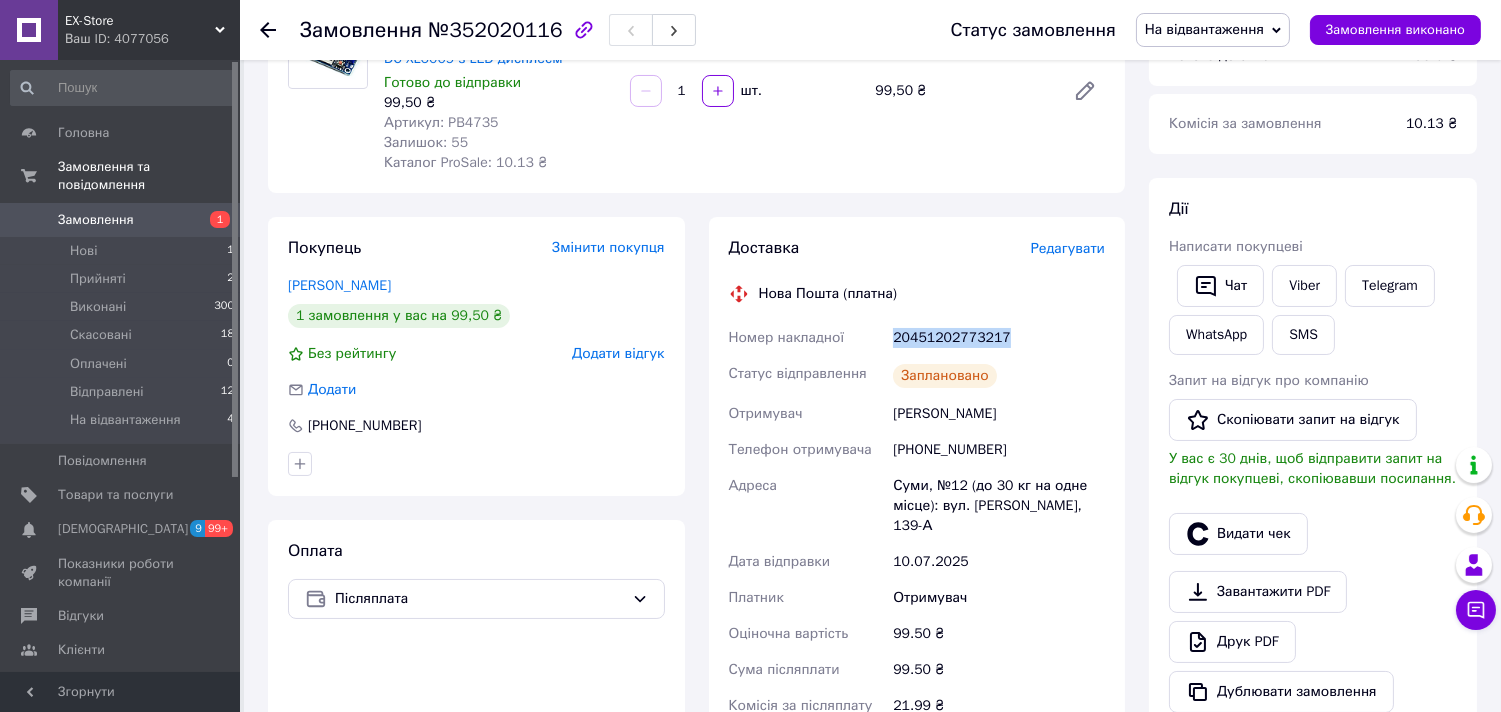 click on "20451202773217" at bounding box center (999, 338) 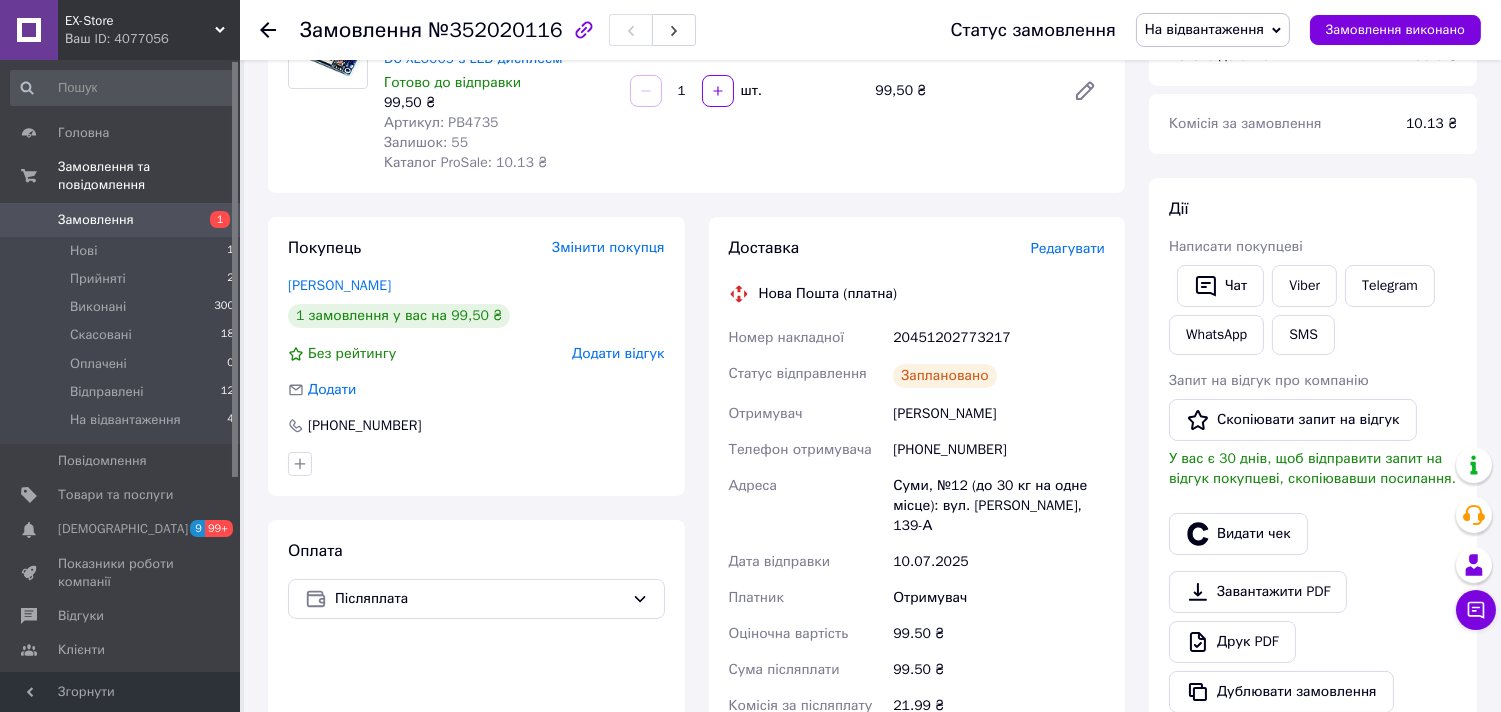 click on "99.50 ₴" at bounding box center (999, 670) 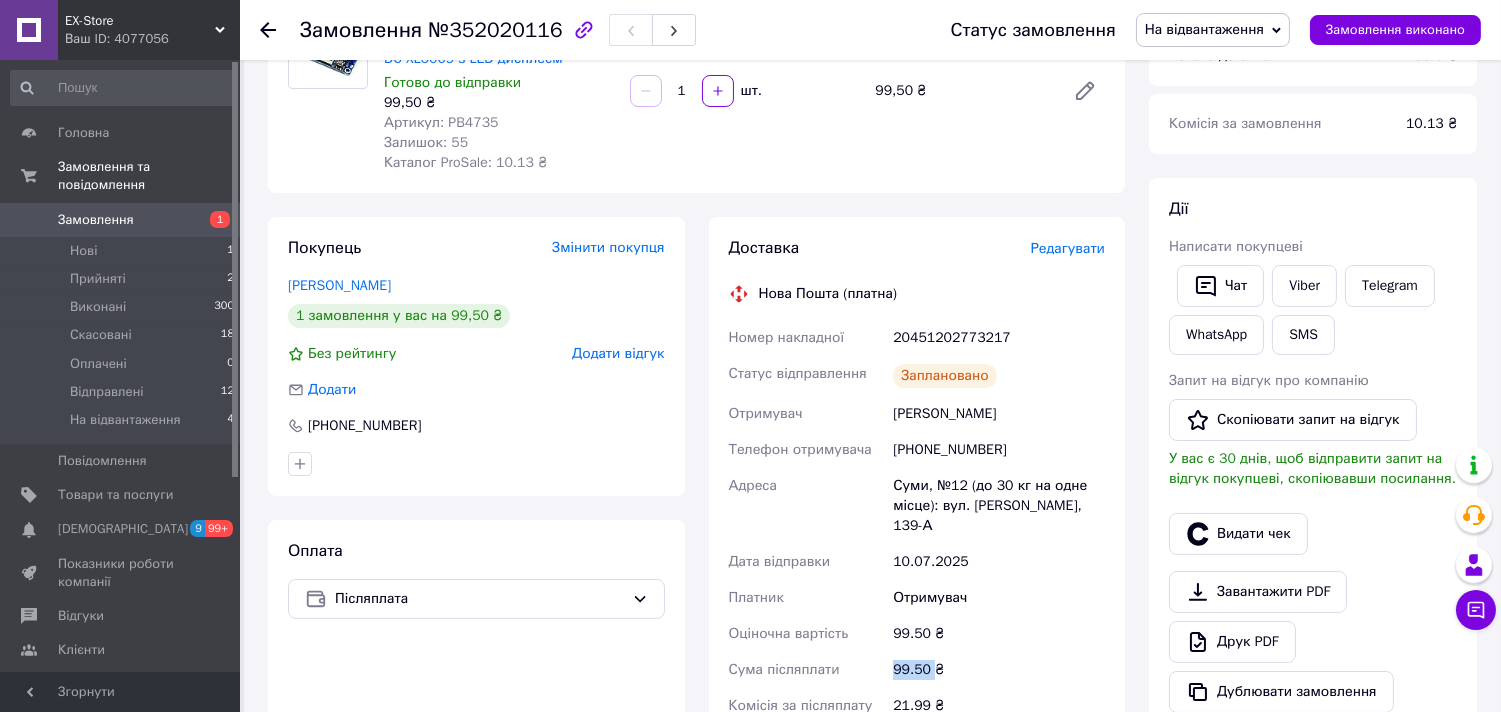 click on "99.50 ₴" at bounding box center (999, 670) 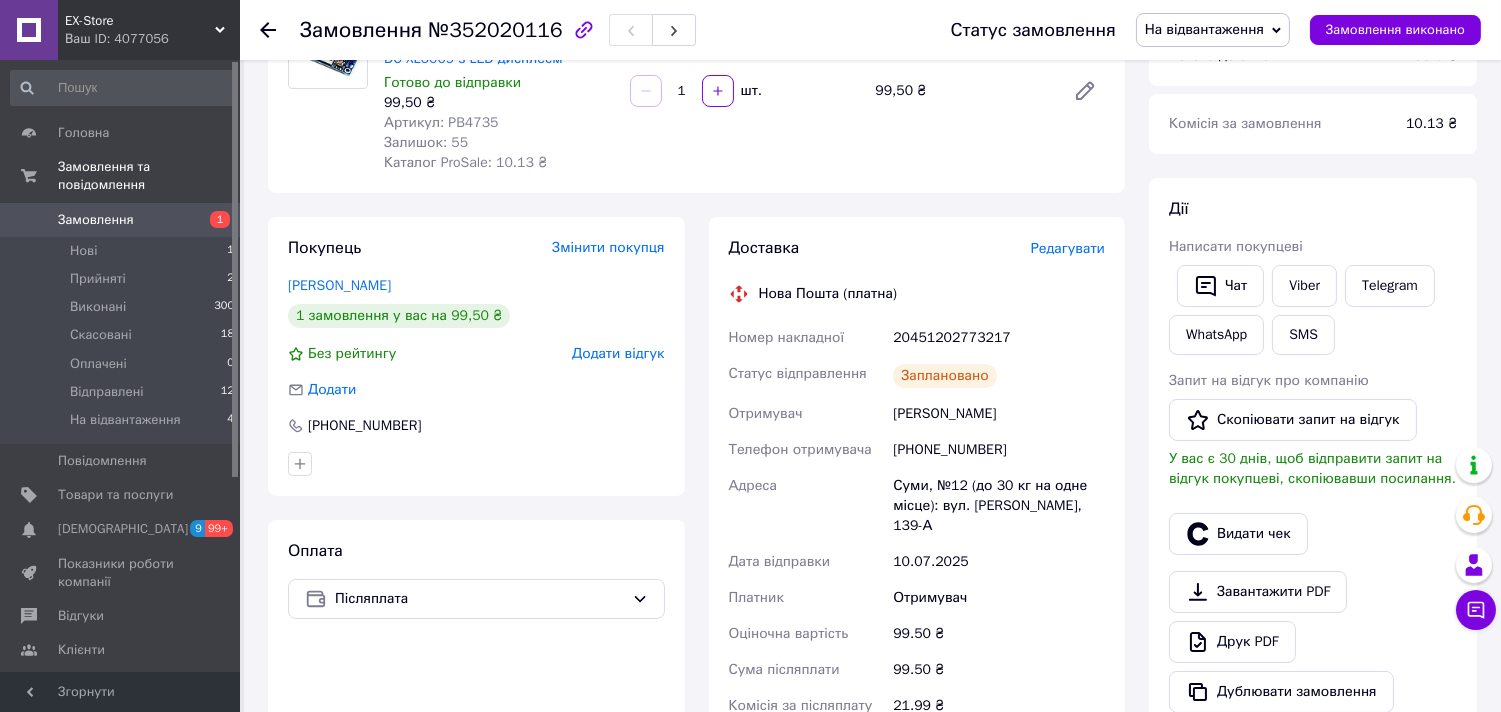 click on "Доставка Редагувати Нова Пошта (платна) Номер накладної 20451202773217 Статус відправлення Заплановано Отримувач Стародубець Віталій Телефон отримувача +380638160216 Адреса Суми, №12 (до 30 кг на одне місце): вул. Кондратьєва Герасима, 139-А Дата відправки 10.07.2025 Платник Отримувач Оціночна вартість 99.50 ₴ Сума післяплати 99.50 ₴ Комісія за післяплату 21.99 ₴ Платник комісії післяплати Отримувач Вартість доставки 80 ₴ Роздрукувати ЕН Платник Отримувач Відправник Прізвище отримувача Стародубець Ім'я отримувача Віталій По батькові отримувача Телефон отримувача +380638160216 99.5 <" at bounding box center (917, 554) 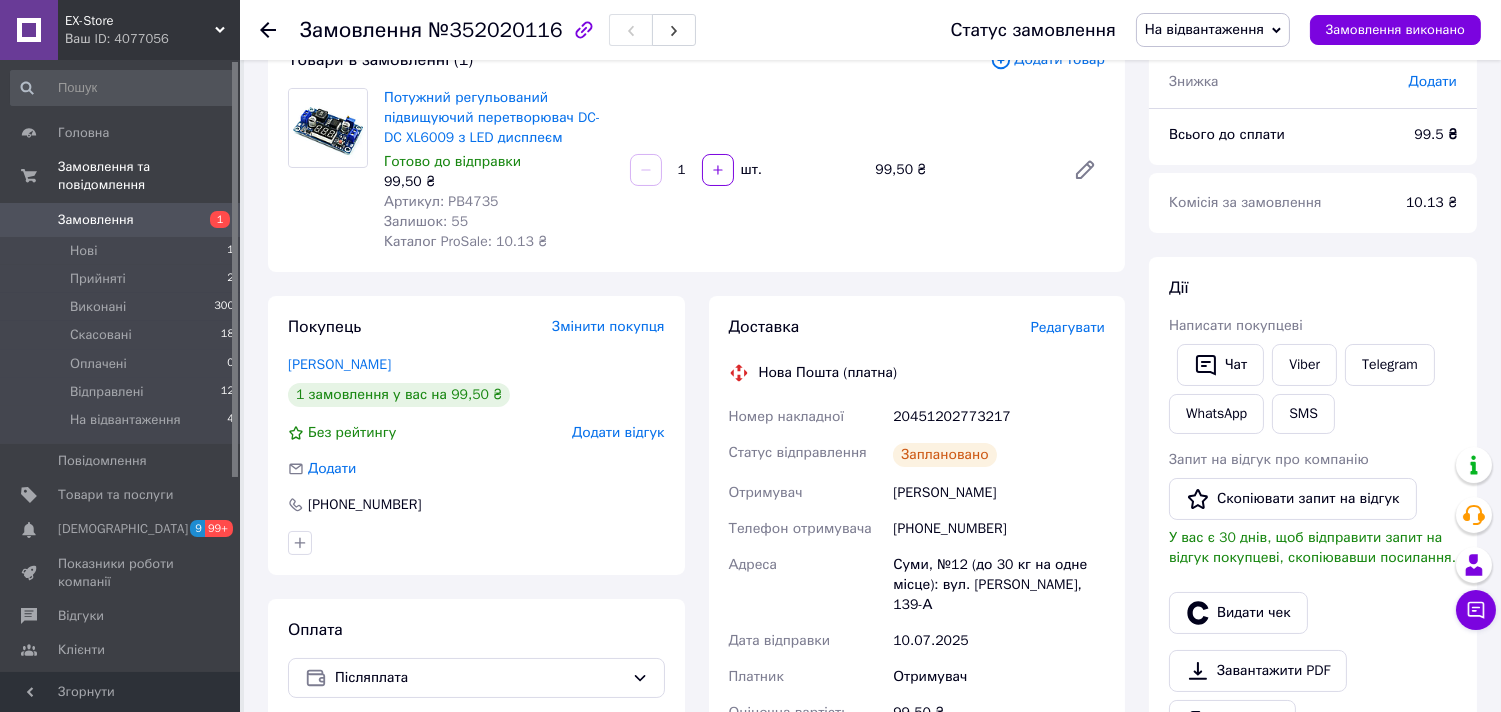 scroll, scrollTop: 0, scrollLeft: 0, axis: both 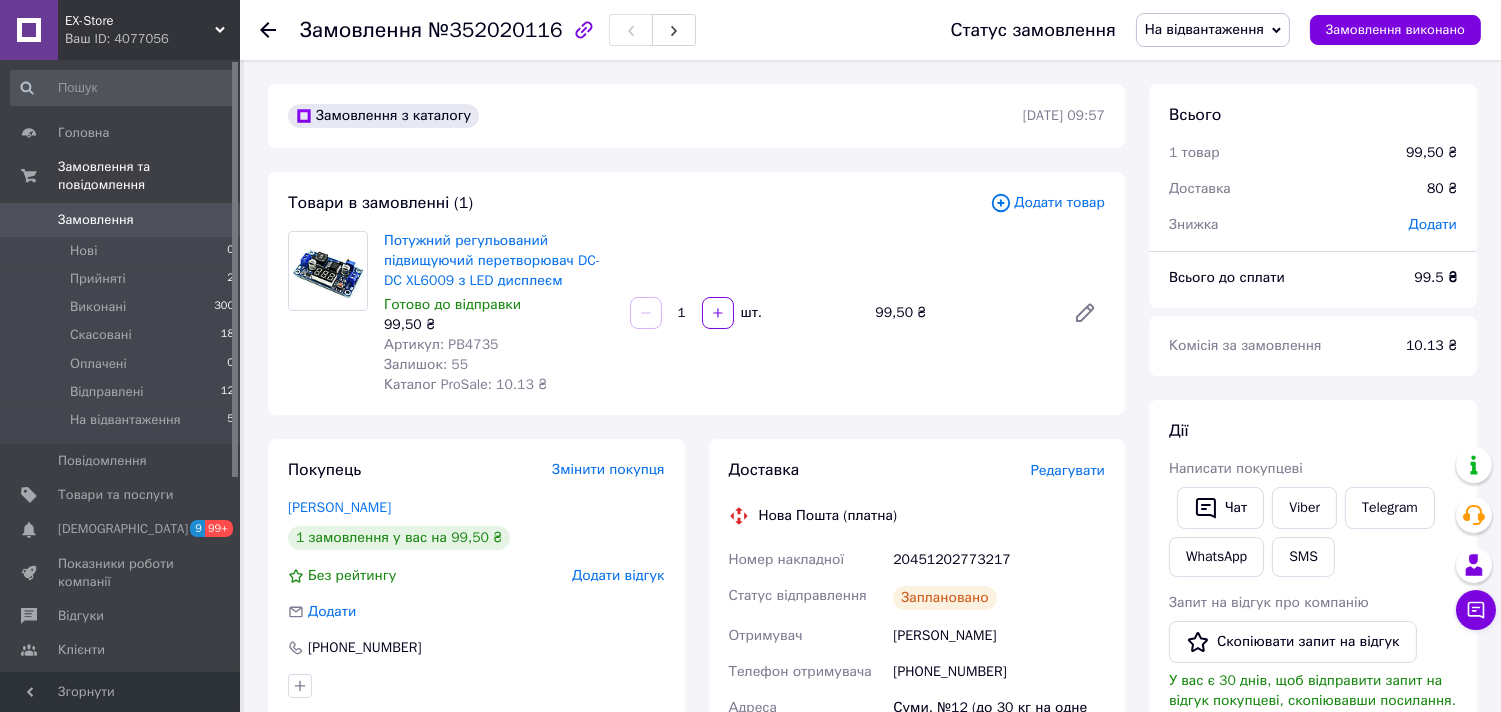 click on "Замовлення №352020116 Статус замовлення На відвантаження Прийнято Виконано Скасовано Оплачено Відправлені Замовлення виконано Замовлення з каталогу [DATE] 09:57 Товари в замовленні (1) Додати товар Потужний регульований підвищуючий перетворювач DC-DC XL6009 з LED дисплеєм Готово до відправки 99,50 ₴ Артикул: PB4735 Залишок: 55 Каталог ProSale: 10.13 ₴  1   шт. 99,50 ₴ Покупець Змінити покупця [PERSON_NAME] 1 замовлення у вас на 99,50 ₴ Без рейтингу   Додати відгук Додати [PHONE_NUMBER] Оплата Післяплата Доставка Редагувати Нова Пошта (платна) Номер накладної 20451202773217 Заплановано 99.5 <" at bounding box center (872, 790) 